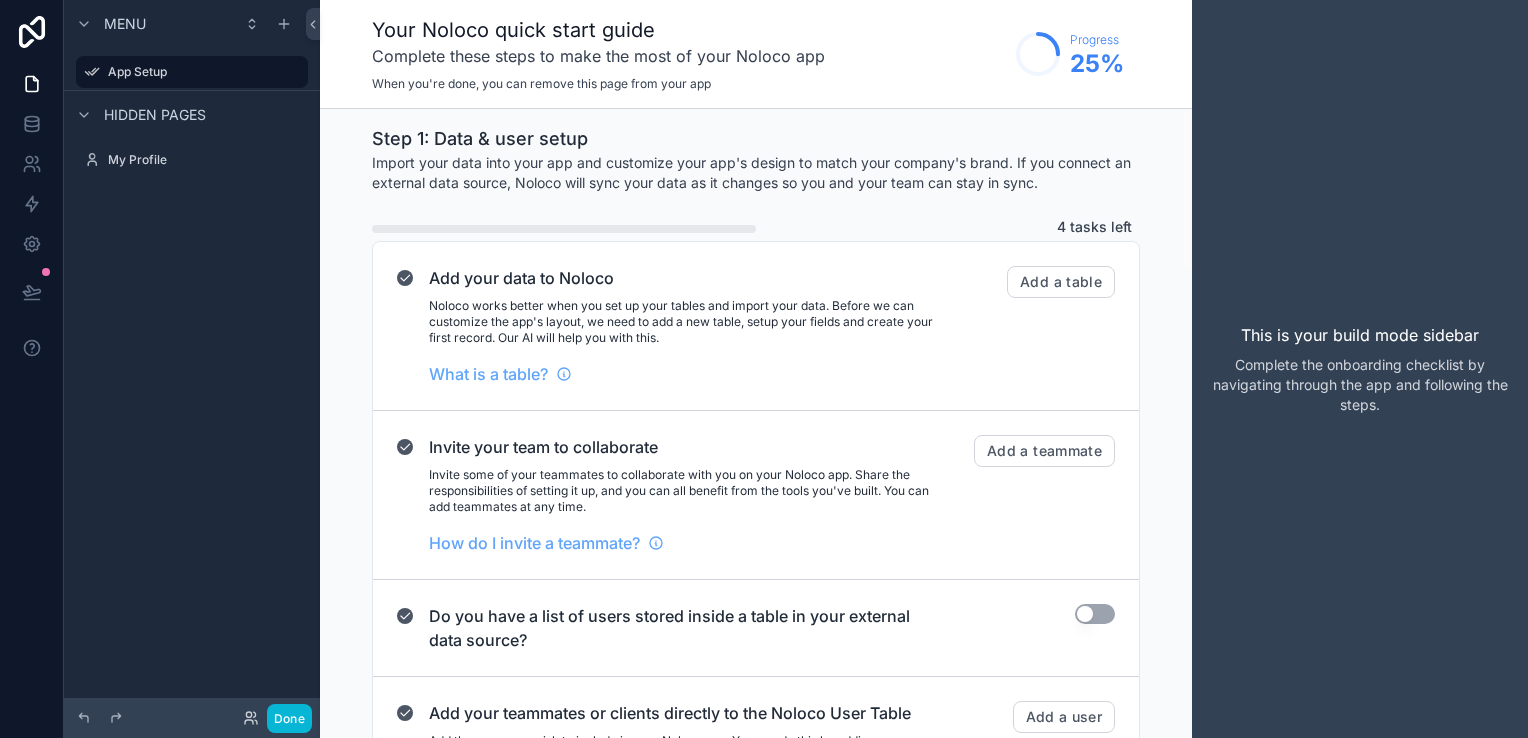 scroll, scrollTop: 0, scrollLeft: 0, axis: both 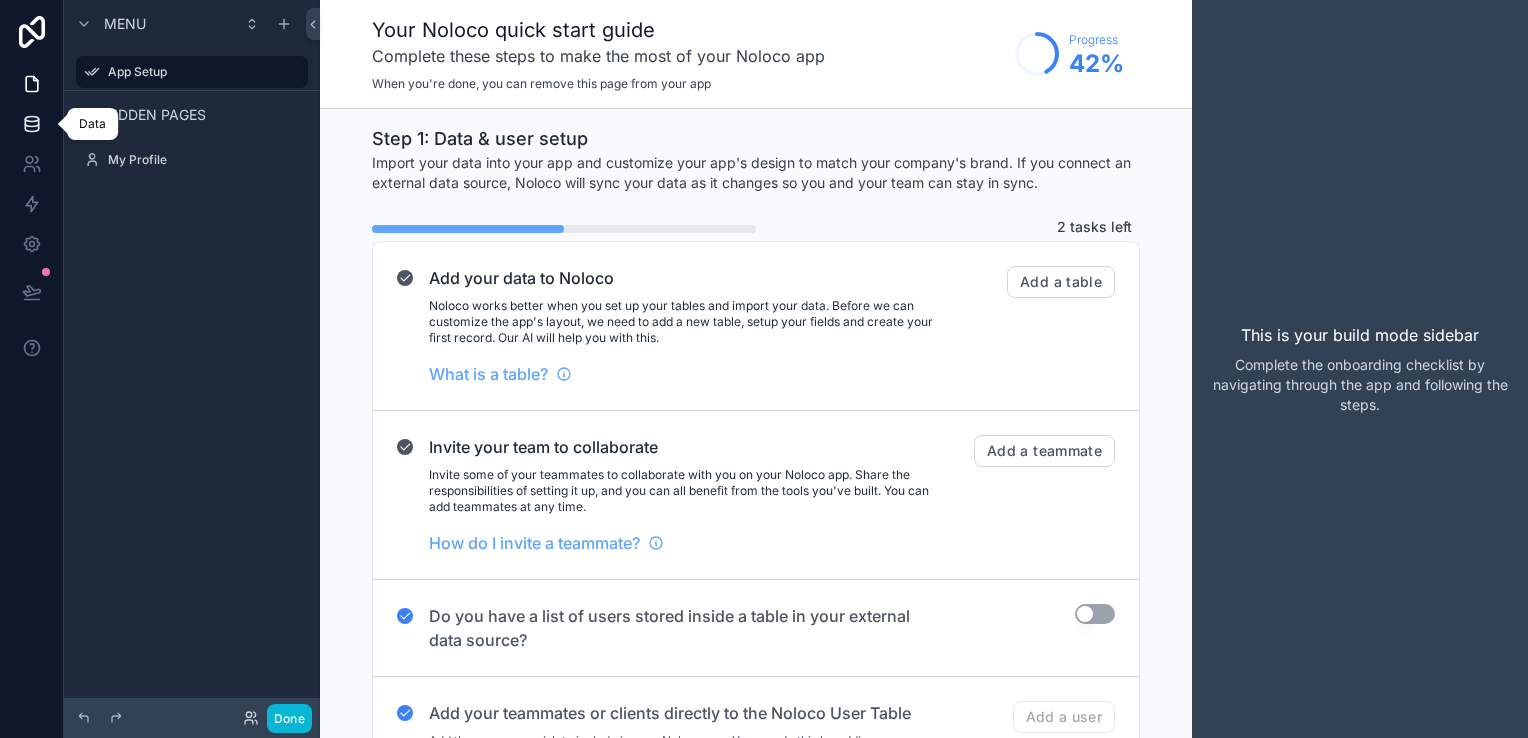 click at bounding box center [31, 124] 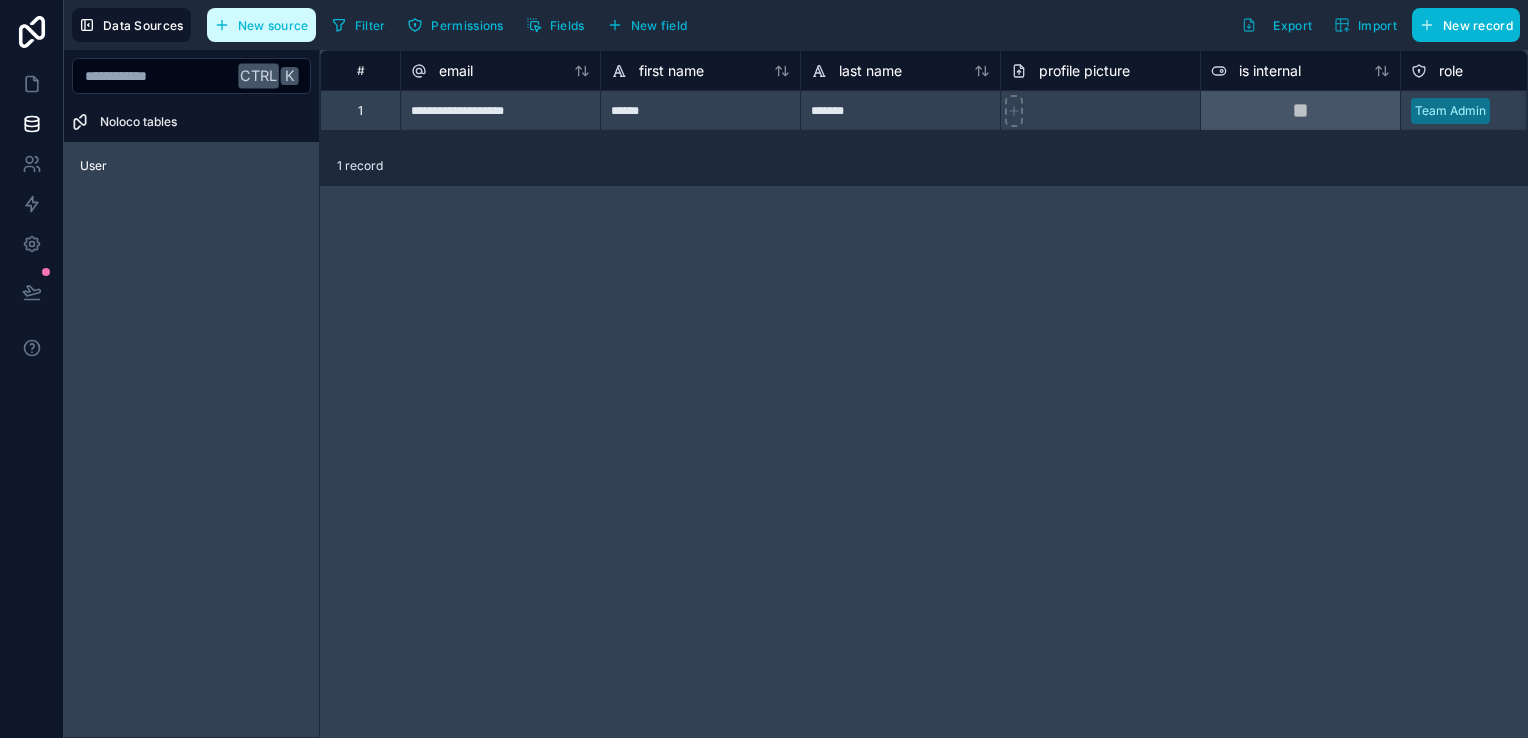 click on "New source" at bounding box center (273, 25) 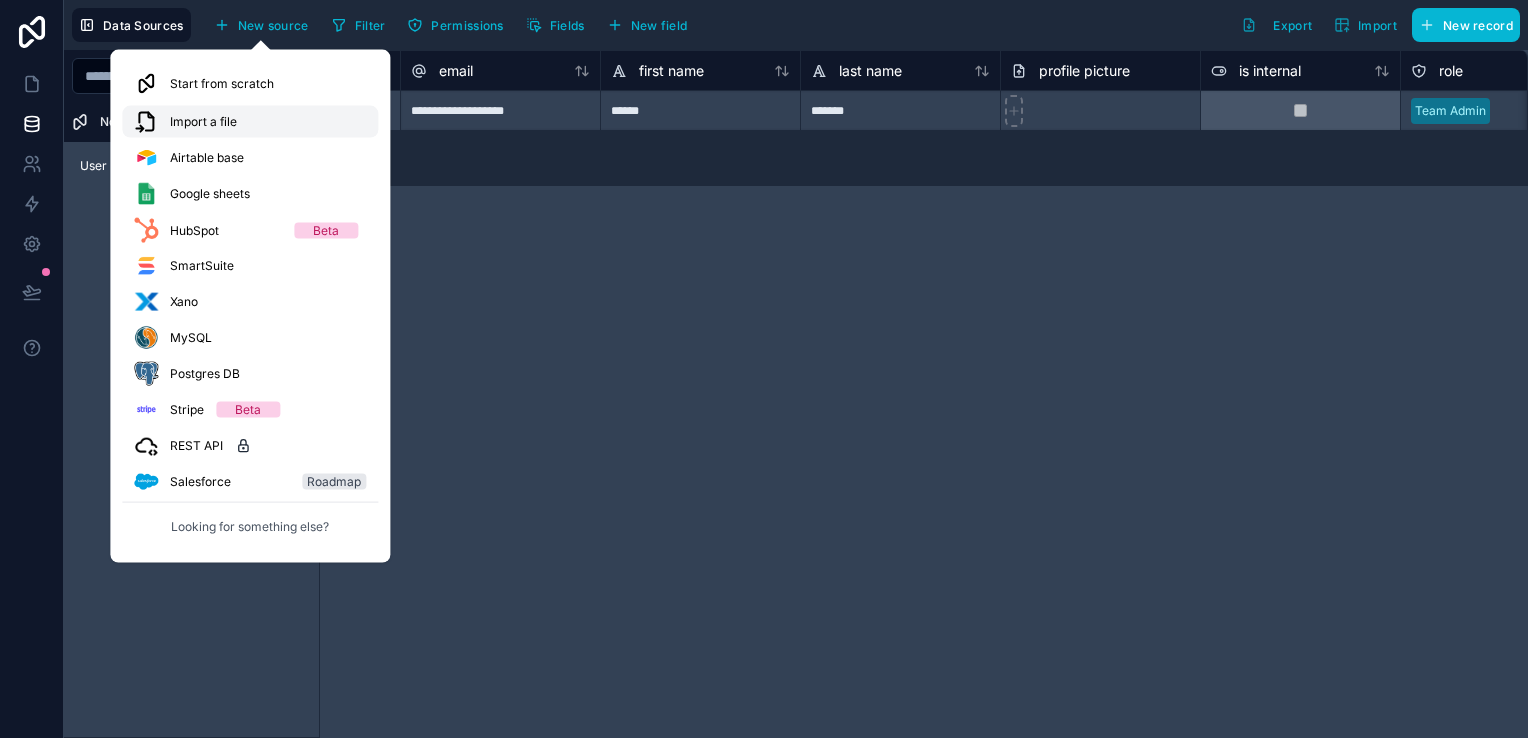 click on "Import a file" at bounding box center (250, 122) 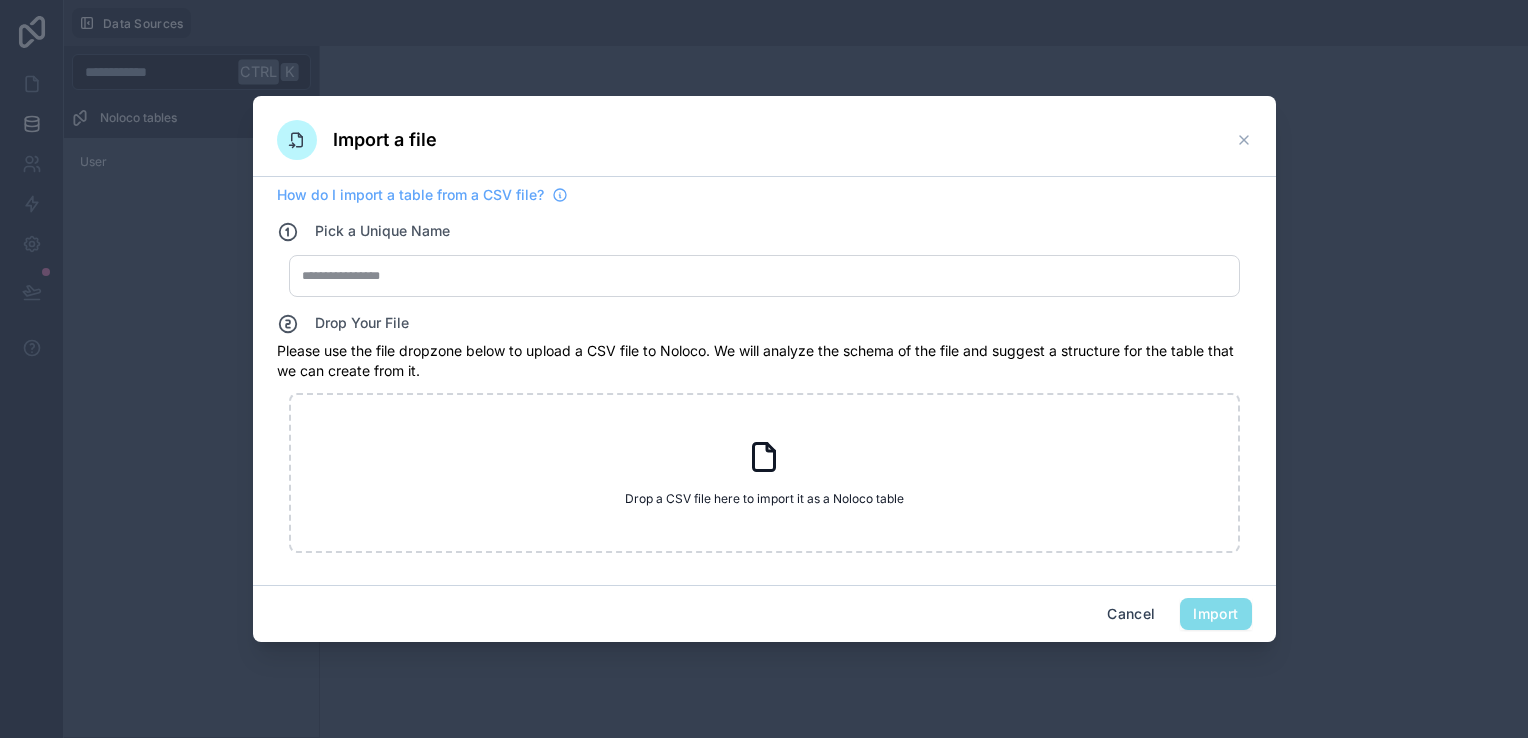 click at bounding box center [764, 276] 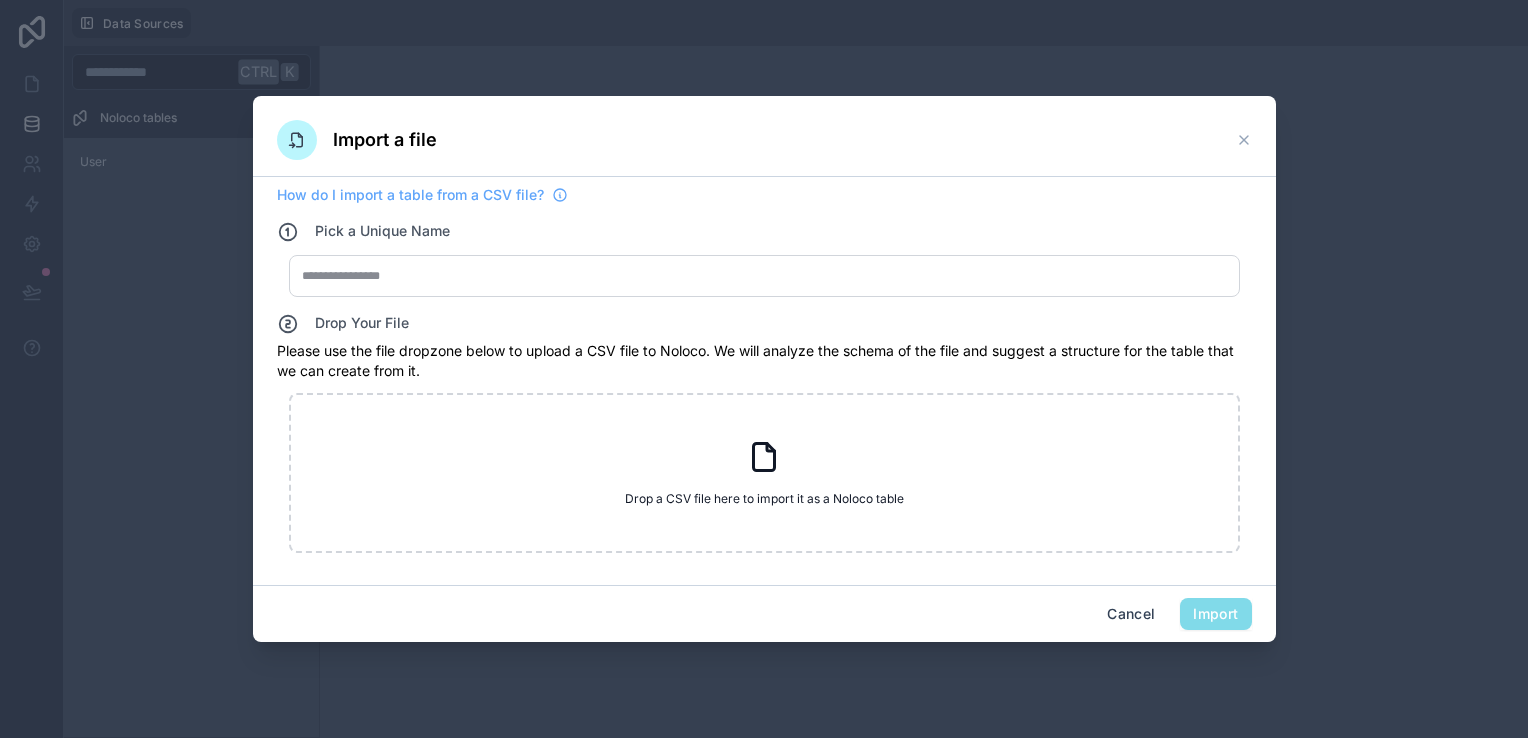 type 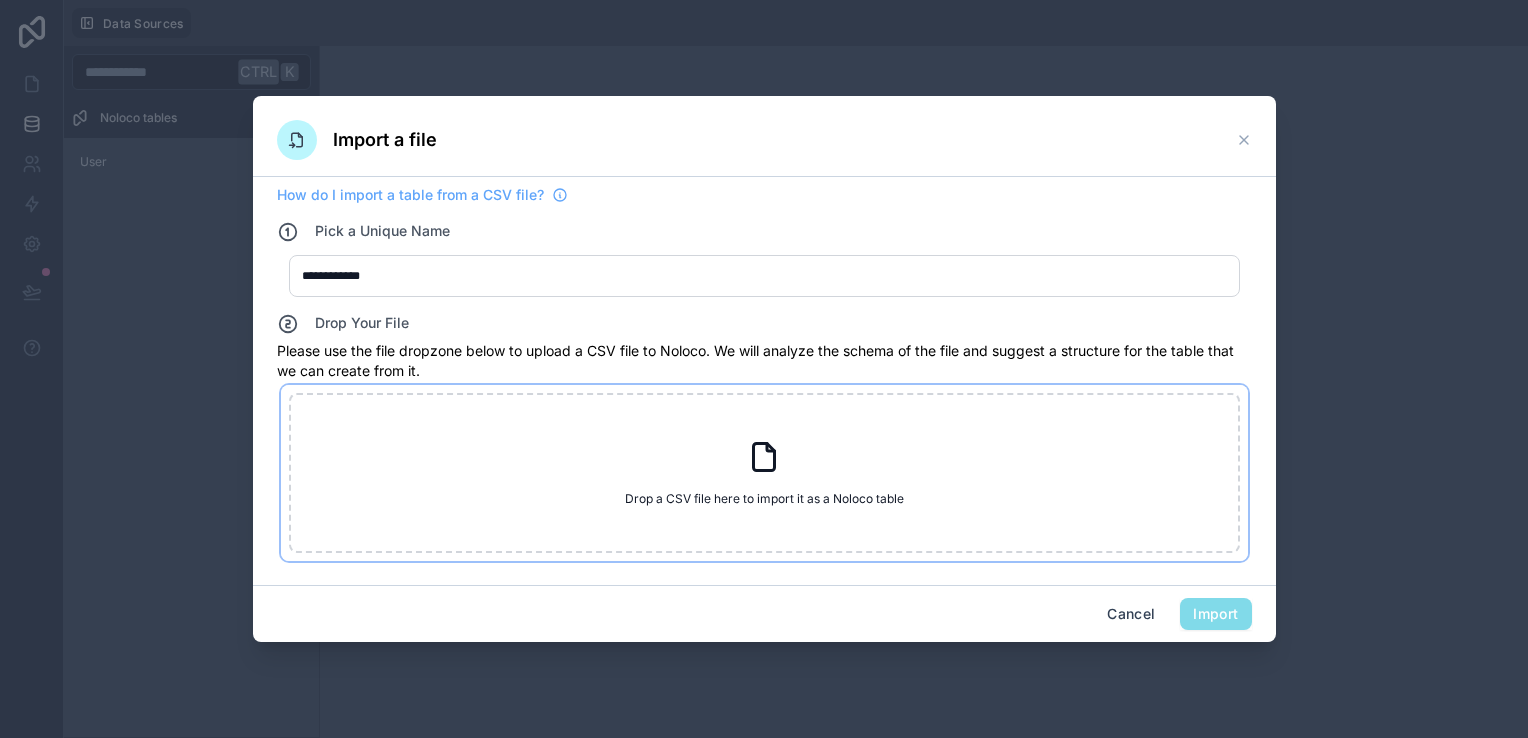 click on "Drop a CSV file here to import it as a Noloco table Drop a CSV file here to import it as a Noloco table" at bounding box center (764, 473) 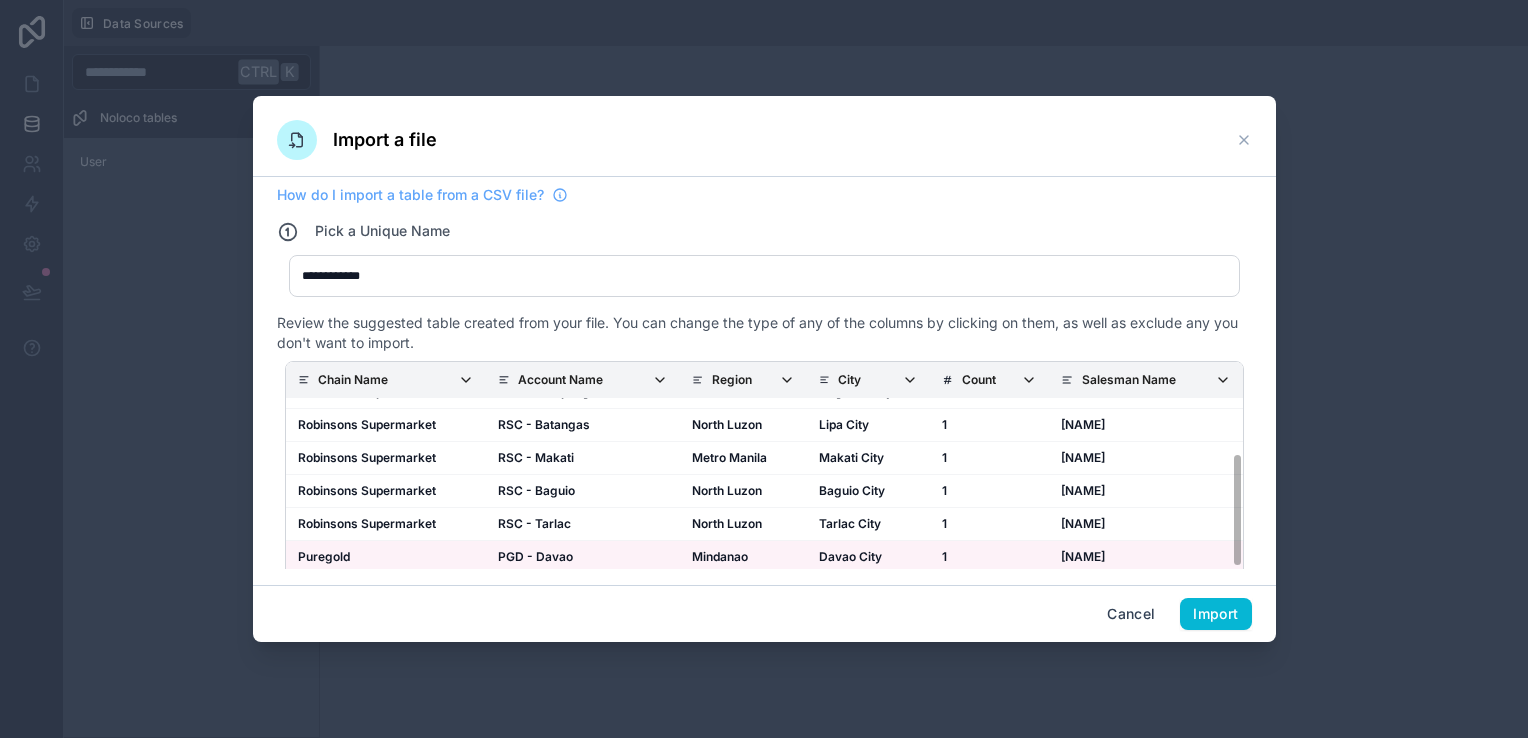 scroll, scrollTop: 256, scrollLeft: 0, axis: vertical 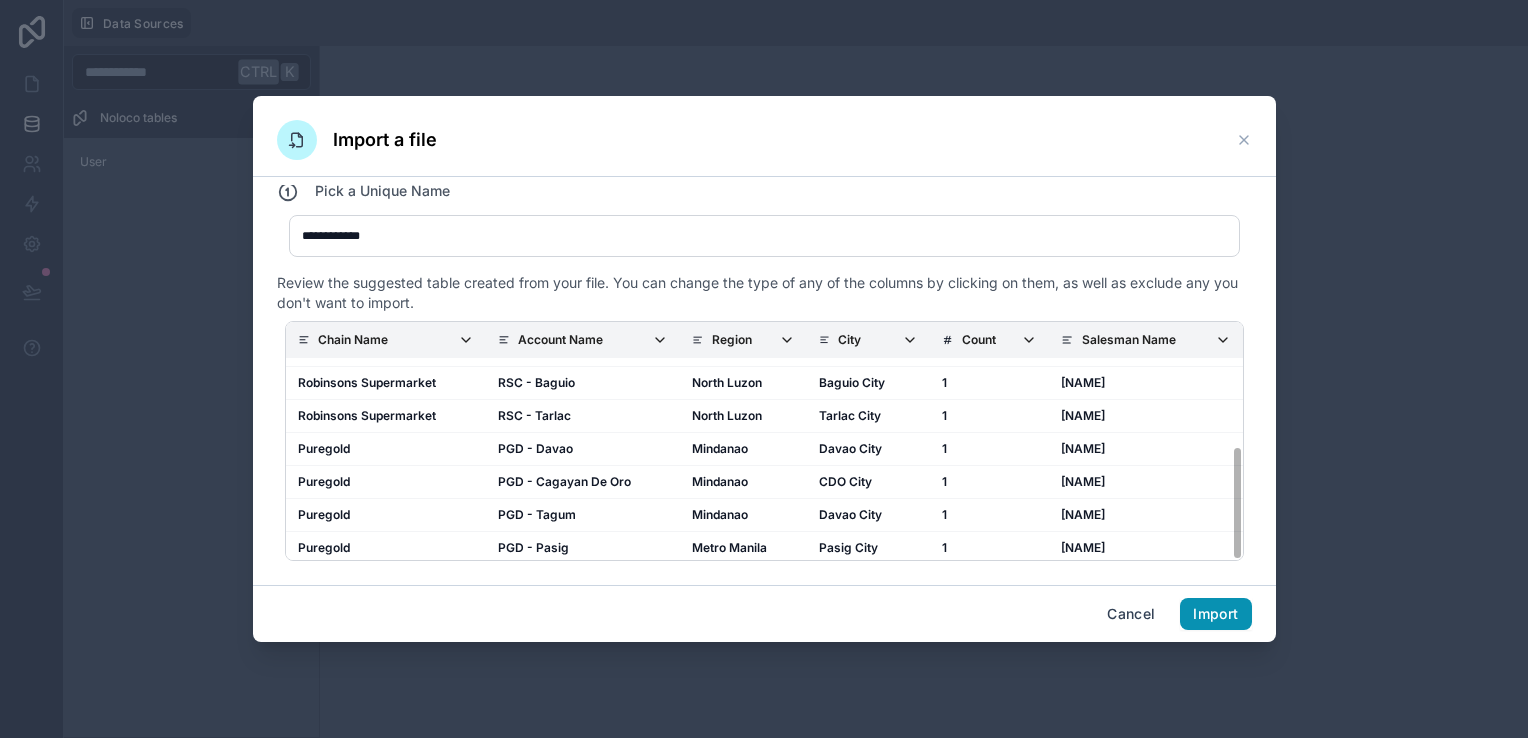 click on "Import" at bounding box center (1215, 614) 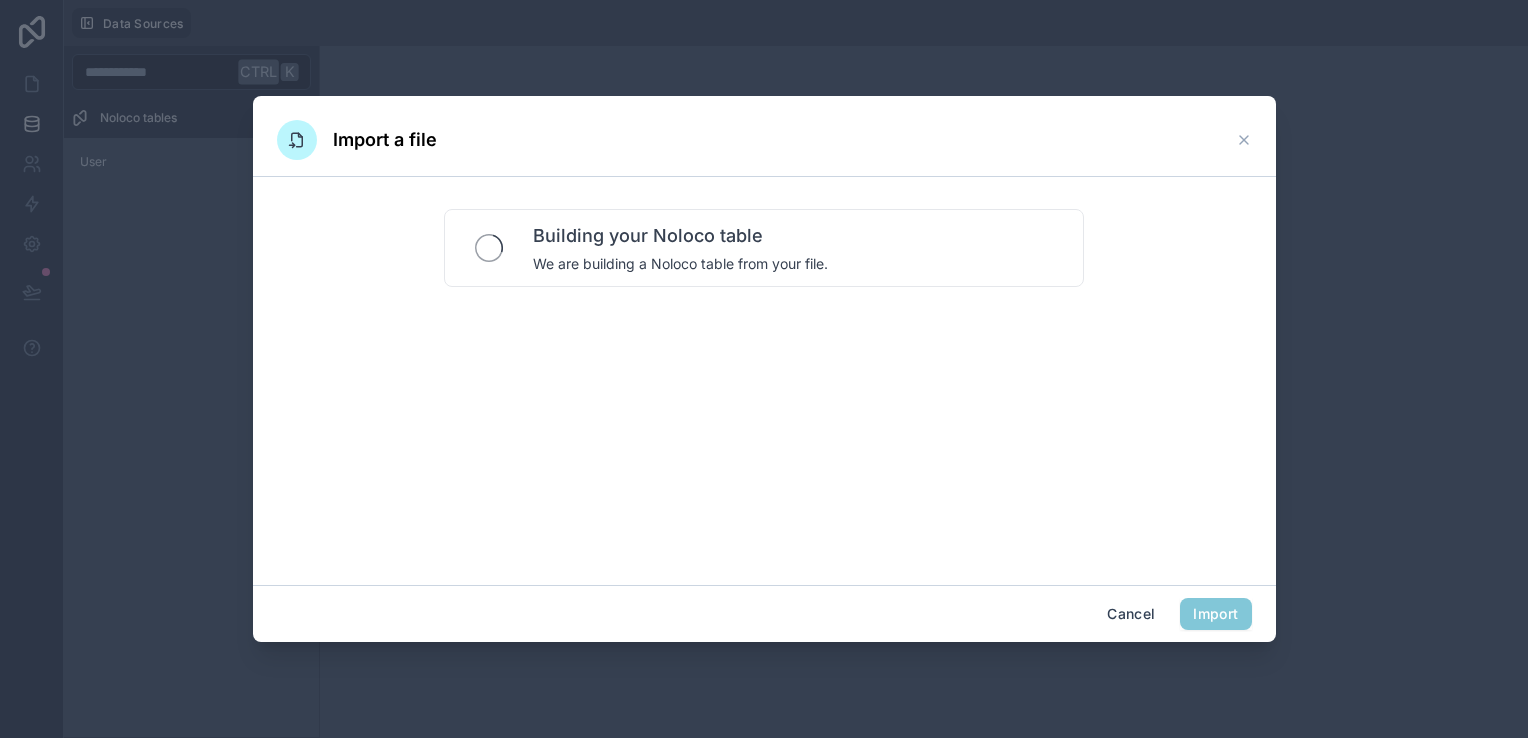 scroll, scrollTop: 0, scrollLeft: 0, axis: both 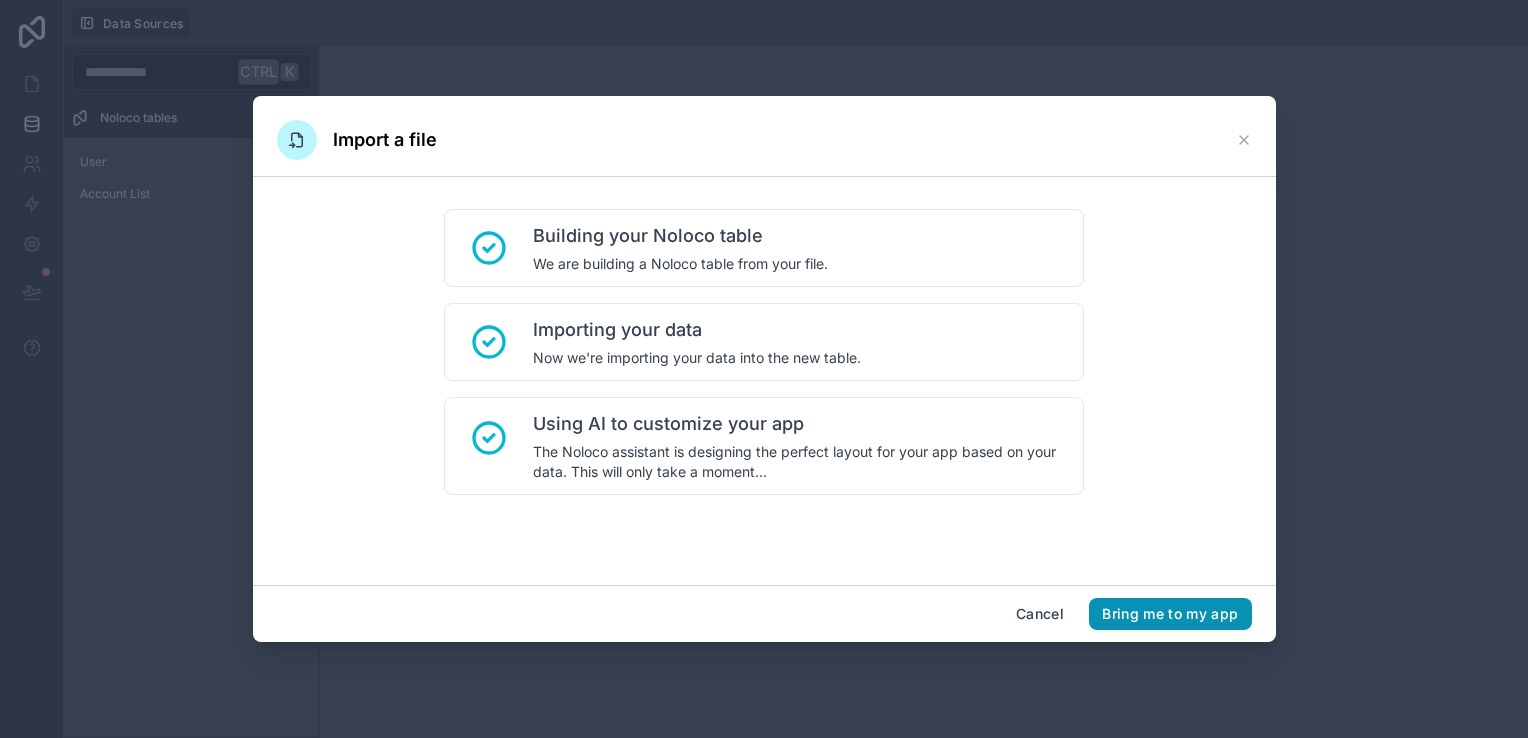 click on "Bring me to my app" at bounding box center (1170, 614) 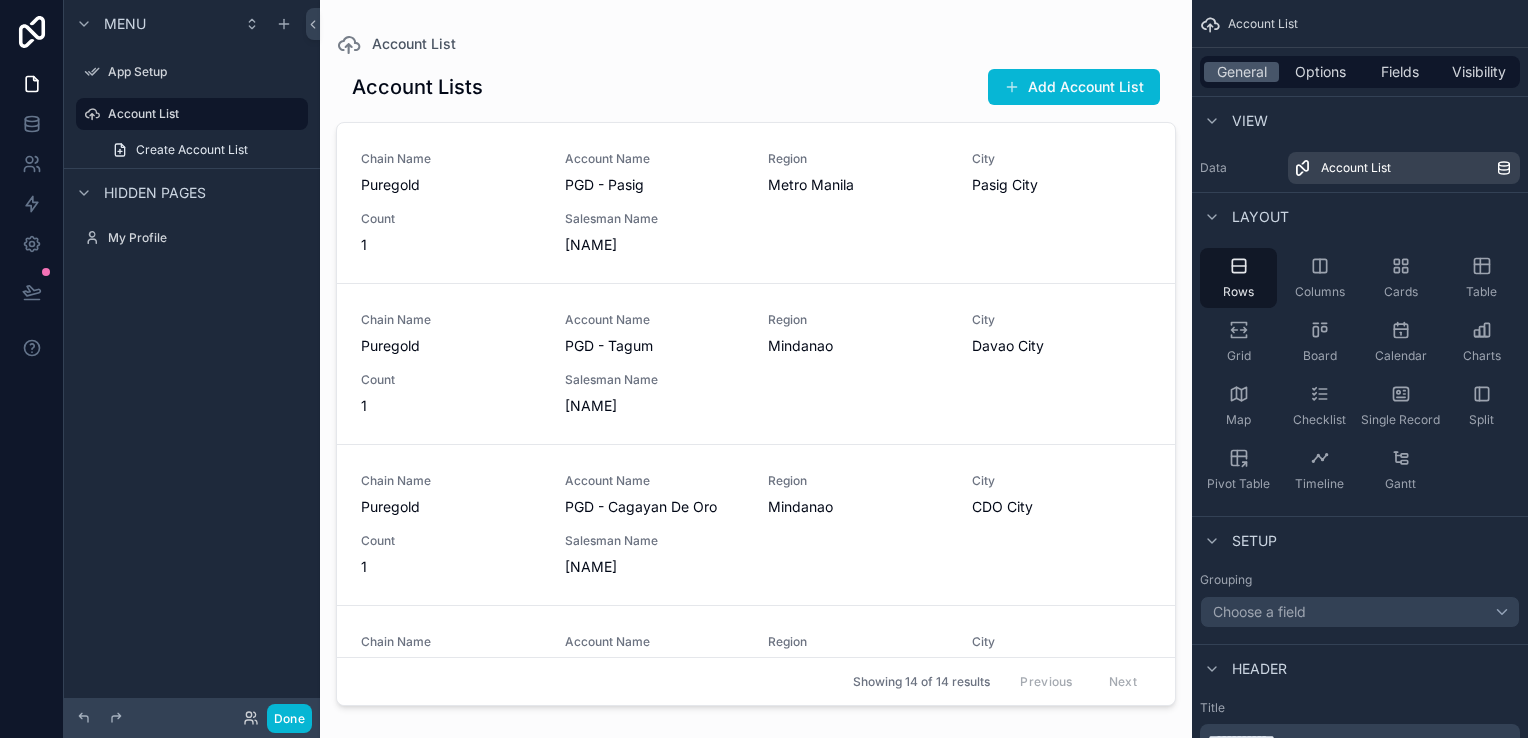 drag, startPoint x: 1170, startPoint y: 229, endPoint x: 1170, endPoint y: 248, distance: 19 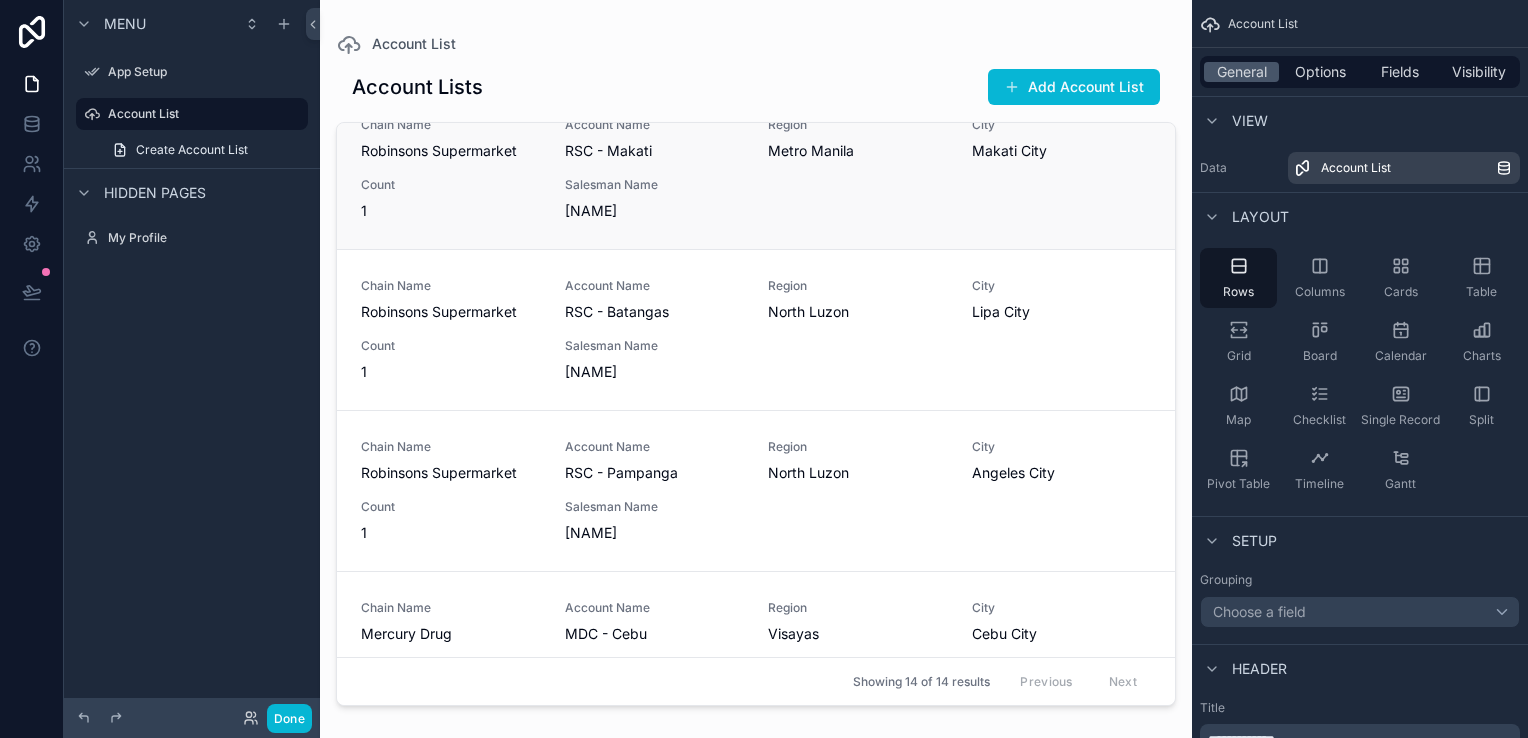scroll, scrollTop: 100, scrollLeft: 0, axis: vertical 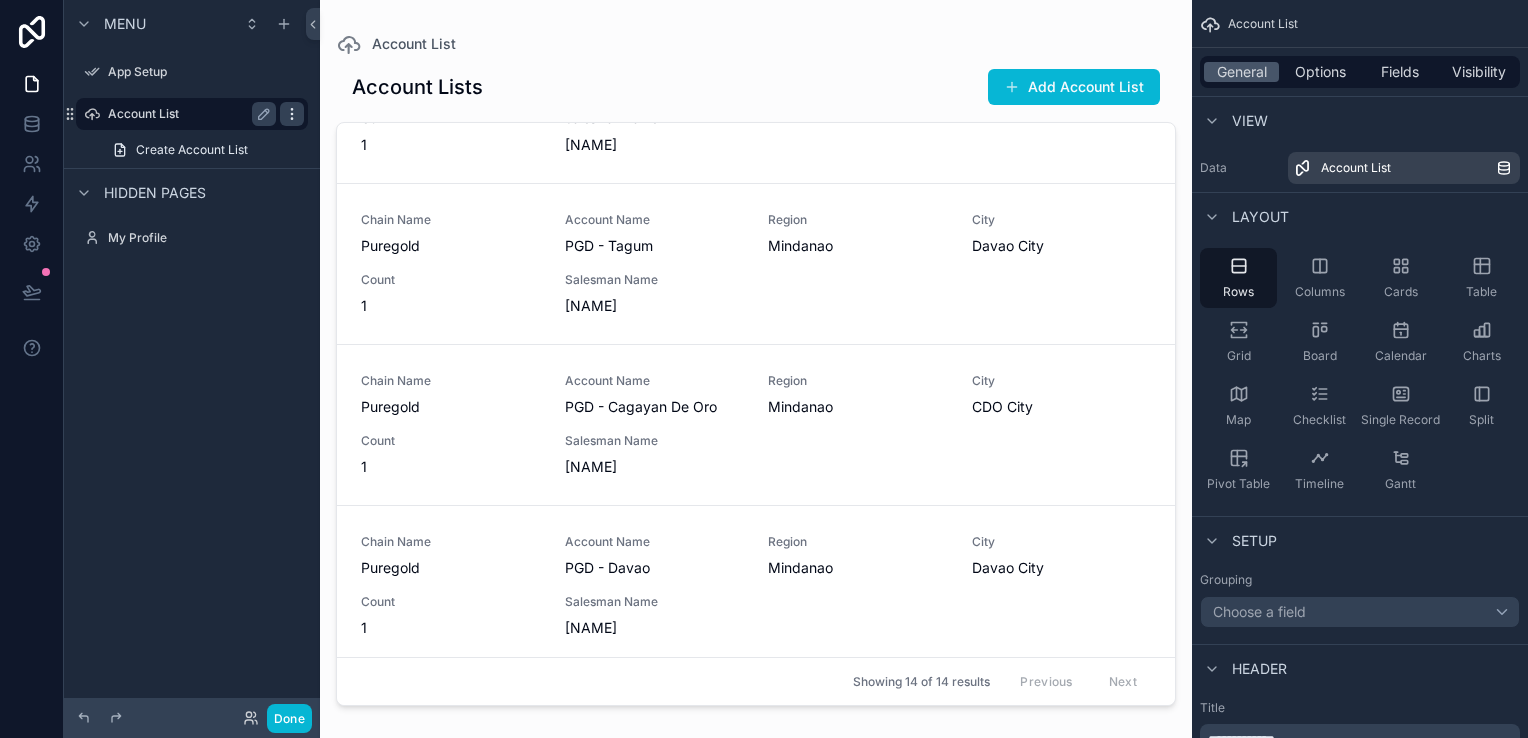 click at bounding box center [292, 114] 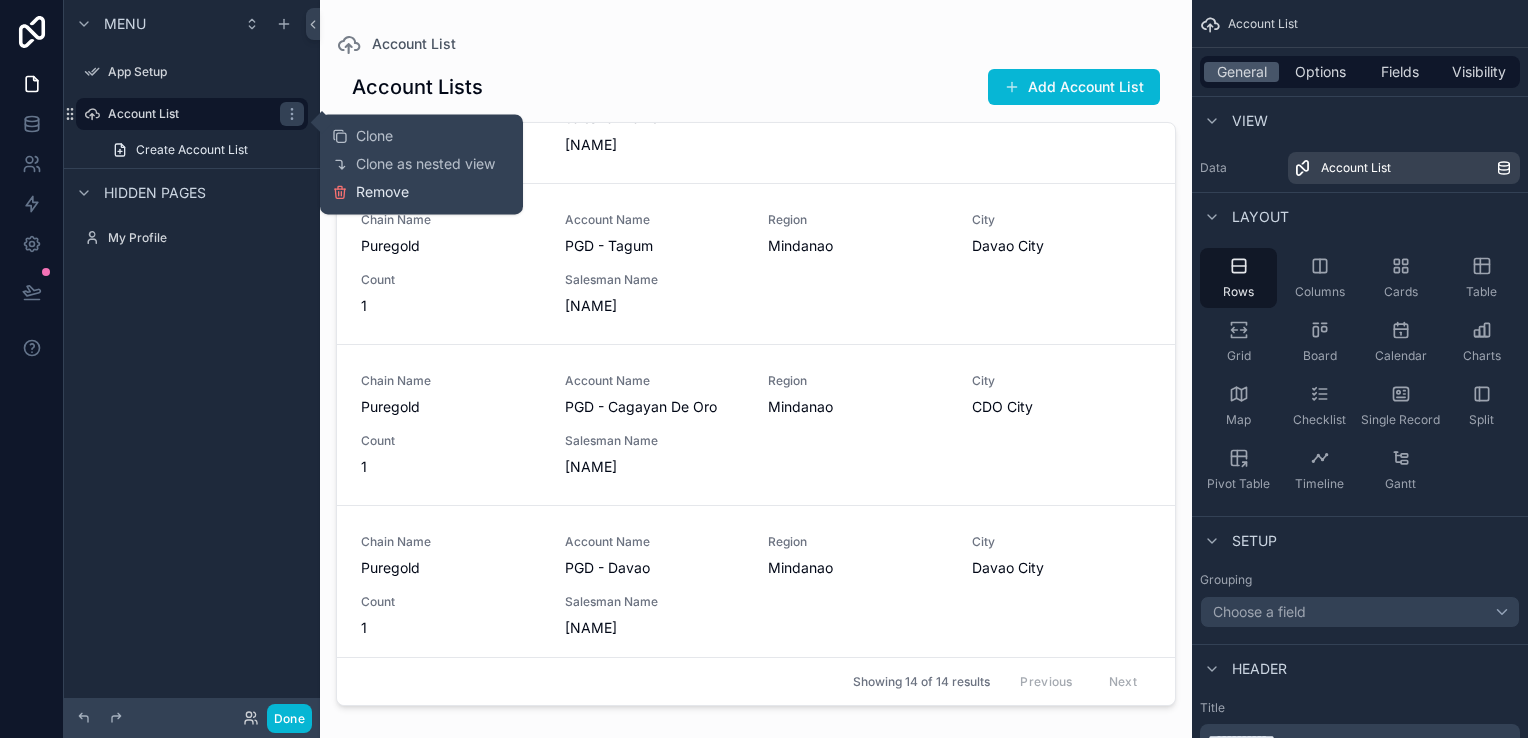 click 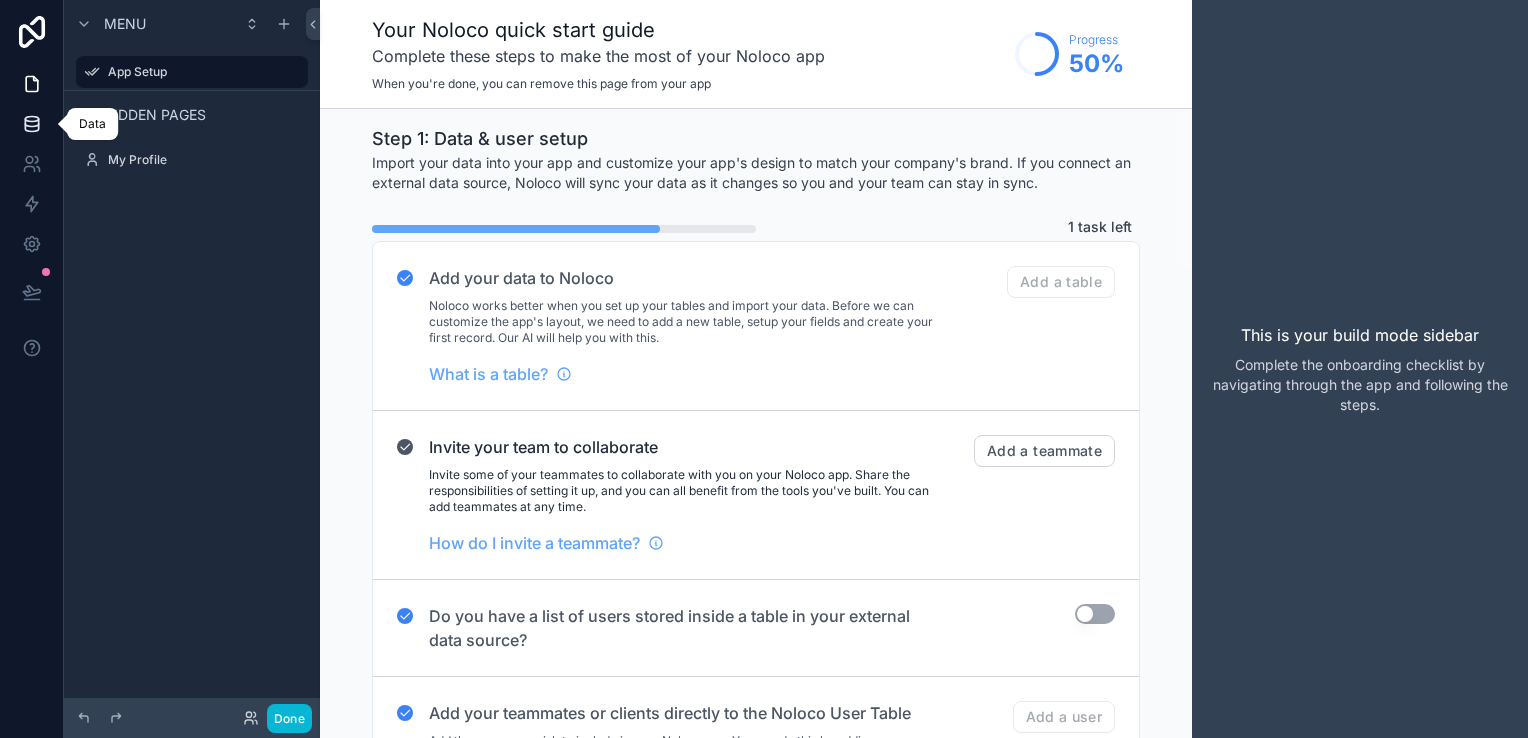 click at bounding box center (31, 124) 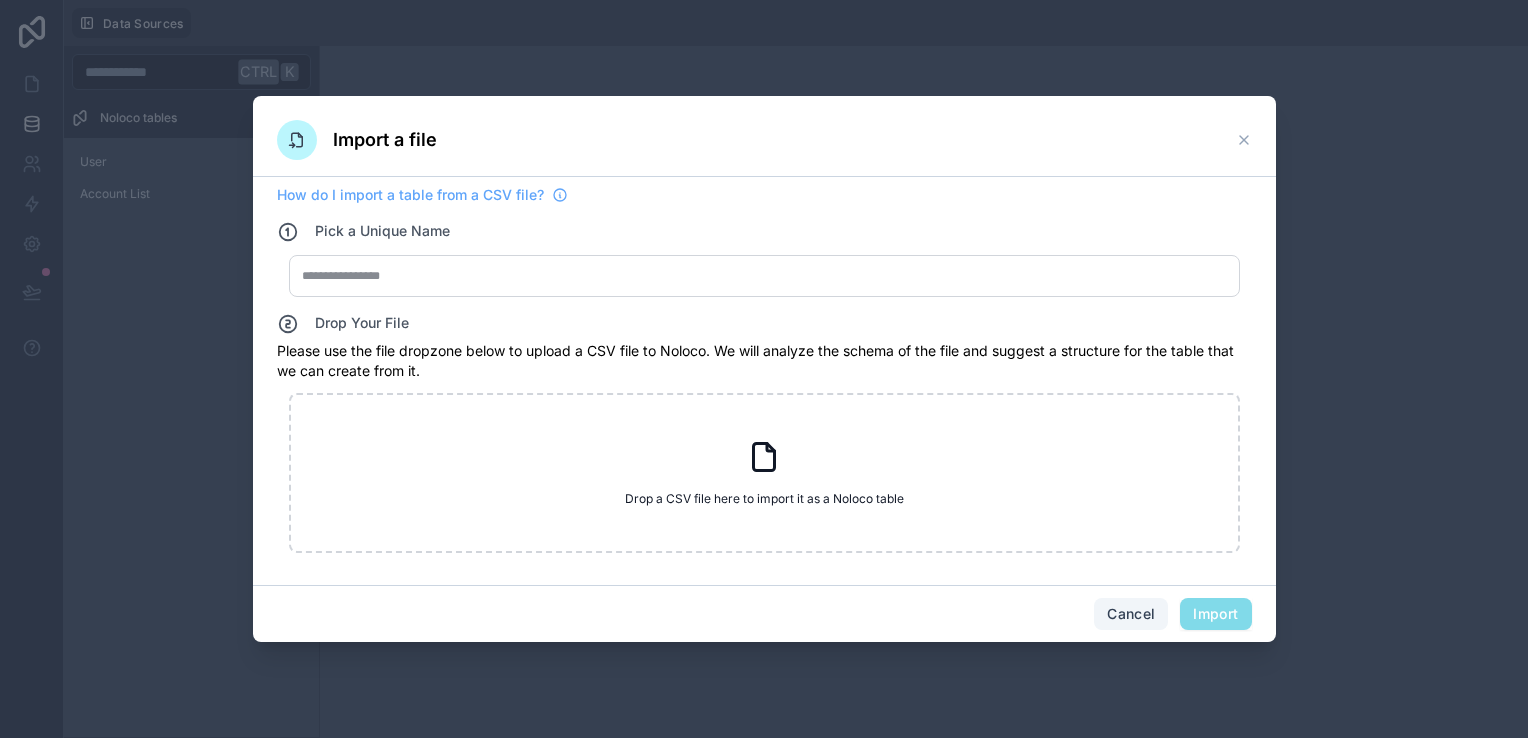 click on "Cancel" at bounding box center (1131, 614) 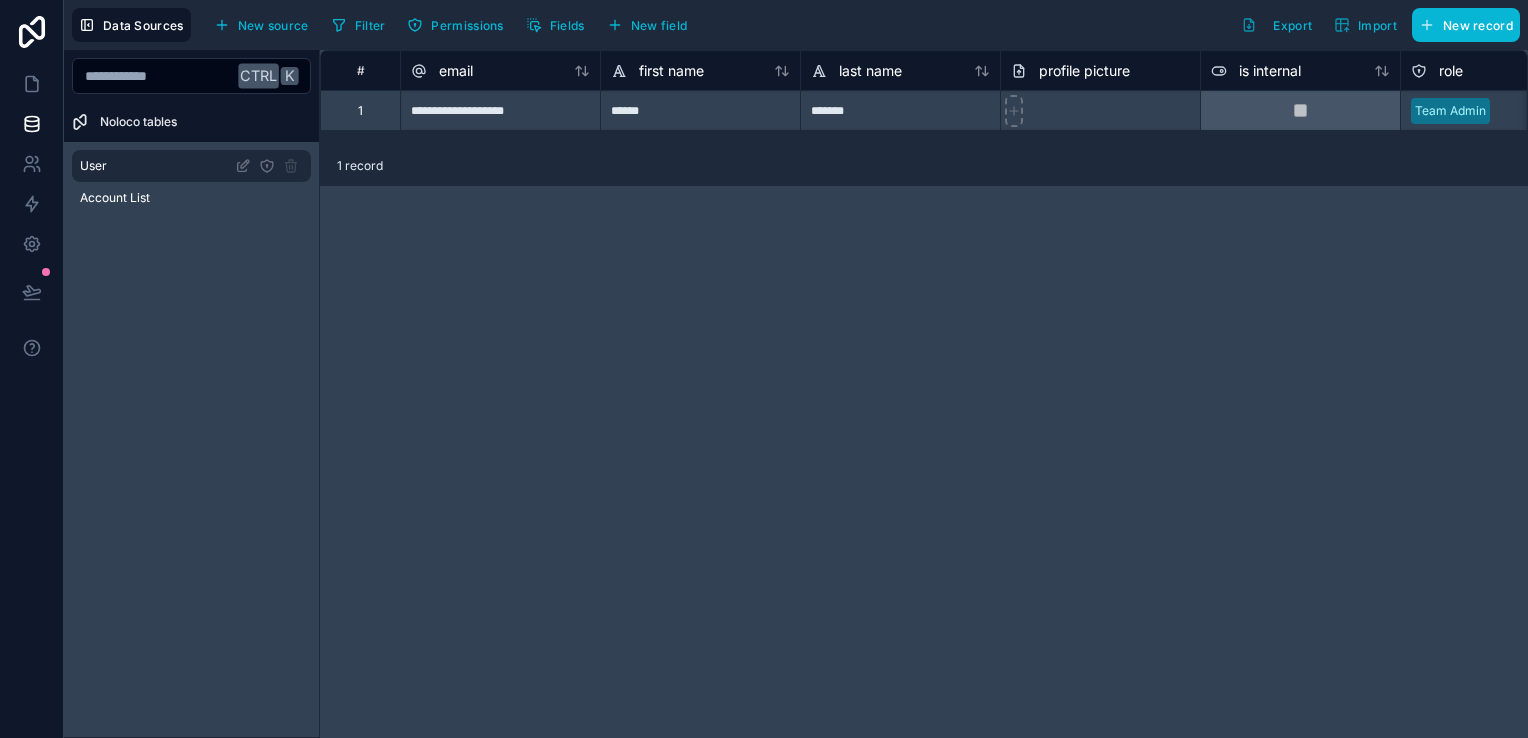 click on "User" at bounding box center (191, 166) 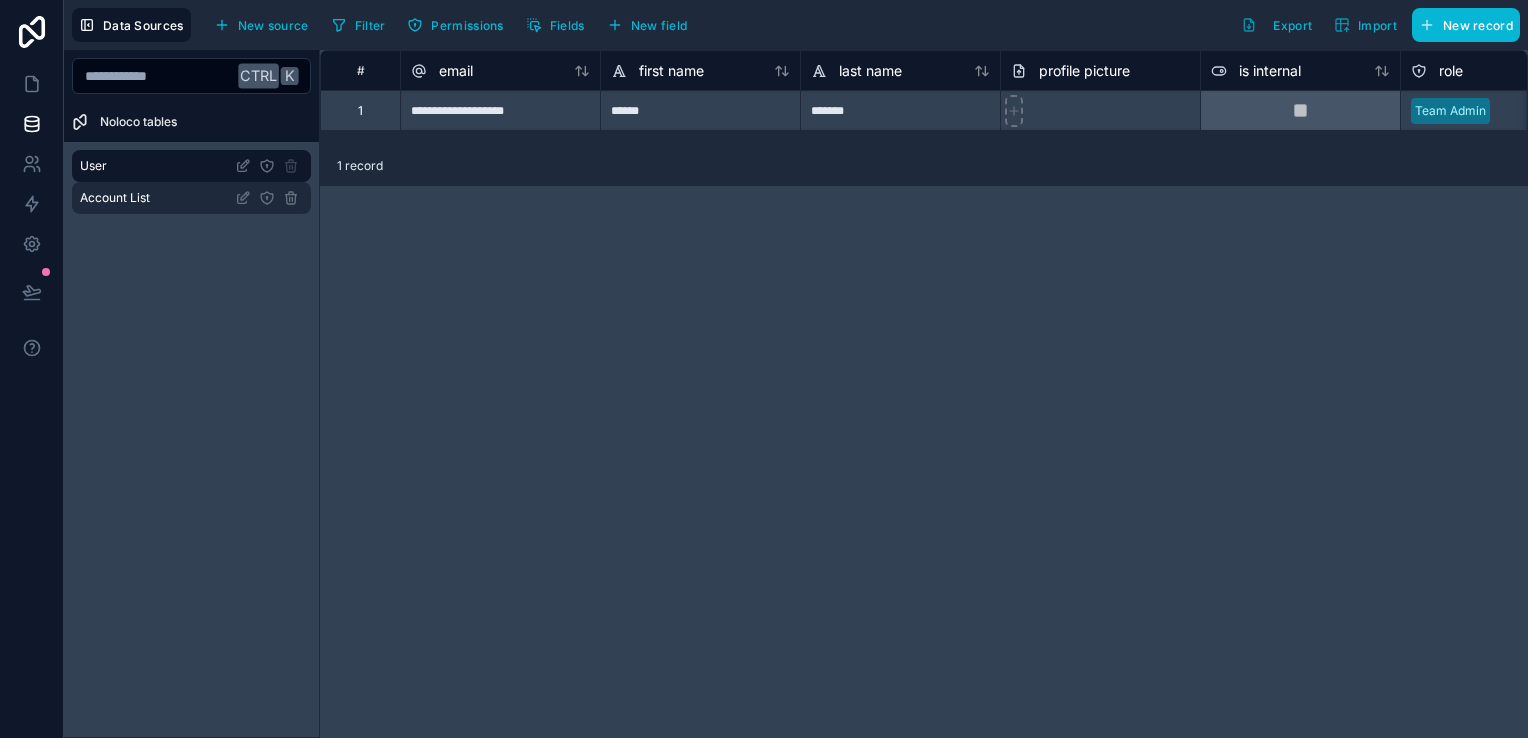 click on "Account List" at bounding box center [191, 198] 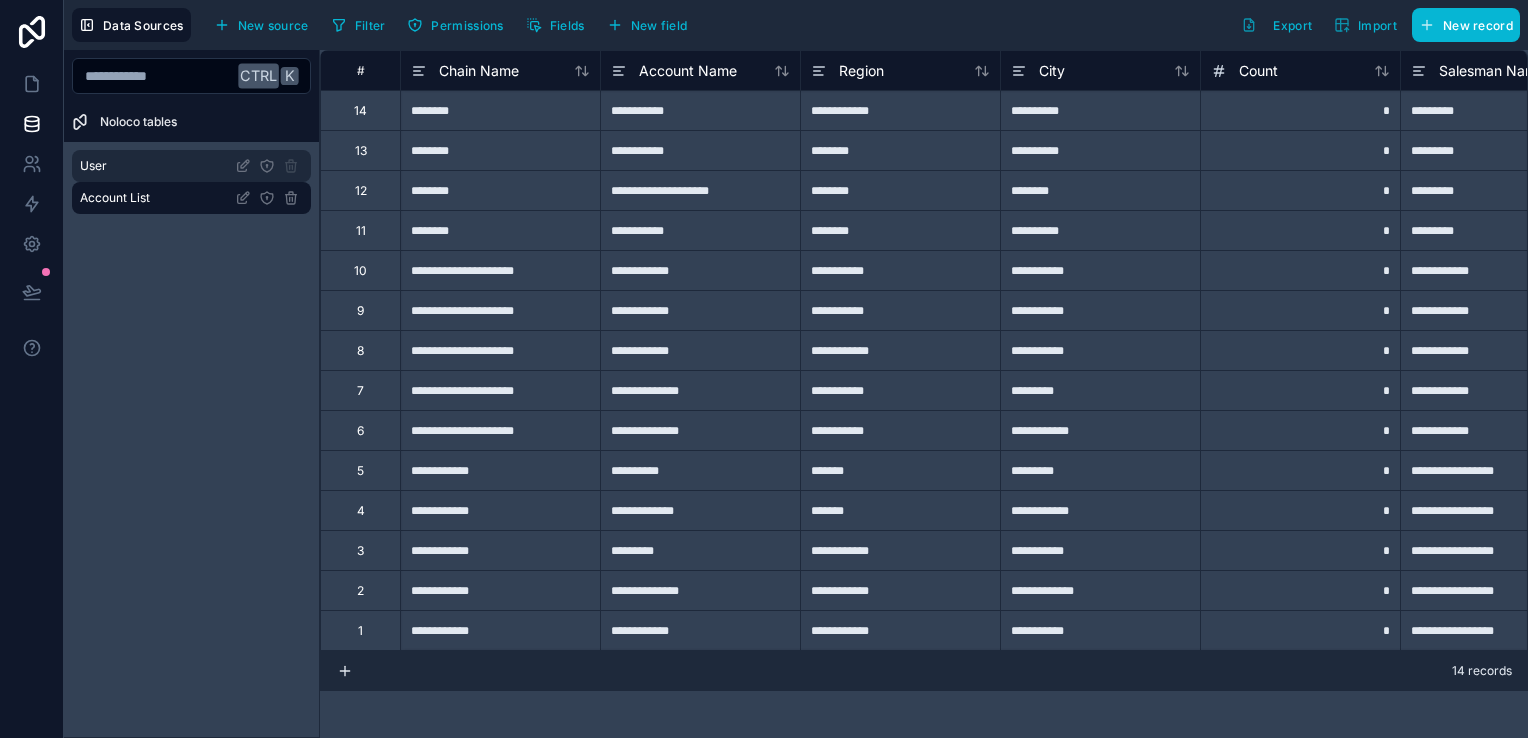 click on "User" at bounding box center (191, 166) 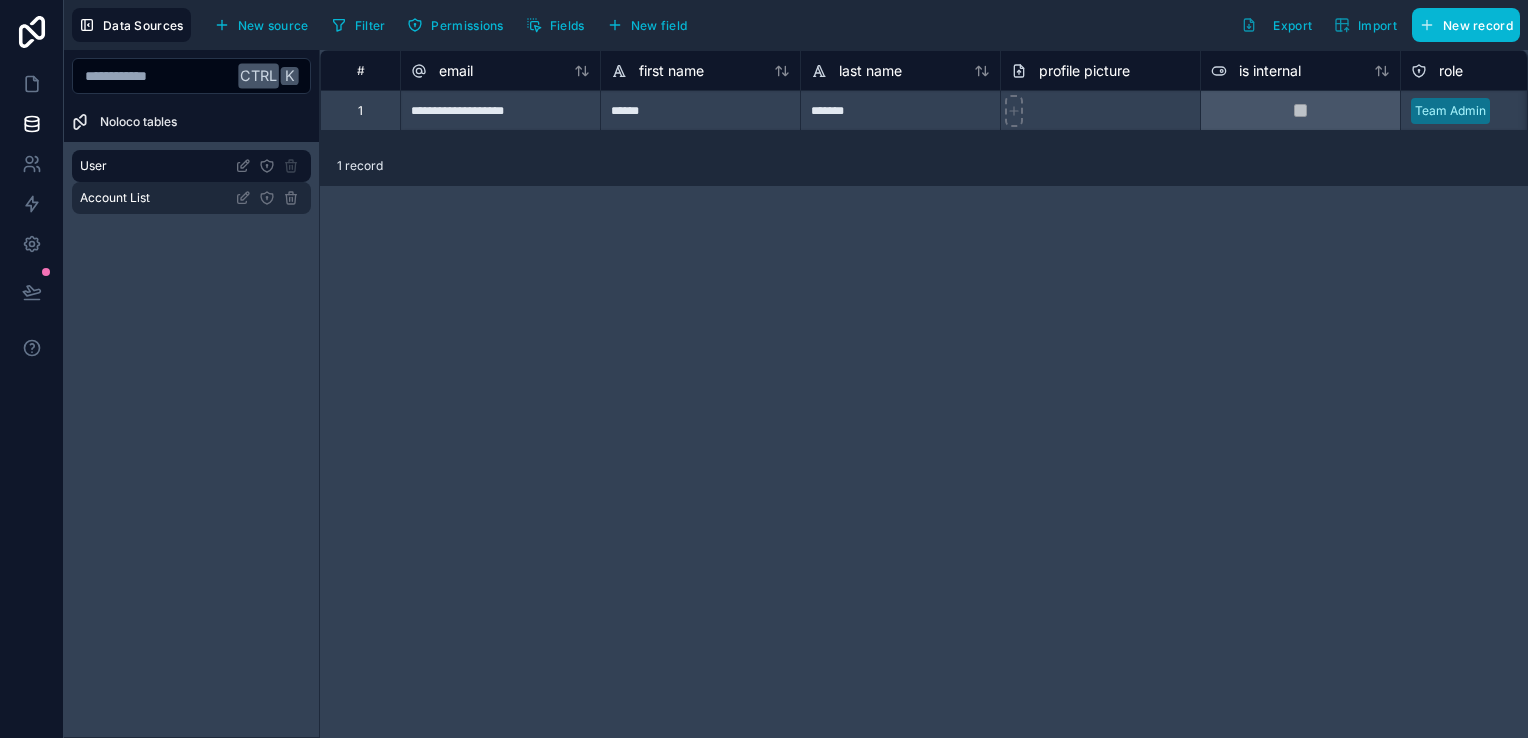 click on "Account List" at bounding box center (191, 198) 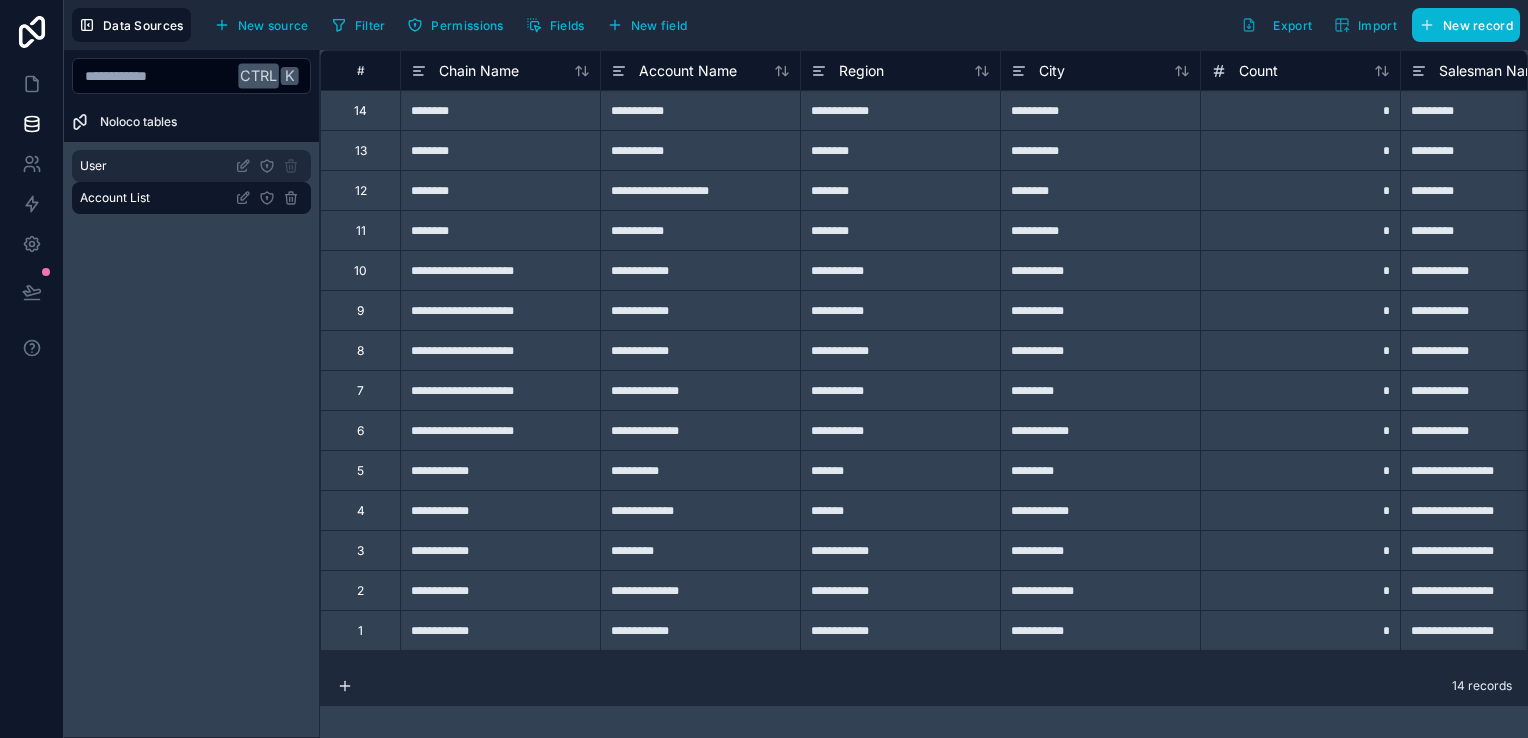 click on "User" at bounding box center (191, 166) 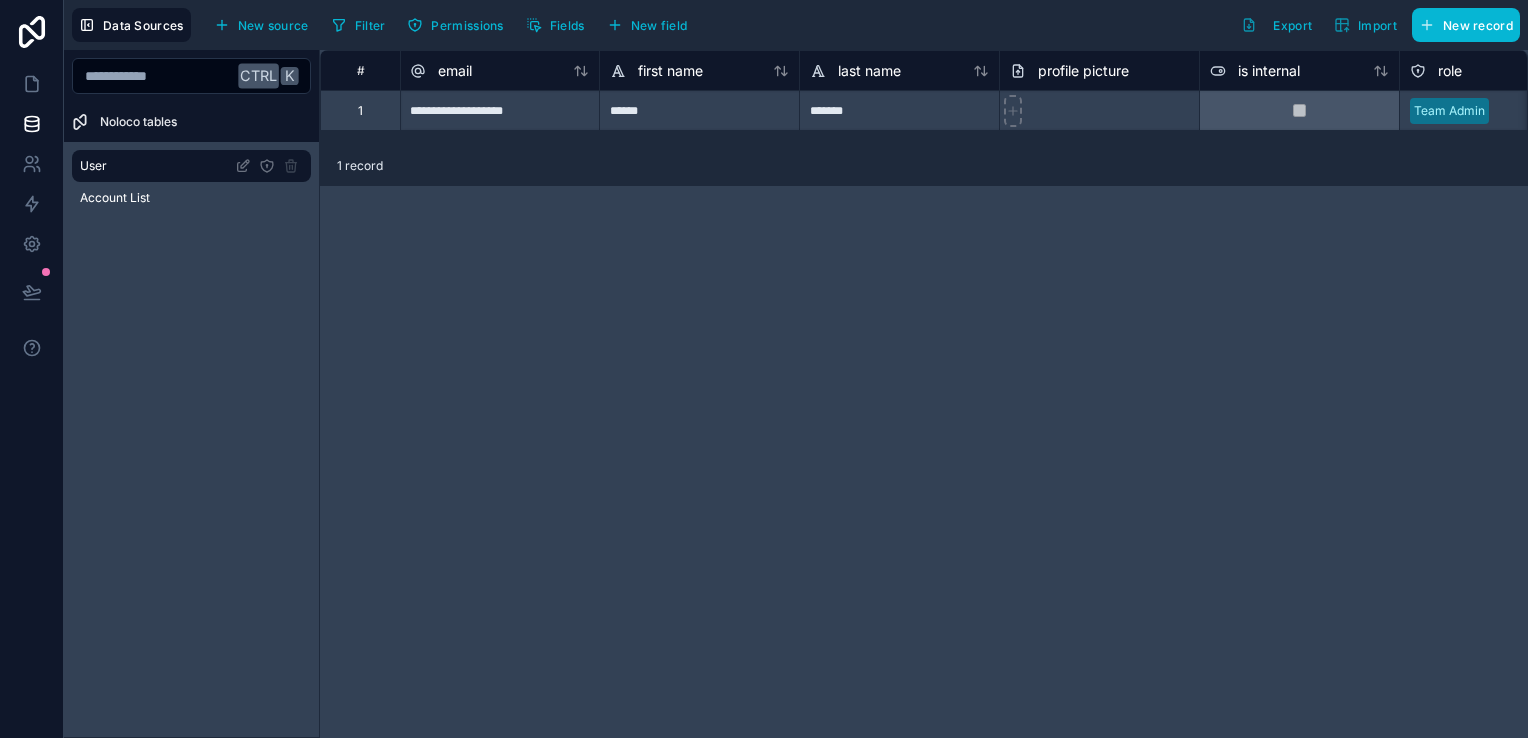 scroll, scrollTop: 0, scrollLeft: 0, axis: both 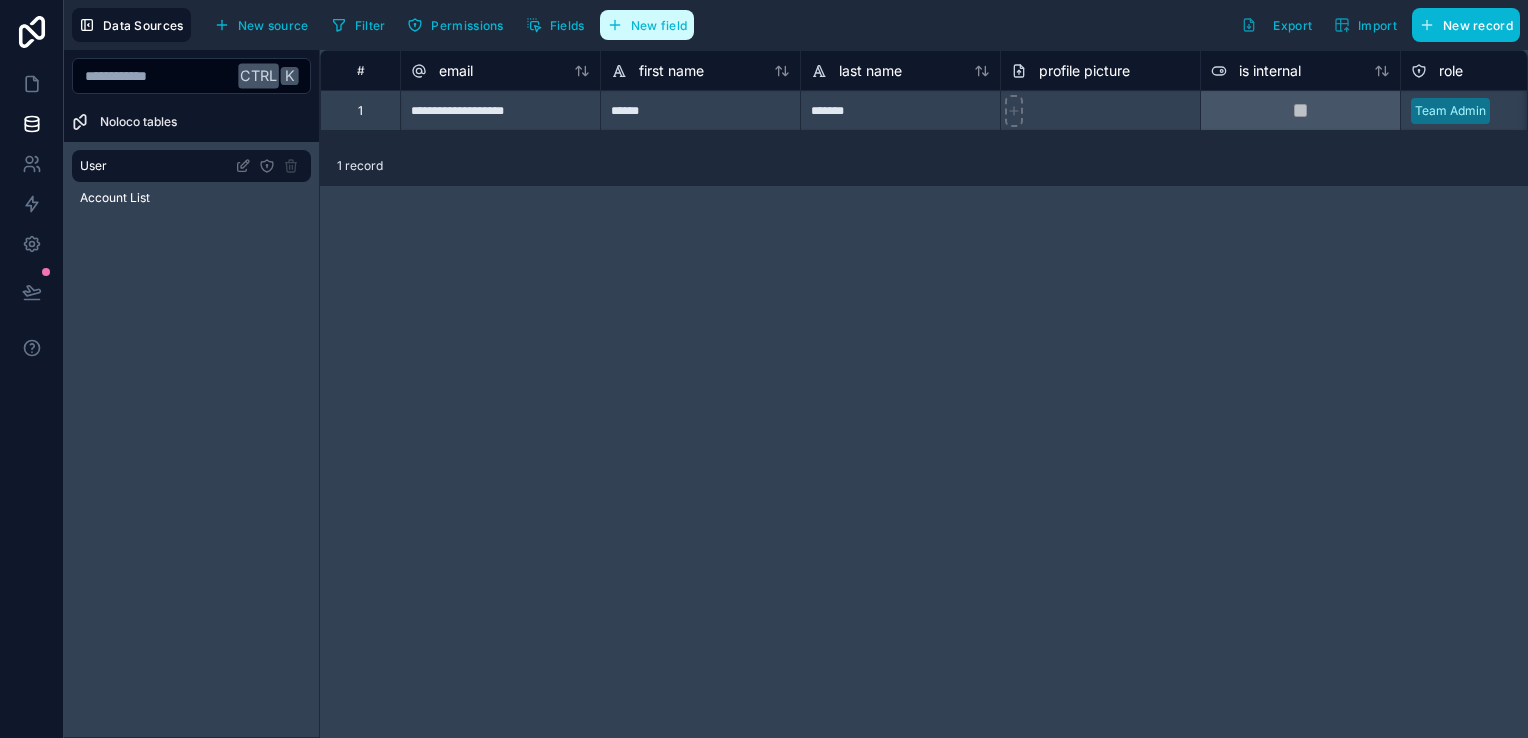 click on "New field" at bounding box center (659, 25) 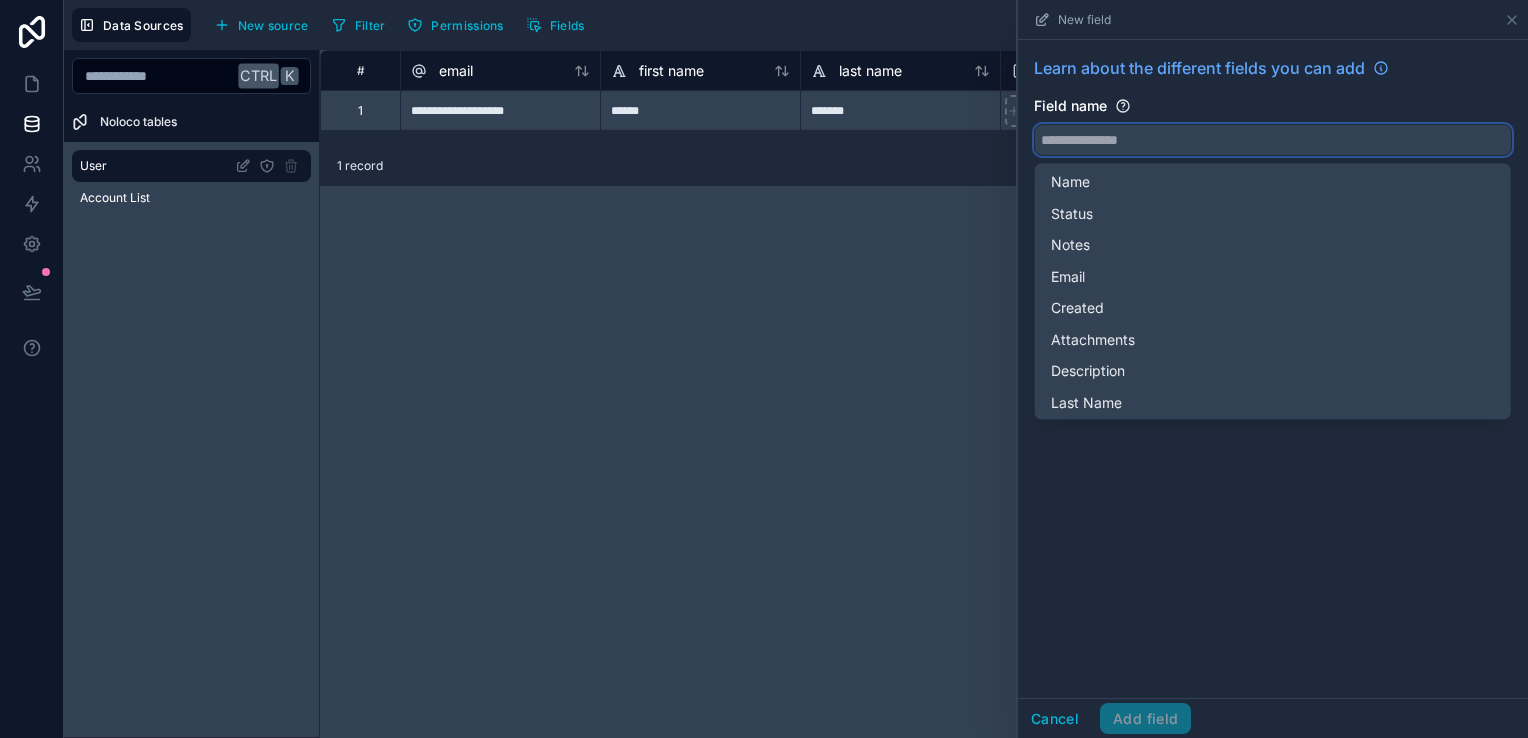 click at bounding box center [1273, 140] 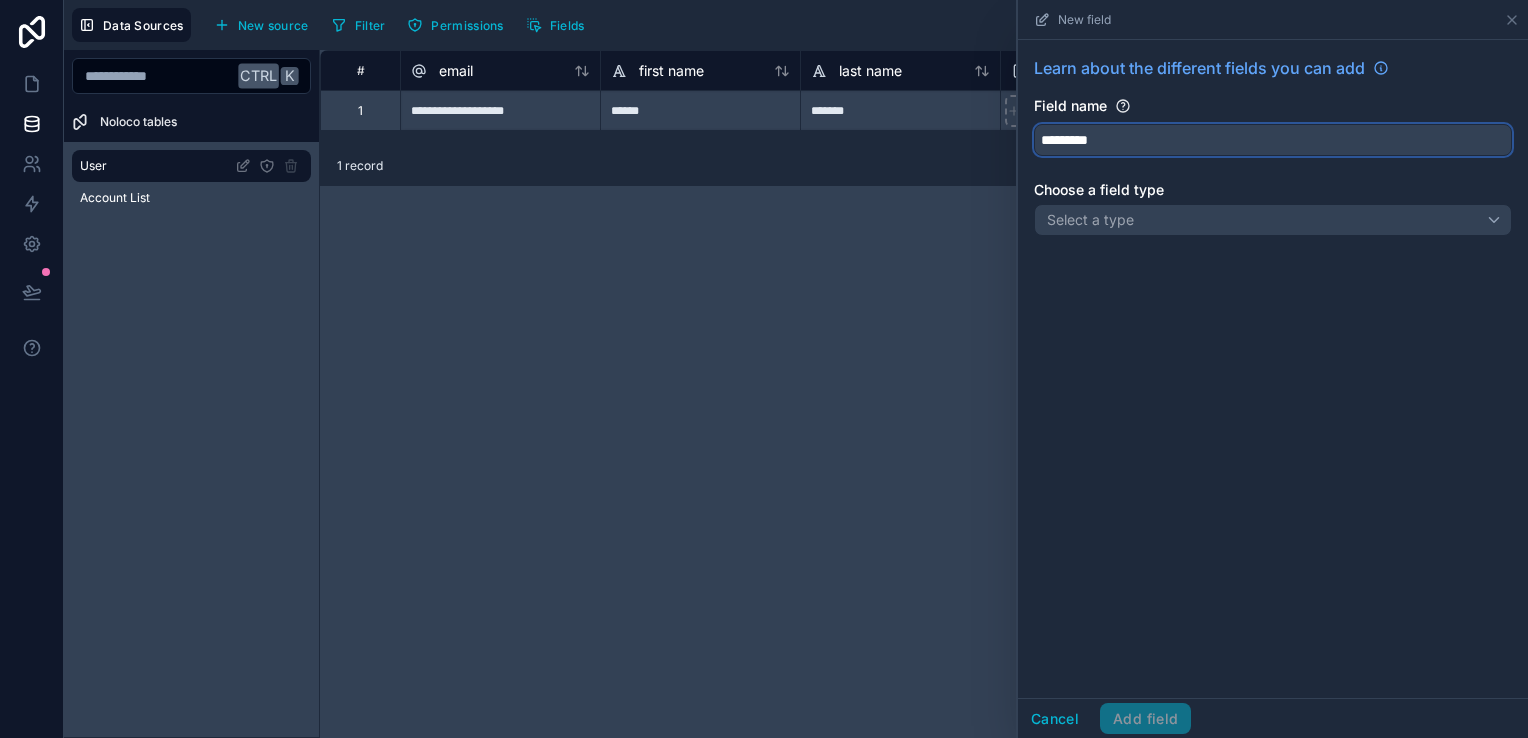 click on "********" at bounding box center [1273, 140] 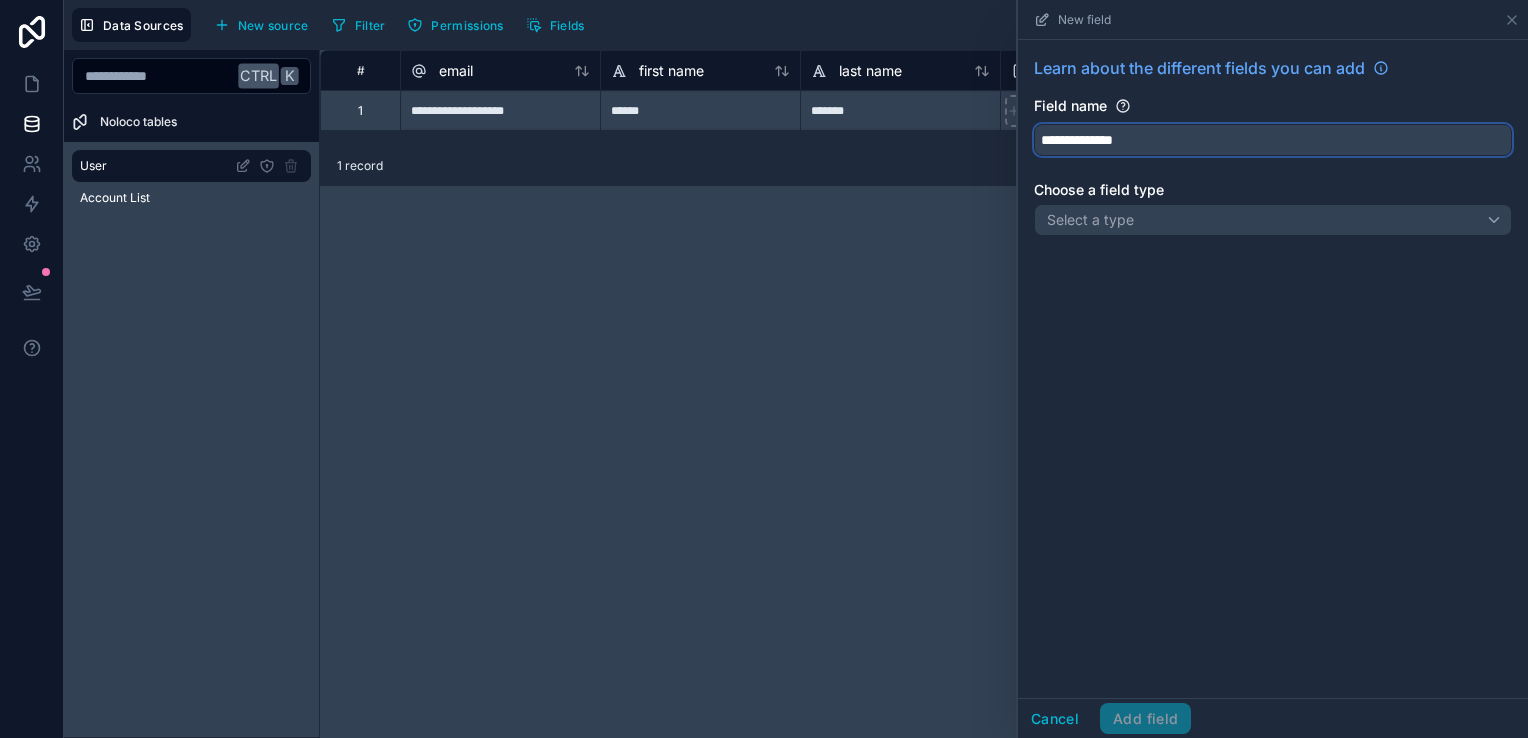 click on "**********" at bounding box center [1273, 140] 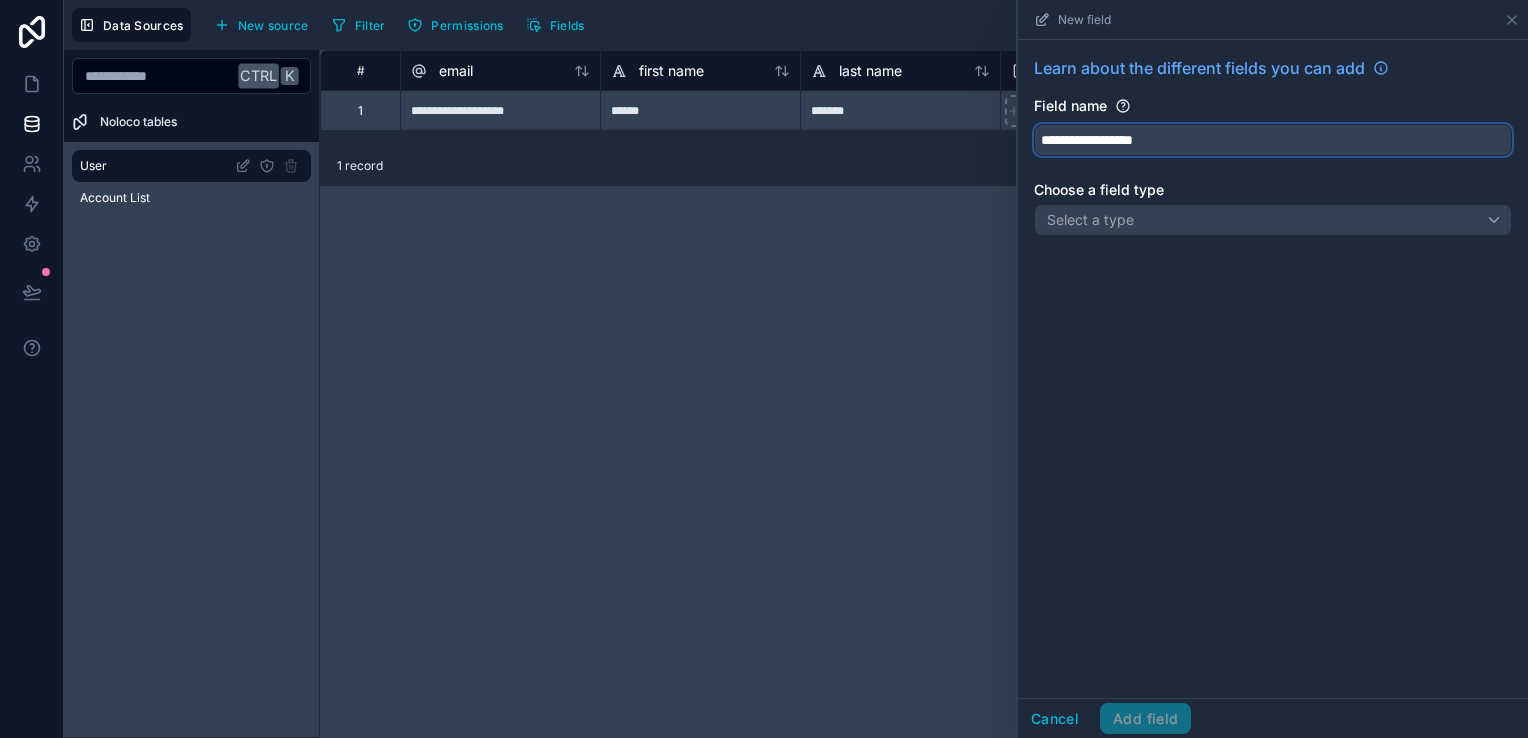 type on "**********" 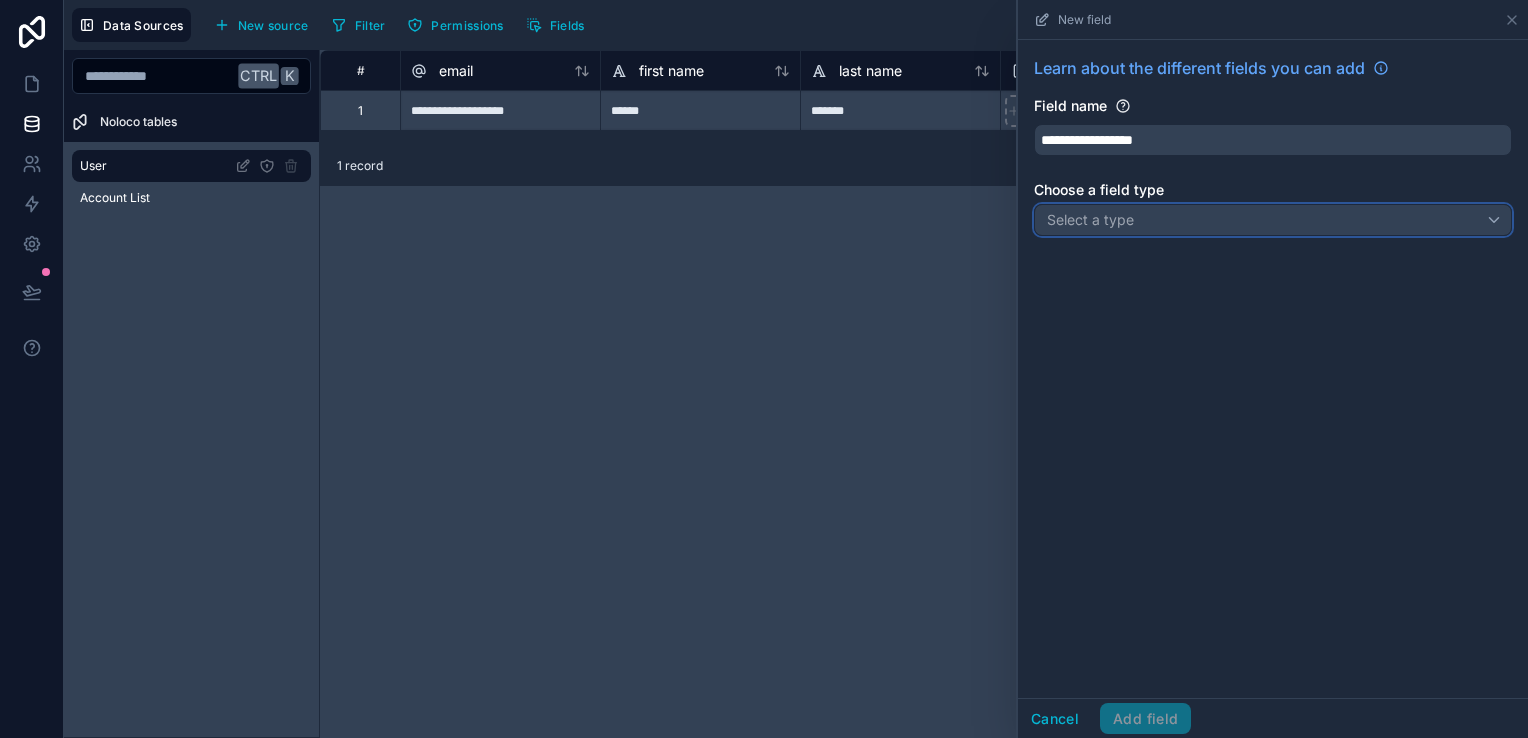 click on "Select a type" at bounding box center (1273, 220) 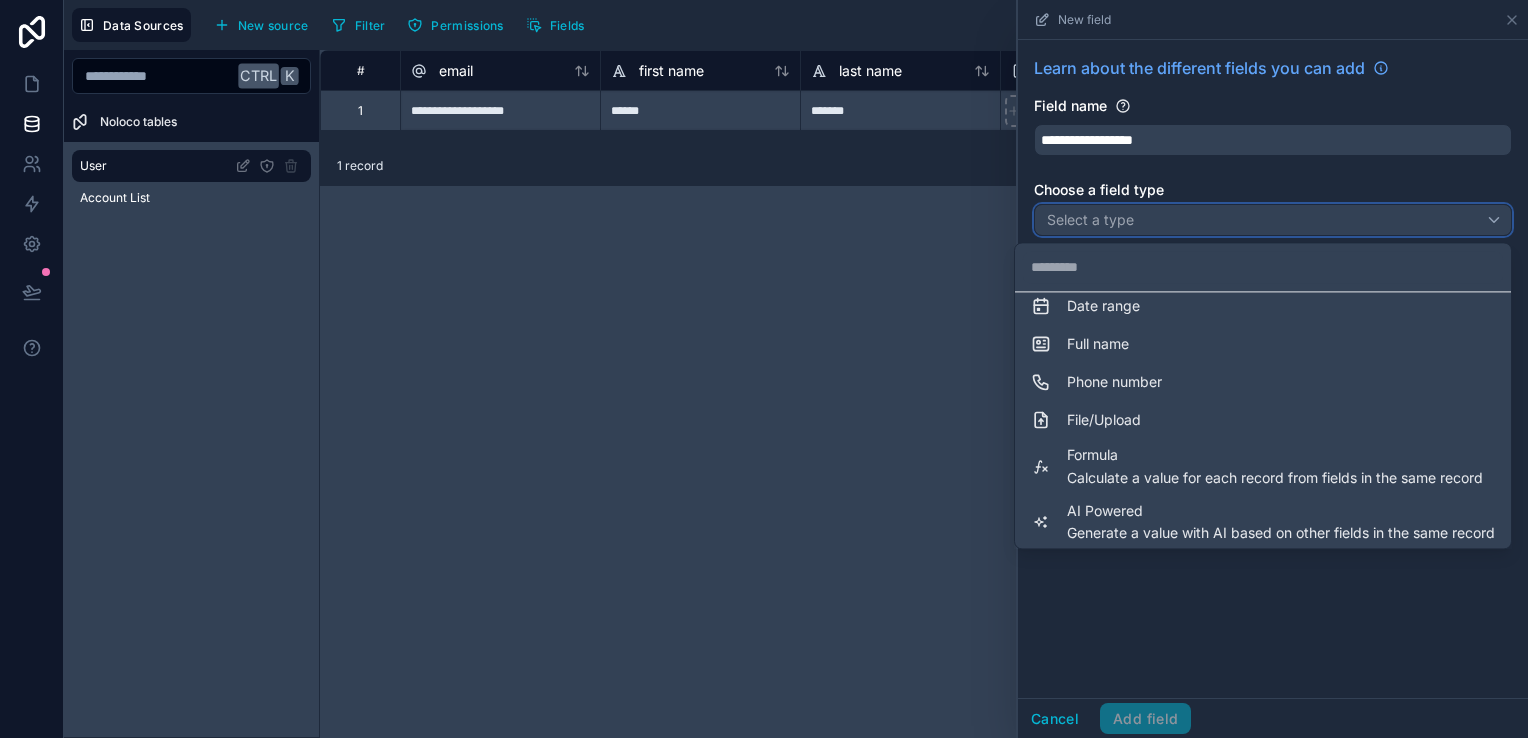 scroll, scrollTop: 500, scrollLeft: 0, axis: vertical 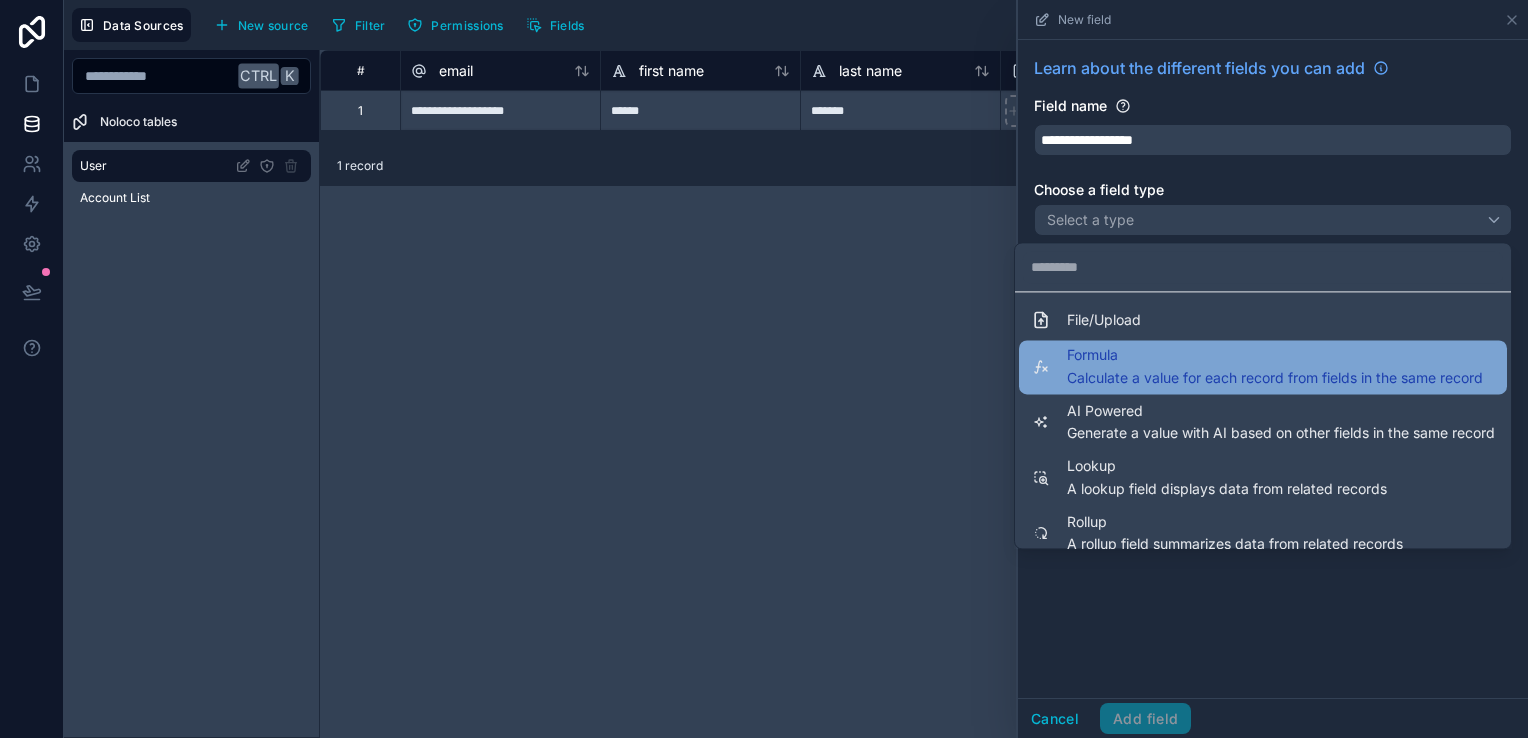 click on "Formula Calculate a value for each record from fields in the same record" at bounding box center (1263, 367) 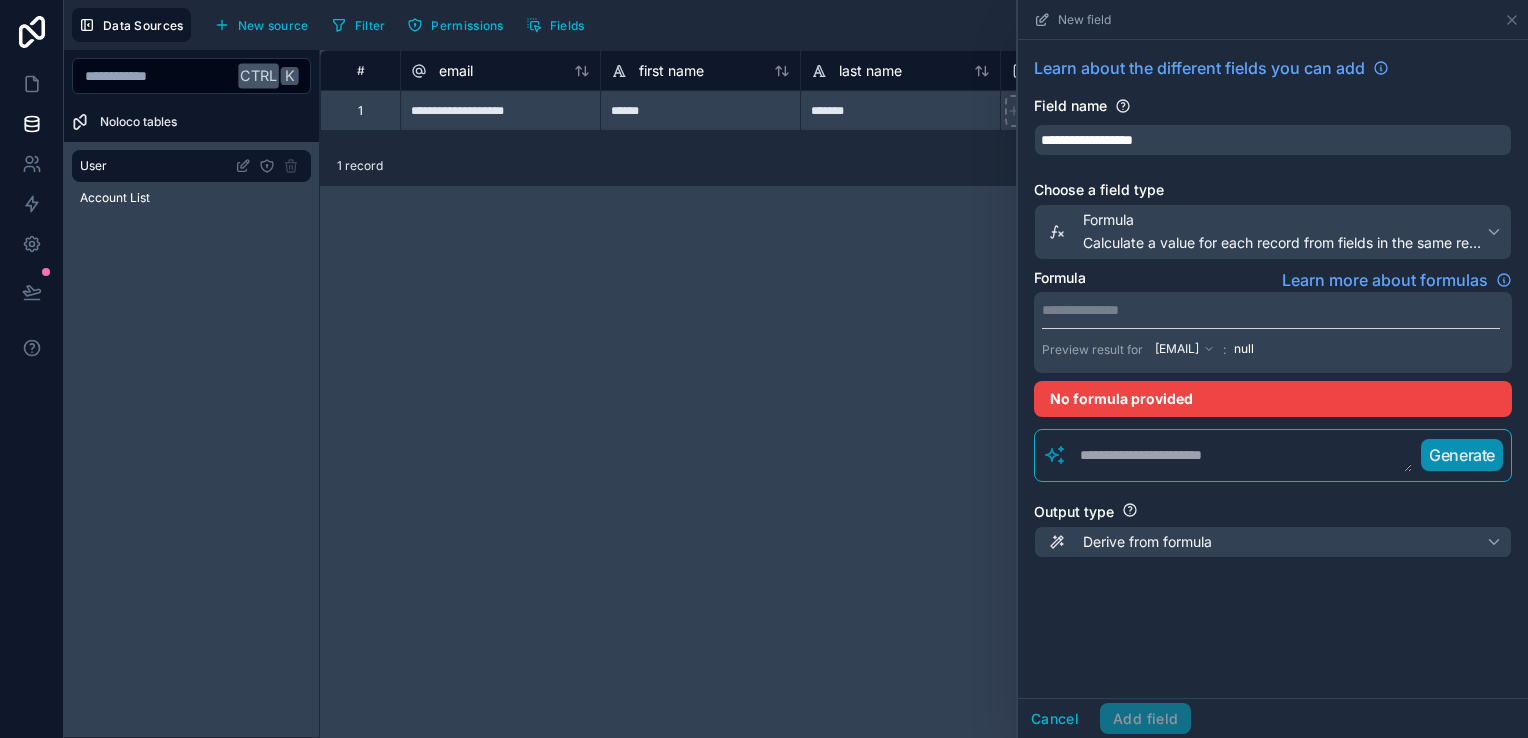 click at bounding box center [1240, 456] 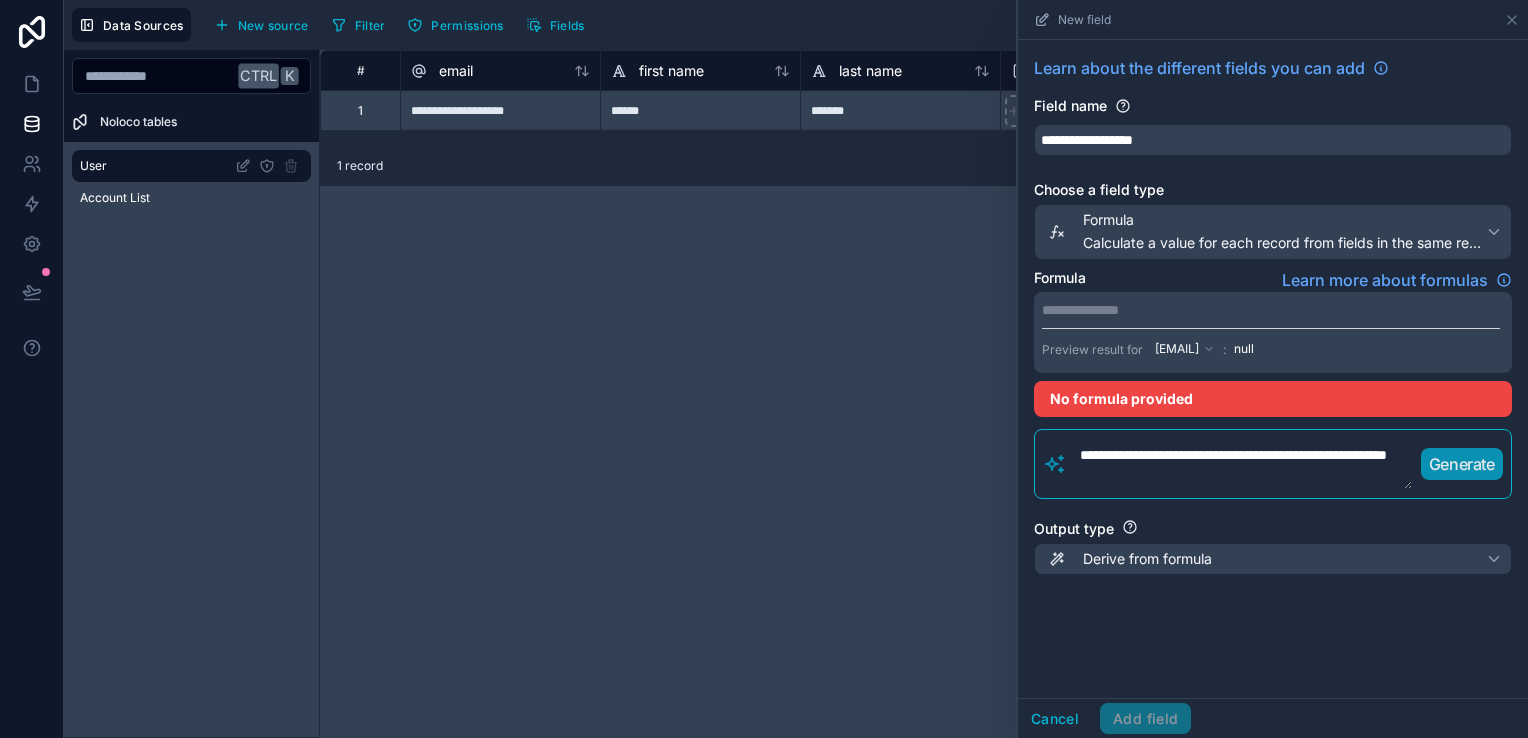 scroll, scrollTop: 0, scrollLeft: 0, axis: both 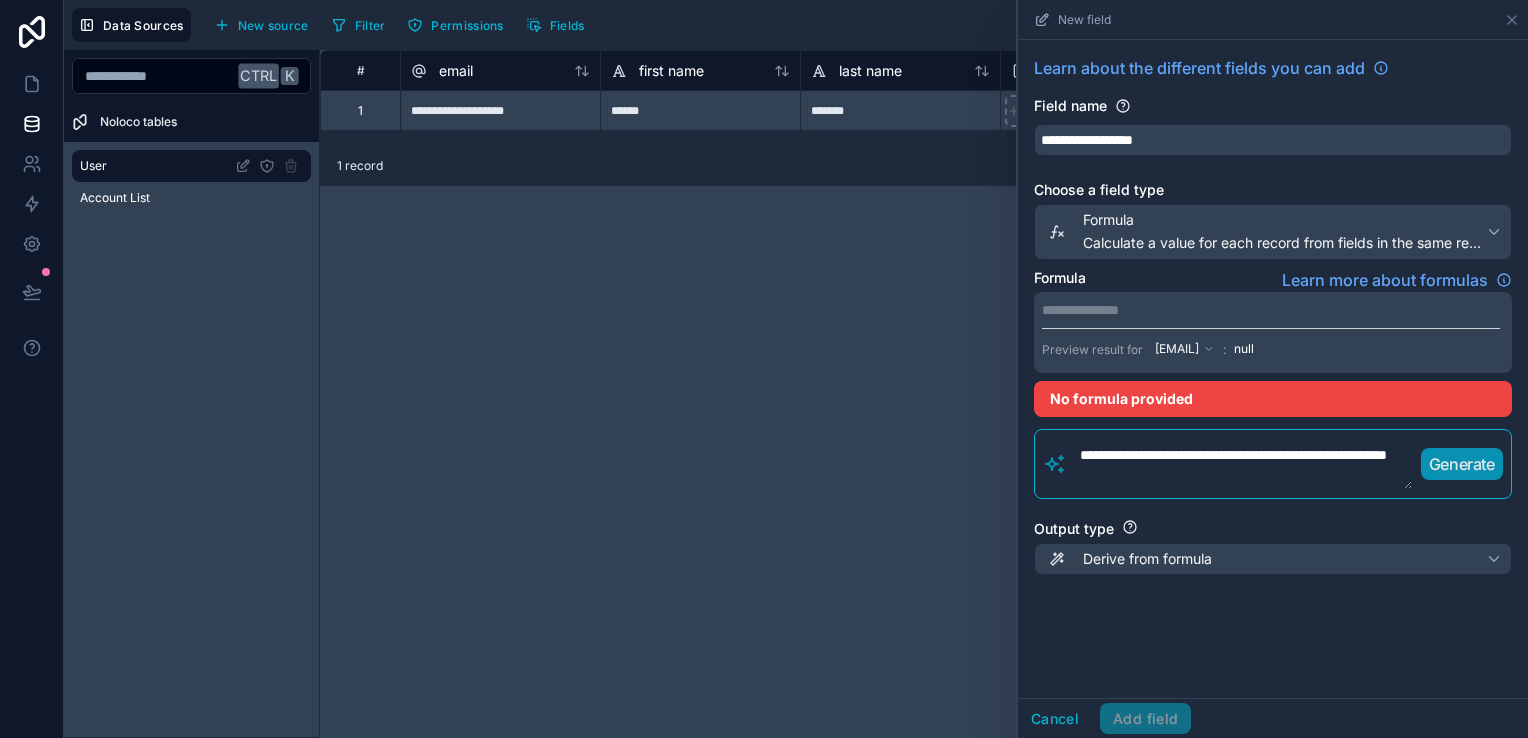 type on "**********" 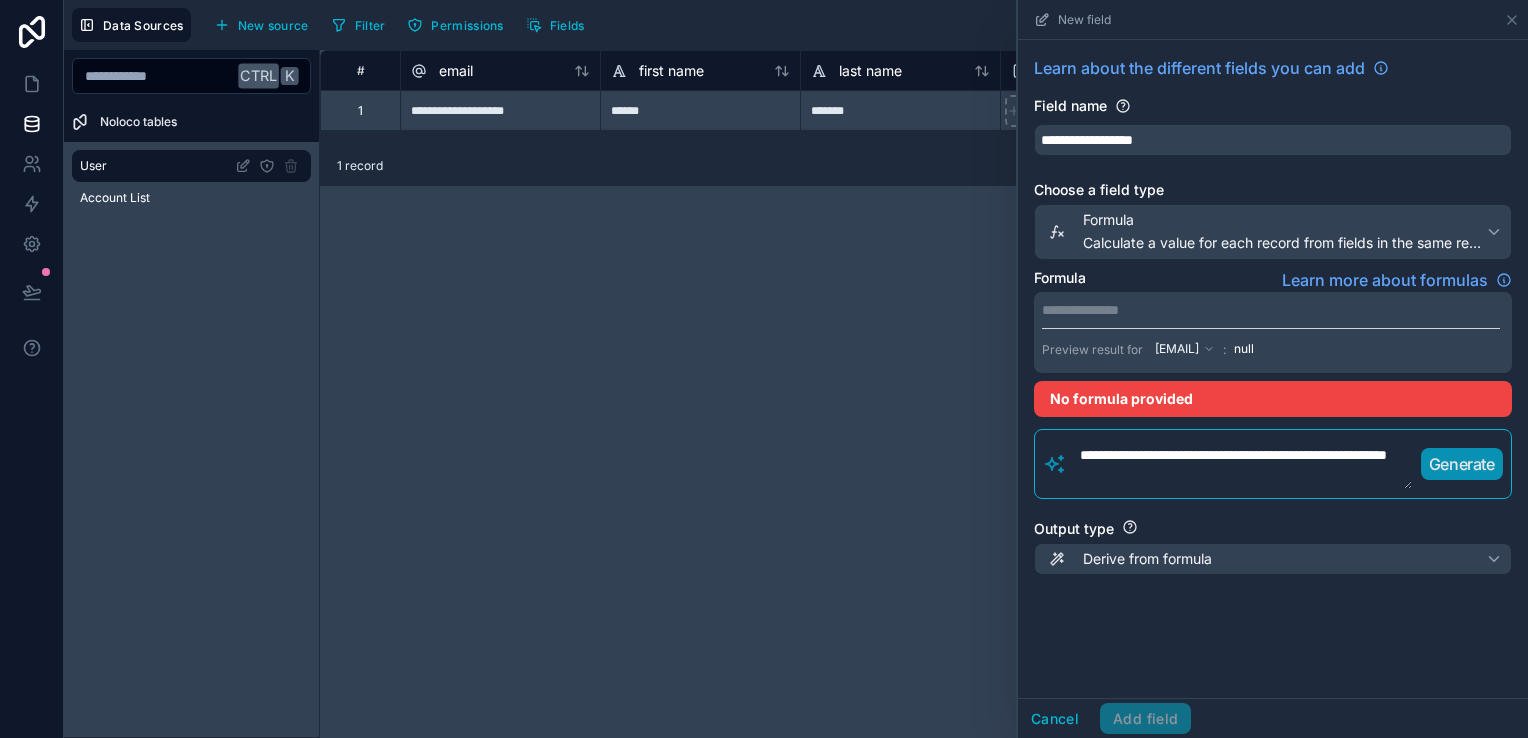 click on "Generate" at bounding box center (1462, 464) 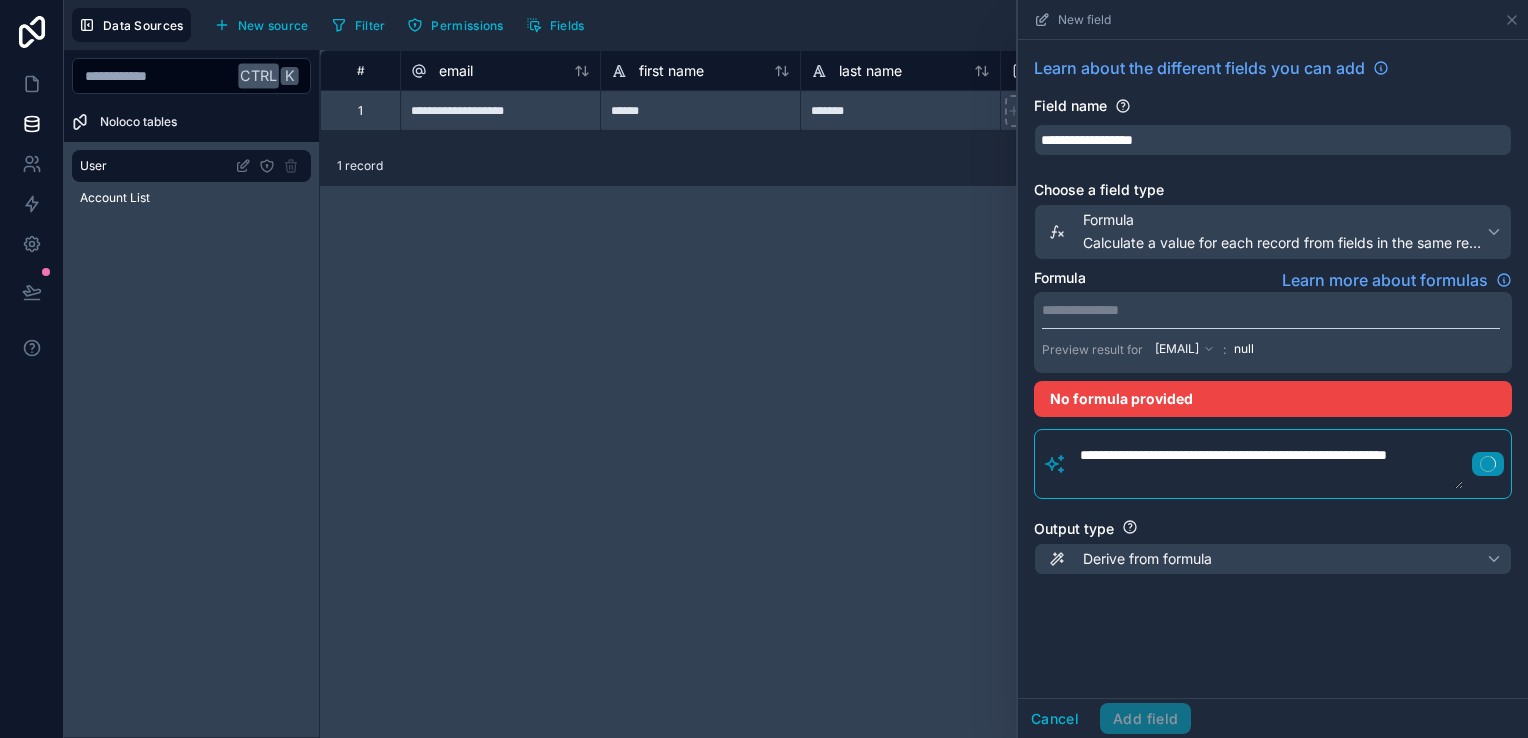 type 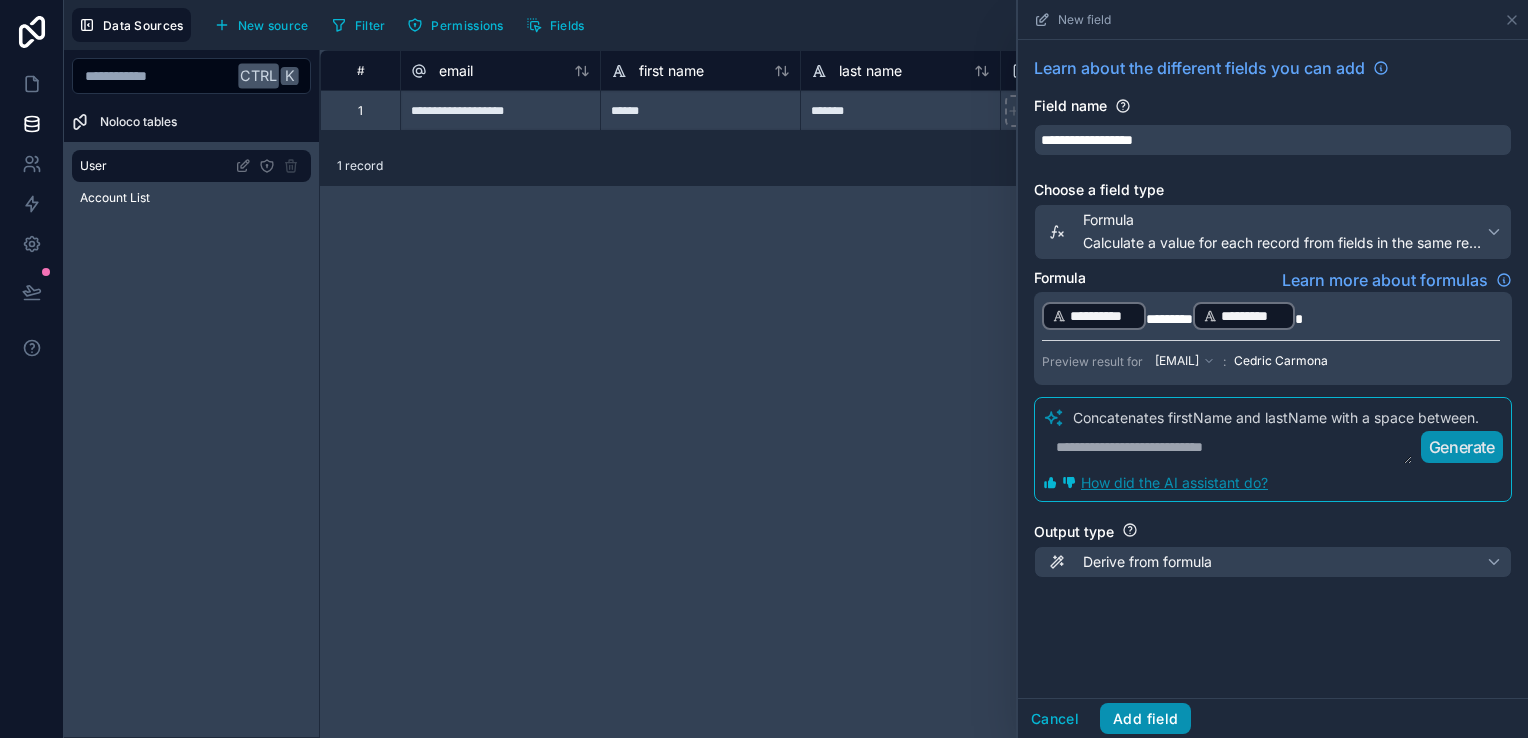 click on "Add field" at bounding box center [1145, 719] 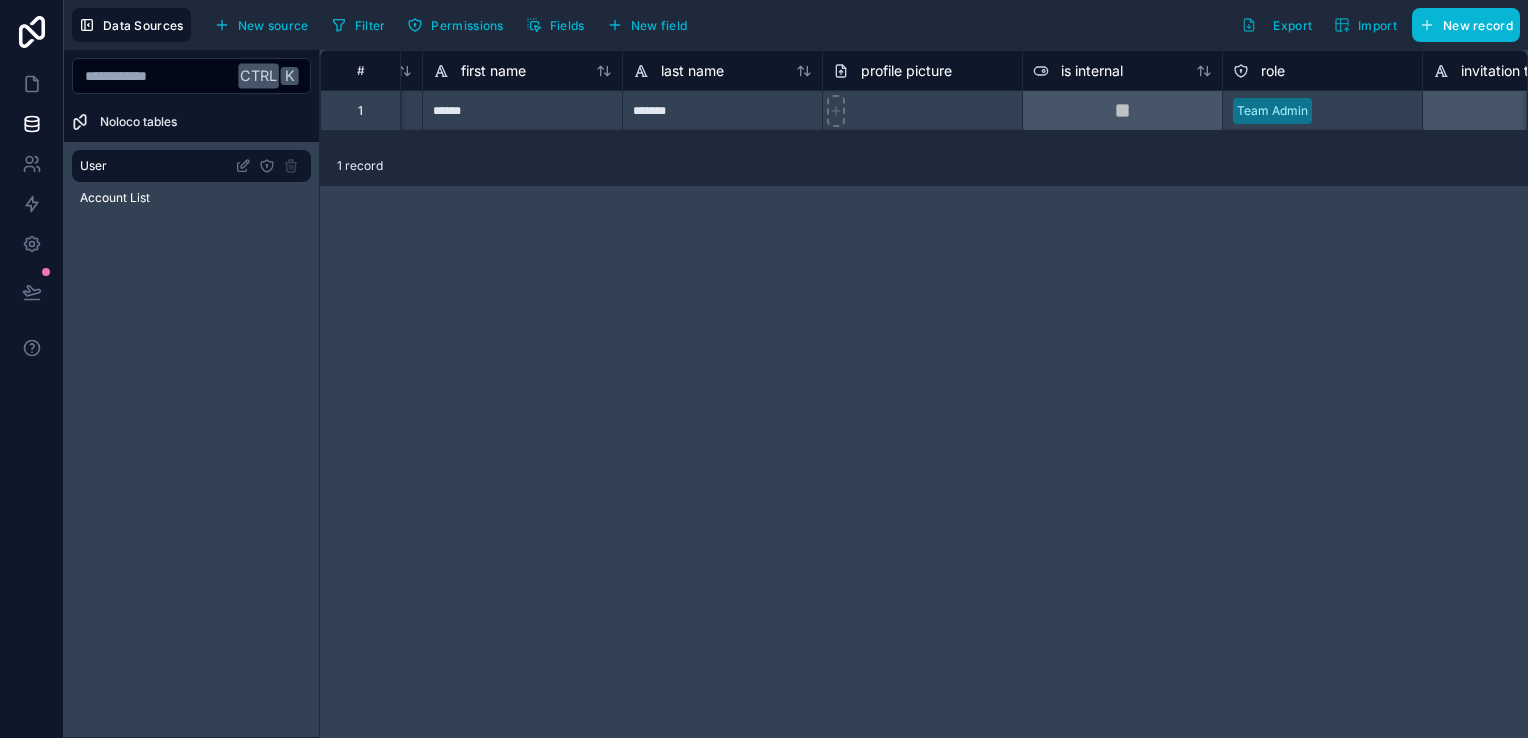 scroll, scrollTop: 0, scrollLeft: 0, axis: both 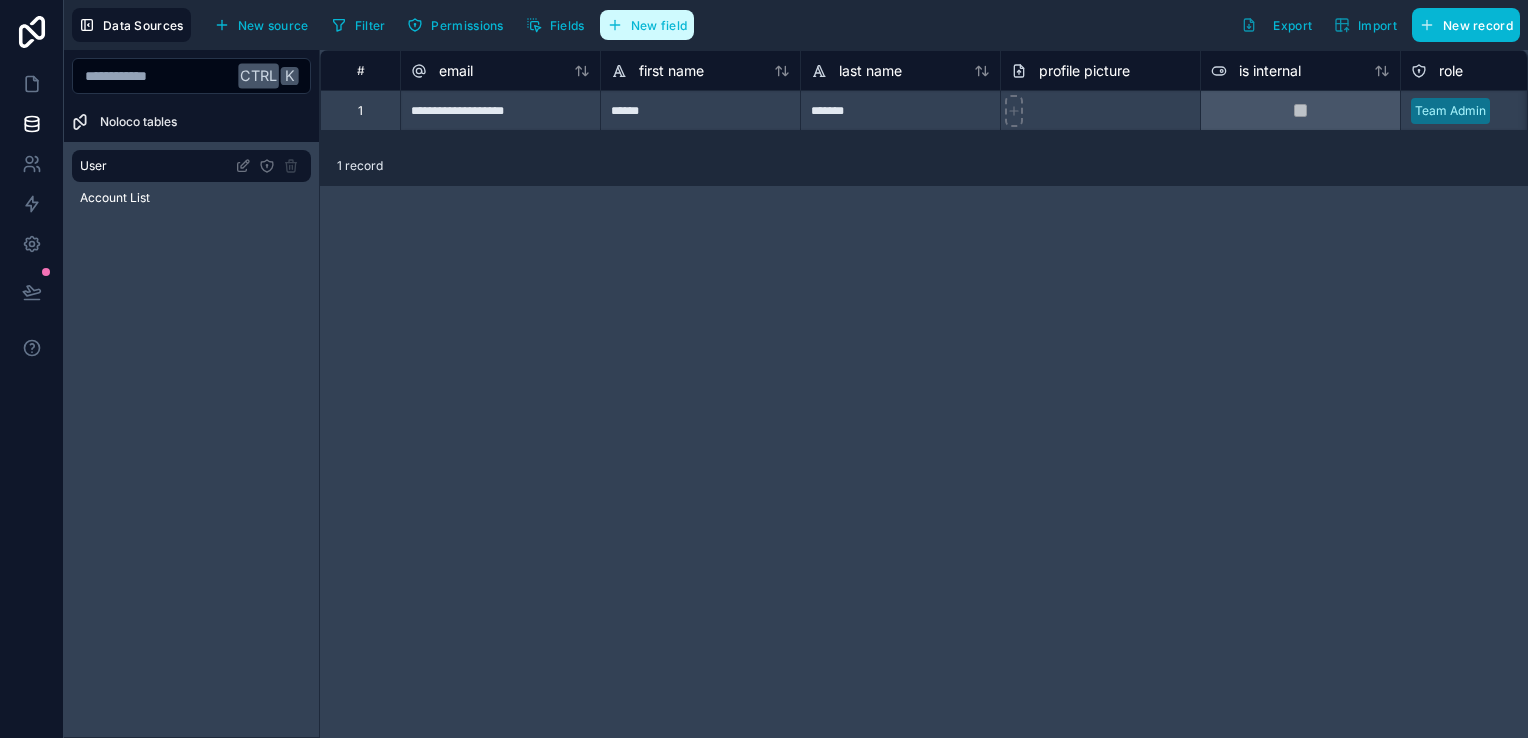 click on "New field" at bounding box center [659, 25] 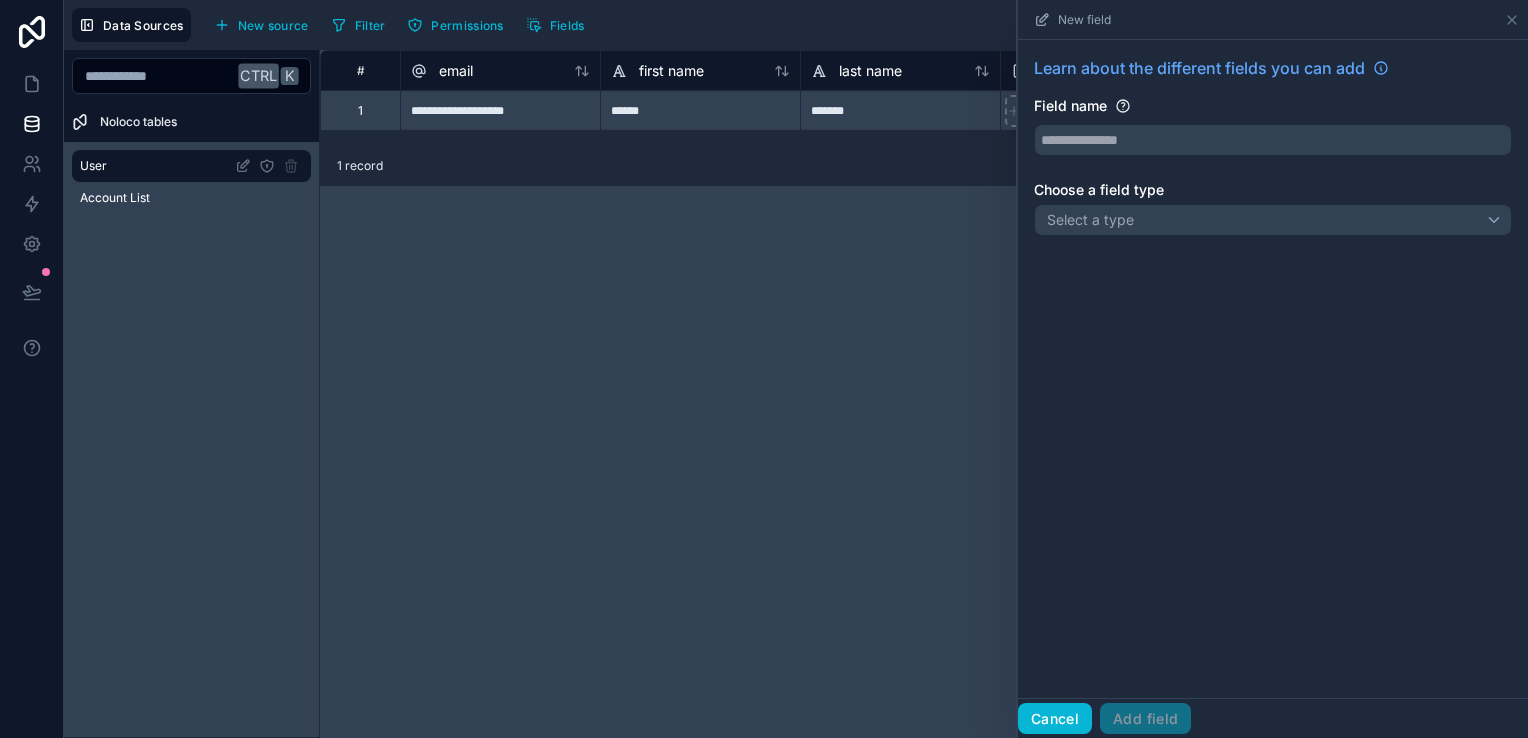click on "Cancel" at bounding box center (1055, 719) 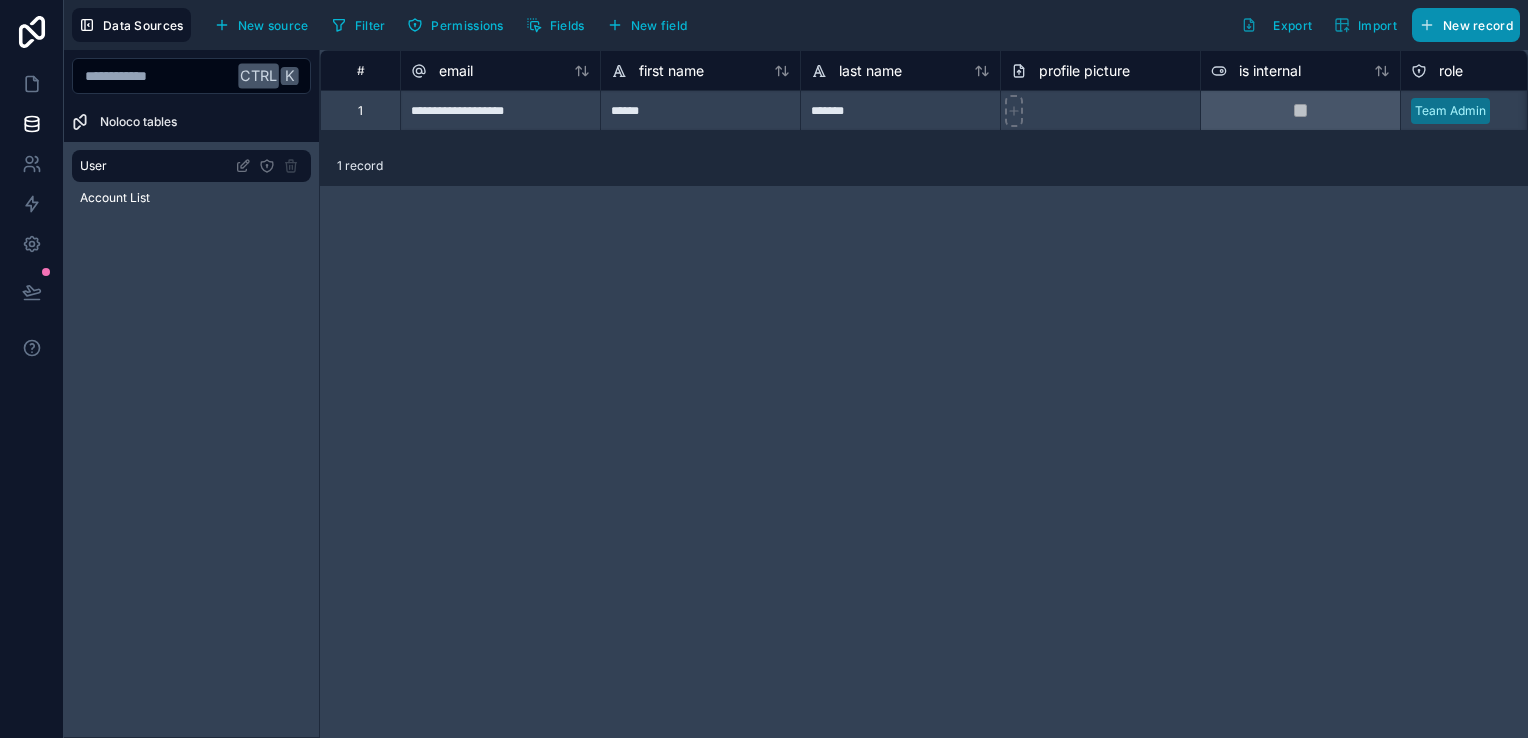 click on "New record" at bounding box center [1466, 25] 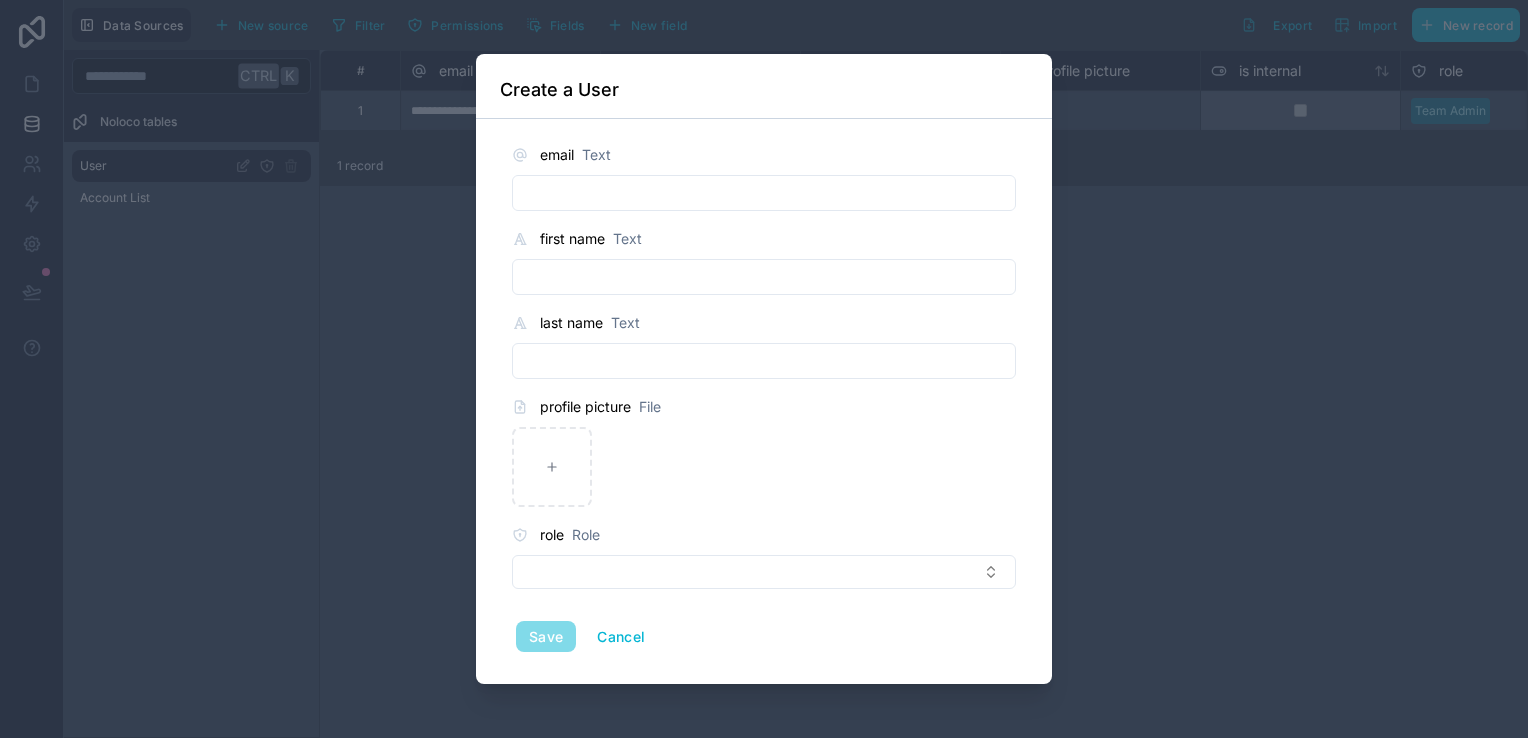 click at bounding box center [764, 193] 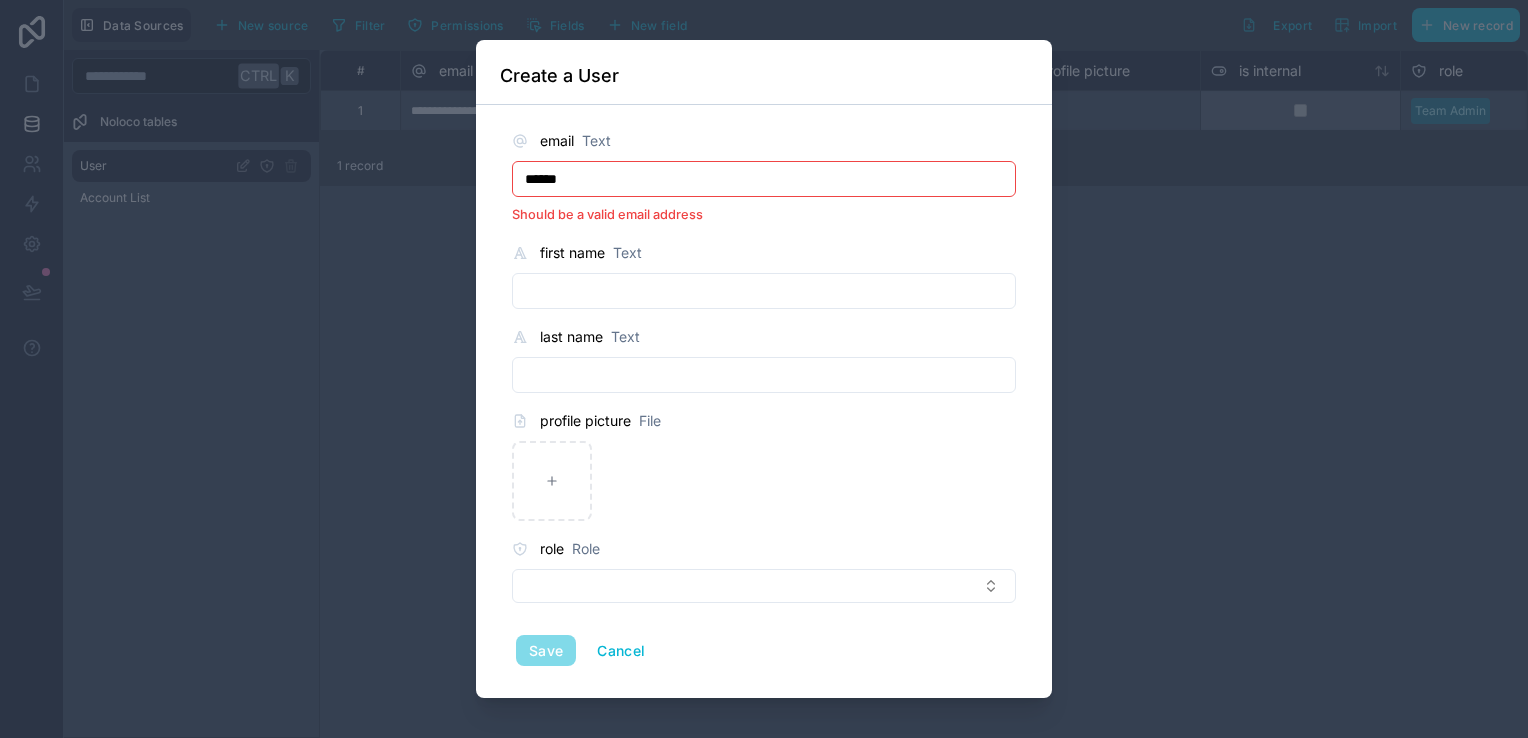 type on "**********" 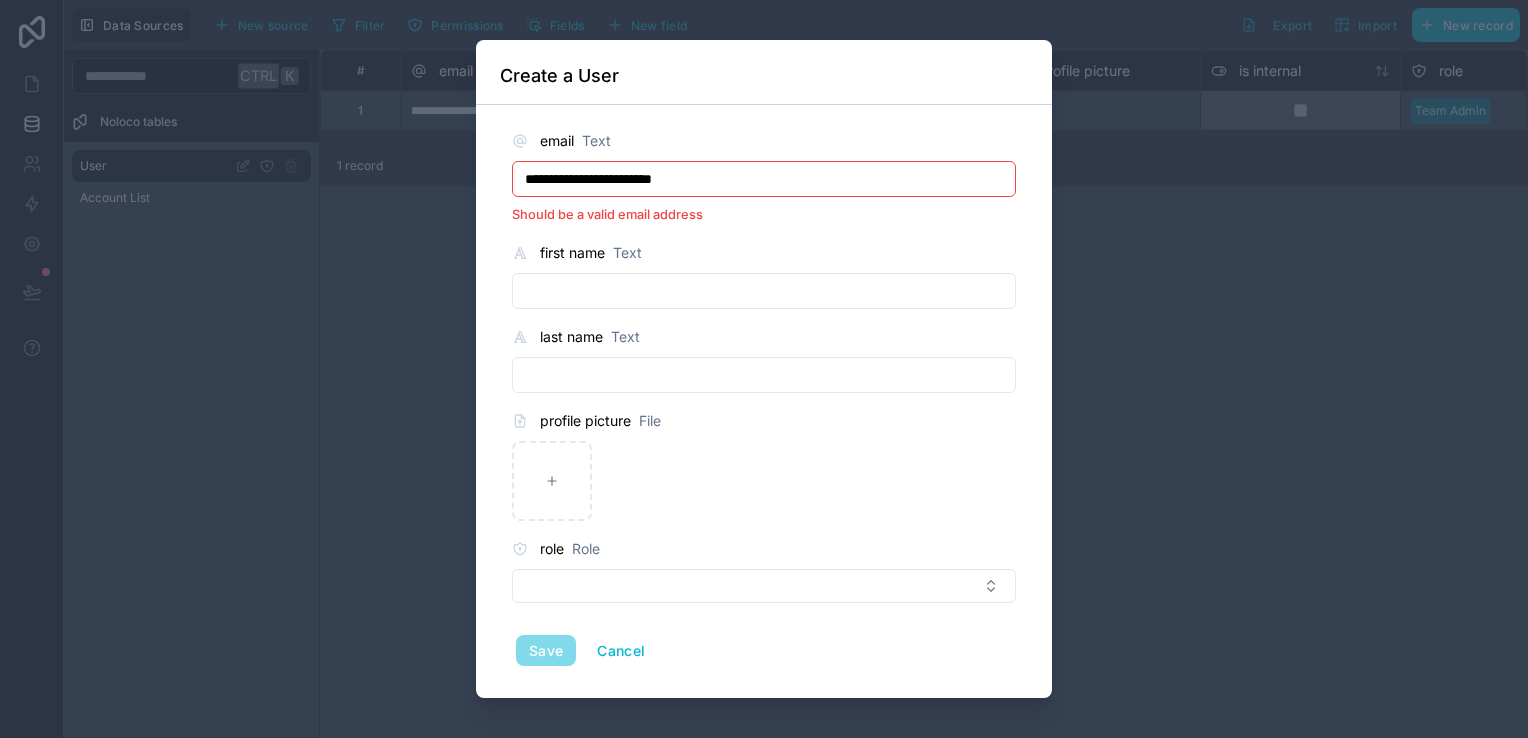type on "******" 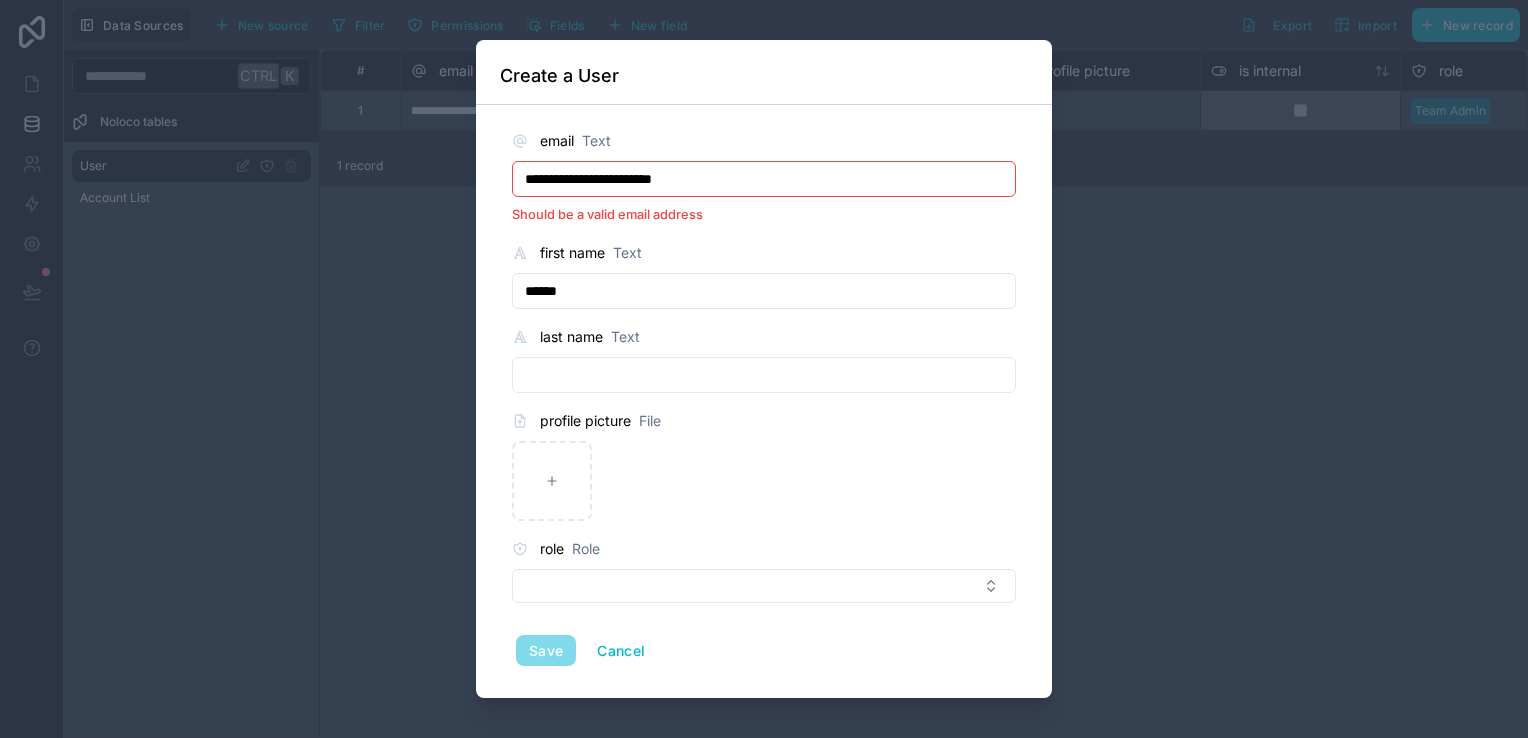 type on "*******" 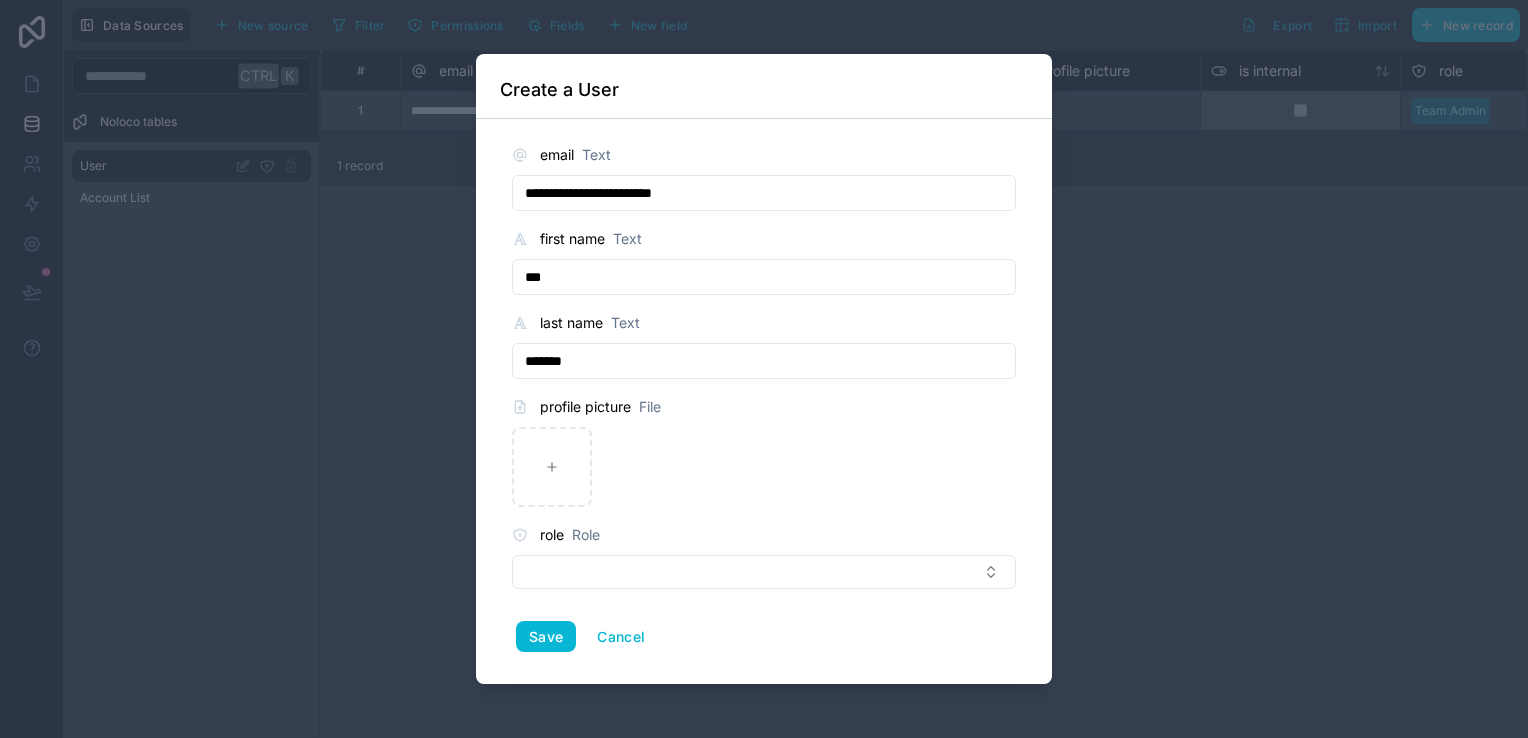 type on "******" 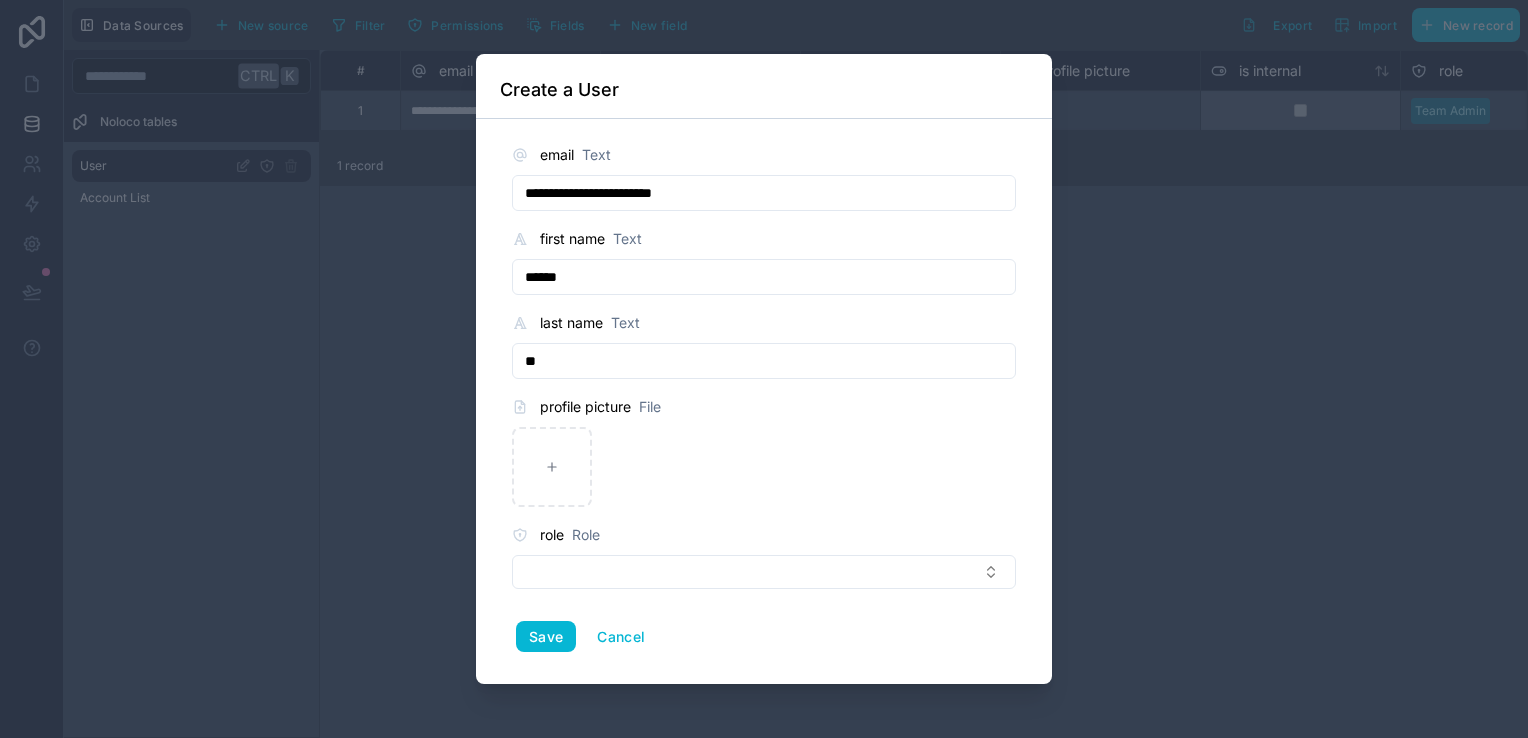 type on "**********" 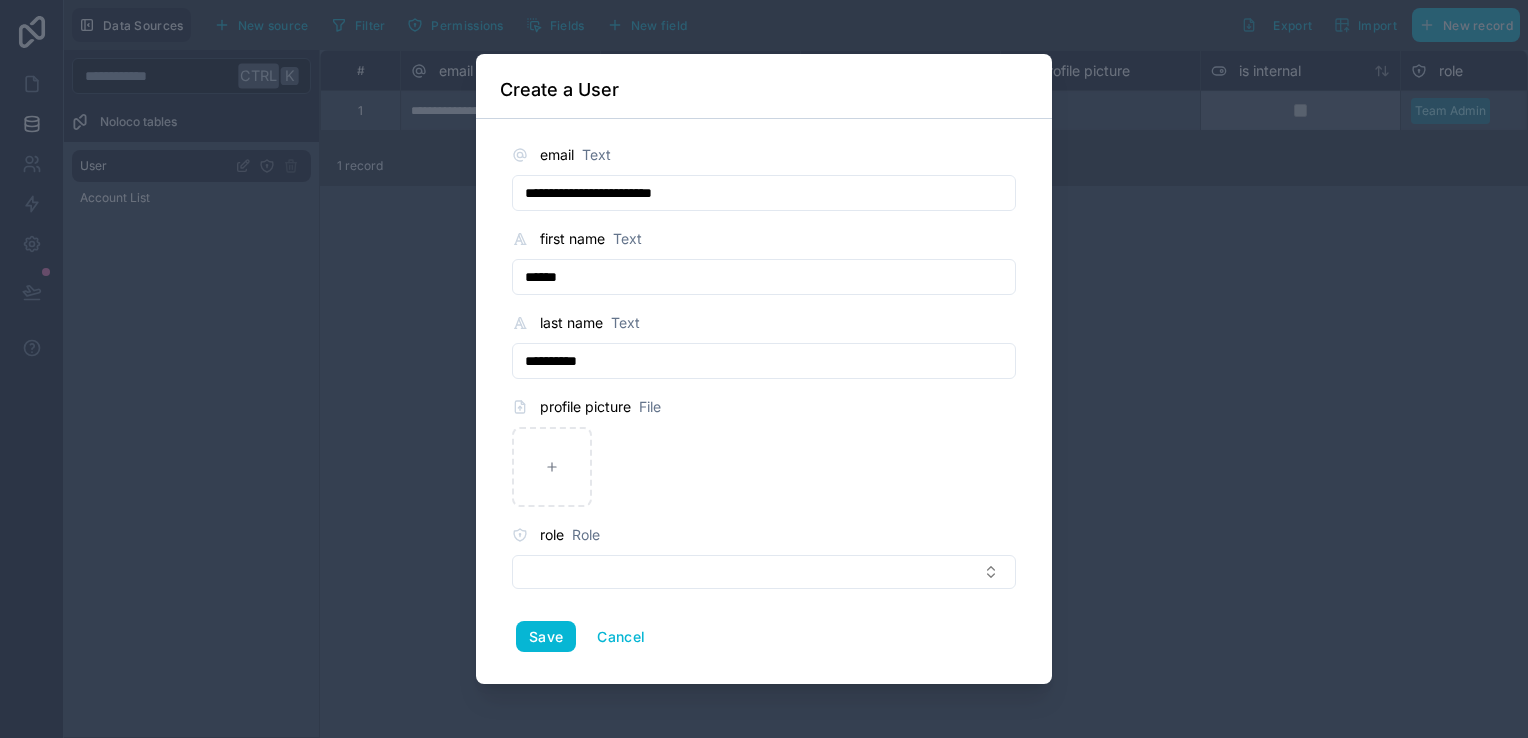 type 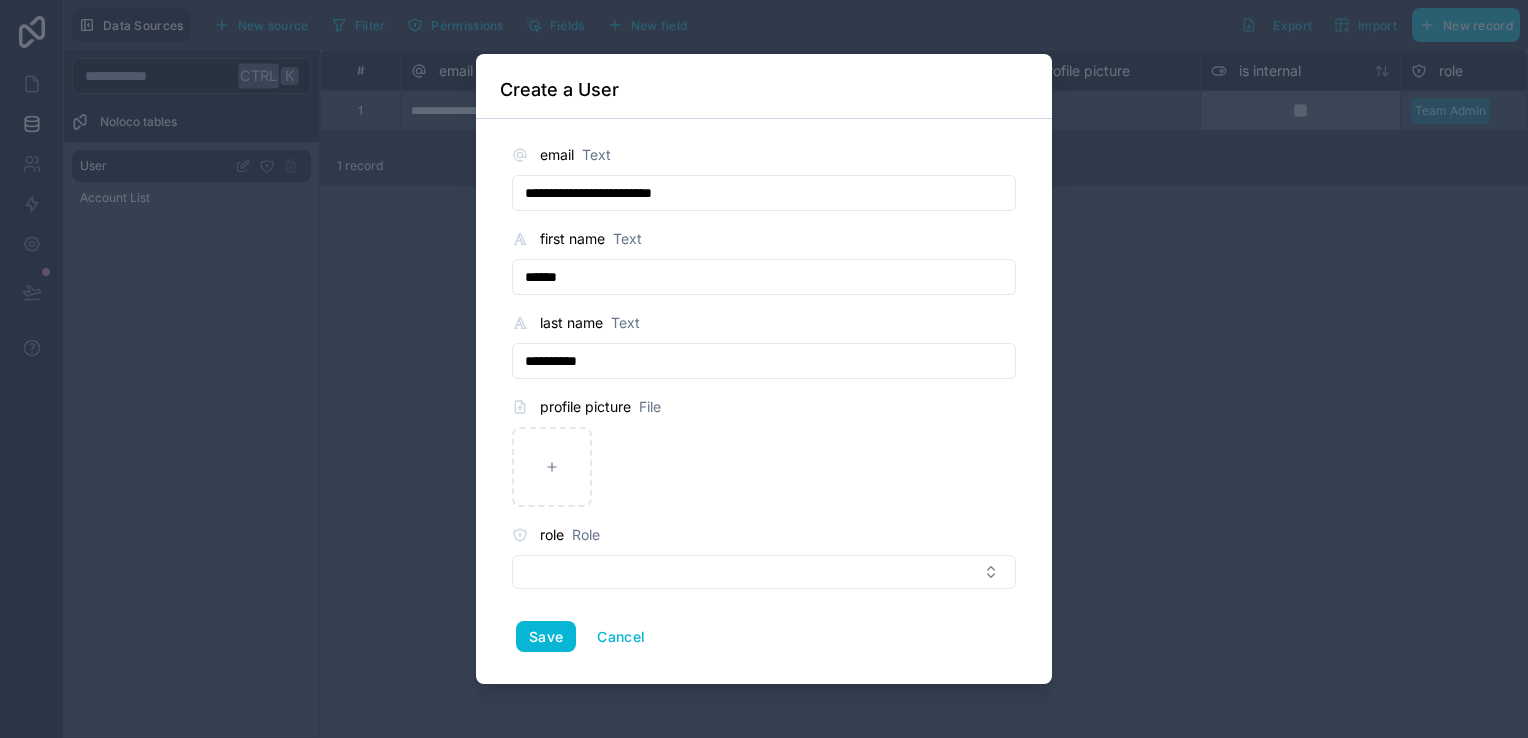 click at bounding box center (764, 572) 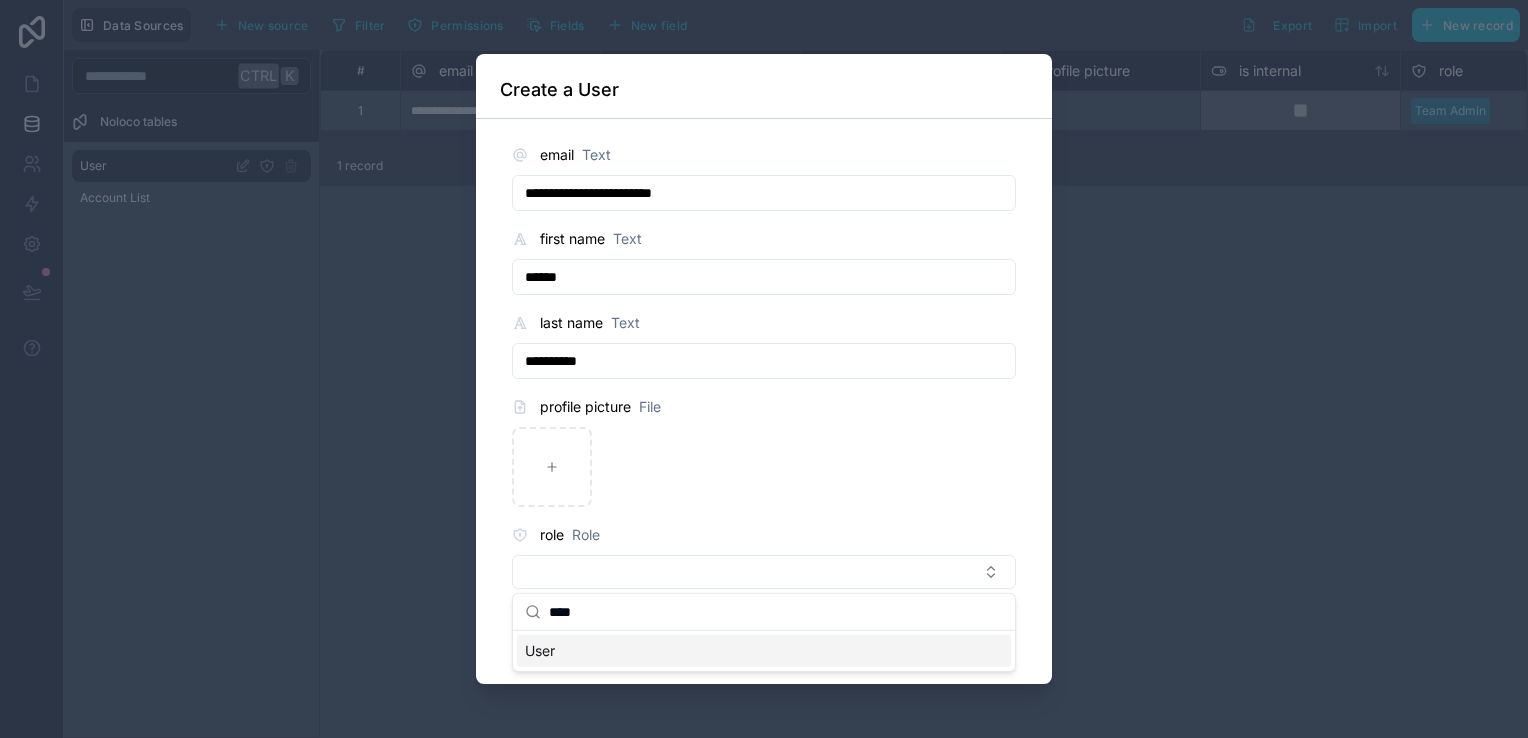 type on "****" 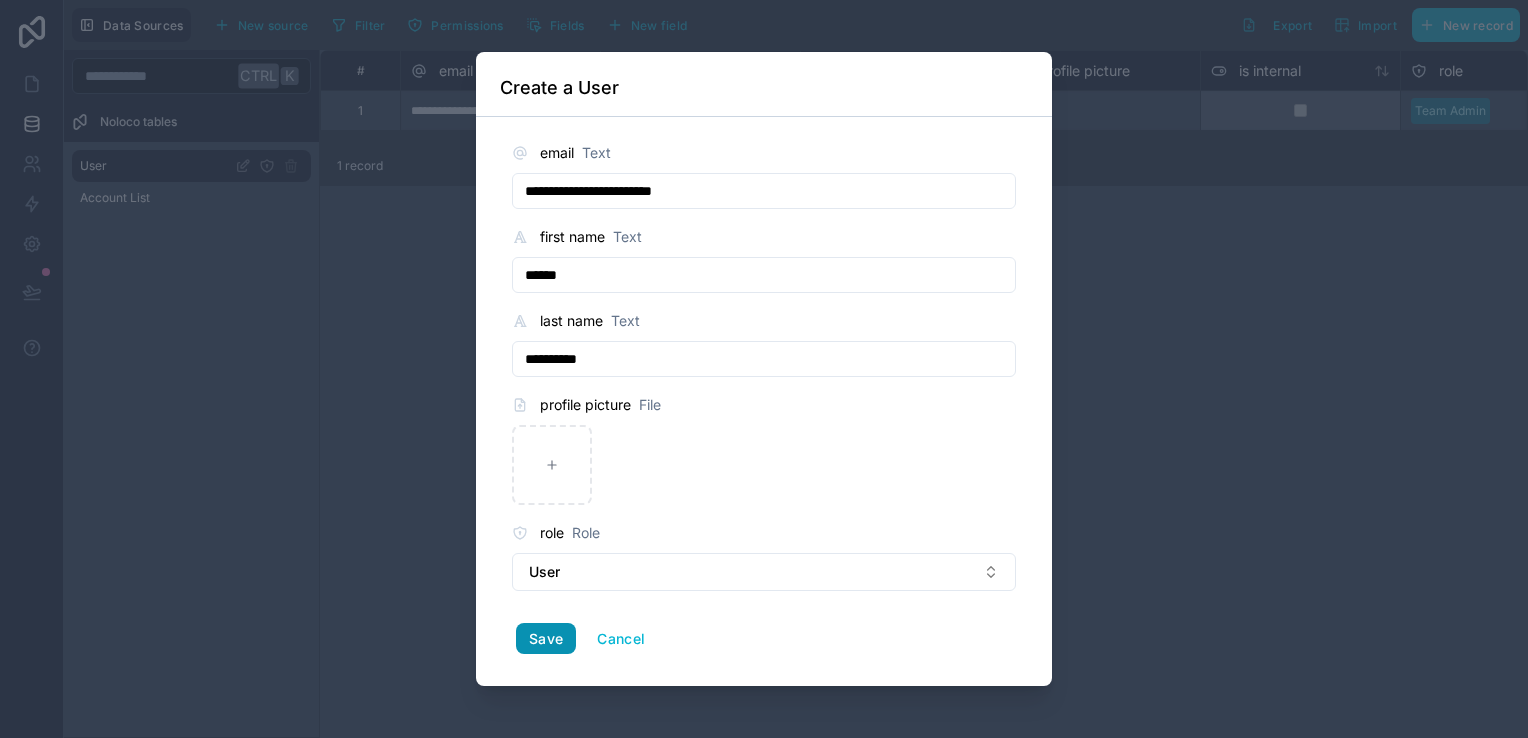 click on "Save" at bounding box center (546, 639) 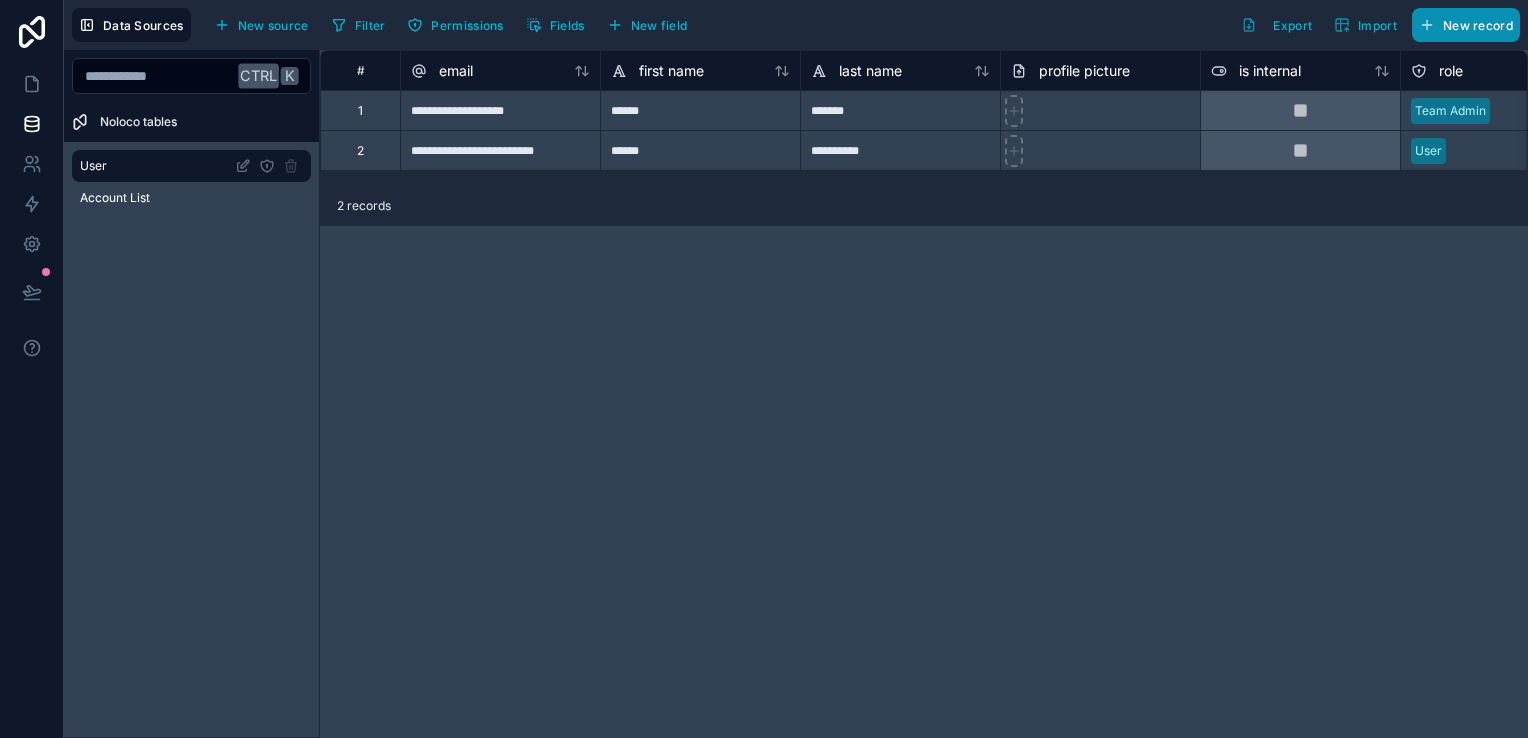 click on "New record" at bounding box center (1466, 25) 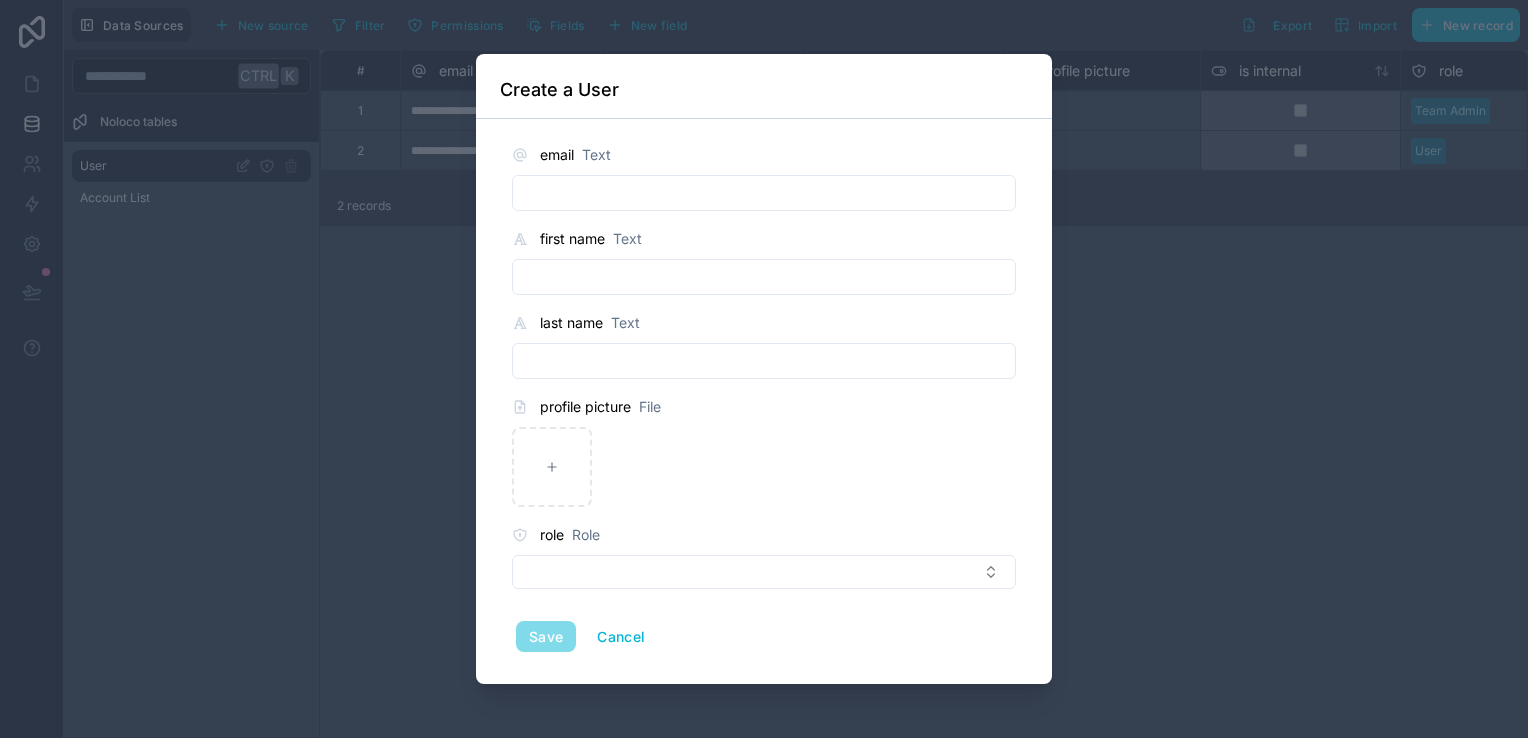 click at bounding box center (764, 193) 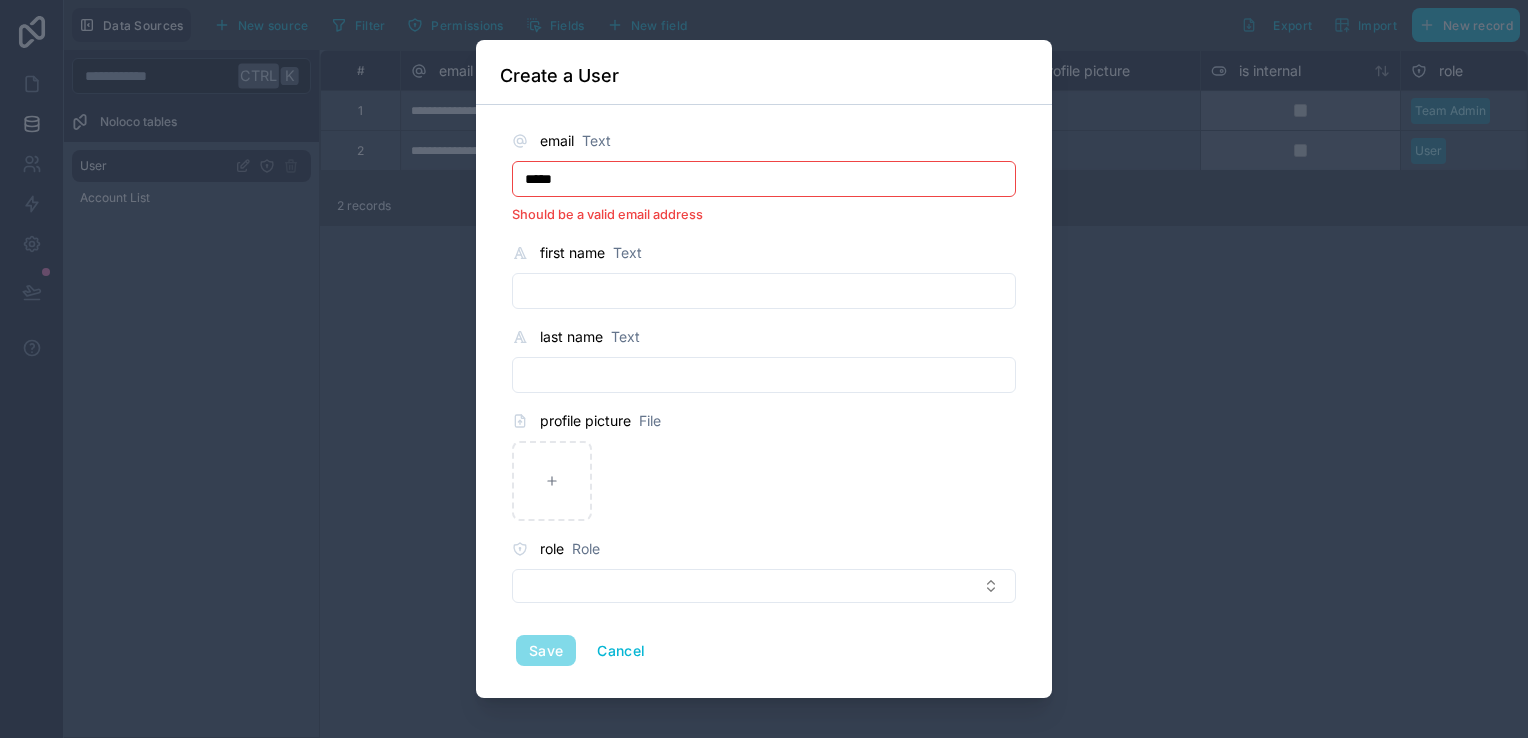type on "**********" 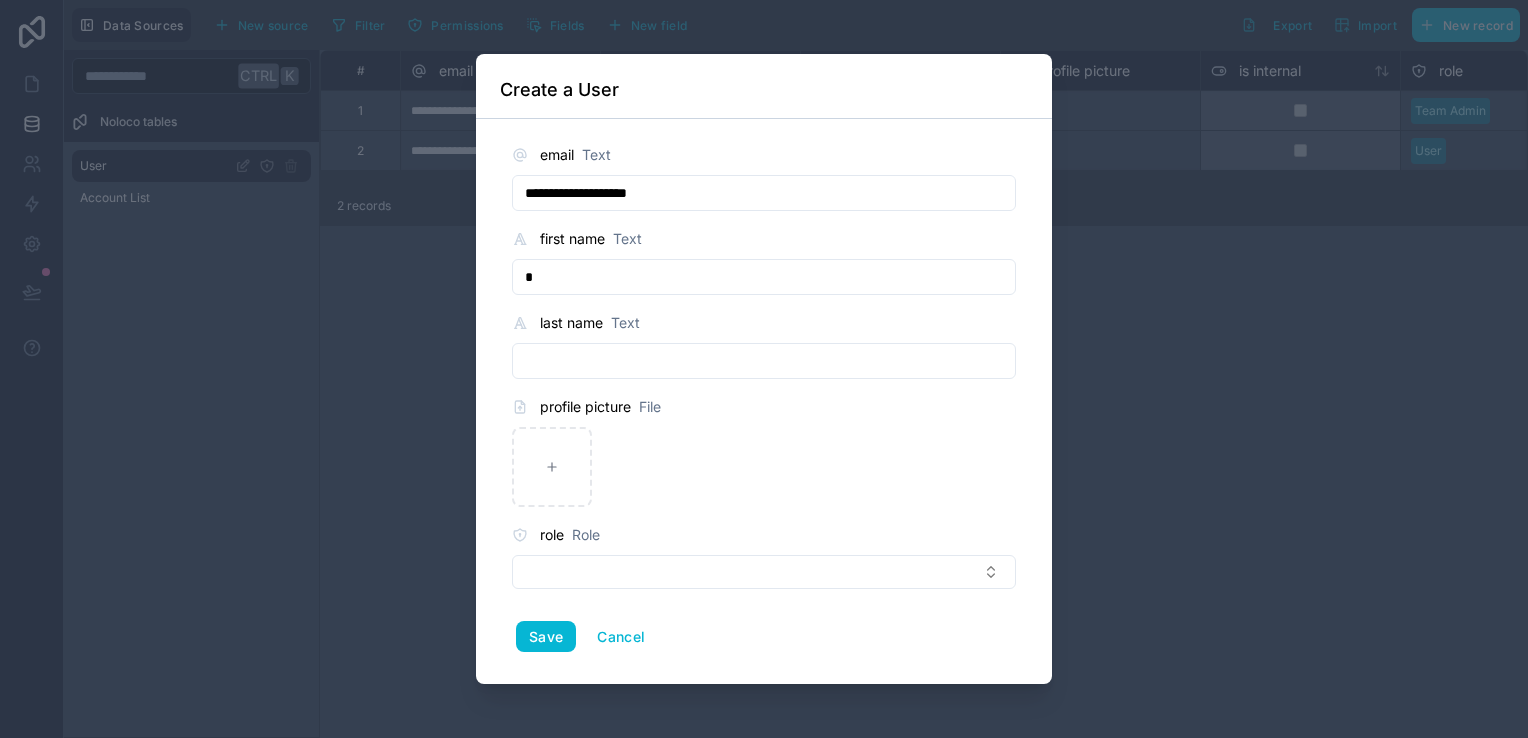 type on "**" 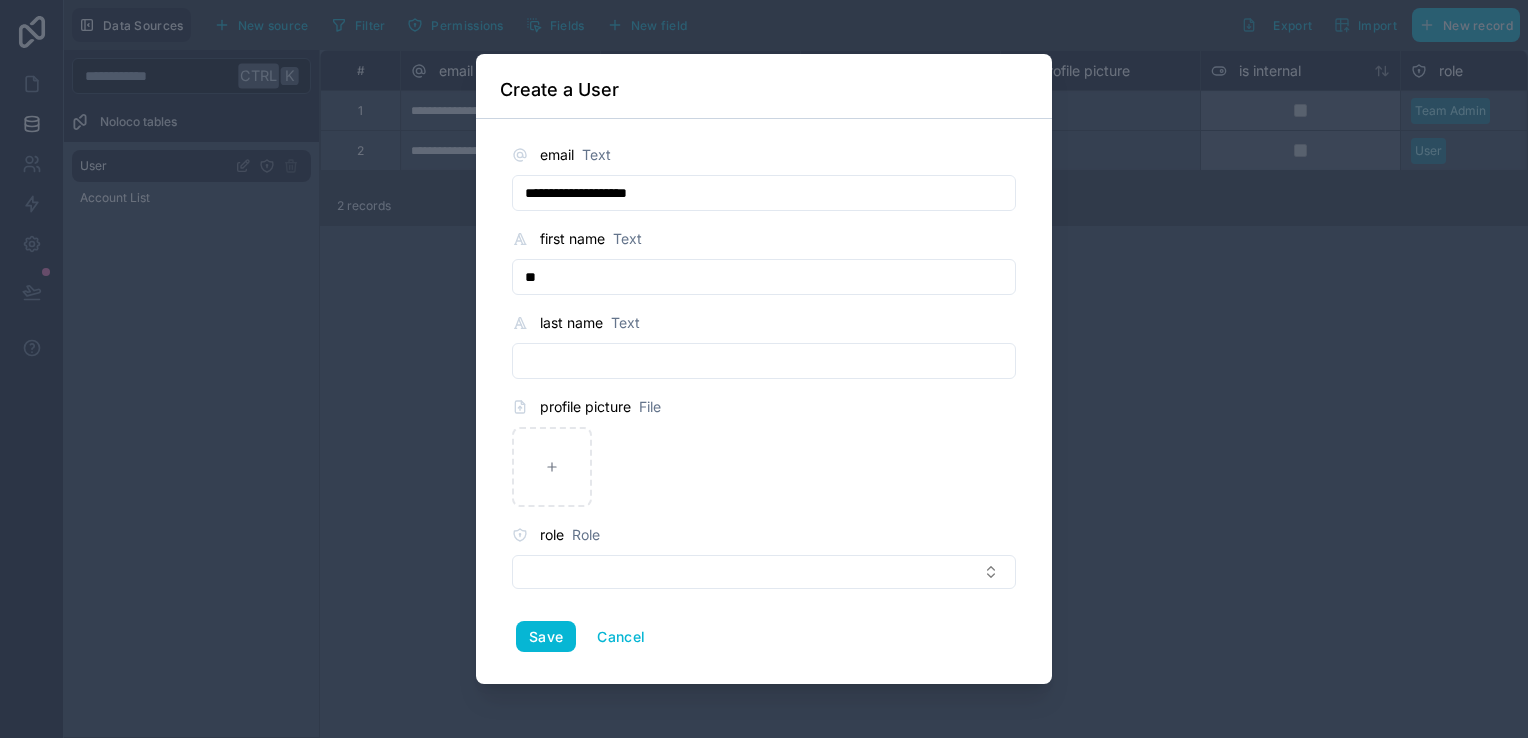 type on "******" 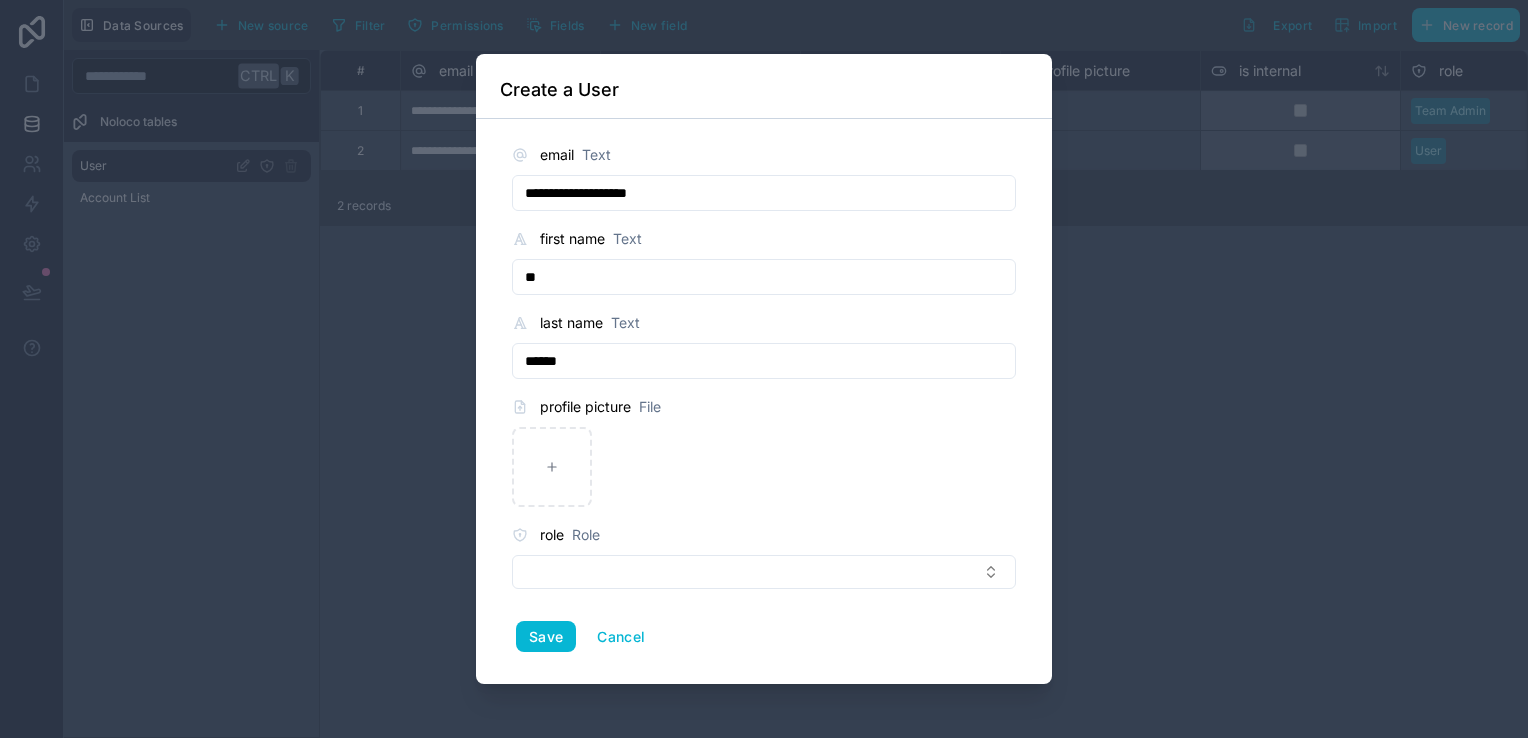type on "**" 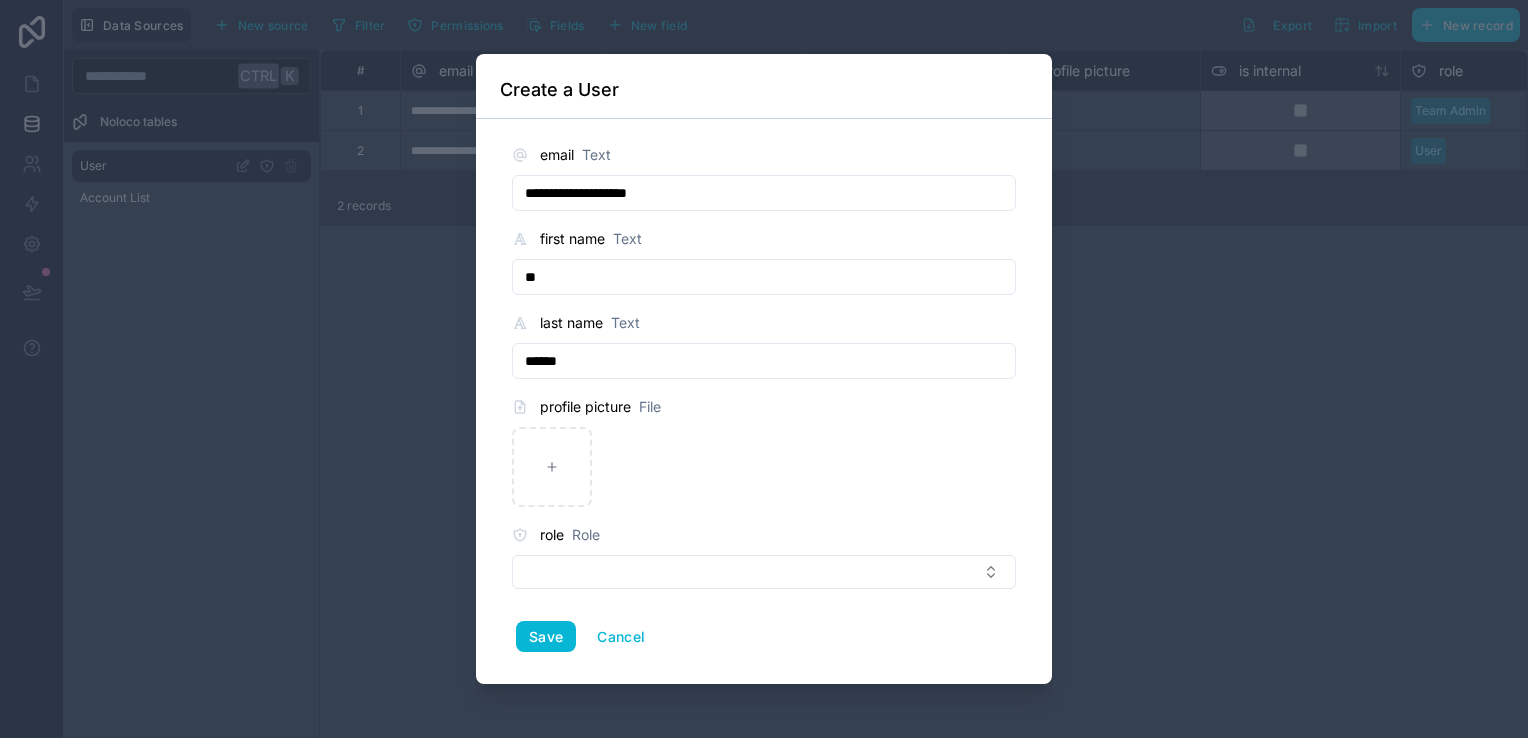 click at bounding box center (764, 572) 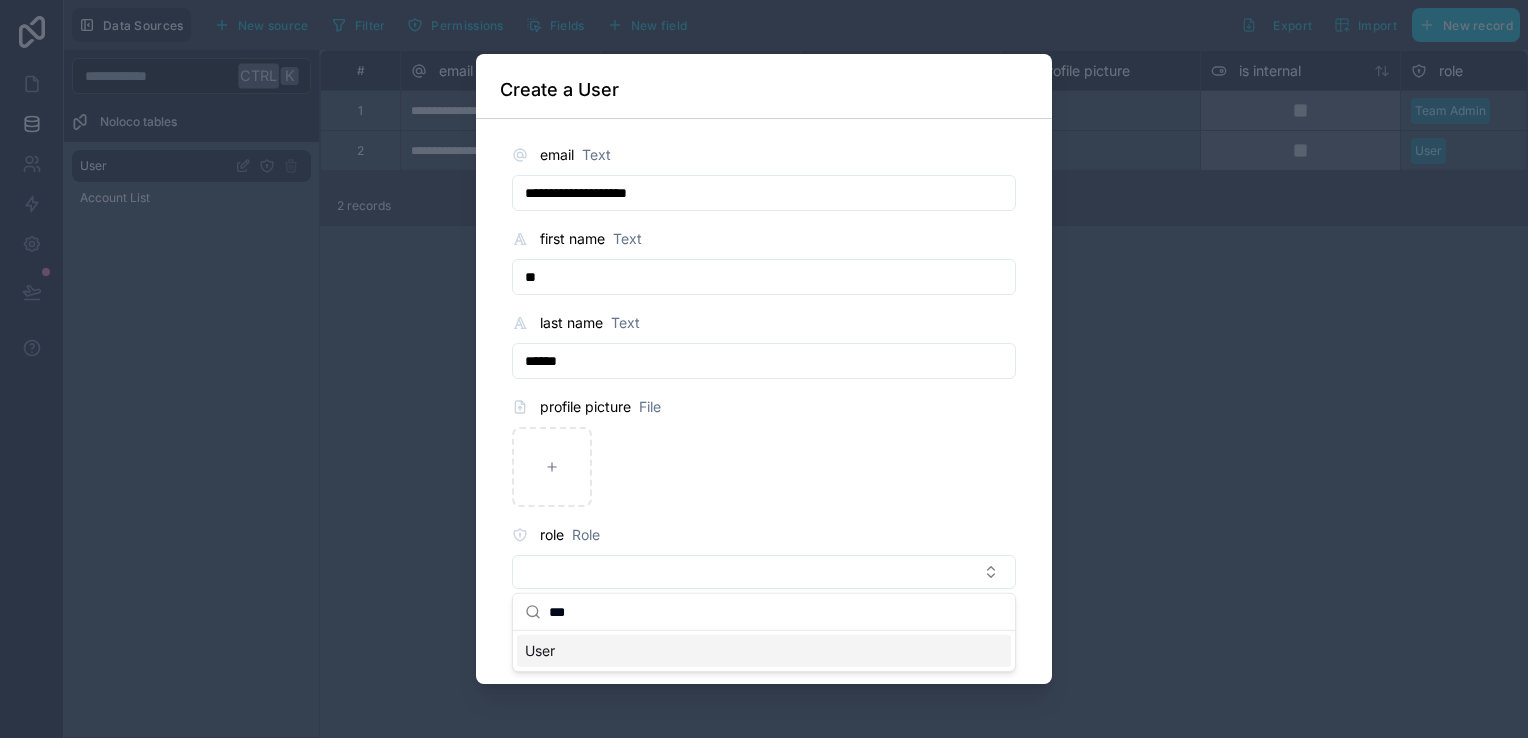 type on "****" 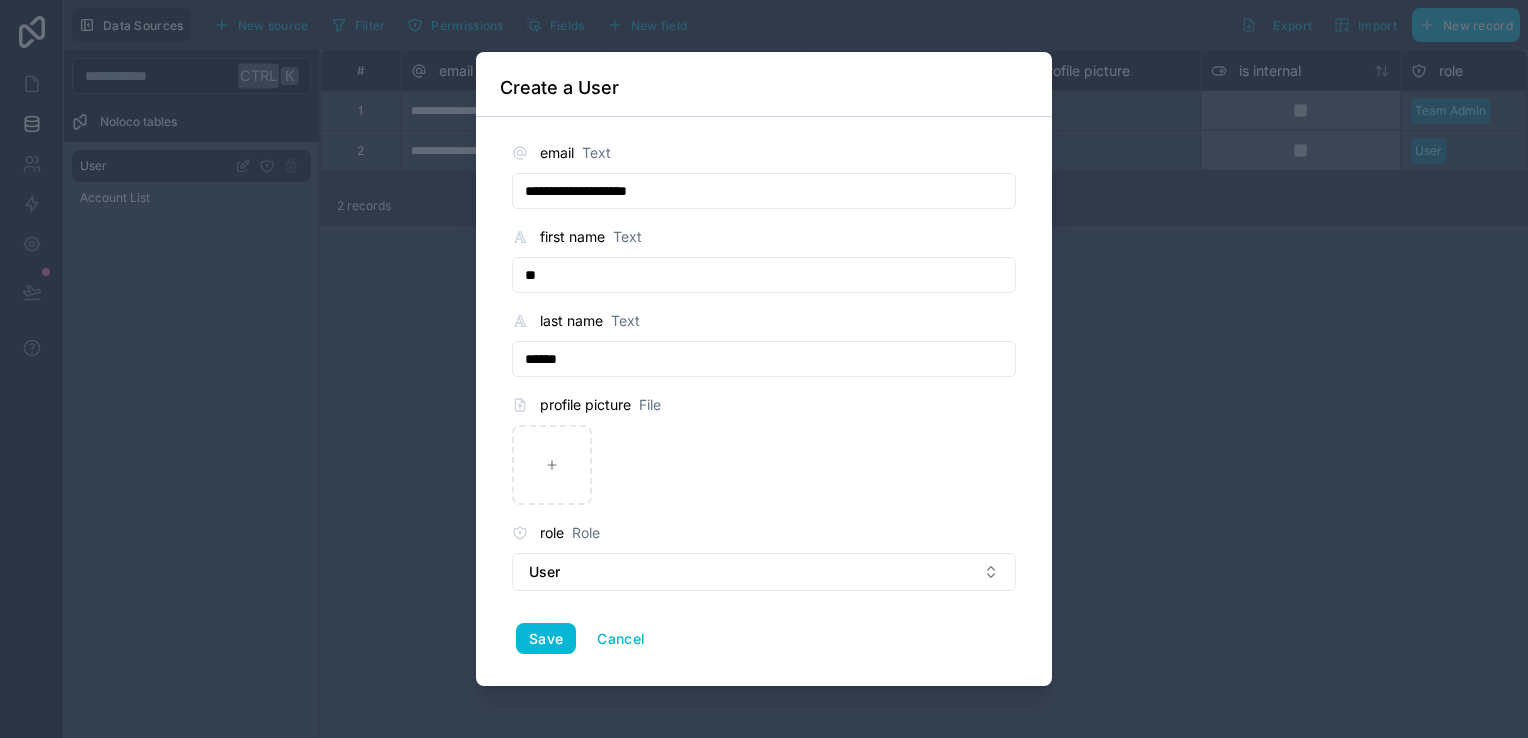 click on "User" at bounding box center [764, 572] 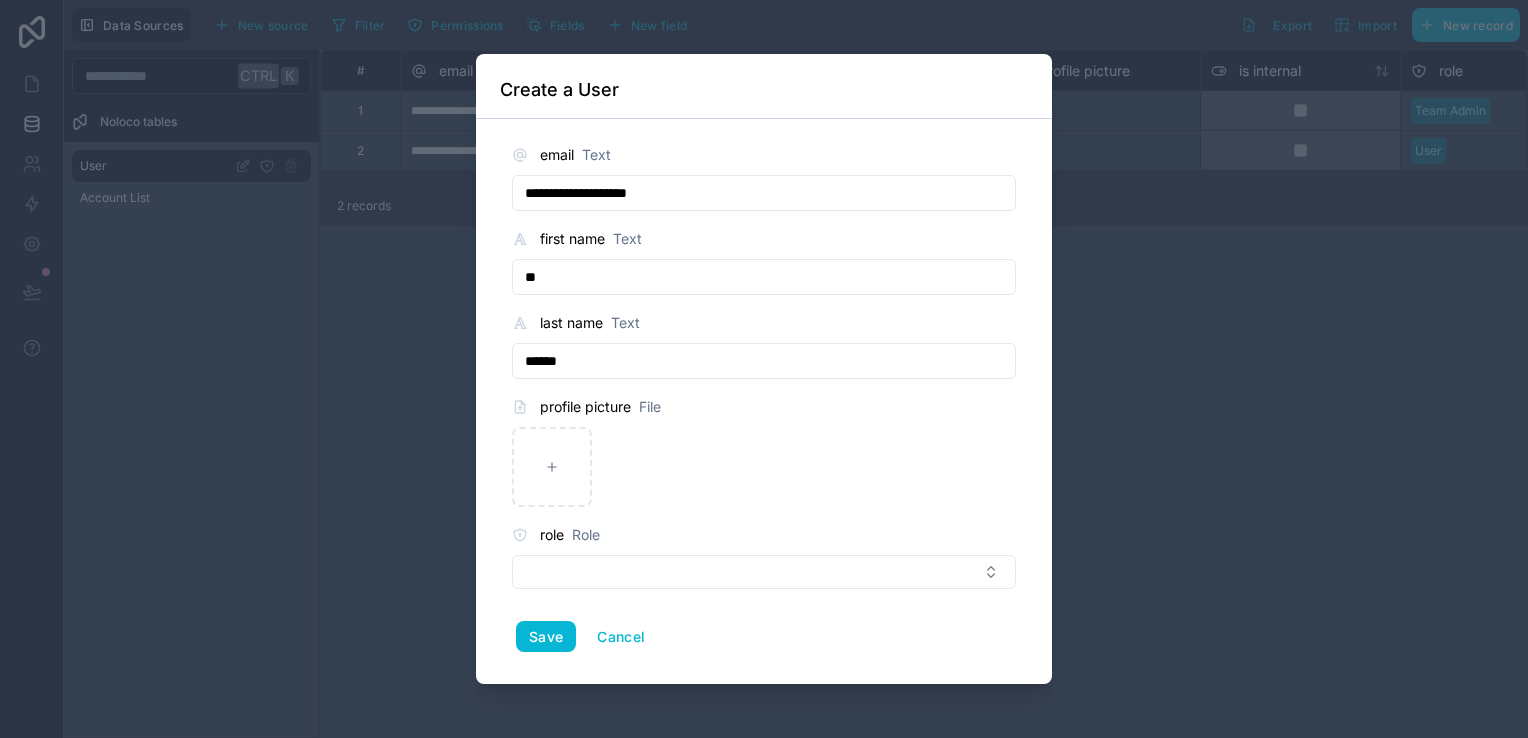 click at bounding box center [764, 572] 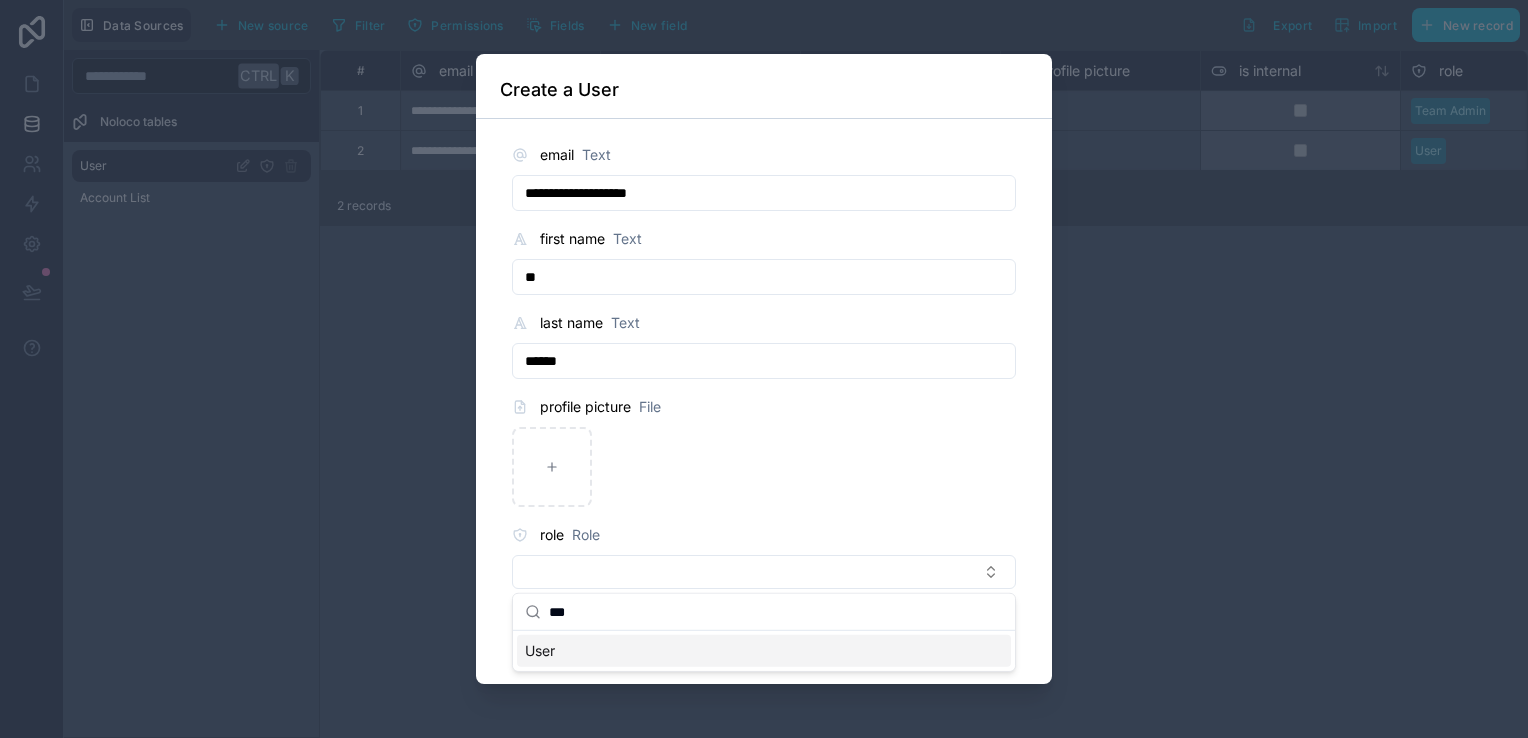 type on "****" 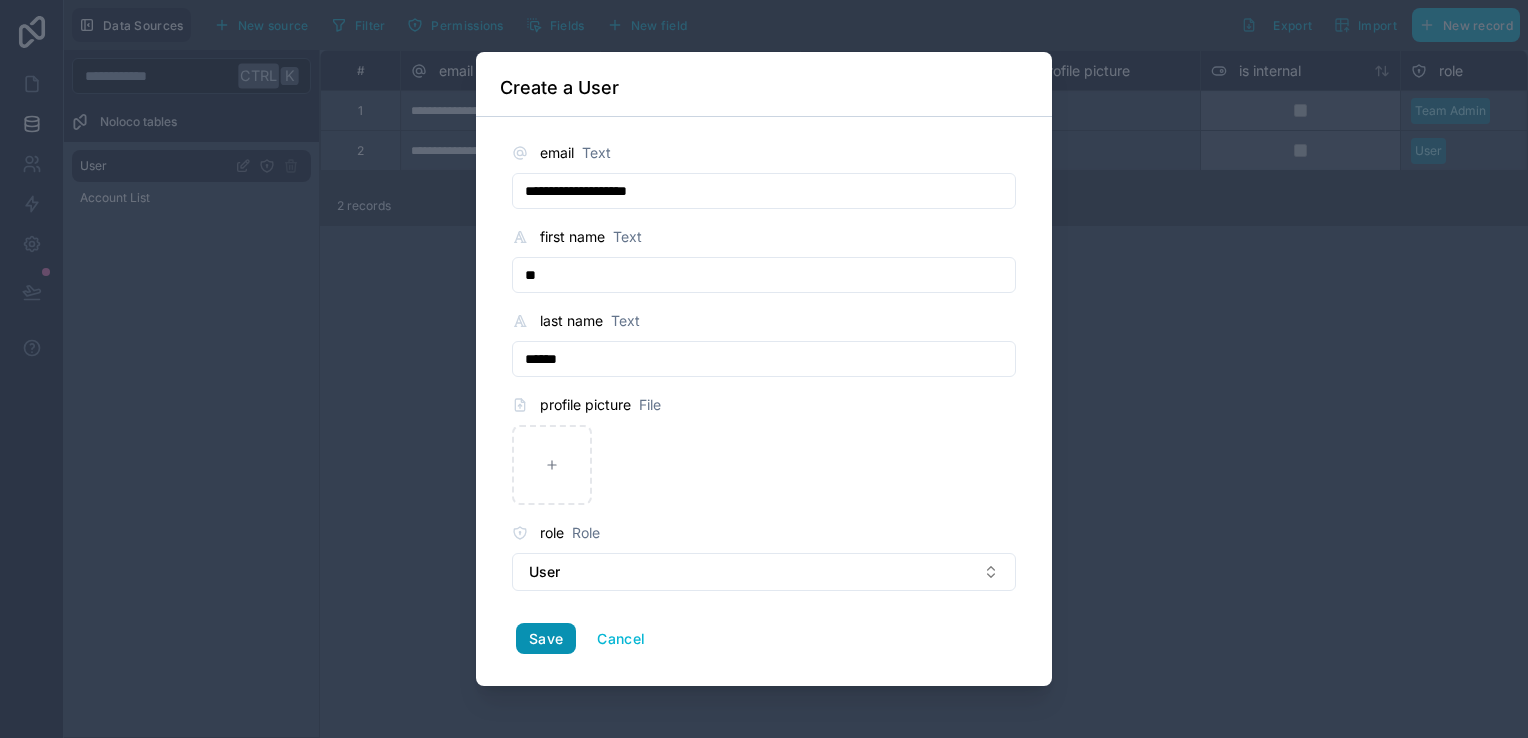 type 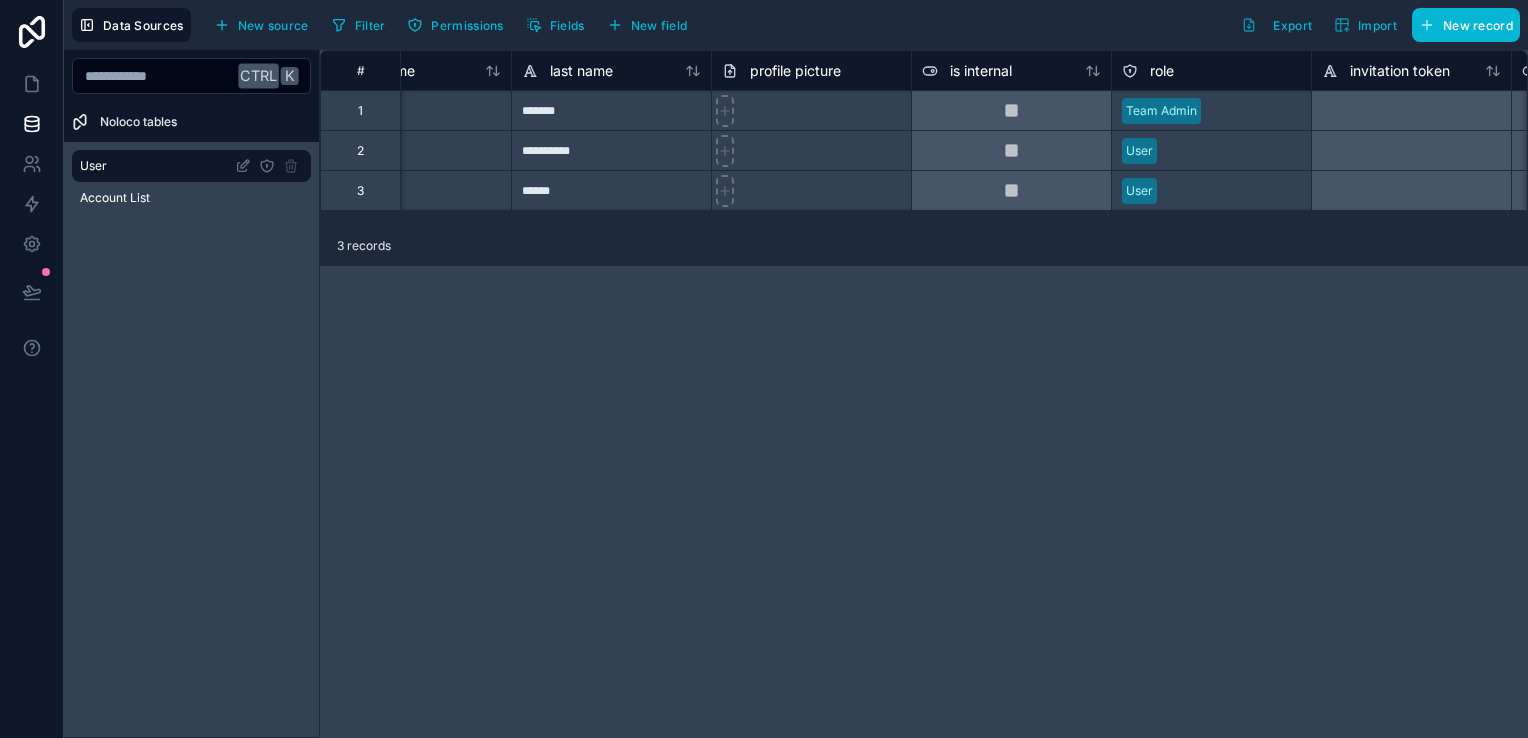 scroll, scrollTop: 0, scrollLeft: 0, axis: both 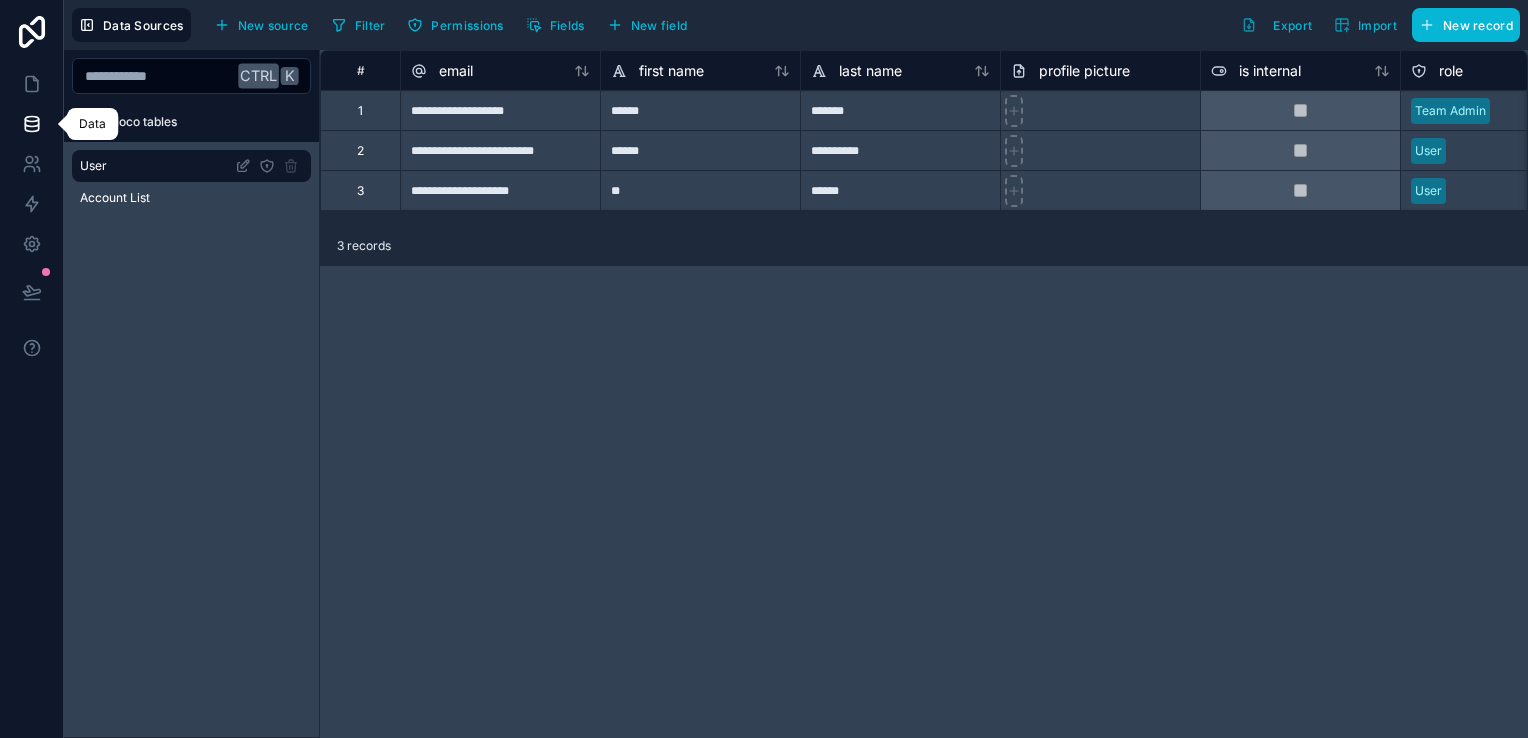 click 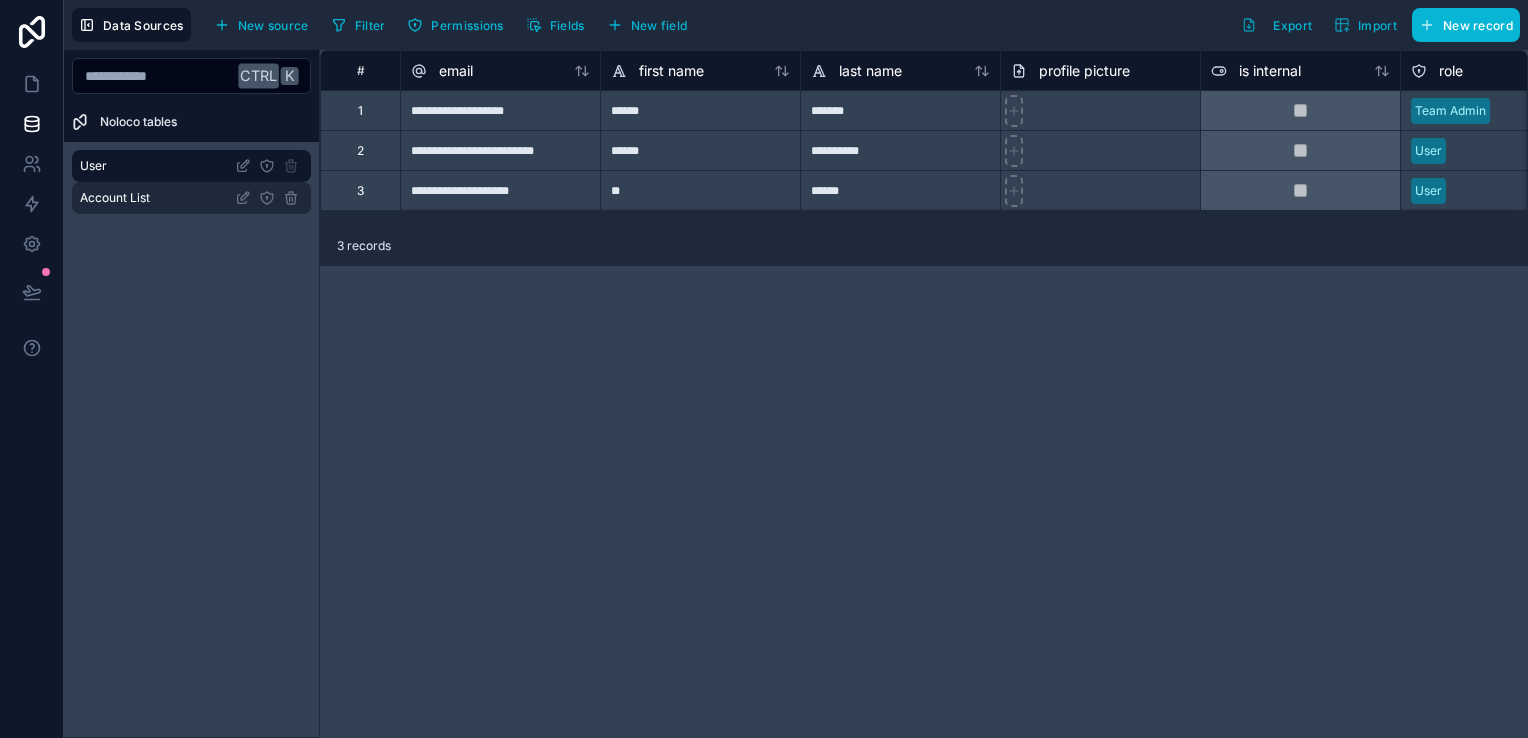 click on "Account List" at bounding box center [191, 198] 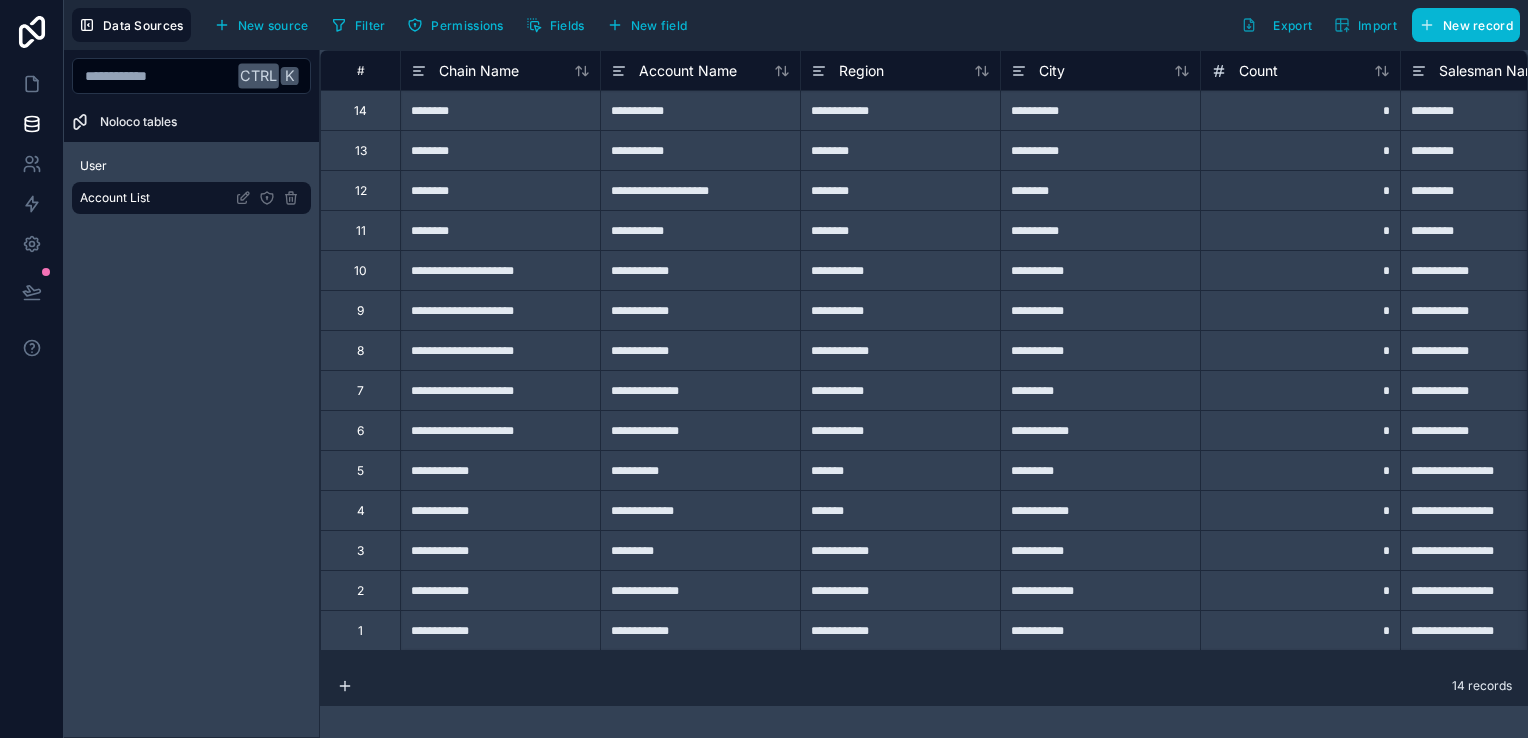 scroll, scrollTop: 0, scrollLeft: 672, axis: horizontal 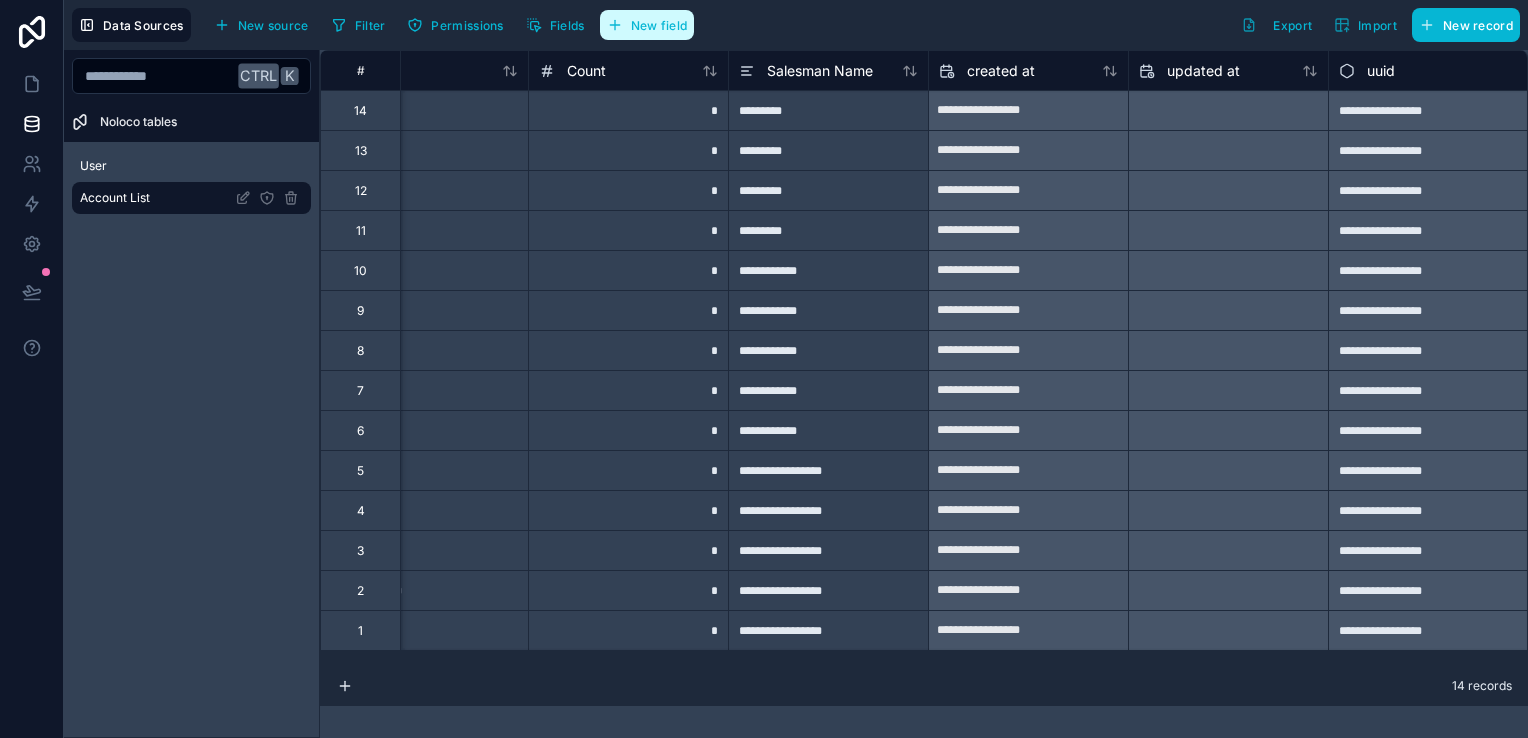 click on "New field" at bounding box center (659, 25) 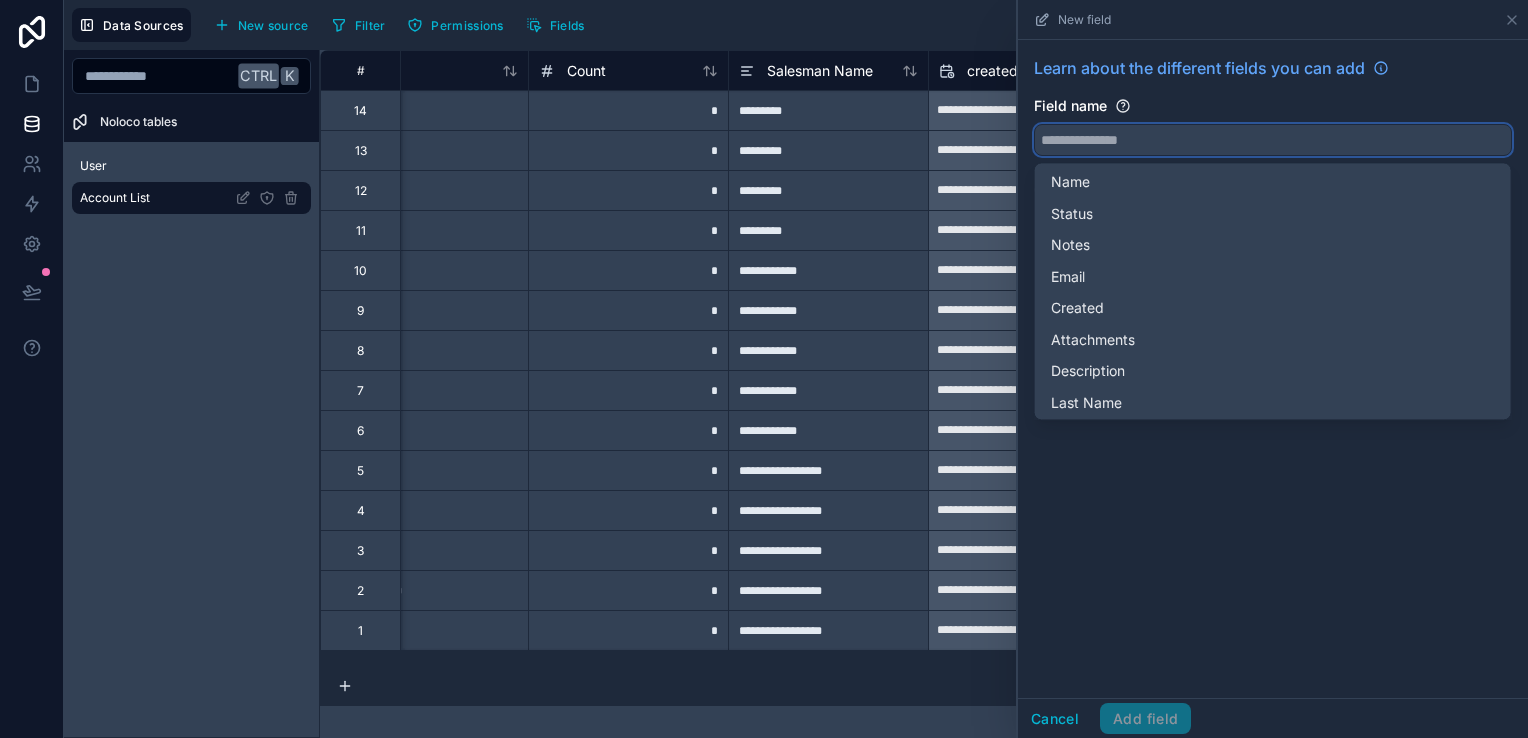 click at bounding box center [1273, 140] 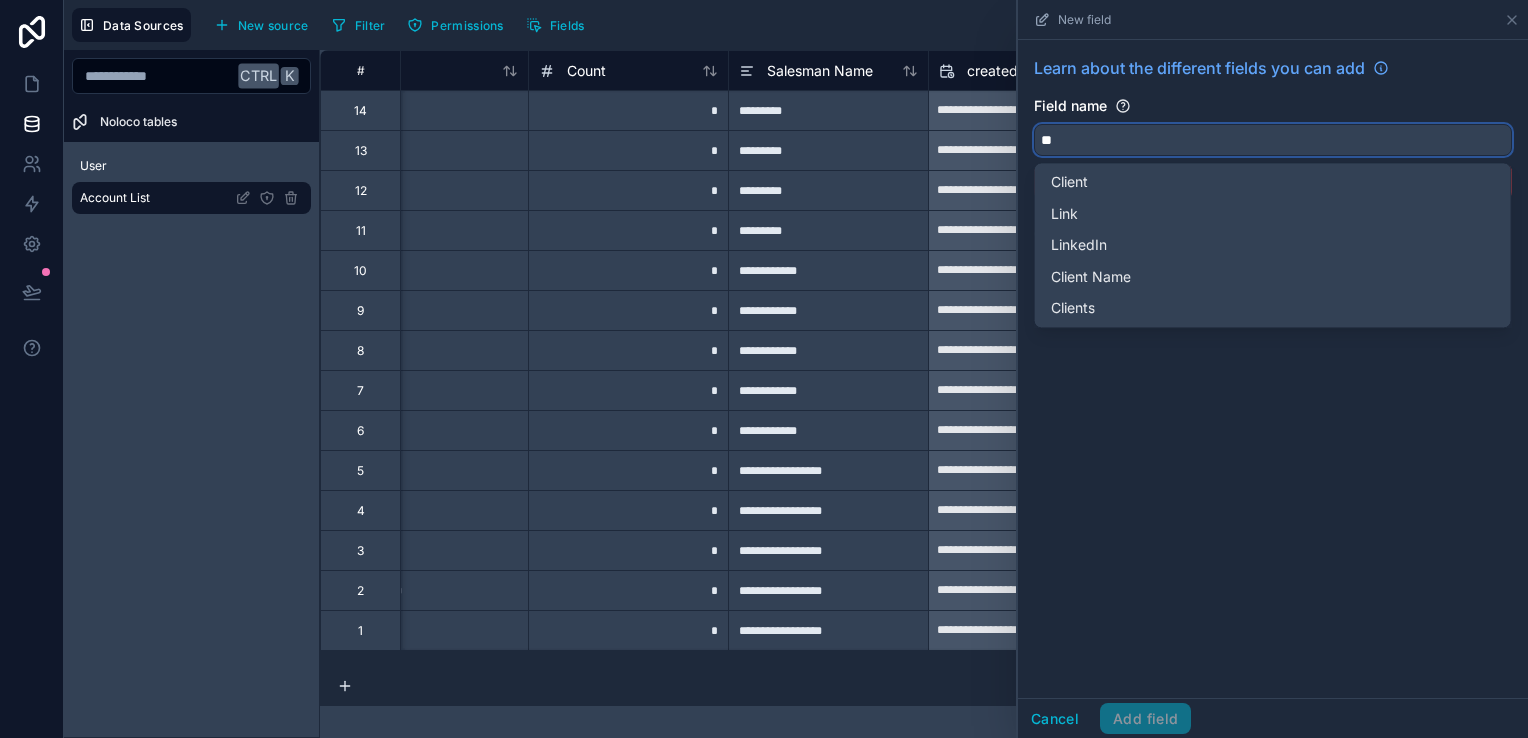type on "*" 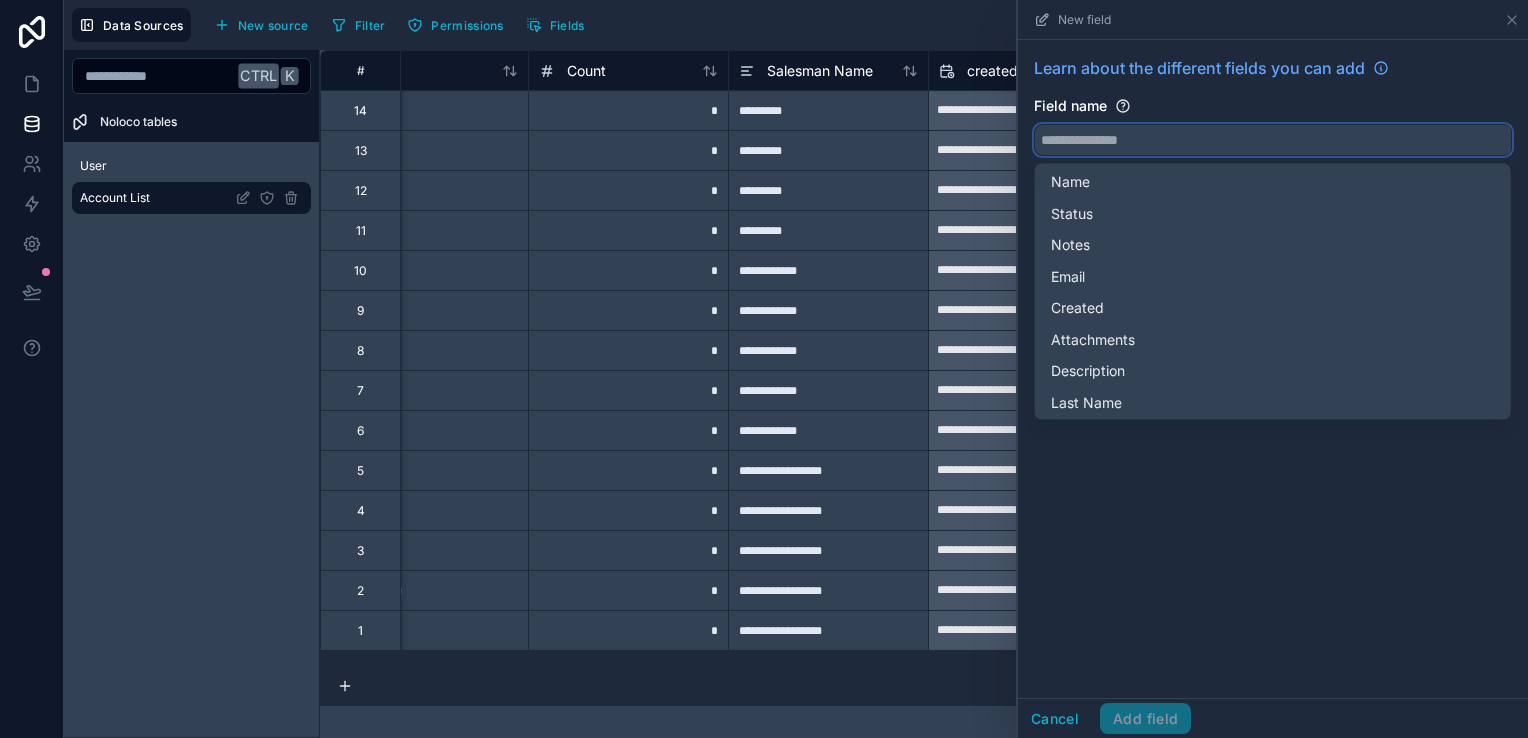type on "*" 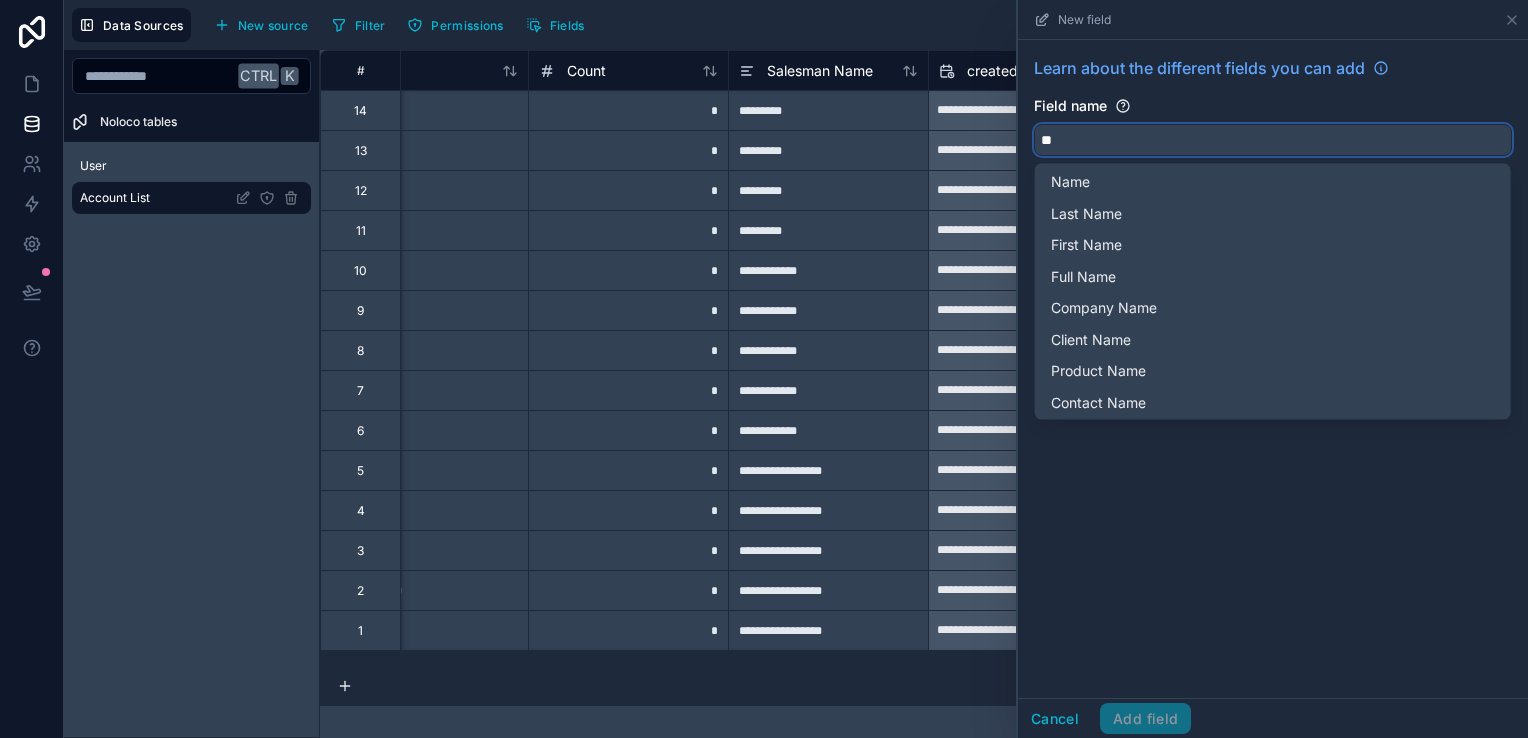 type on "*" 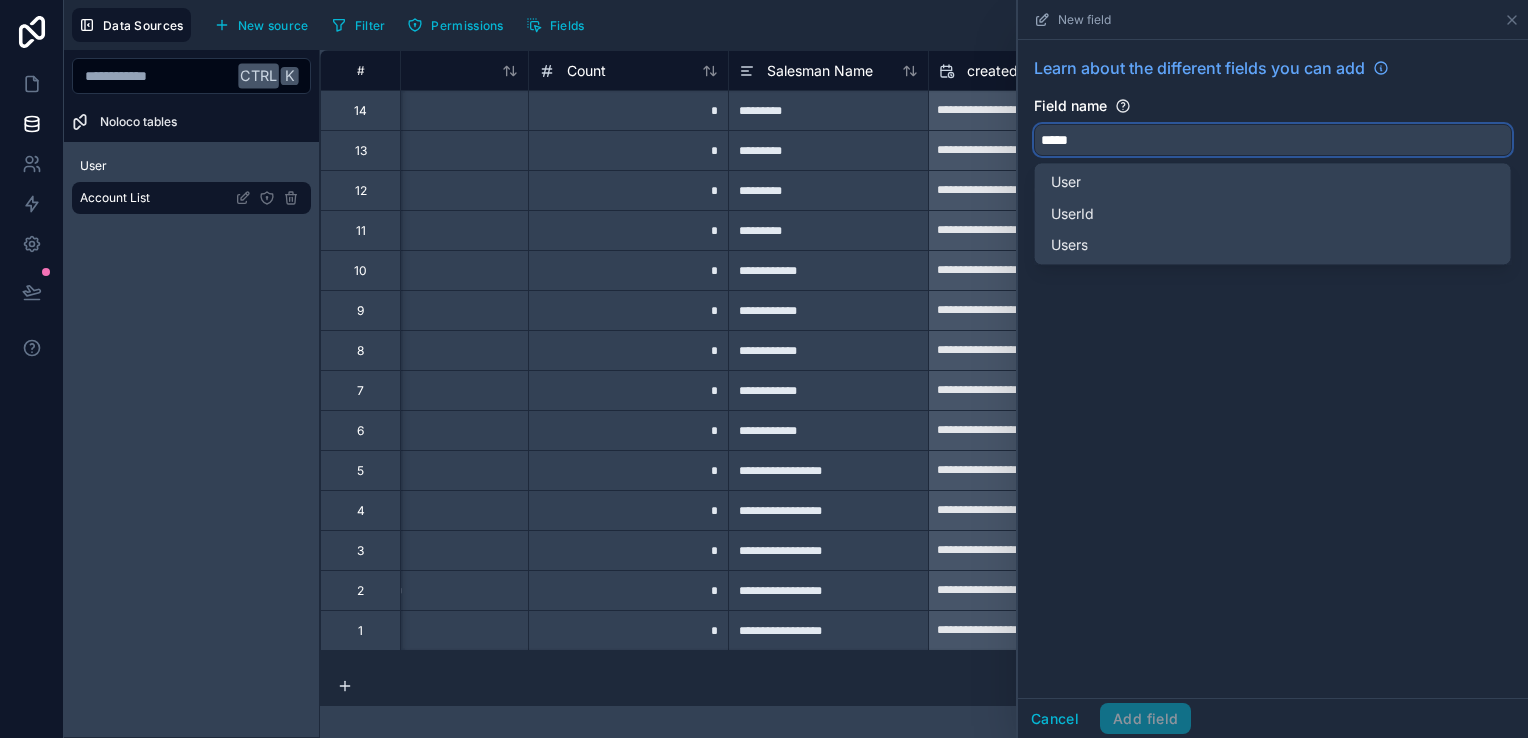click on "****" at bounding box center [1273, 140] 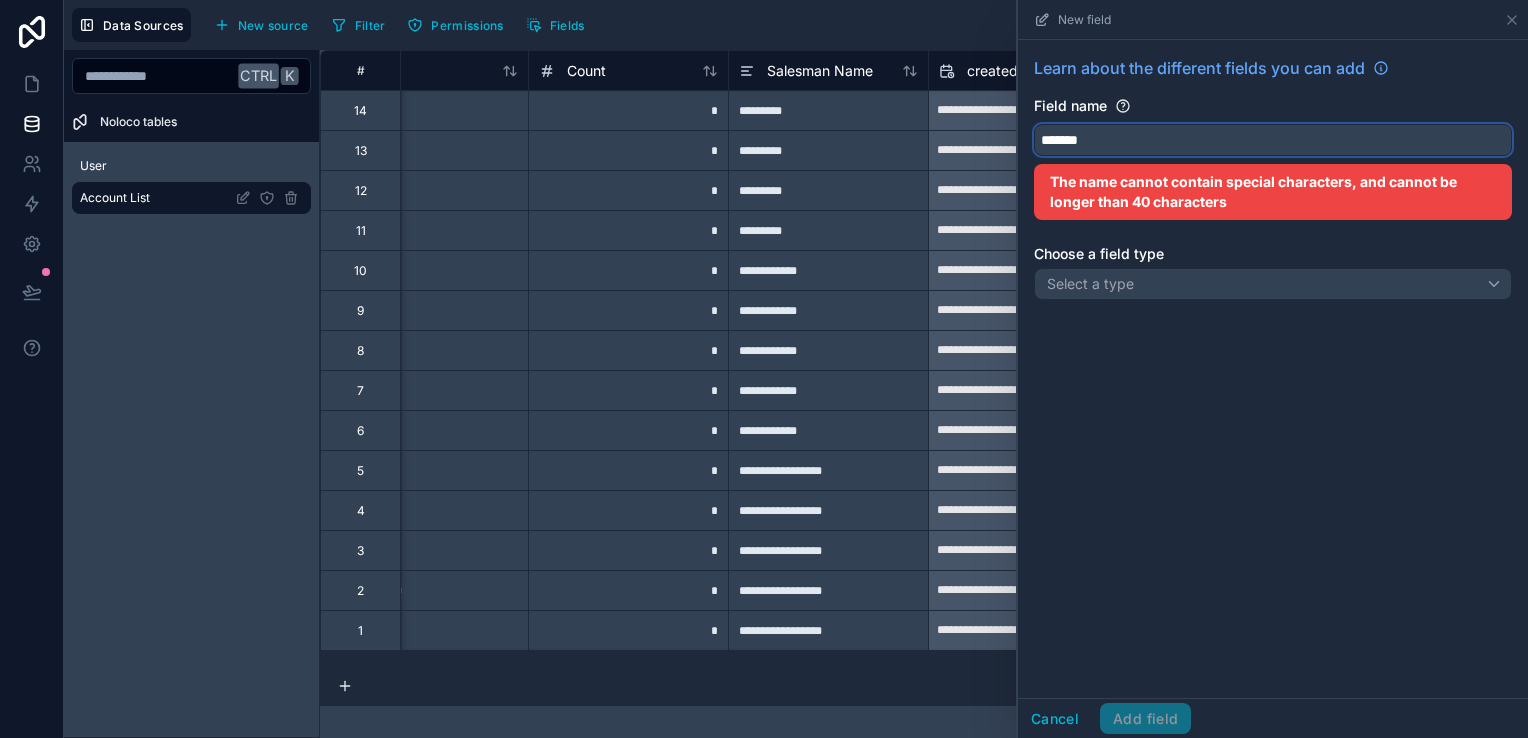 click on "******" at bounding box center [1273, 140] 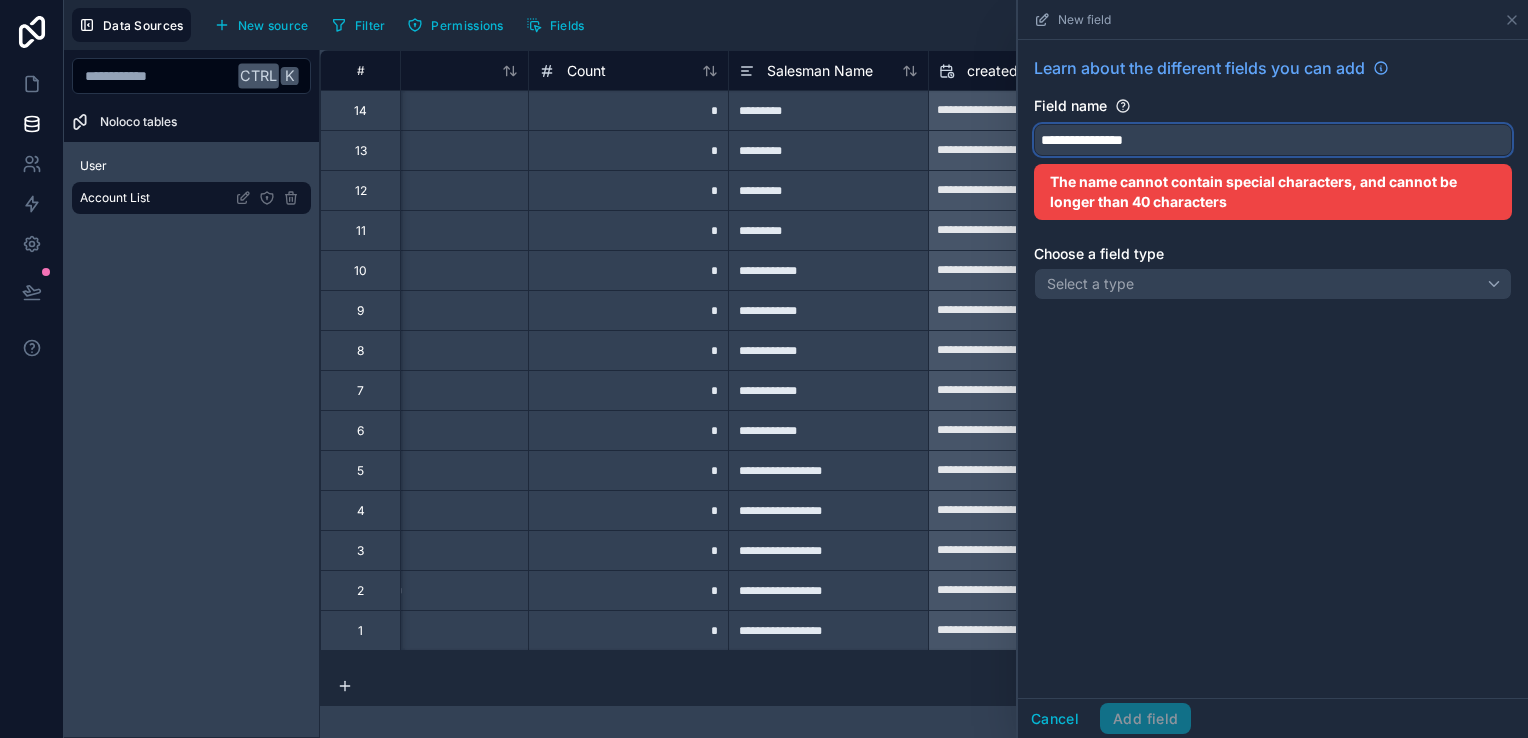 click on "**********" at bounding box center (1273, 140) 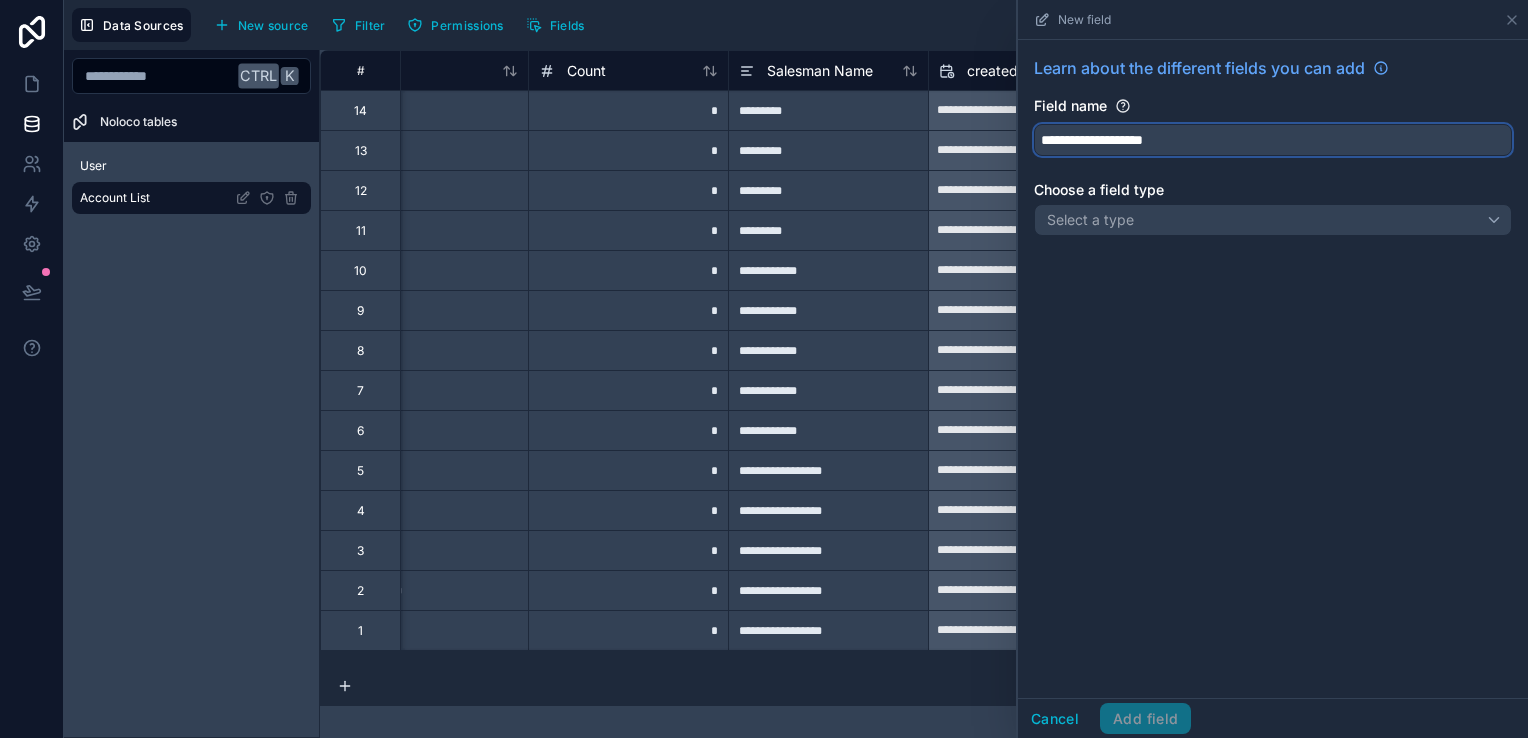 type on "**********" 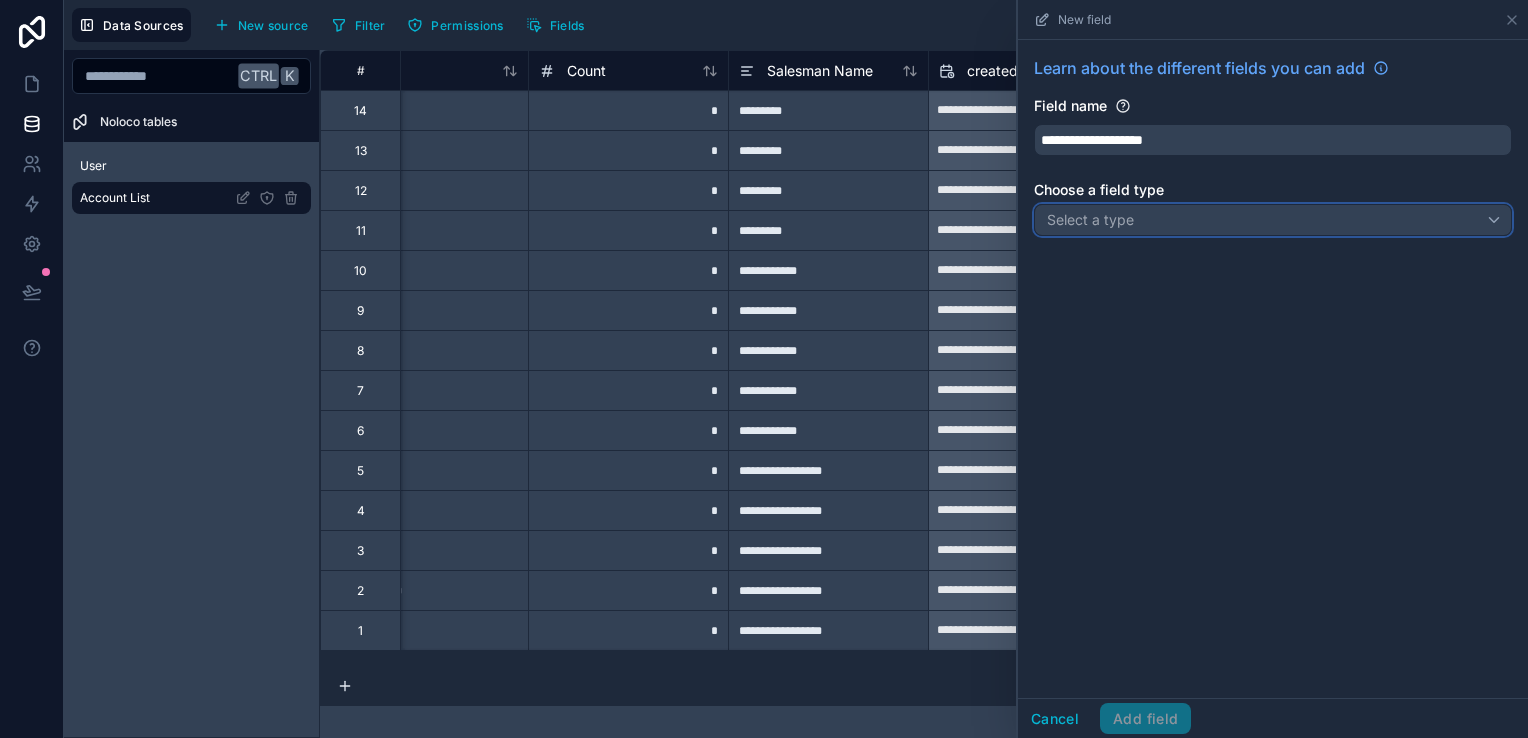click on "Select a type" at bounding box center [1273, 220] 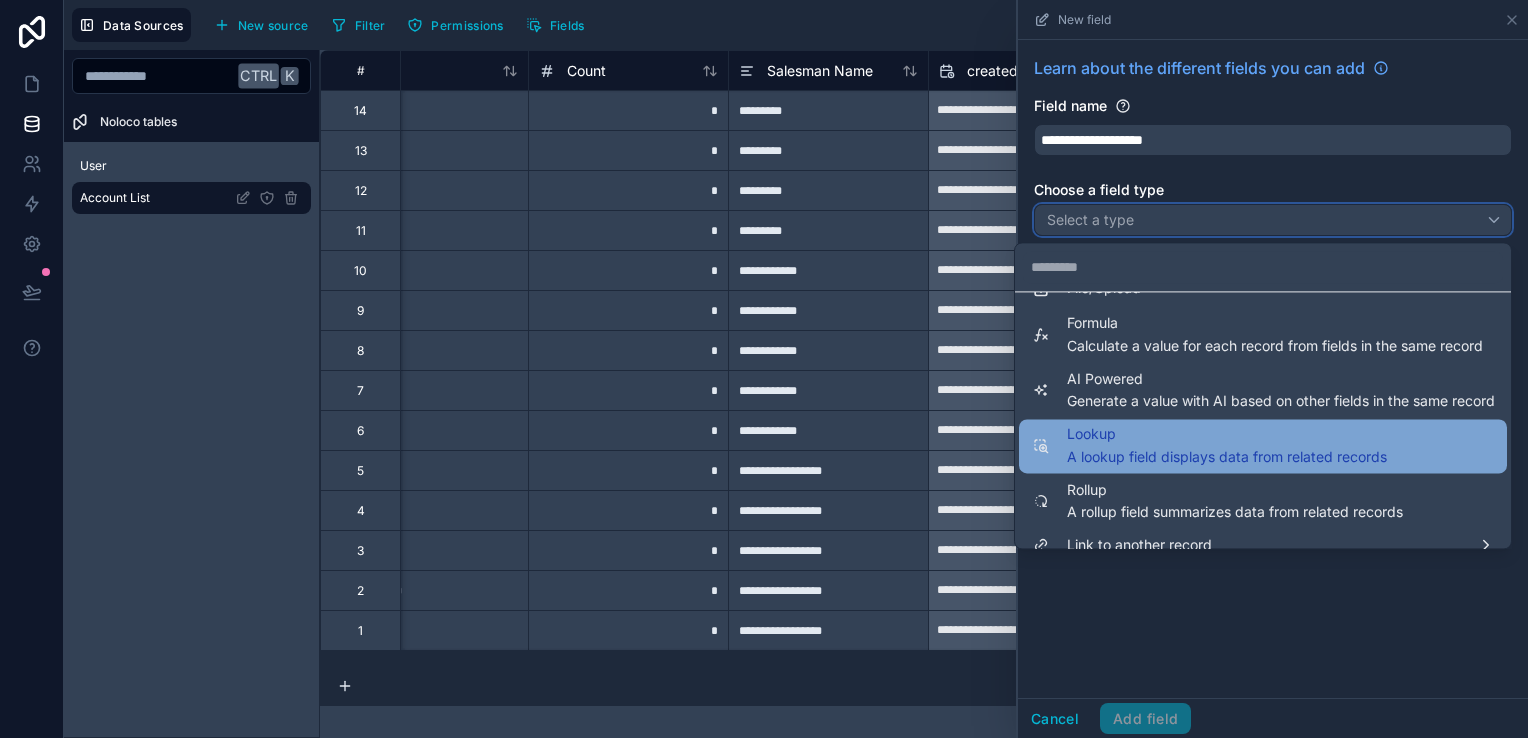 scroll, scrollTop: 548, scrollLeft: 0, axis: vertical 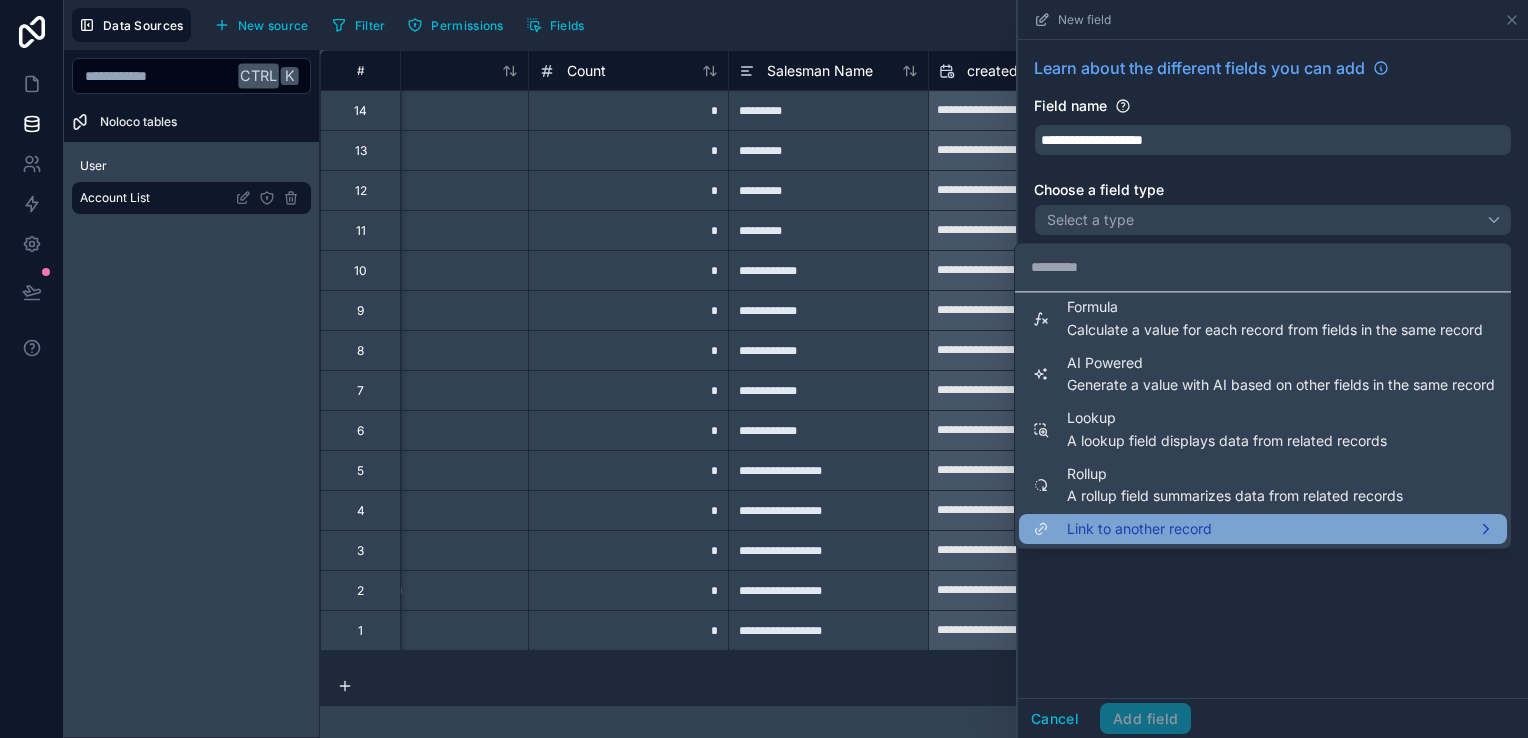 click on "Link to another record" at bounding box center (1263, 529) 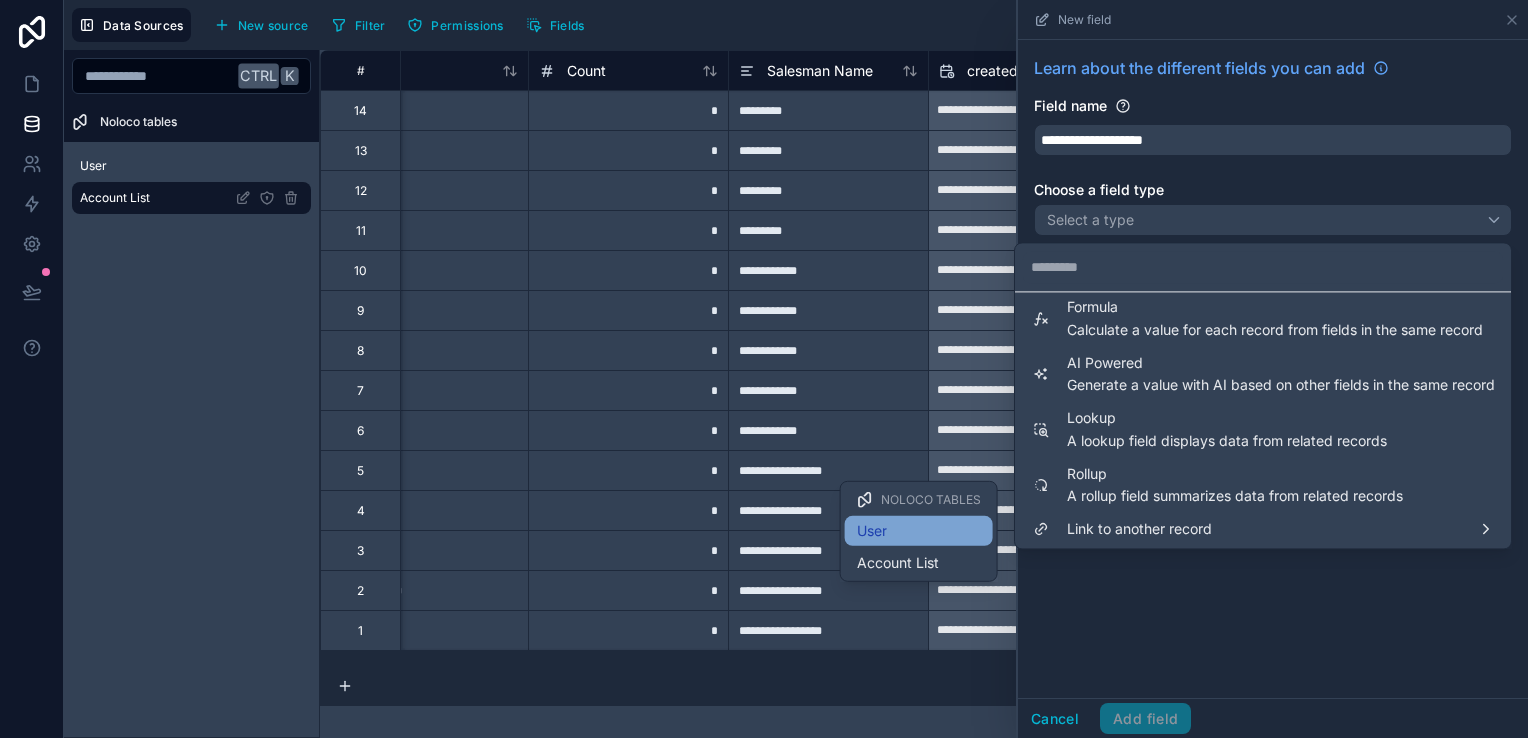 click on "User" at bounding box center (919, 531) 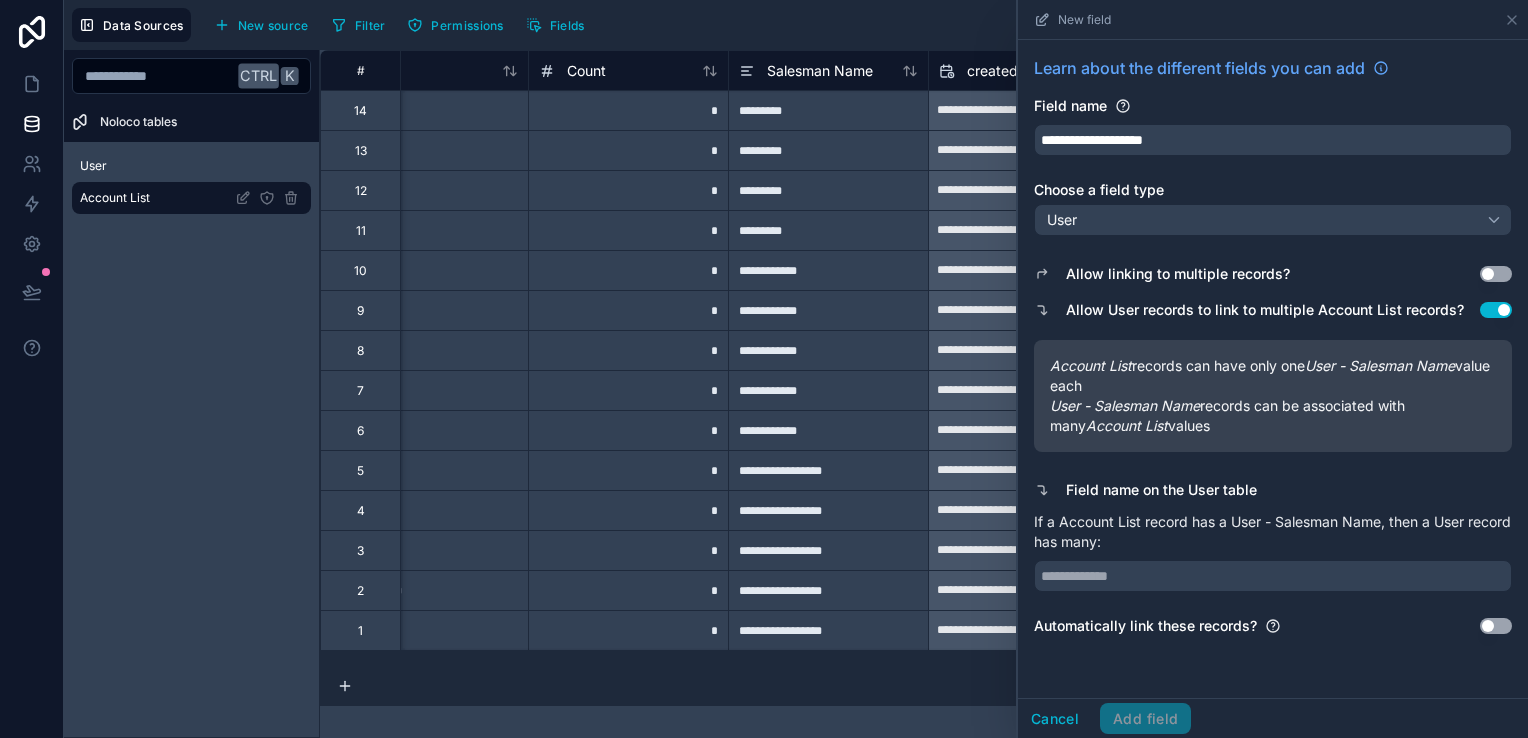 click on "Use setting" at bounding box center [1496, 274] 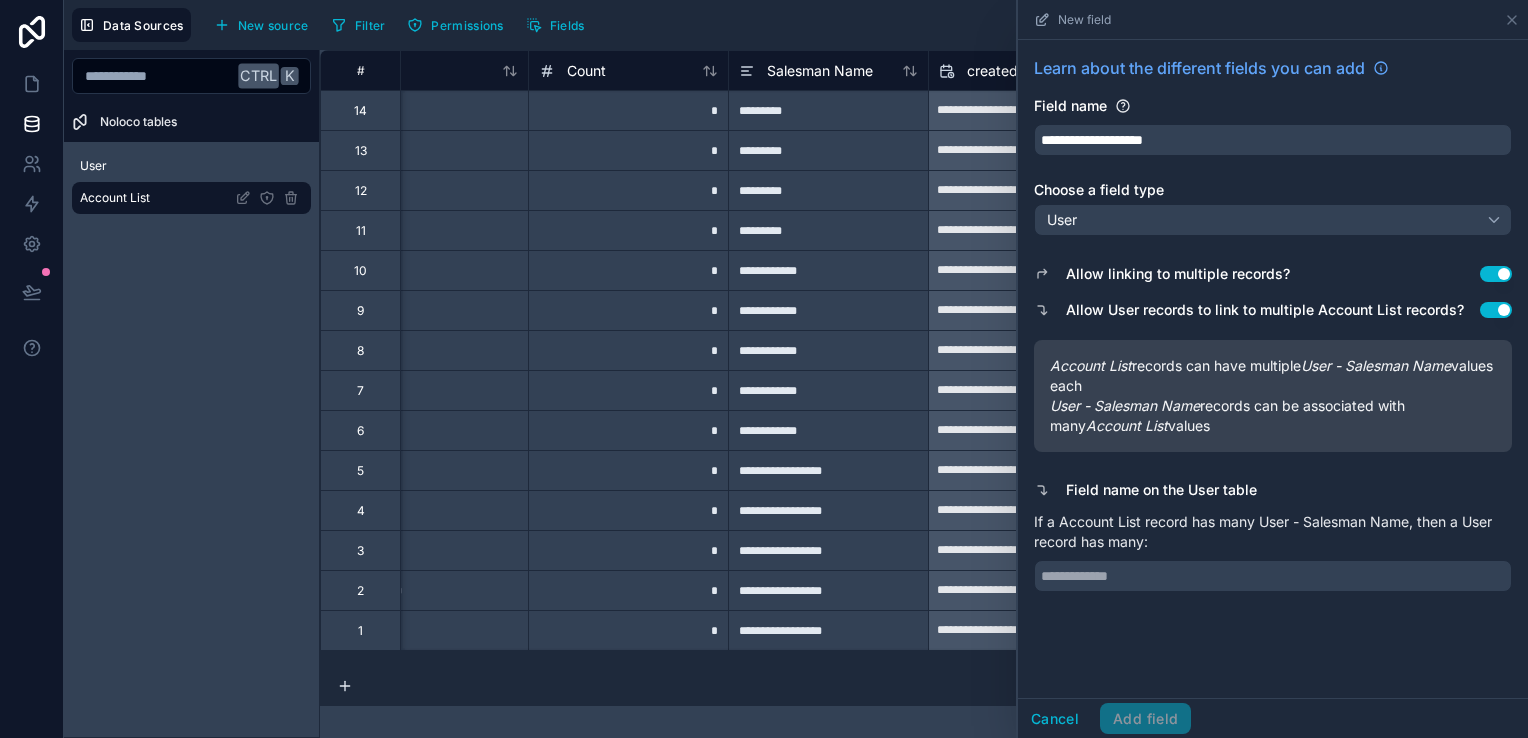 click on "Use setting" at bounding box center (1496, 310) 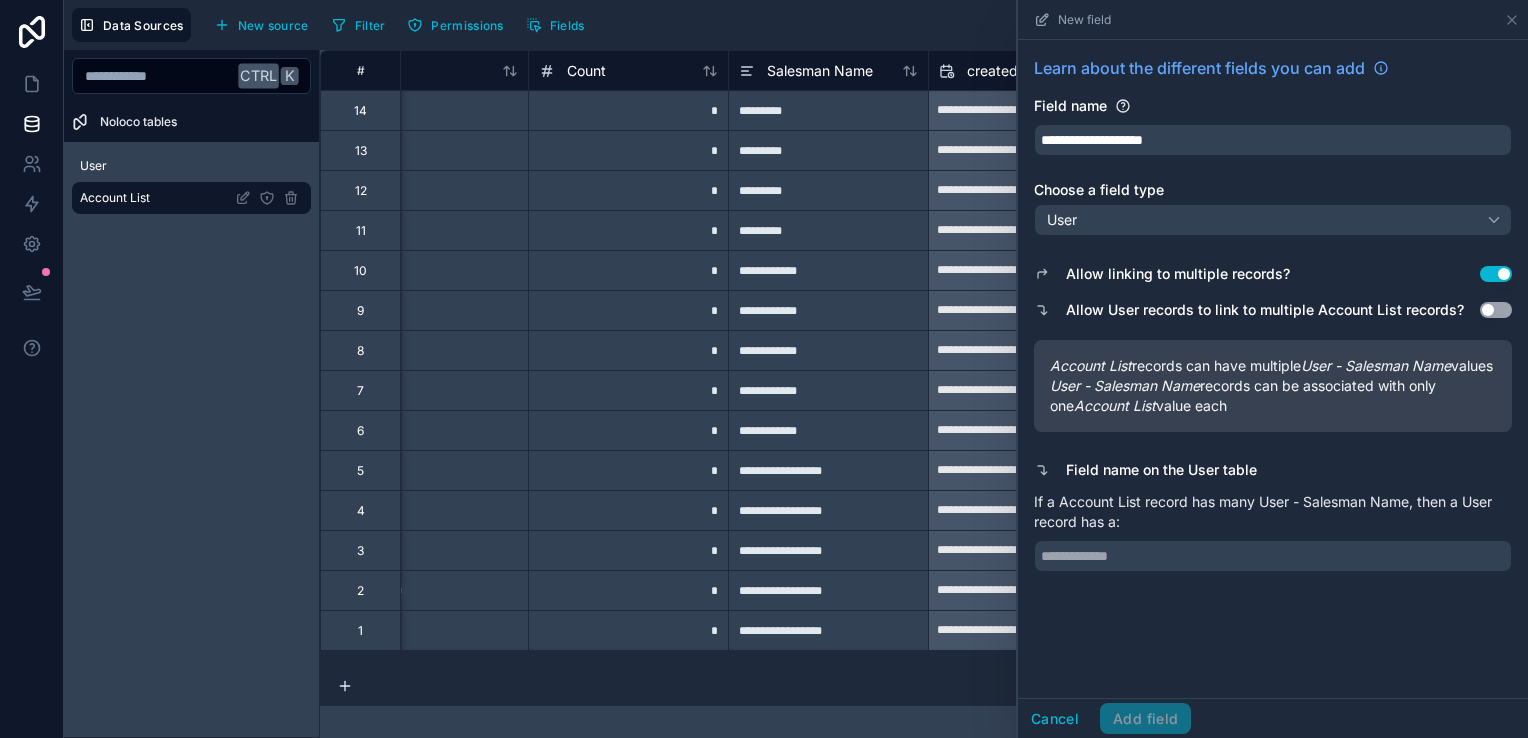 click on "Use setting" at bounding box center (1496, 310) 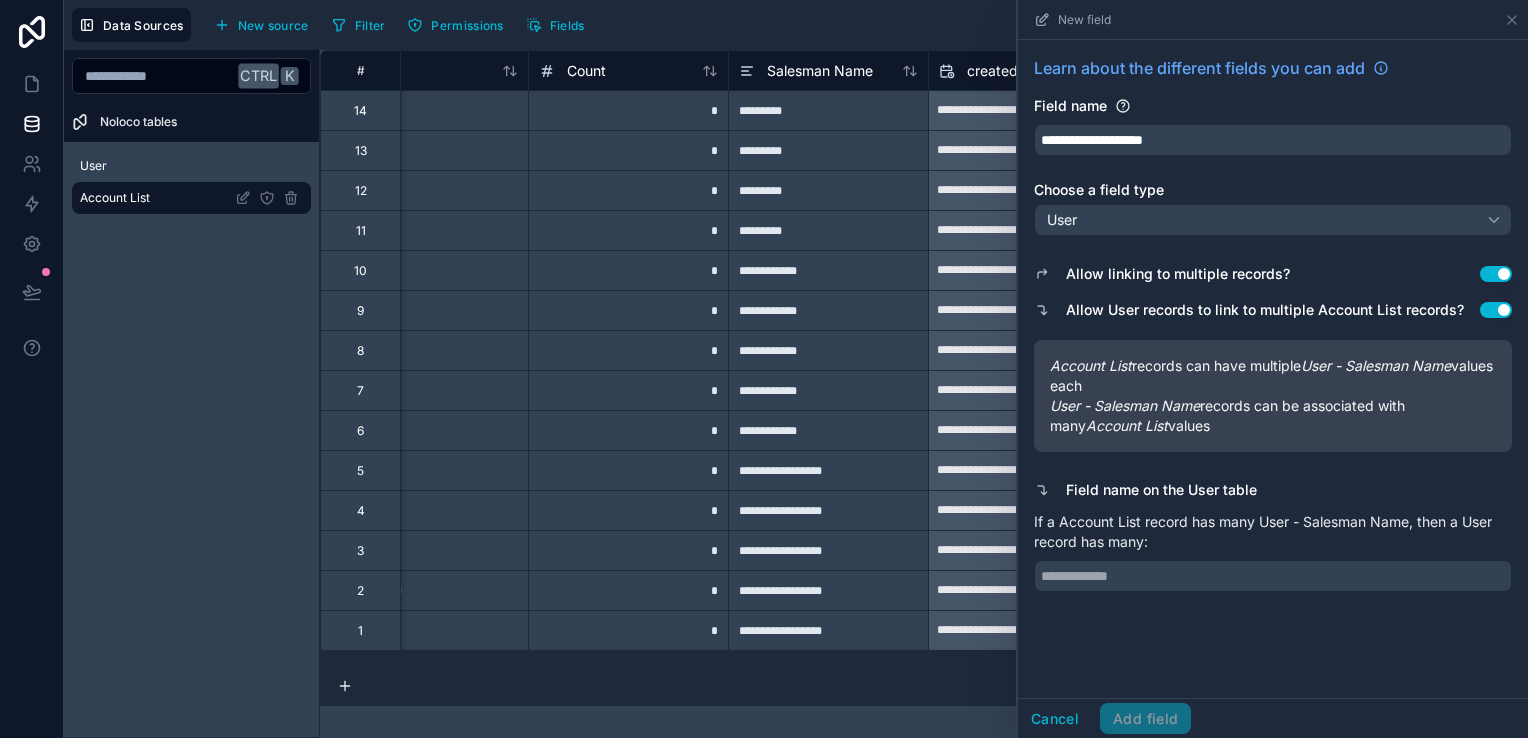 click on "Use setting" at bounding box center (1496, 310) 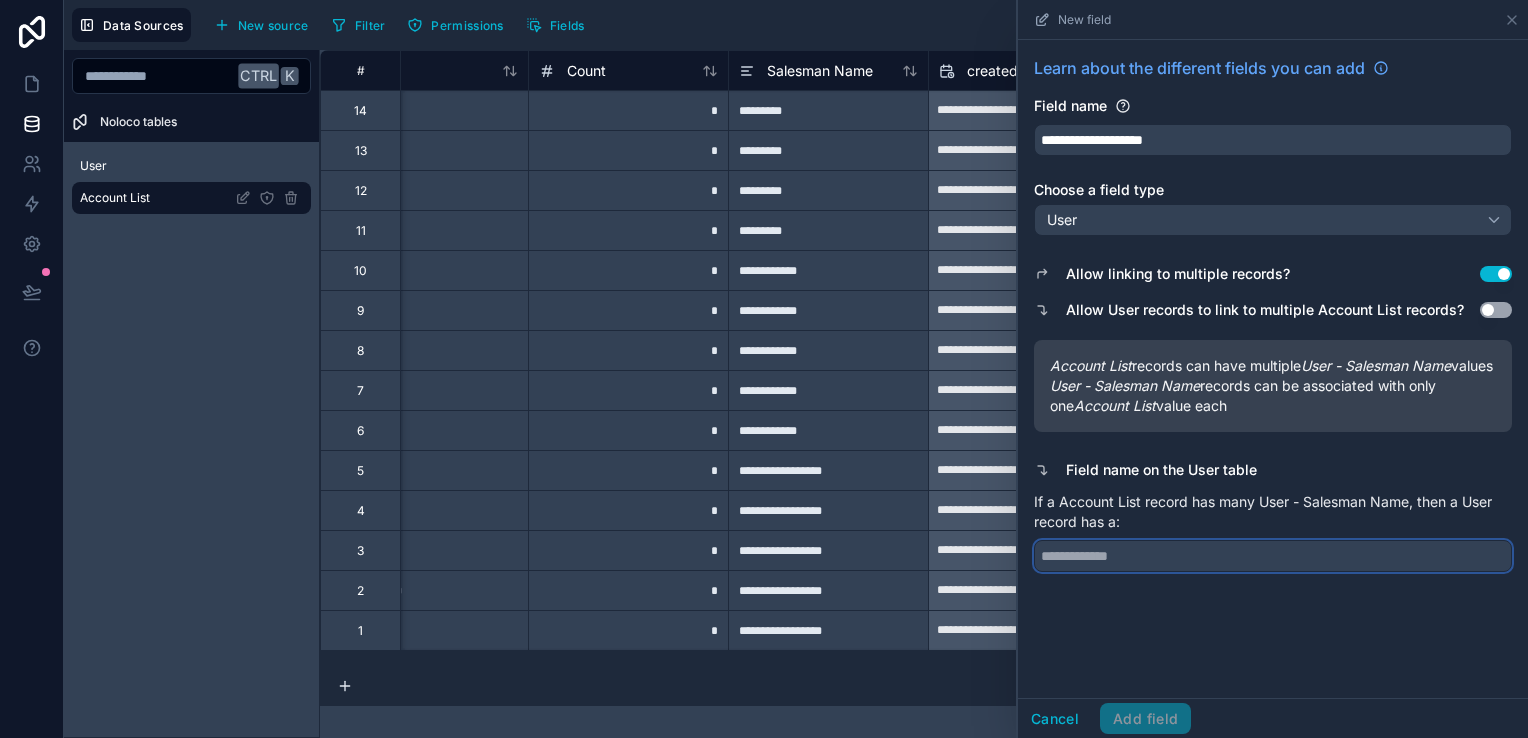 click at bounding box center [1273, 556] 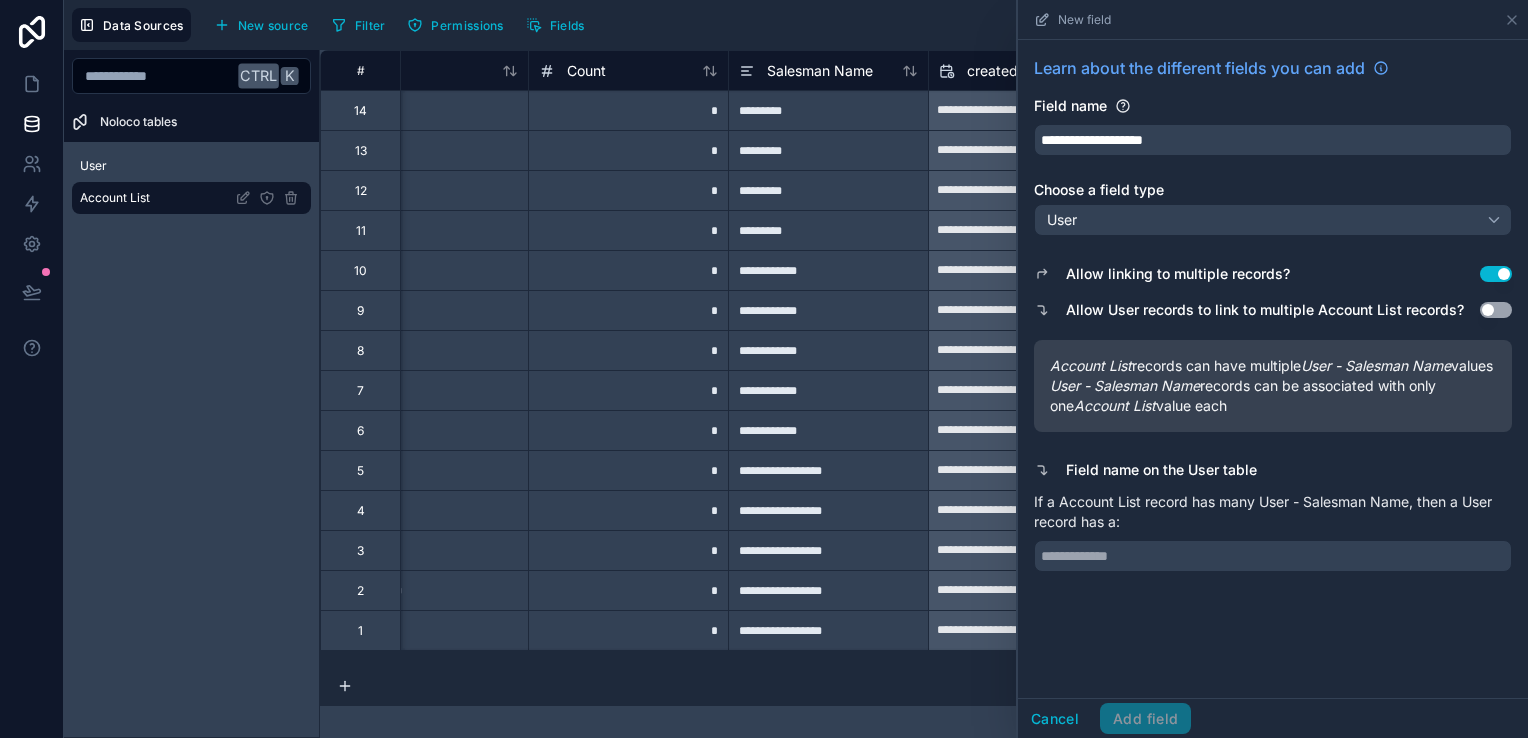 click on "Use setting" at bounding box center [1496, 310] 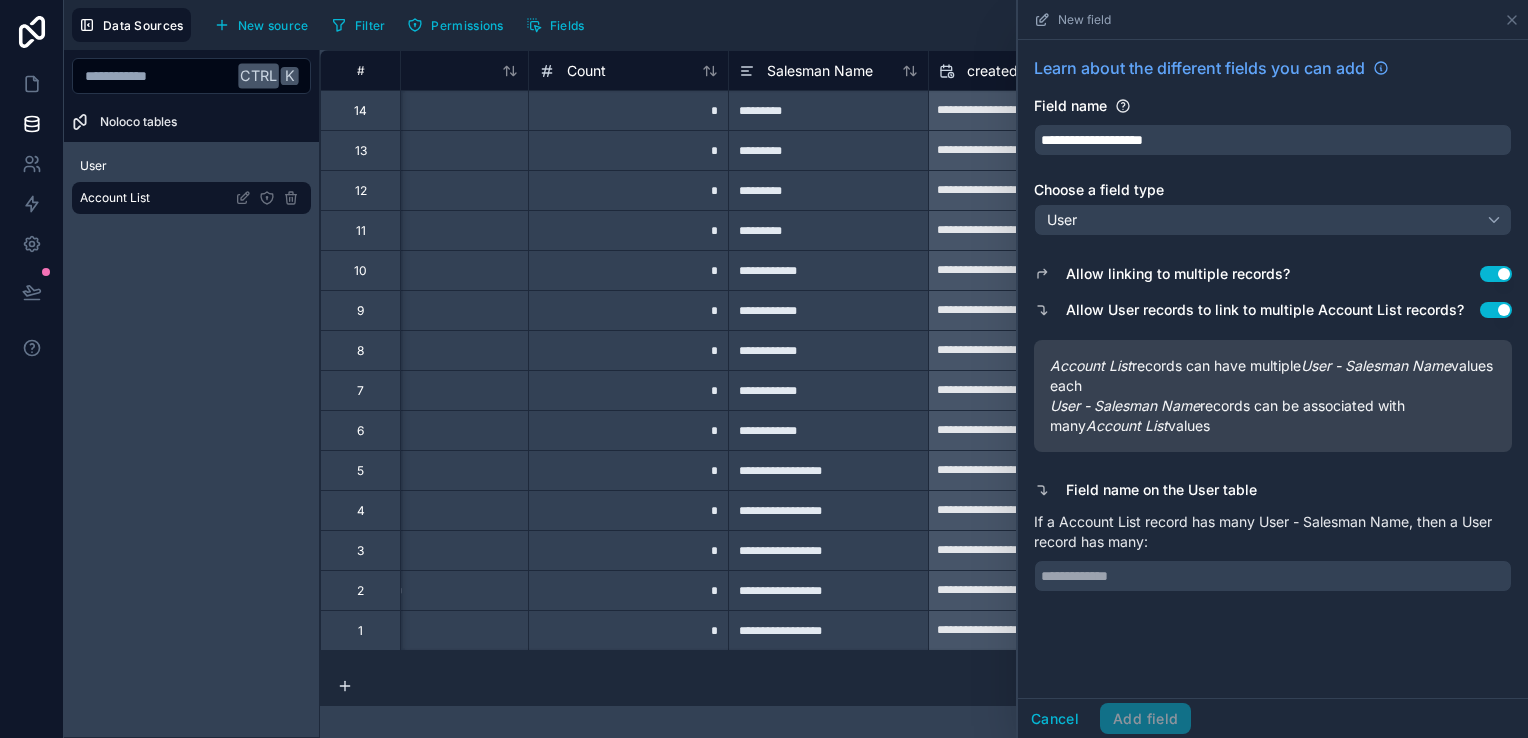 click on "Allow linking to multiple records? Use setting" at bounding box center (1273, 274) 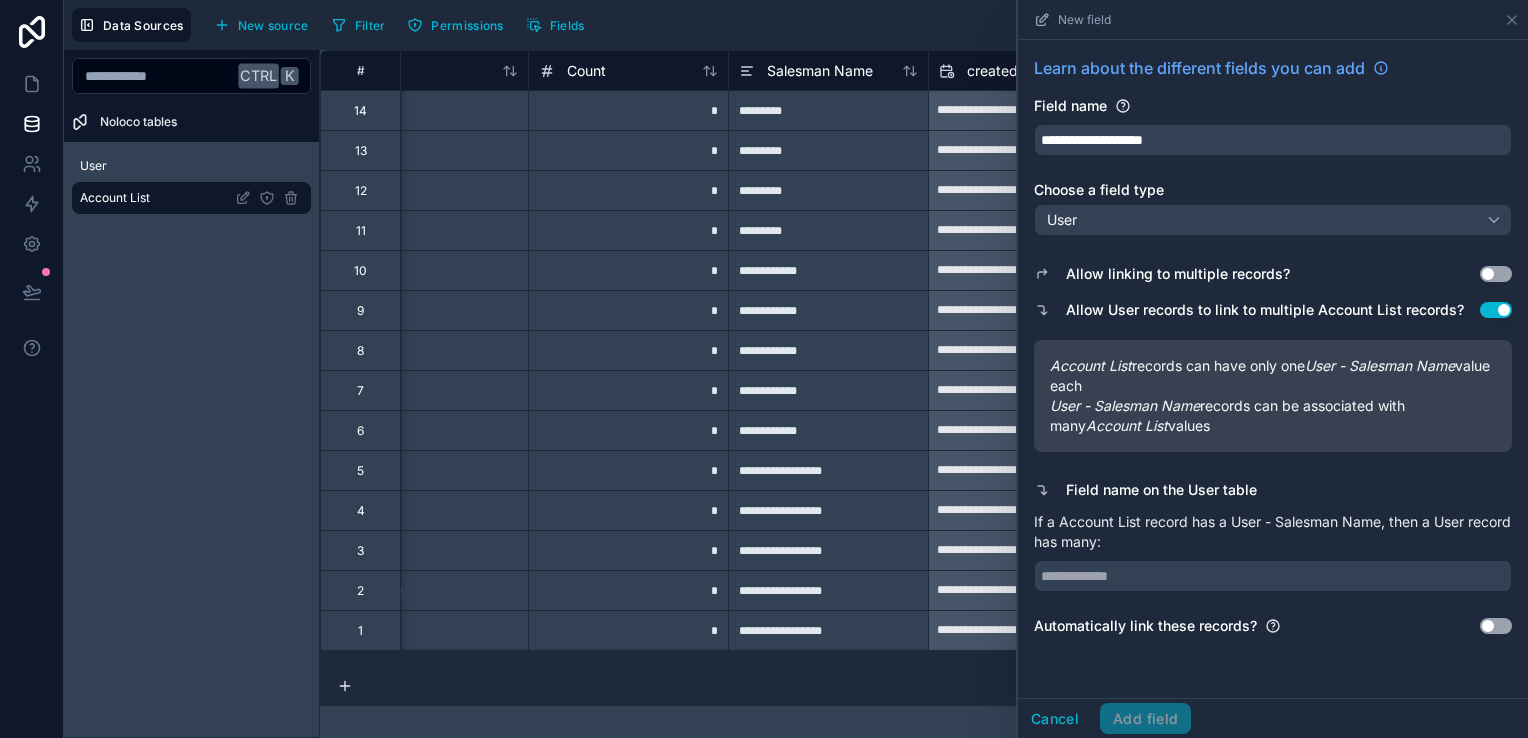 click on "Use setting" at bounding box center [1496, 310] 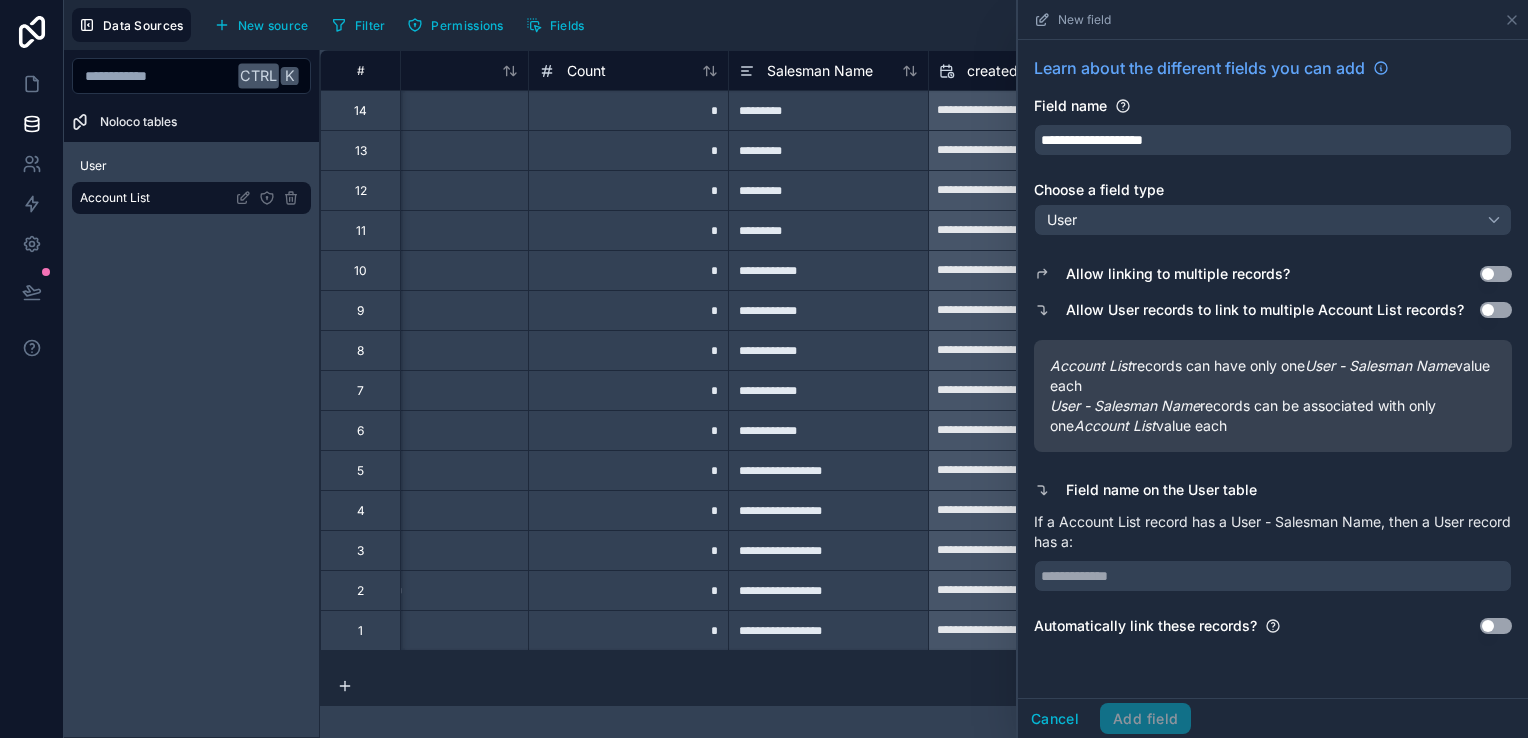 click on "Use setting" at bounding box center [1496, 626] 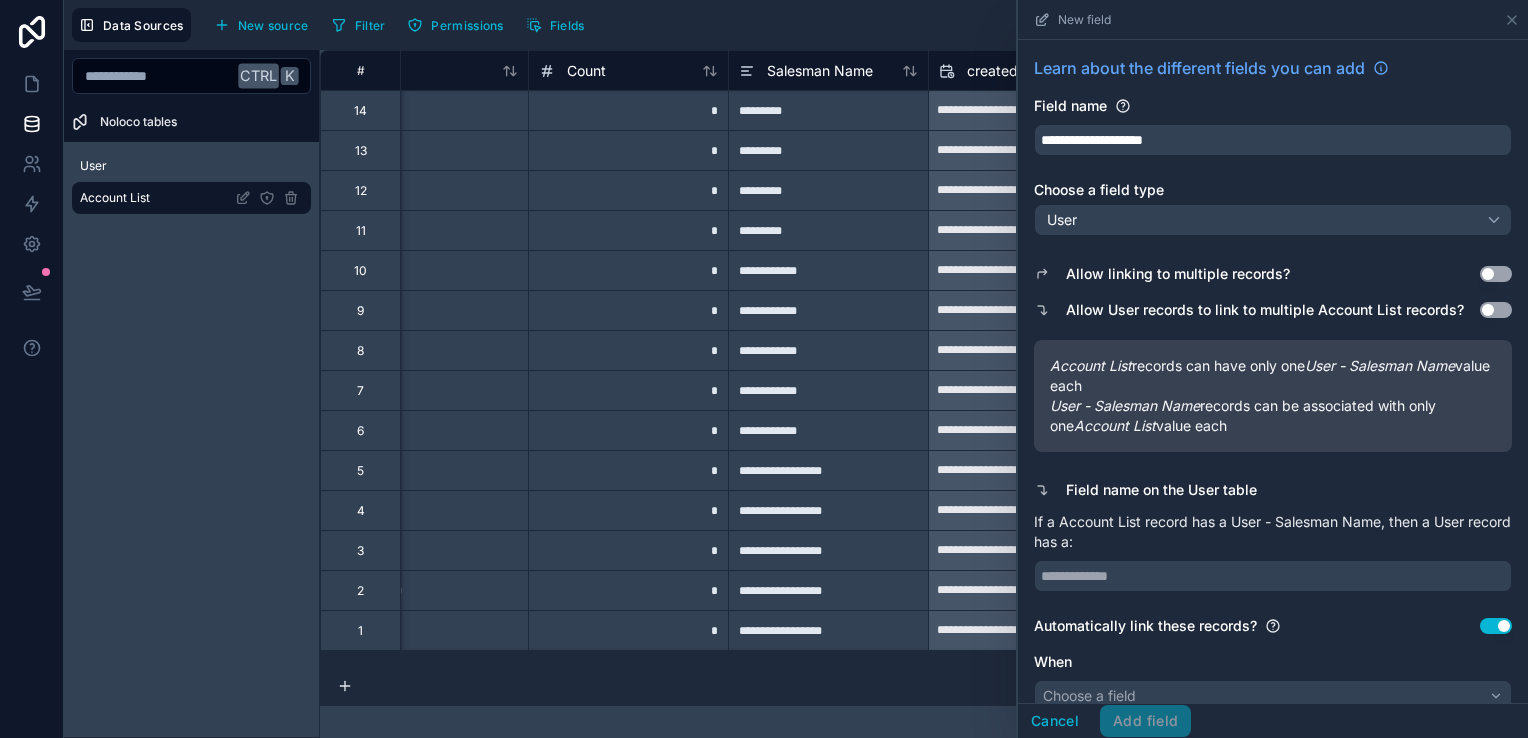 scroll, scrollTop: 100, scrollLeft: 0, axis: vertical 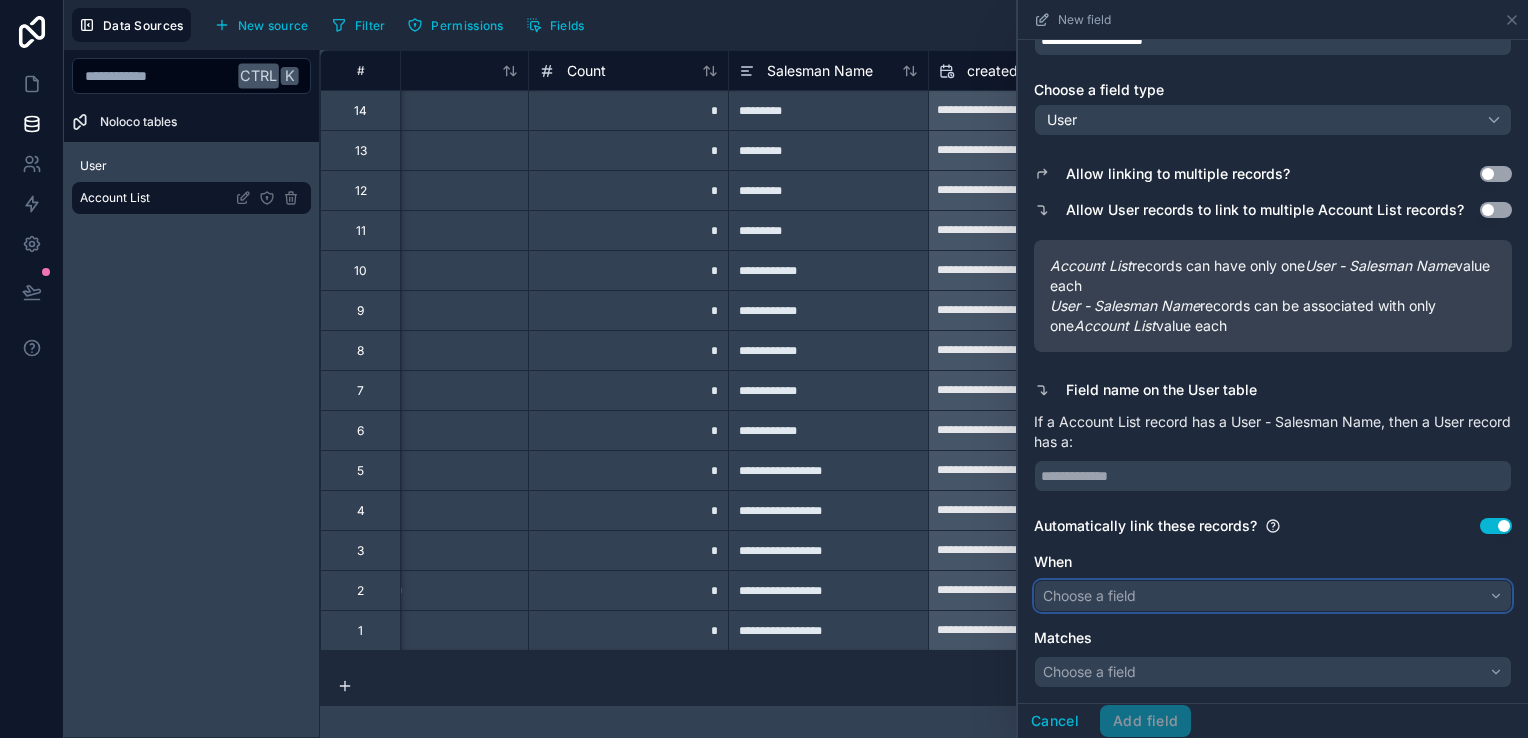 click on "Choose a field" at bounding box center [1273, 596] 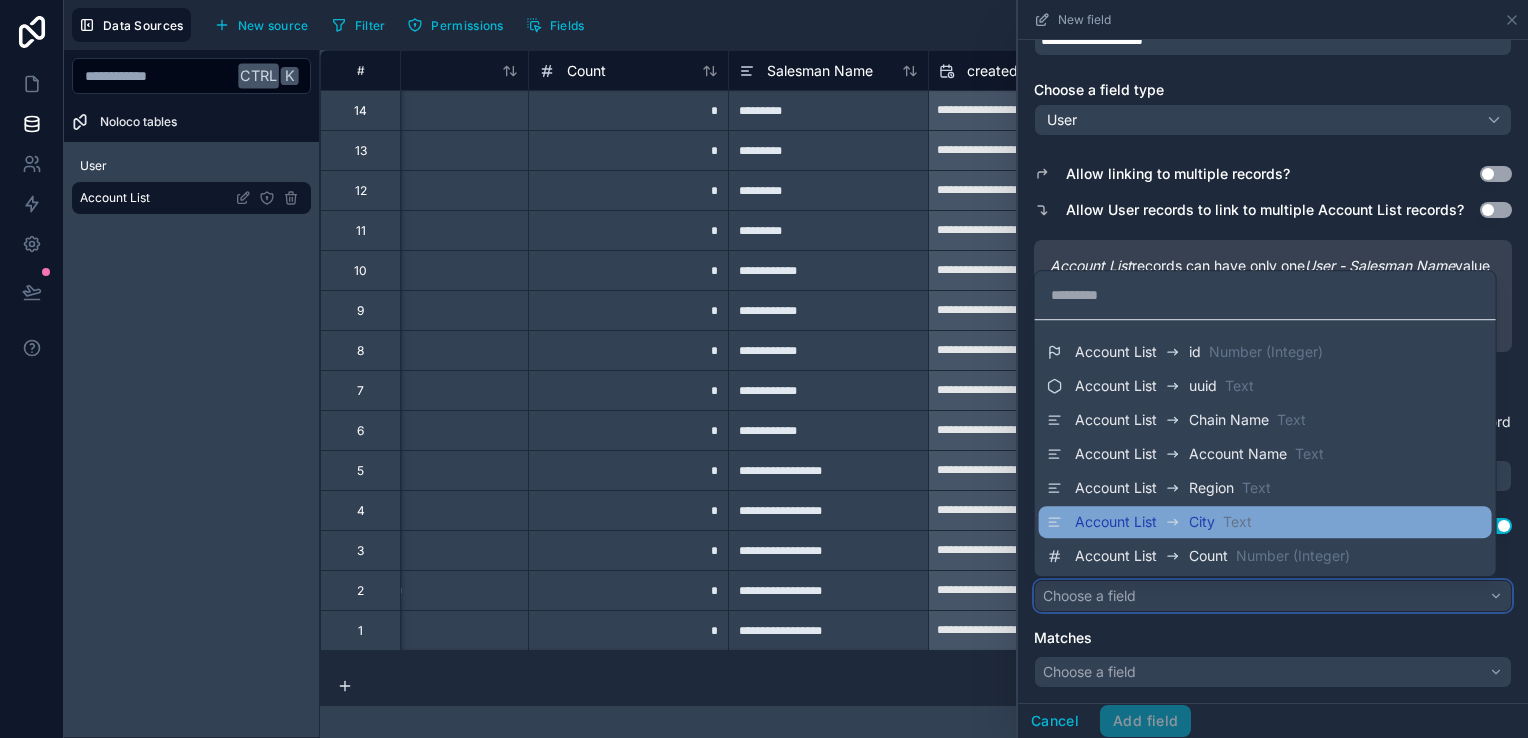 scroll, scrollTop: 34, scrollLeft: 0, axis: vertical 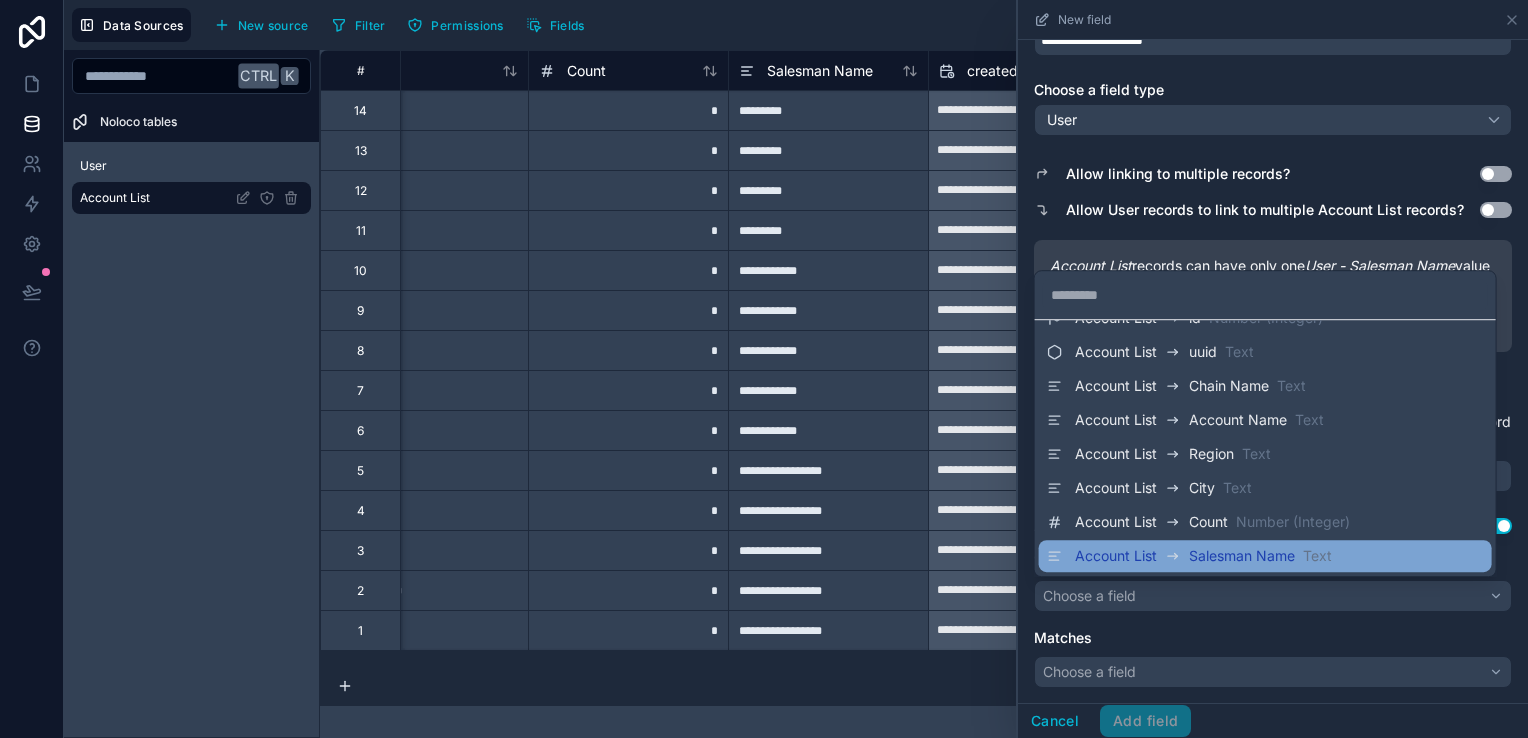 click on "Salesman Name" at bounding box center [1242, 556] 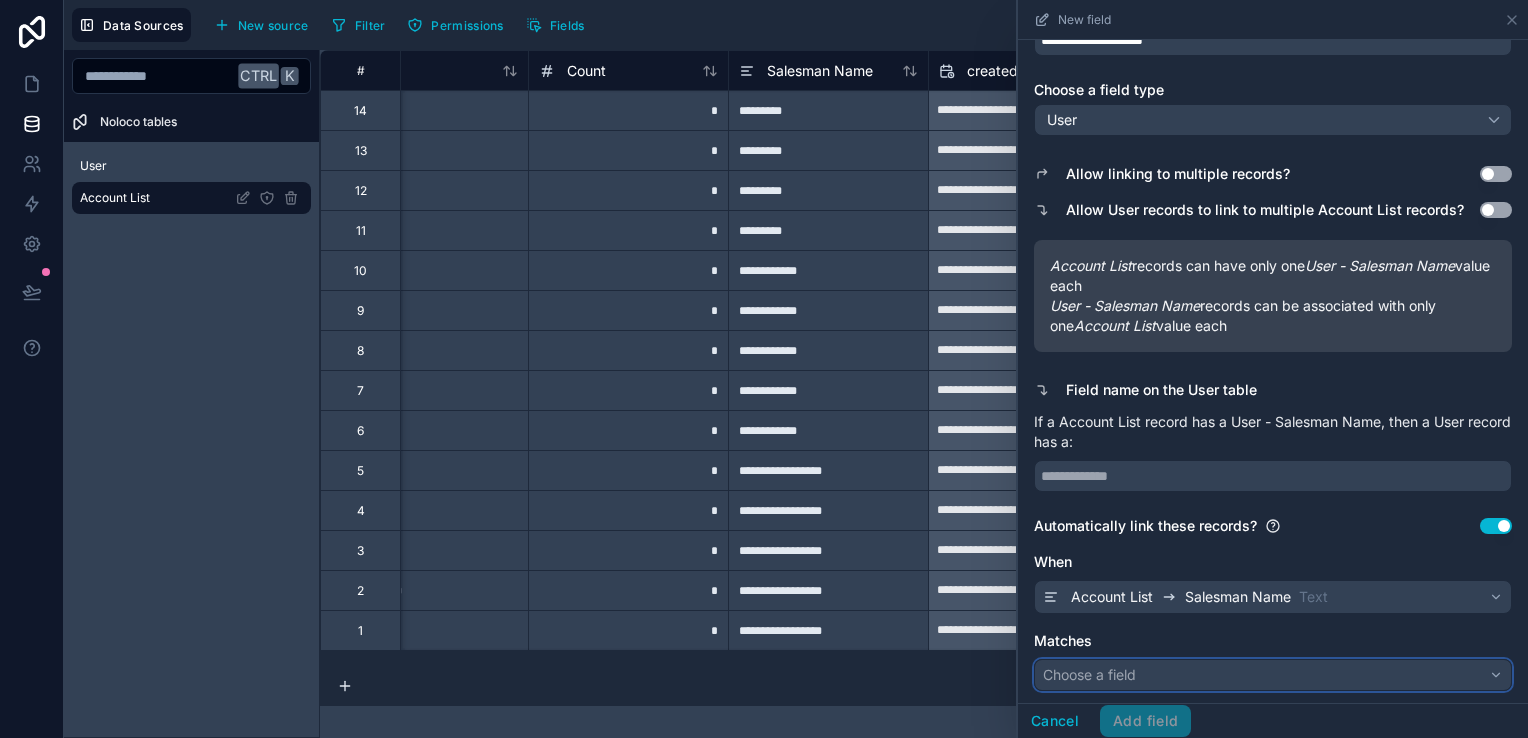 click on "Choose a field" at bounding box center [1273, 675] 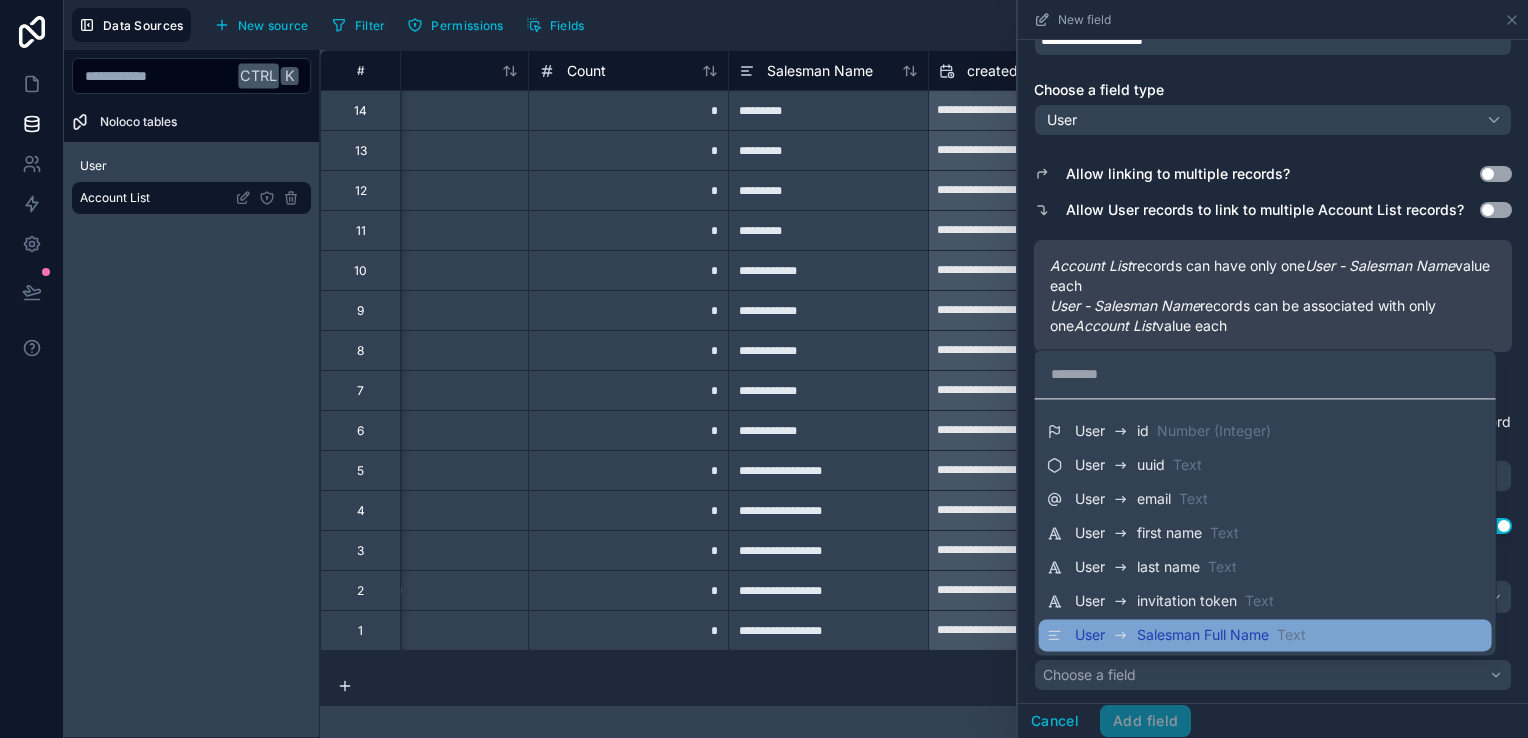 click on "User Salesman Full Name Text" at bounding box center [1265, 635] 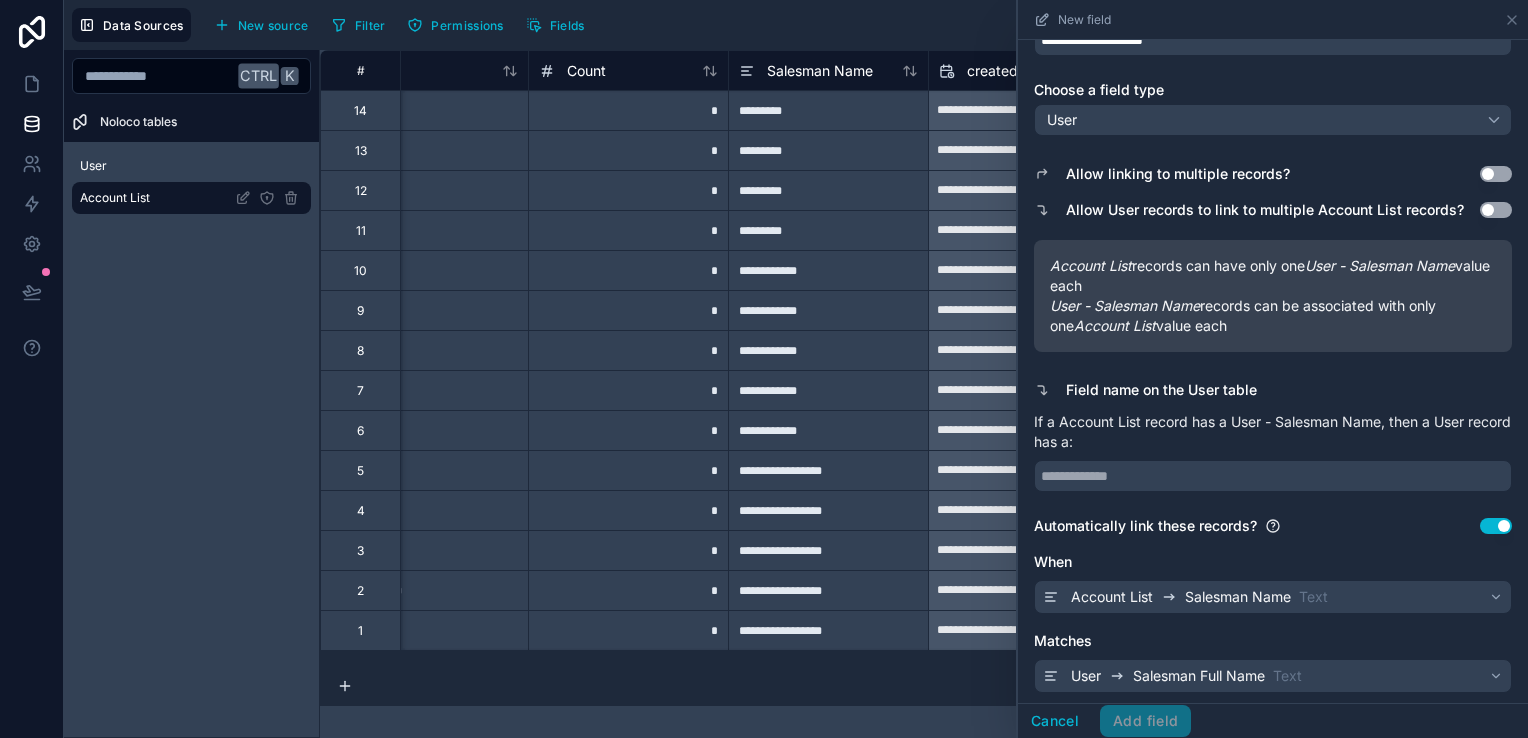 scroll, scrollTop: 106, scrollLeft: 0, axis: vertical 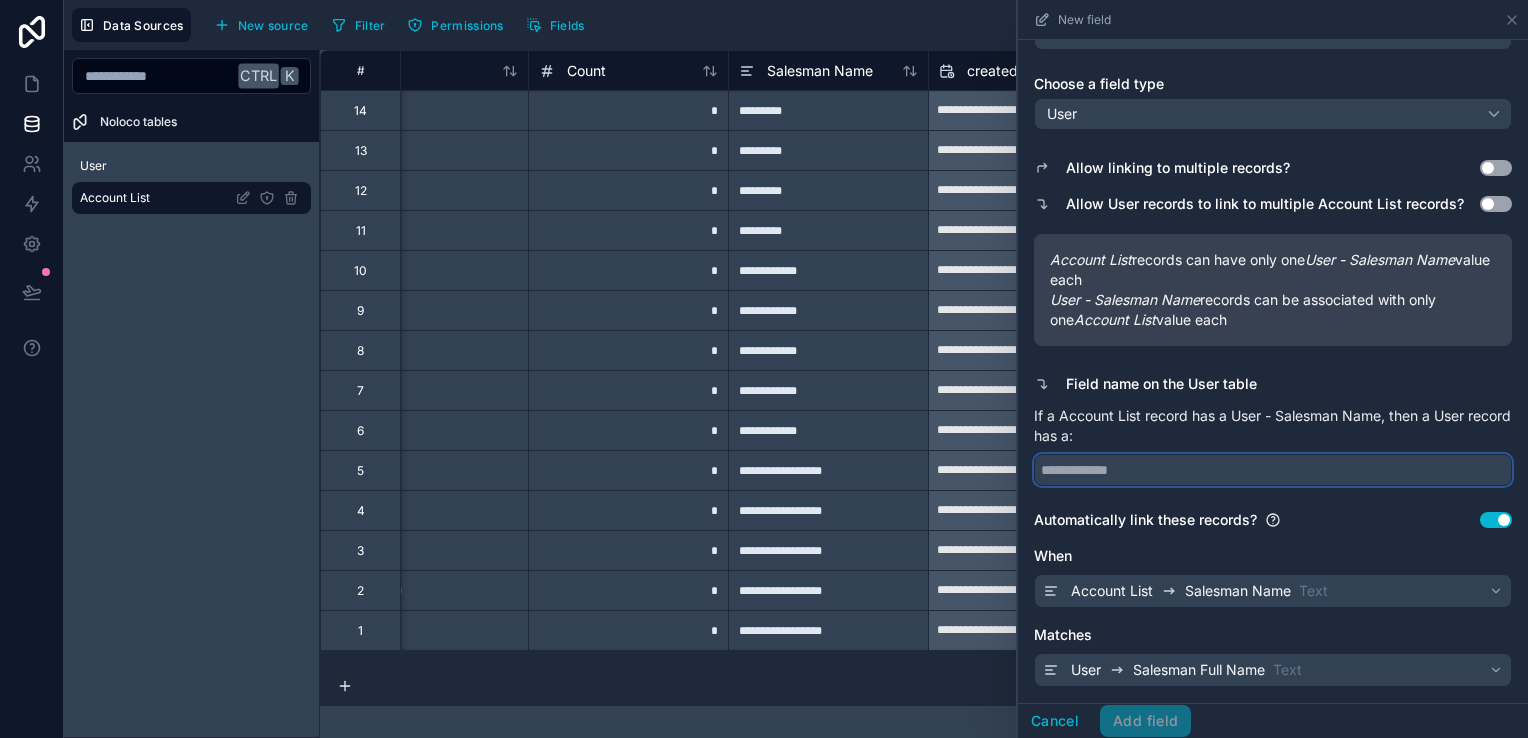click at bounding box center [1273, 470] 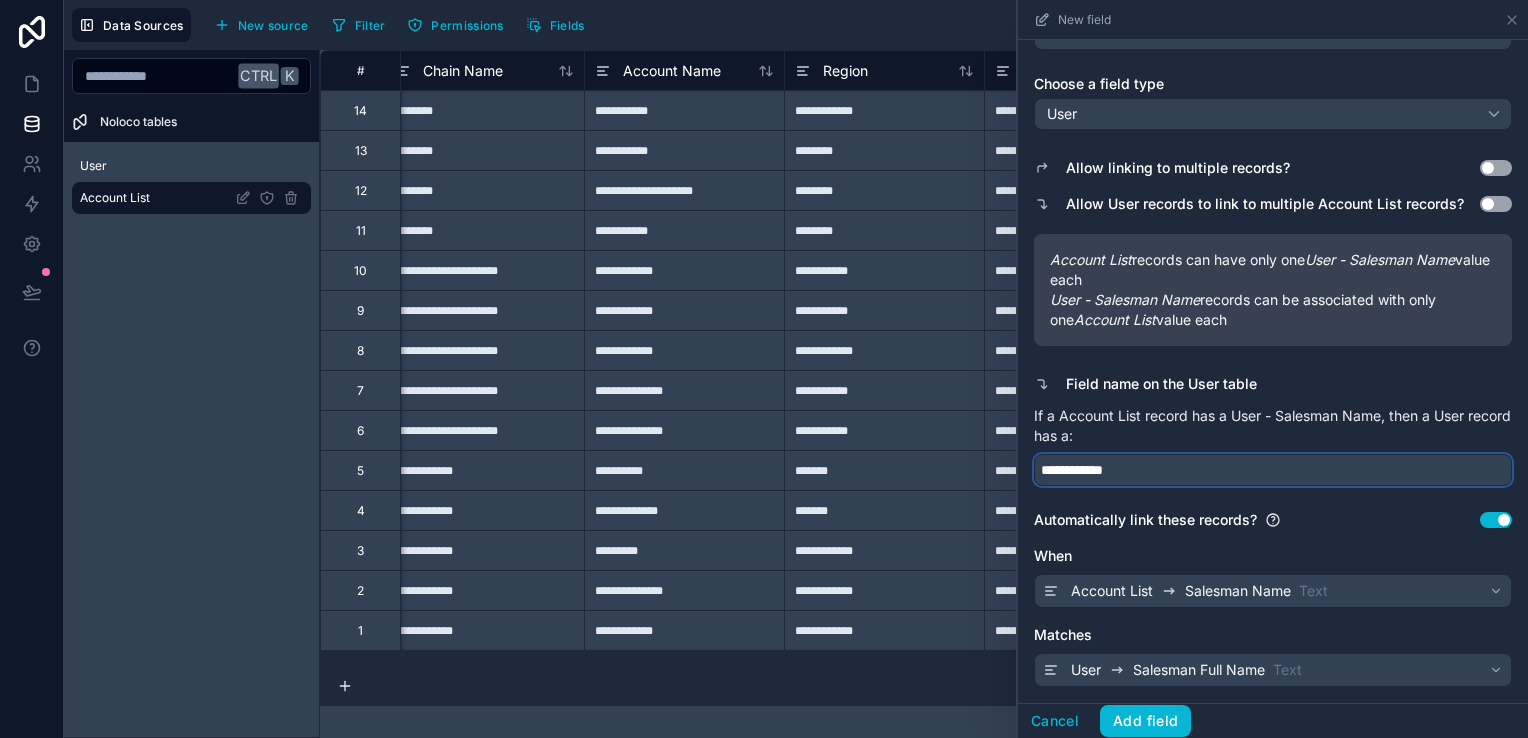 scroll, scrollTop: 0, scrollLeft: 0, axis: both 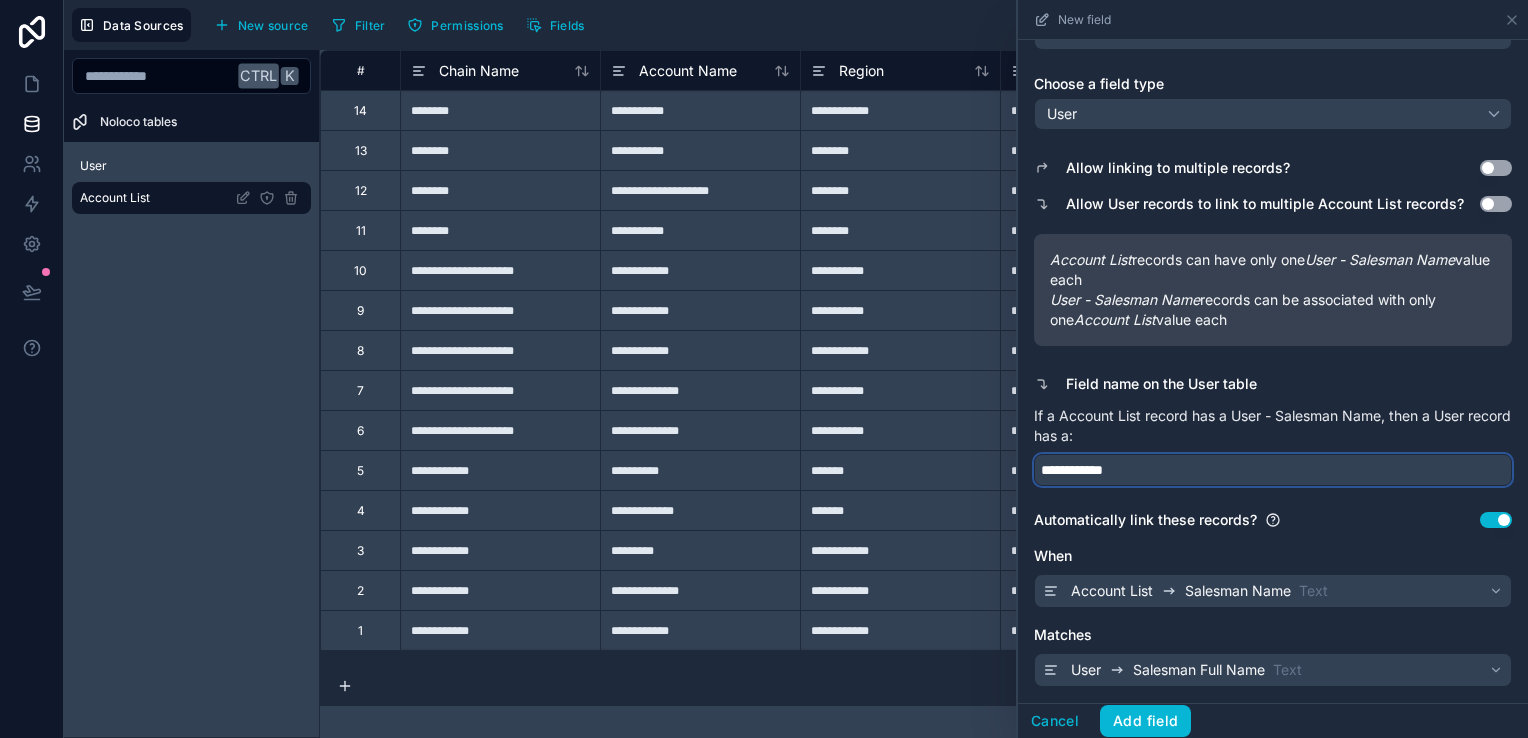 drag, startPoint x: 1134, startPoint y: 467, endPoint x: 1030, endPoint y: 470, distance: 104.04326 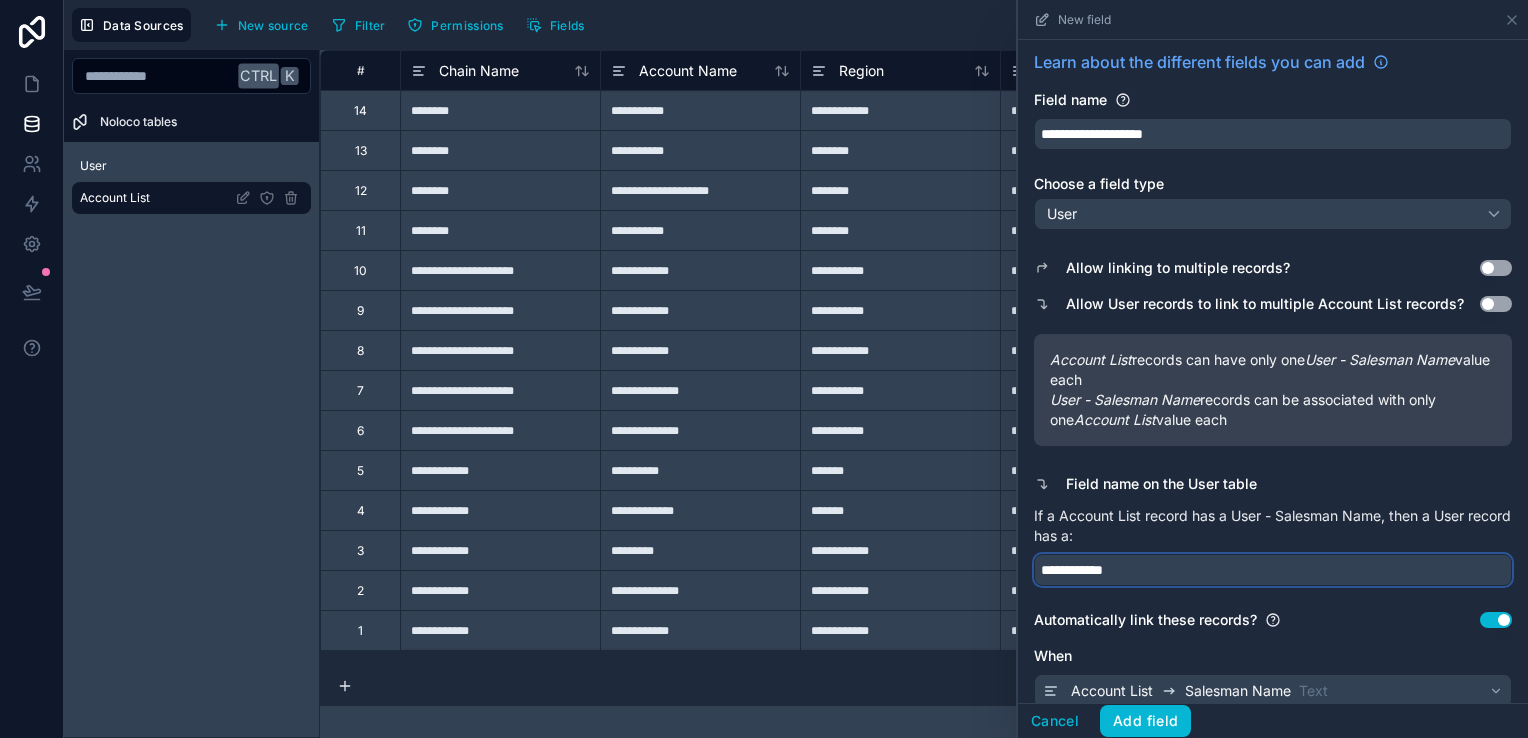 type on "**********" 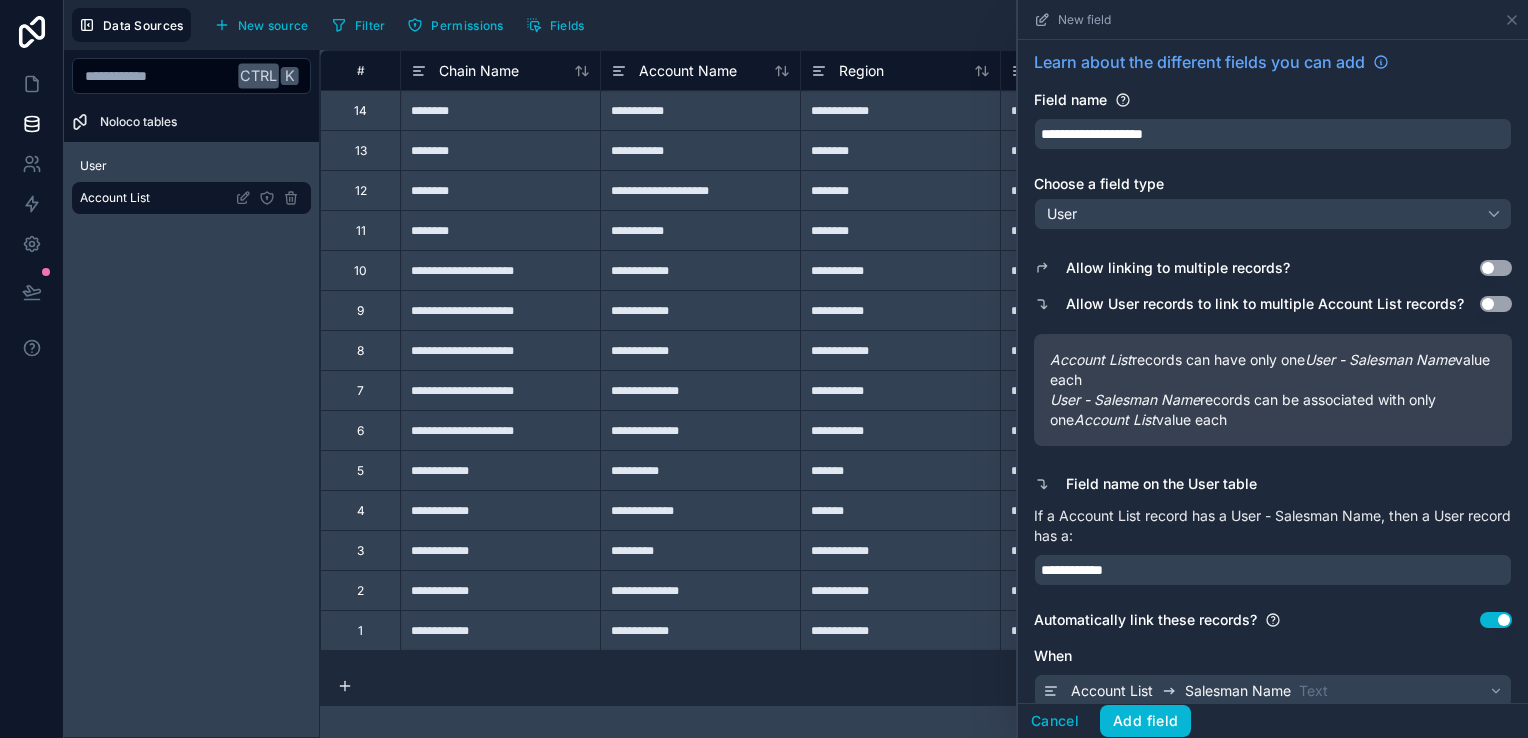 click on "Use setting" at bounding box center [1496, 304] 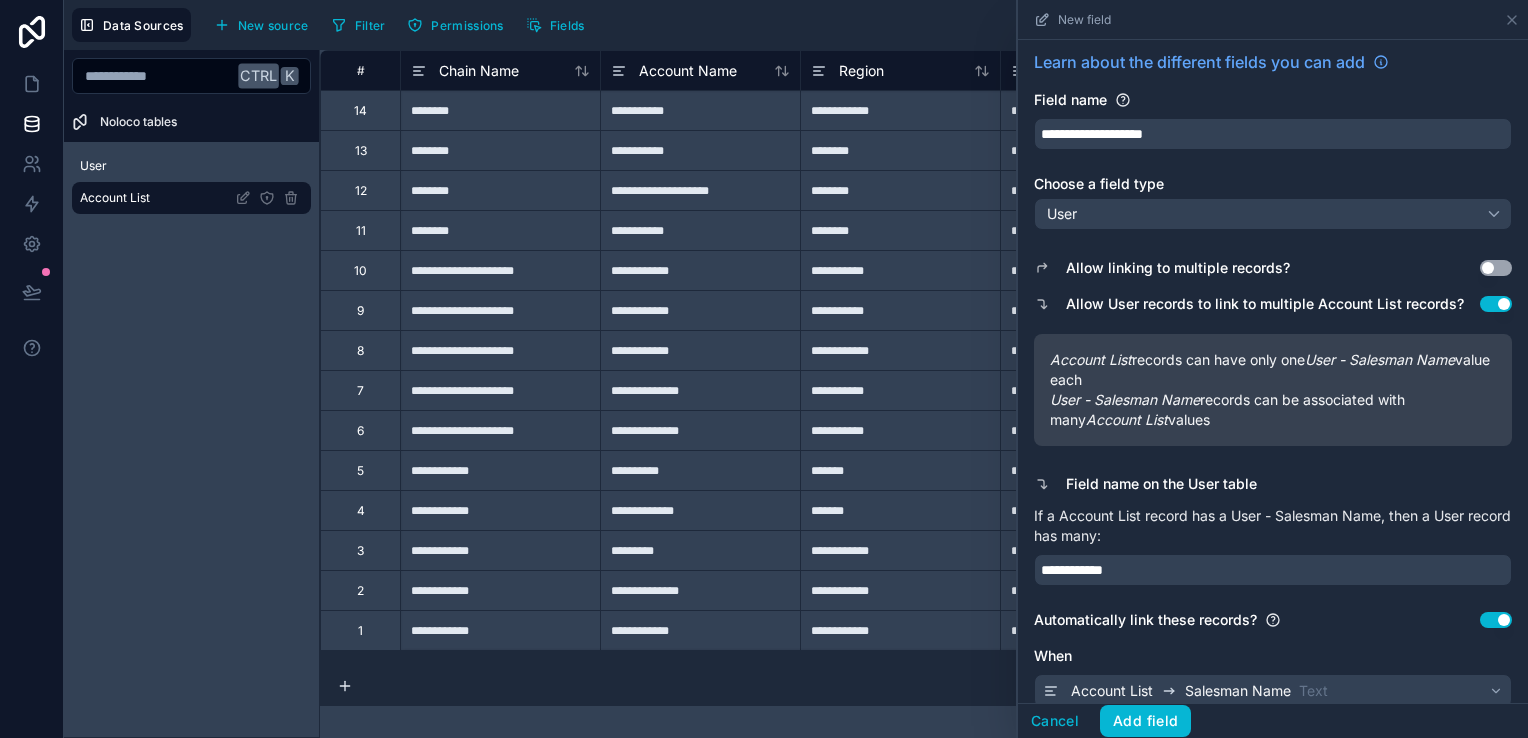 click on "Use setting" at bounding box center (1496, 268) 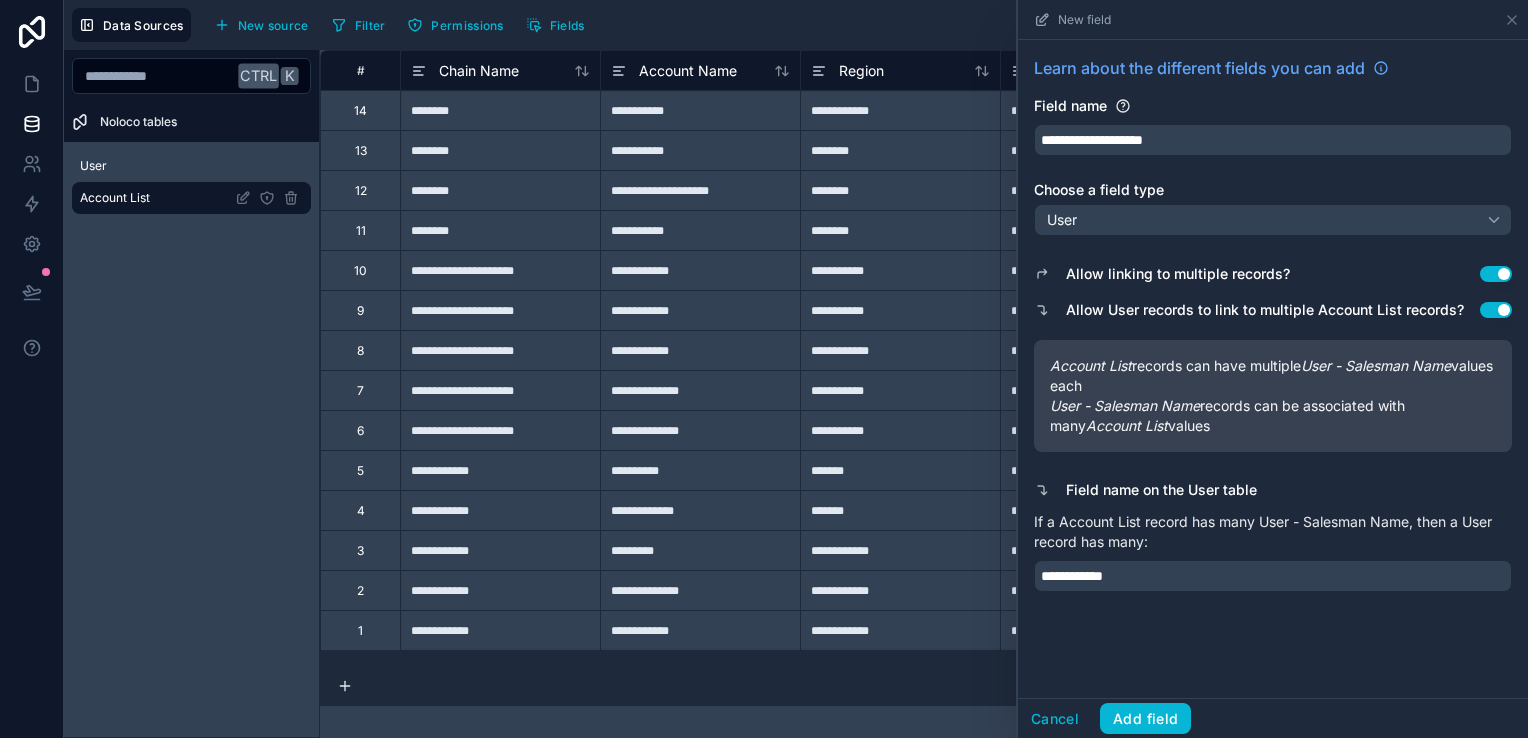 scroll, scrollTop: 0, scrollLeft: 0, axis: both 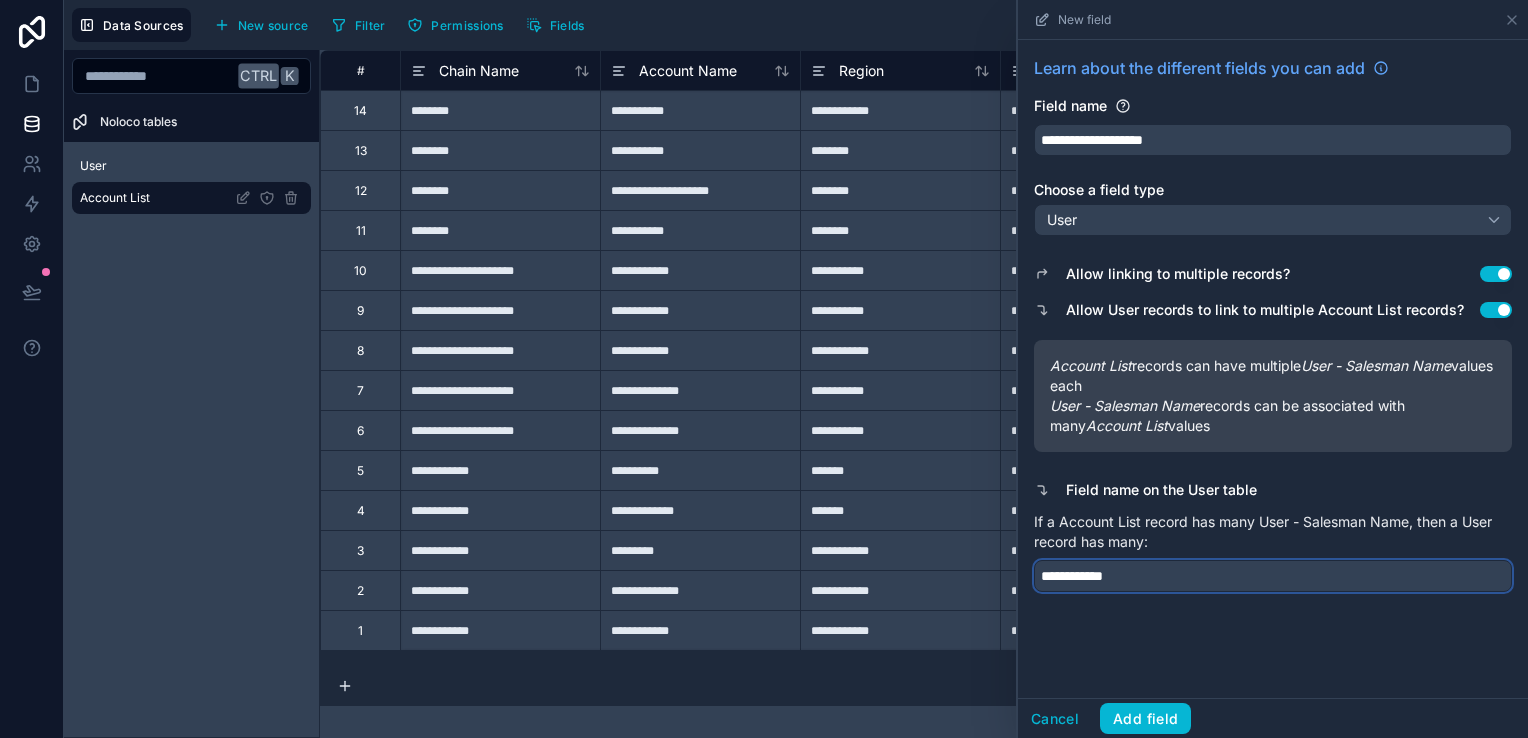 click on "**********" at bounding box center [1273, 576] 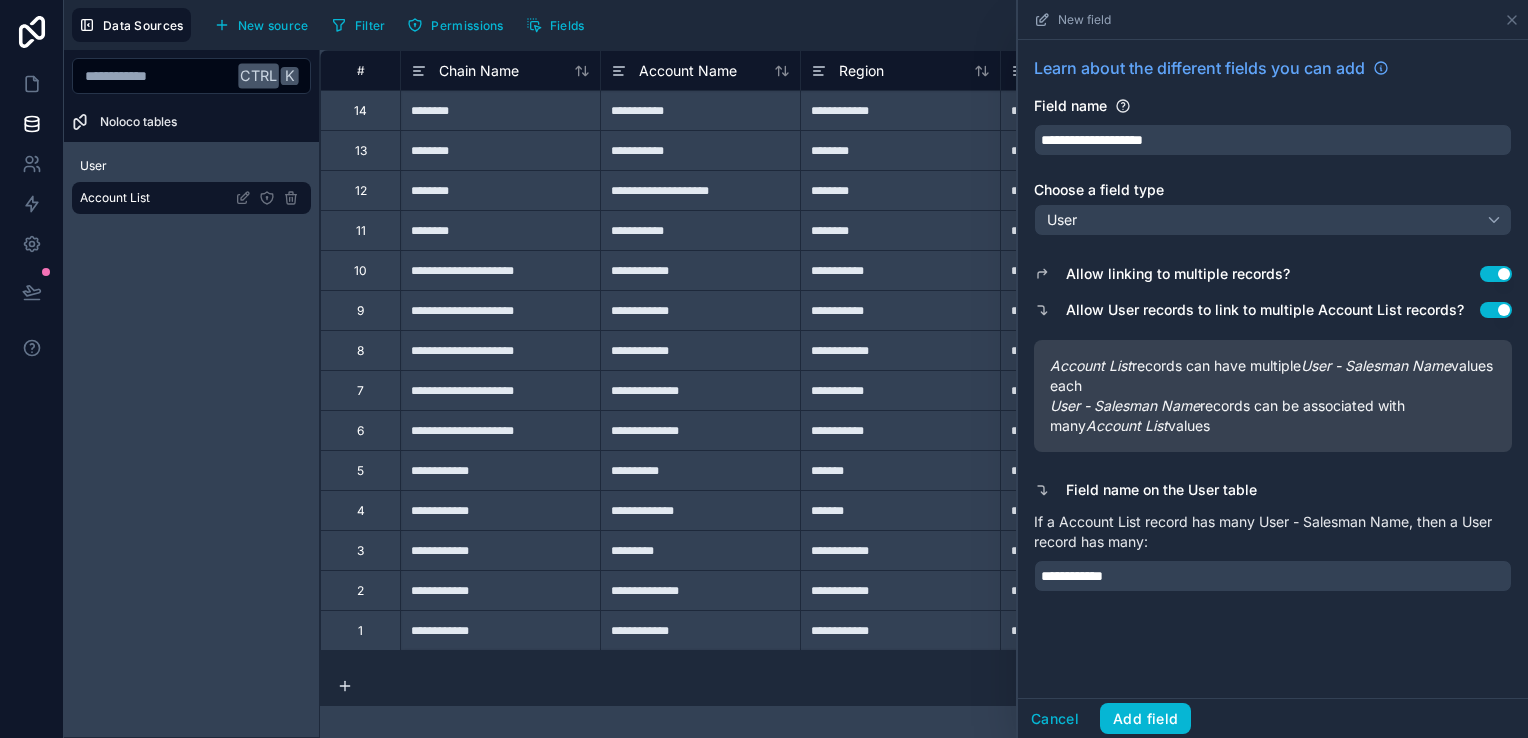 click on "Allow linking to multiple records? Use setting" at bounding box center (1273, 274) 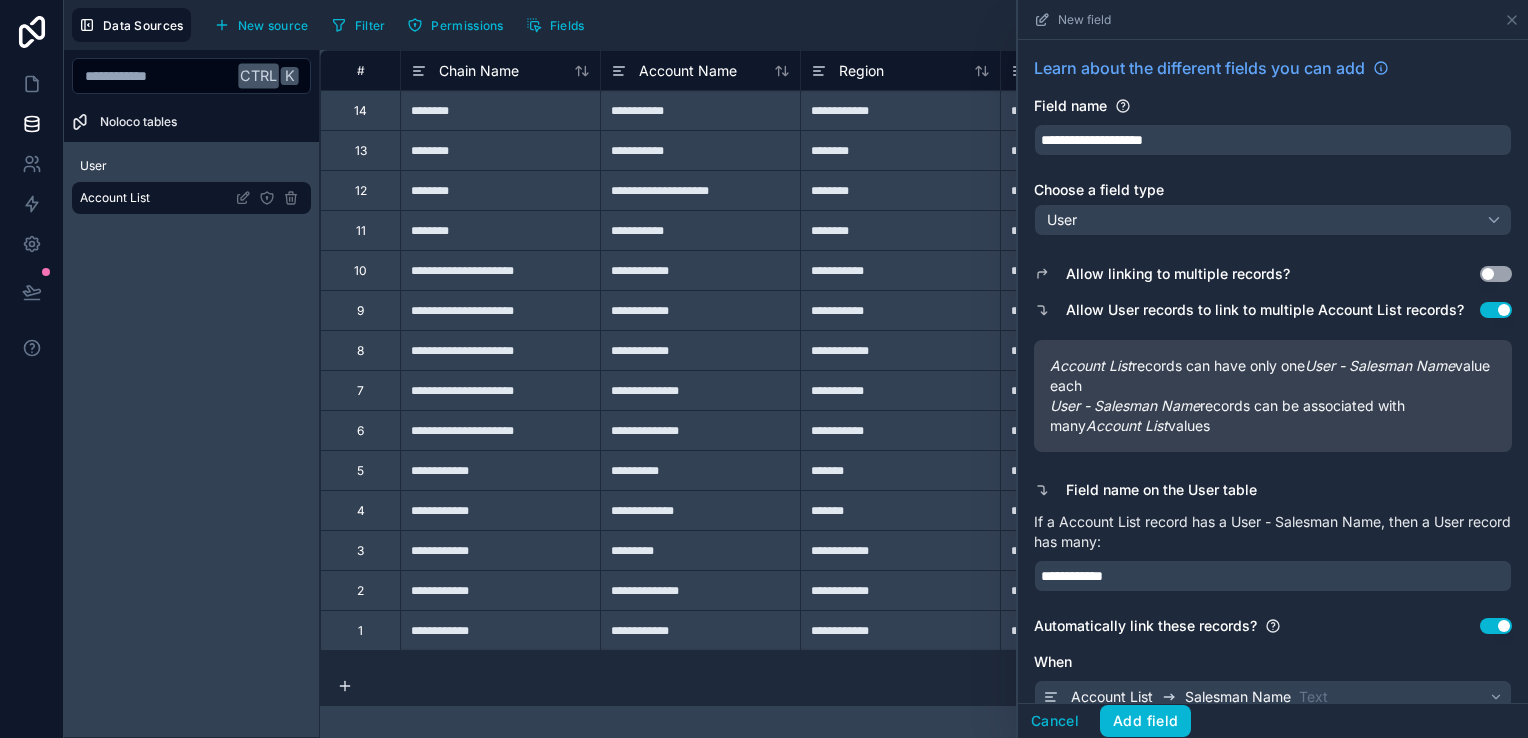 click on "Use setting" at bounding box center [1496, 310] 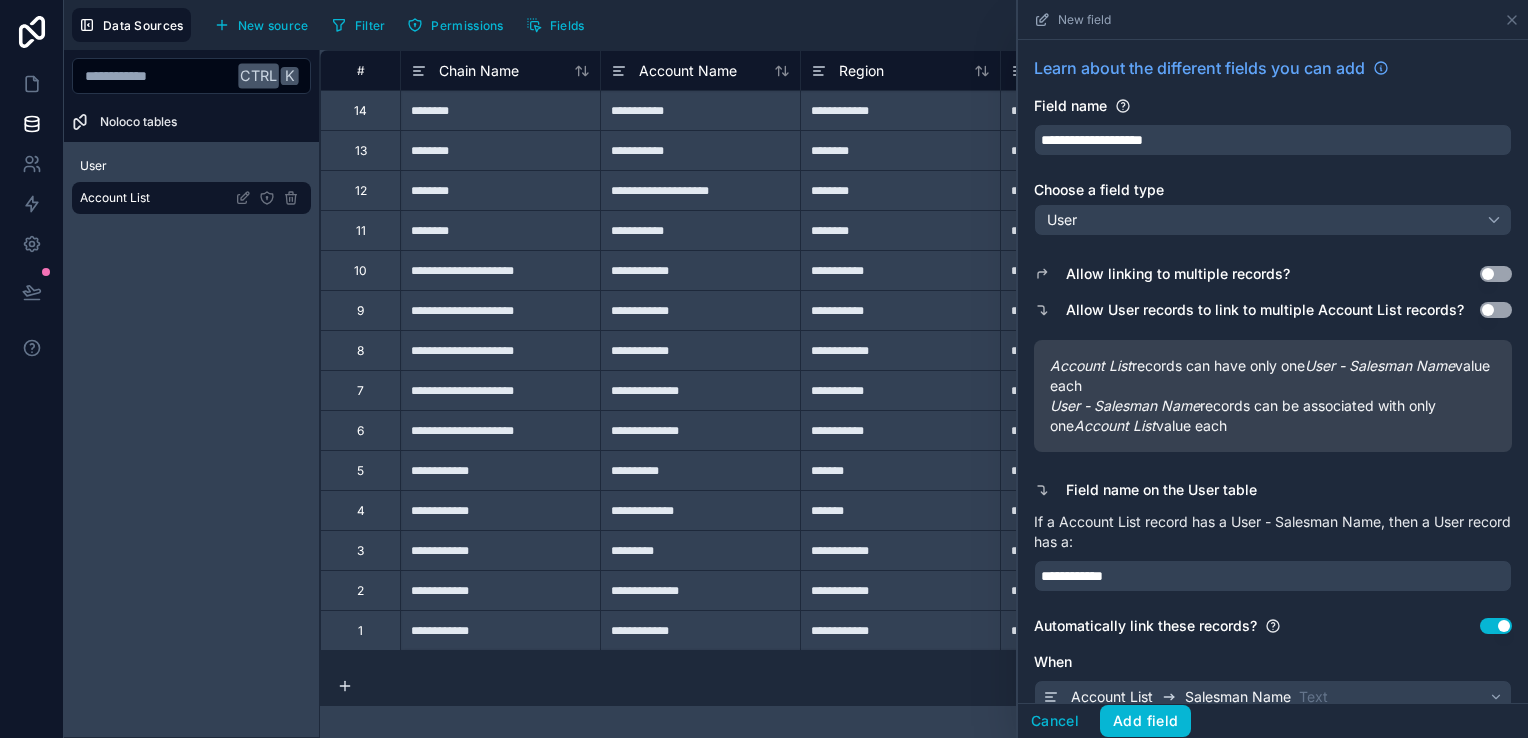 click on "Use setting" at bounding box center [1496, 274] 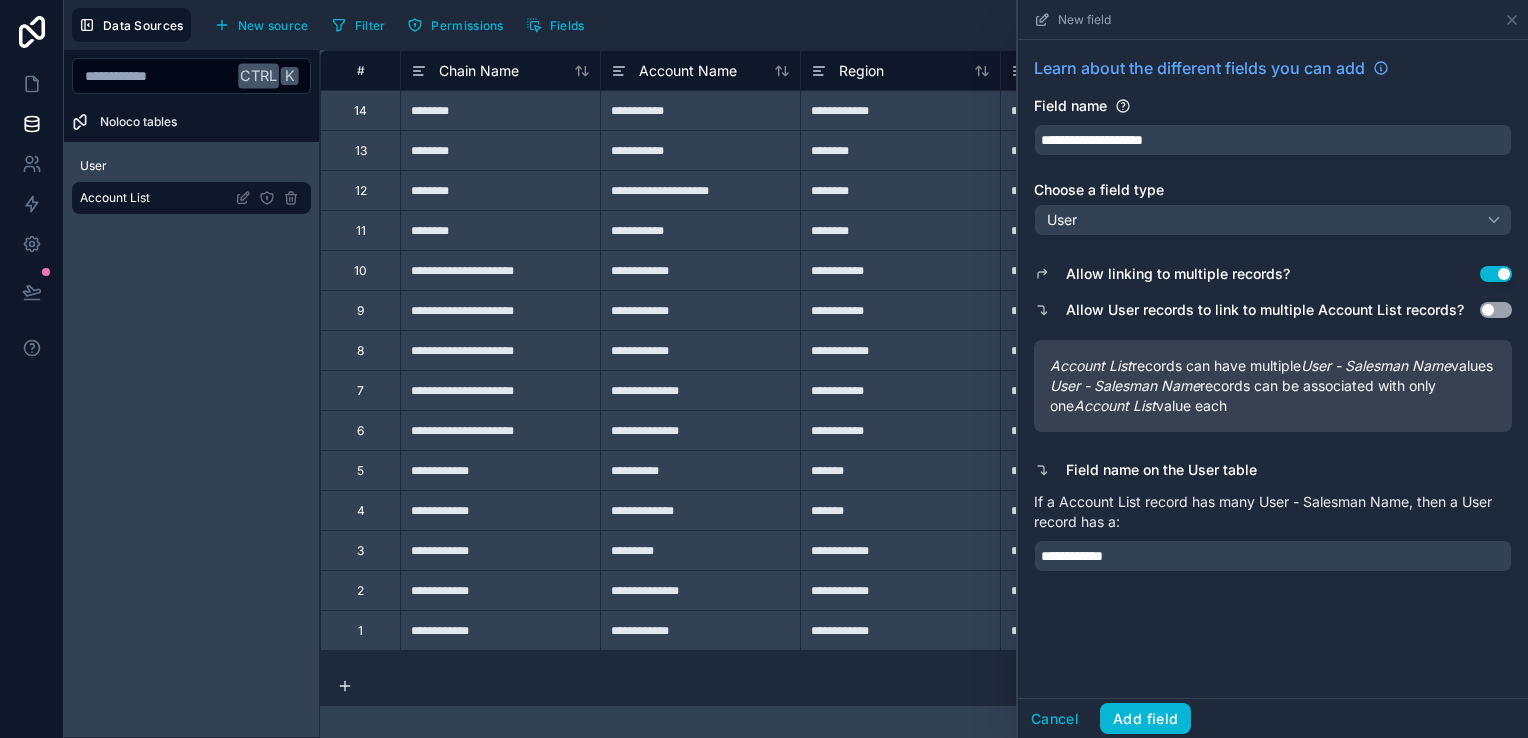 click on "Use setting" at bounding box center [1496, 274] 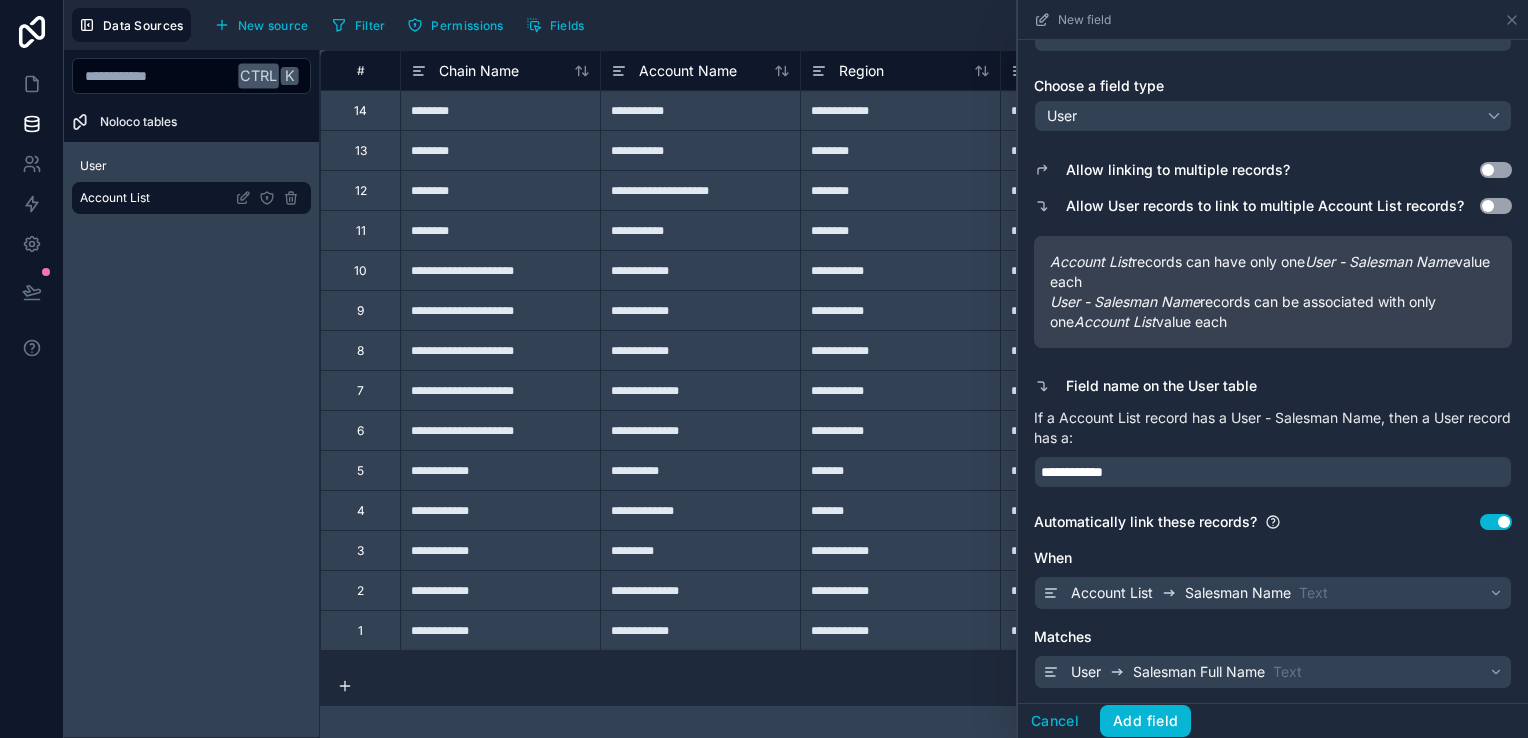 scroll, scrollTop: 106, scrollLeft: 0, axis: vertical 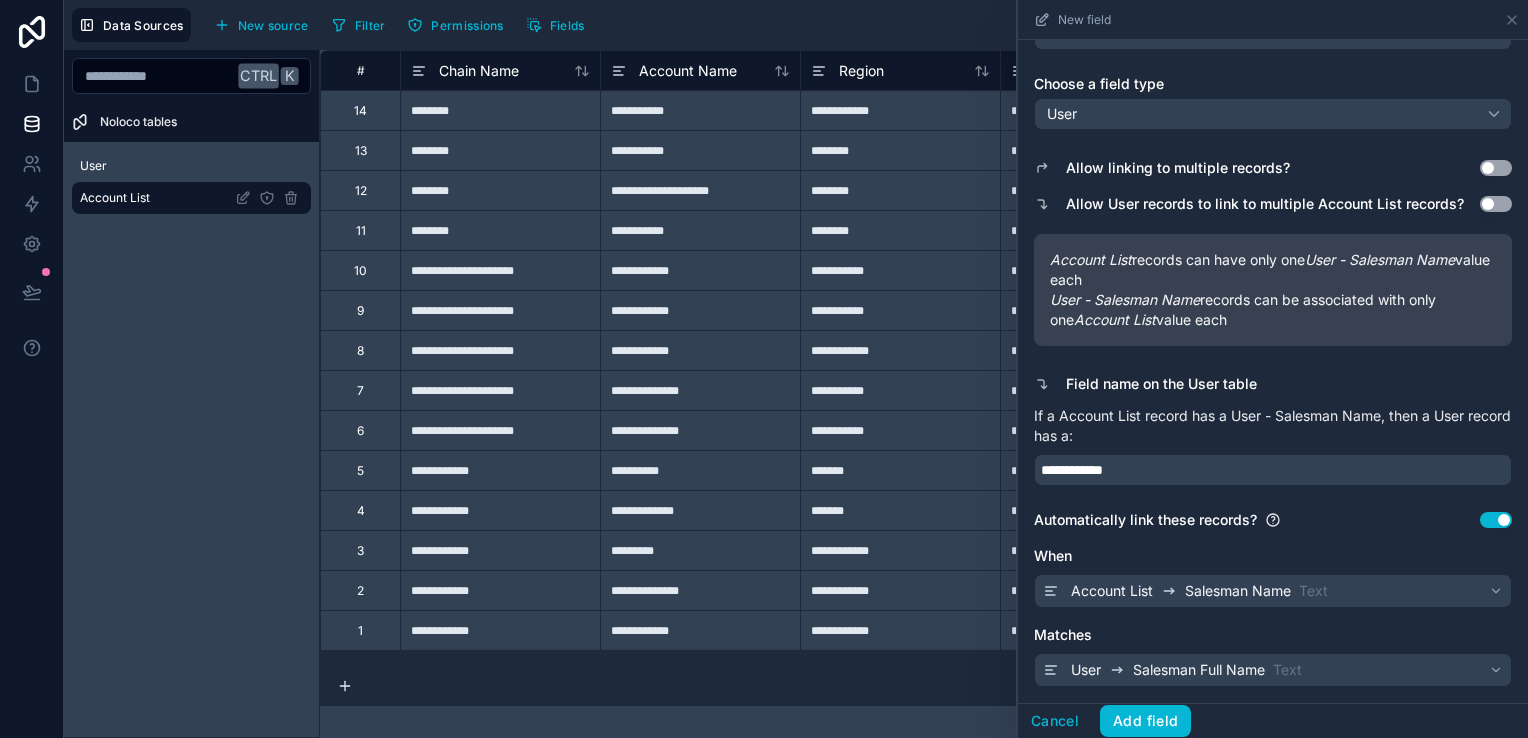 click on "Use setting" at bounding box center (1496, 204) 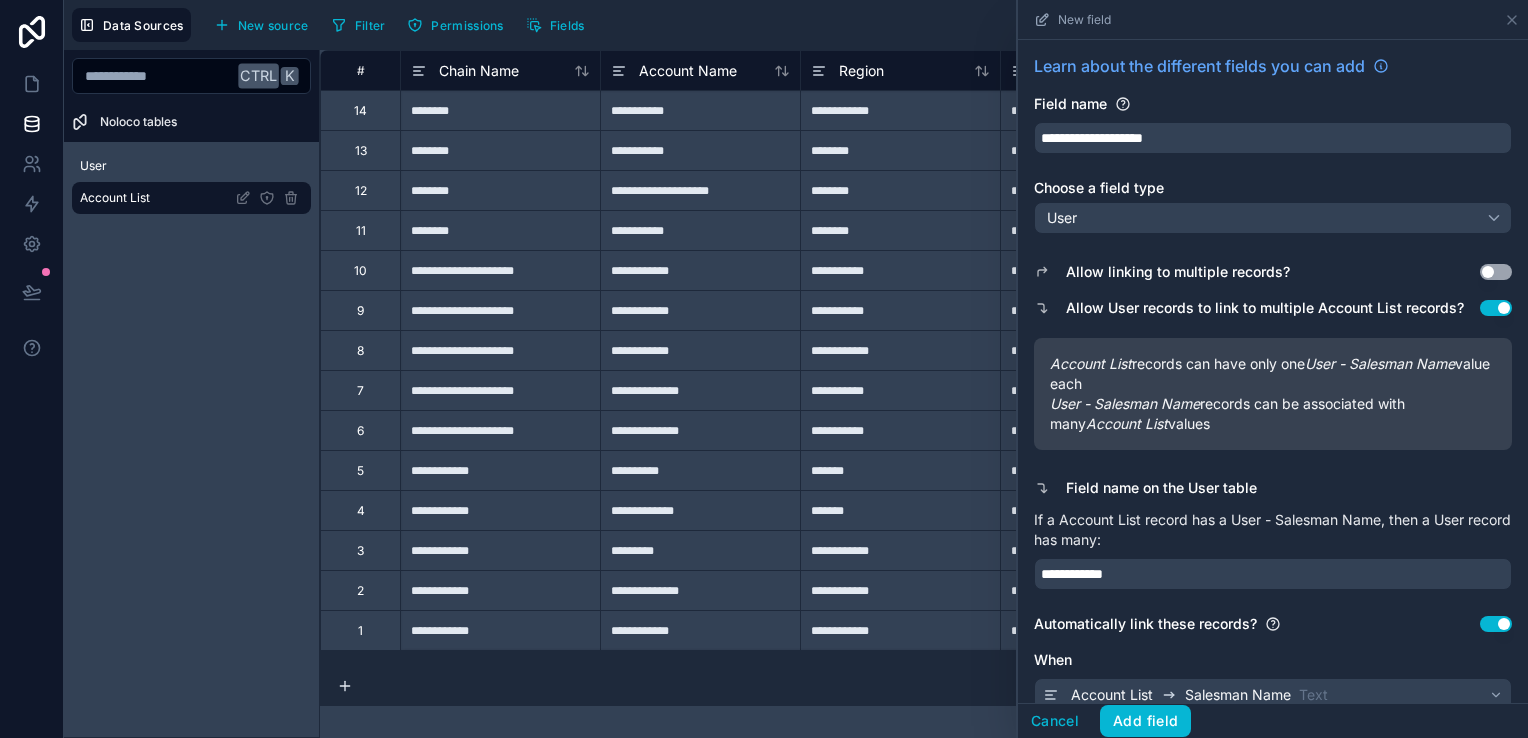 scroll, scrollTop: 0, scrollLeft: 0, axis: both 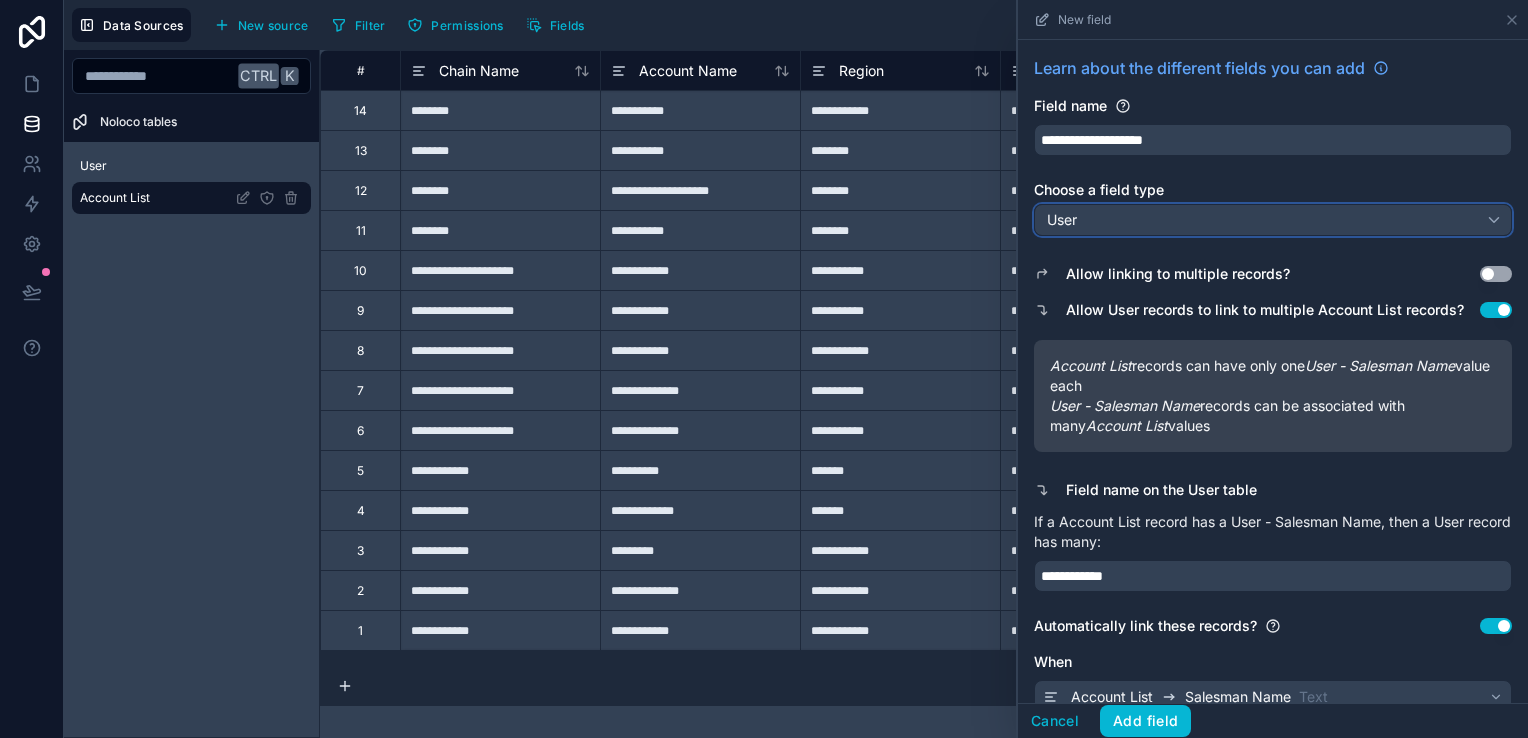 click on "User" at bounding box center (1273, 220) 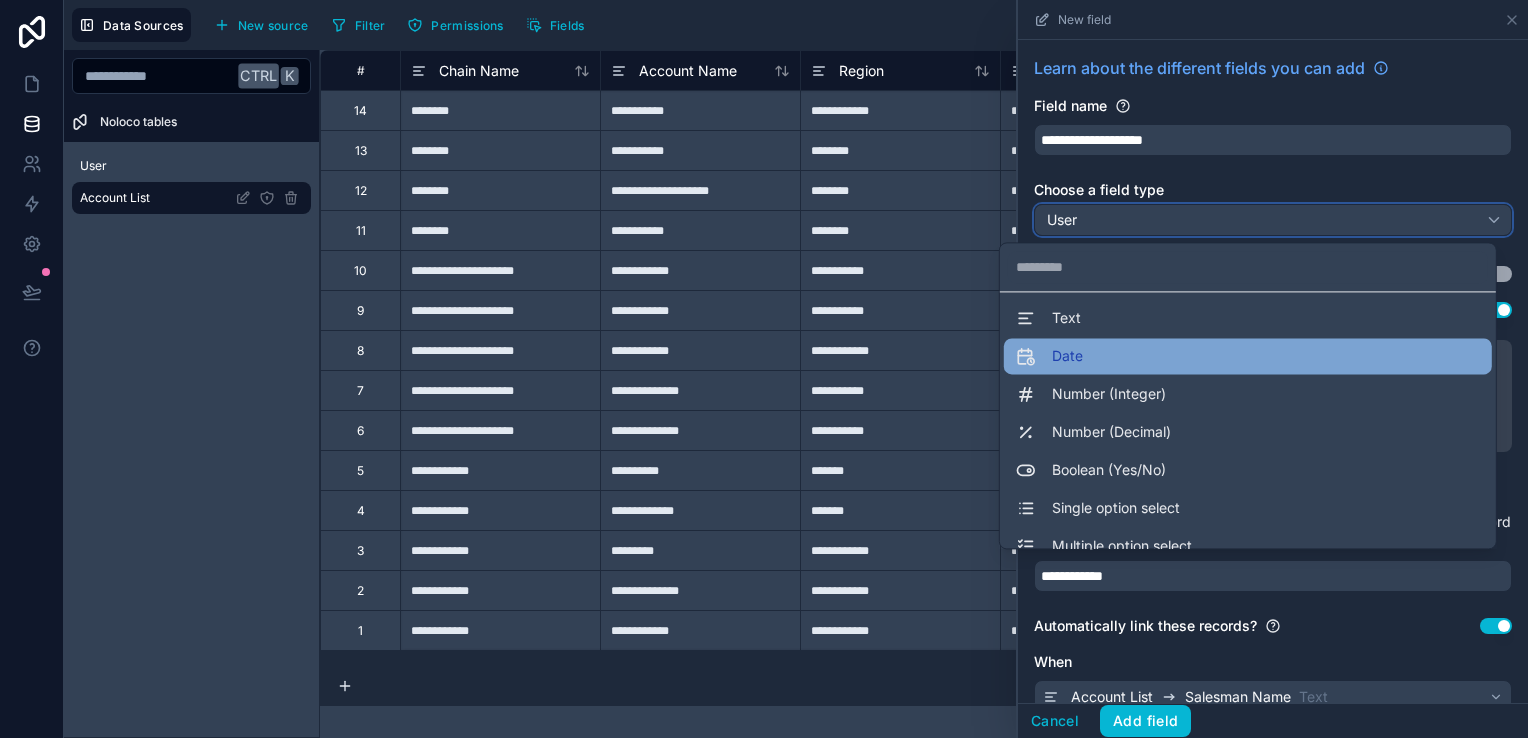 scroll, scrollTop: 0, scrollLeft: 0, axis: both 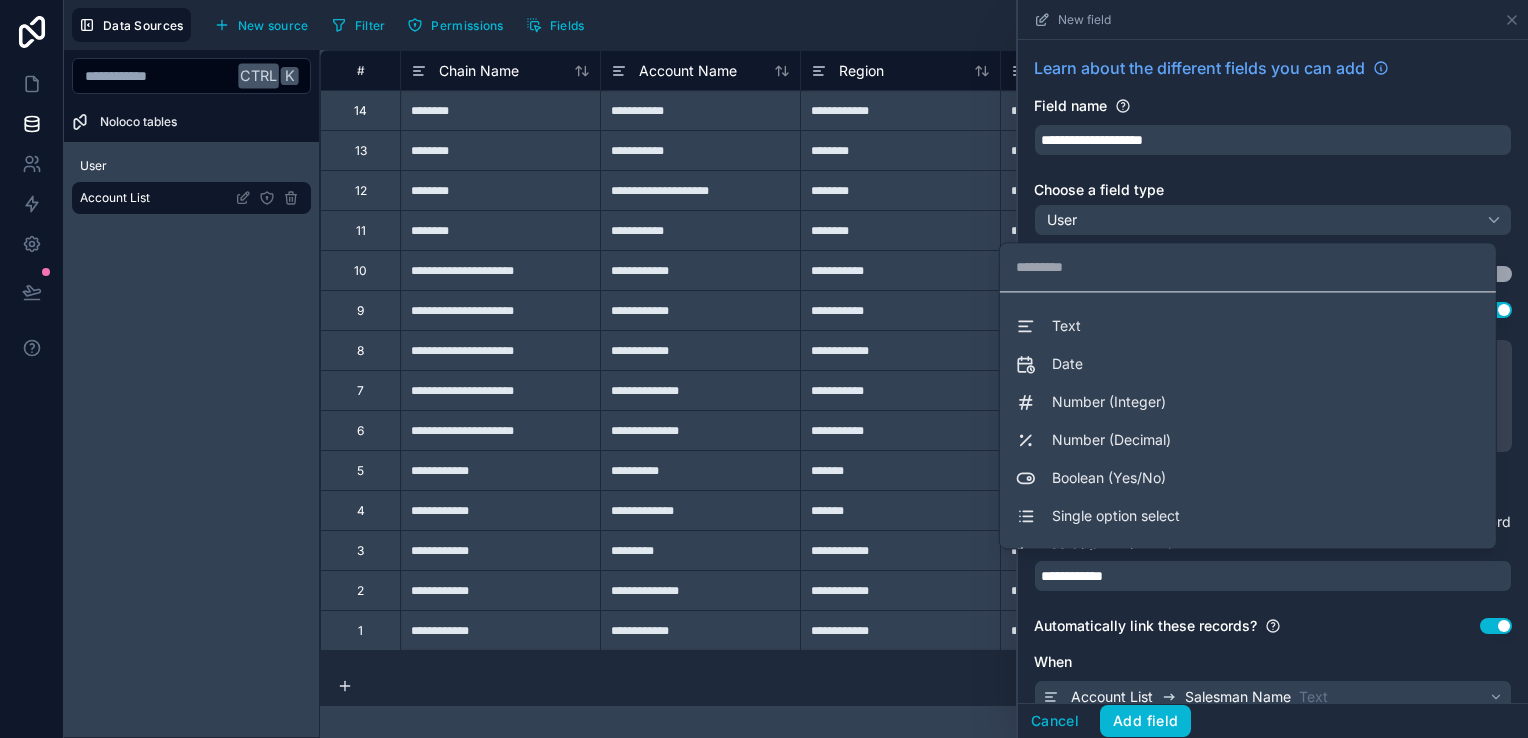 click at bounding box center (1273, 369) 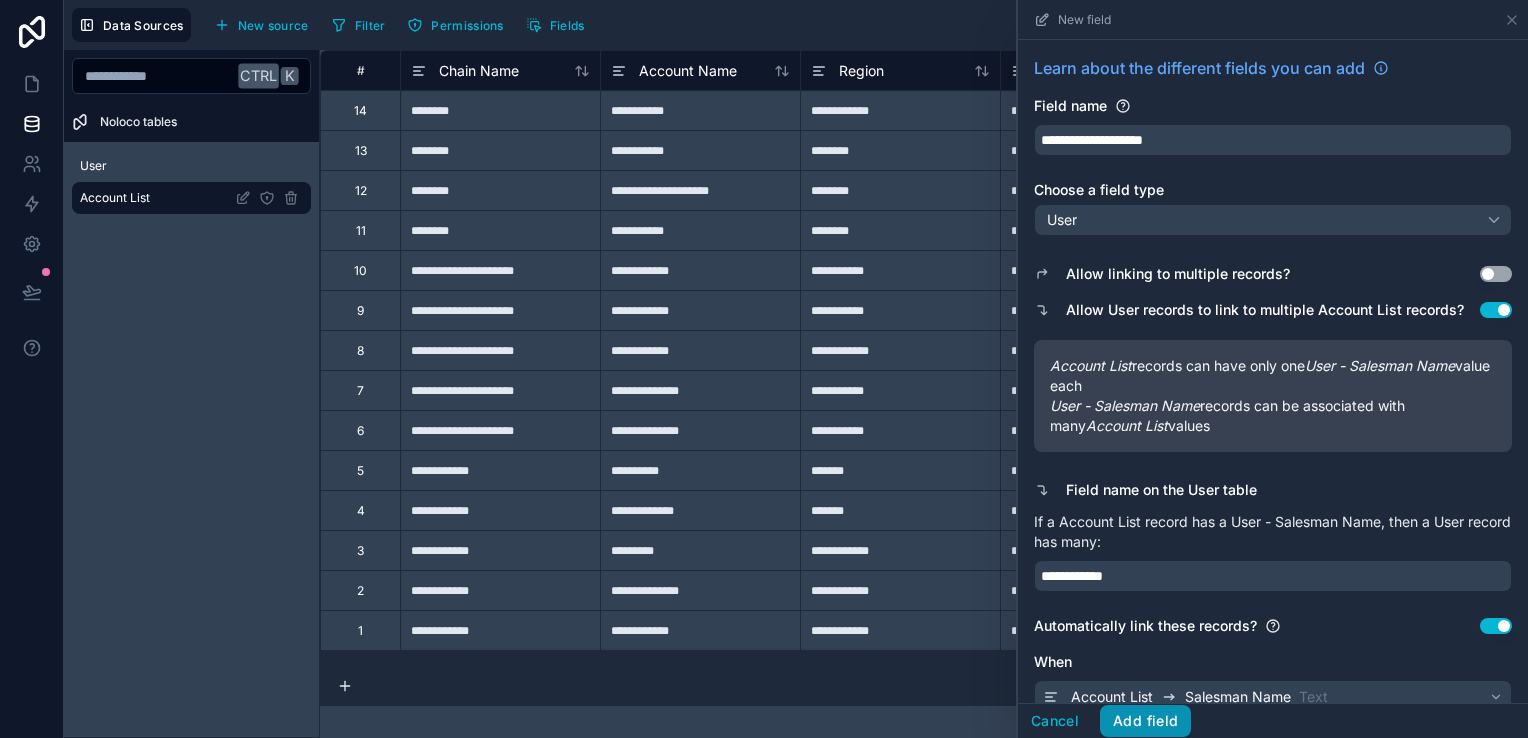 click on "Add field" at bounding box center (1145, 721) 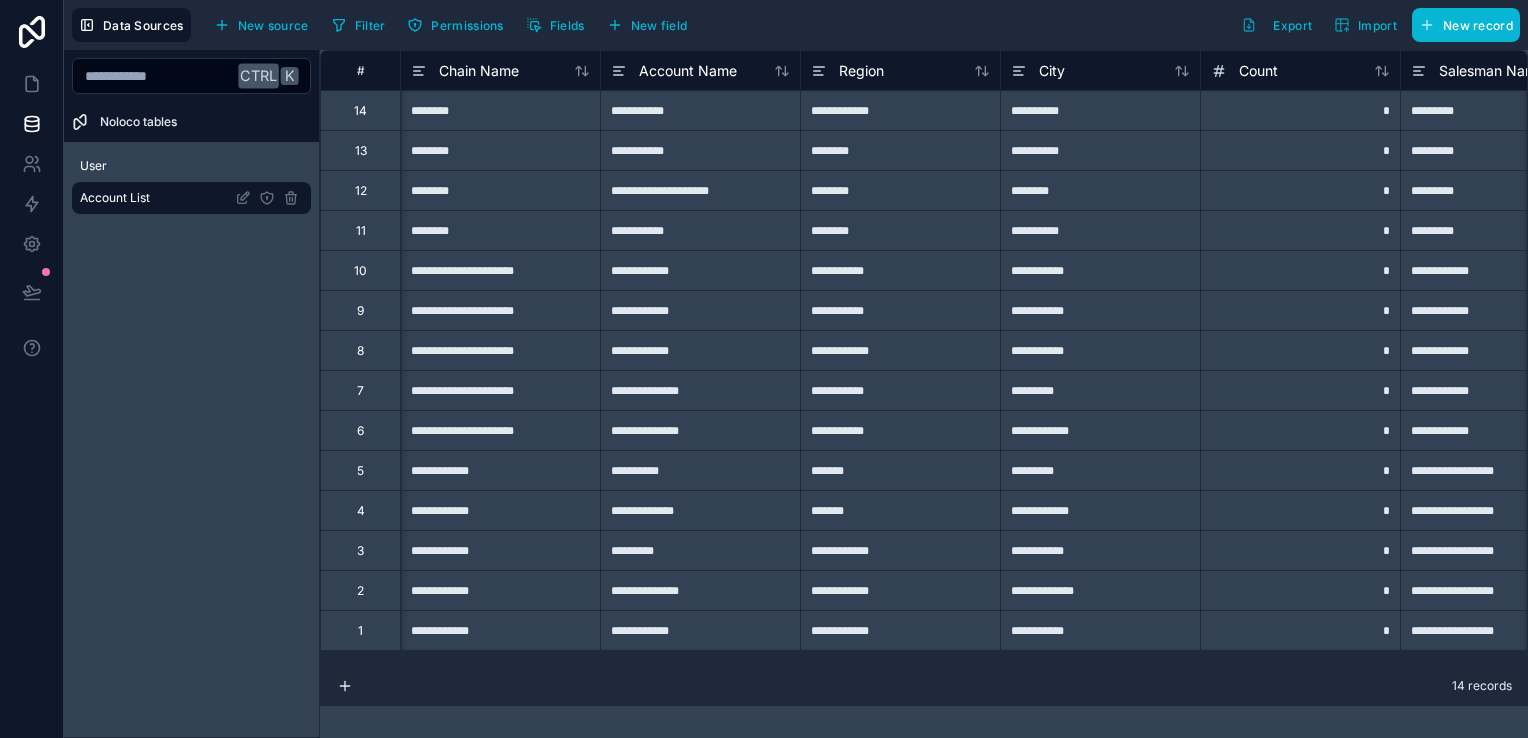 scroll, scrollTop: 0, scrollLeft: 872, axis: horizontal 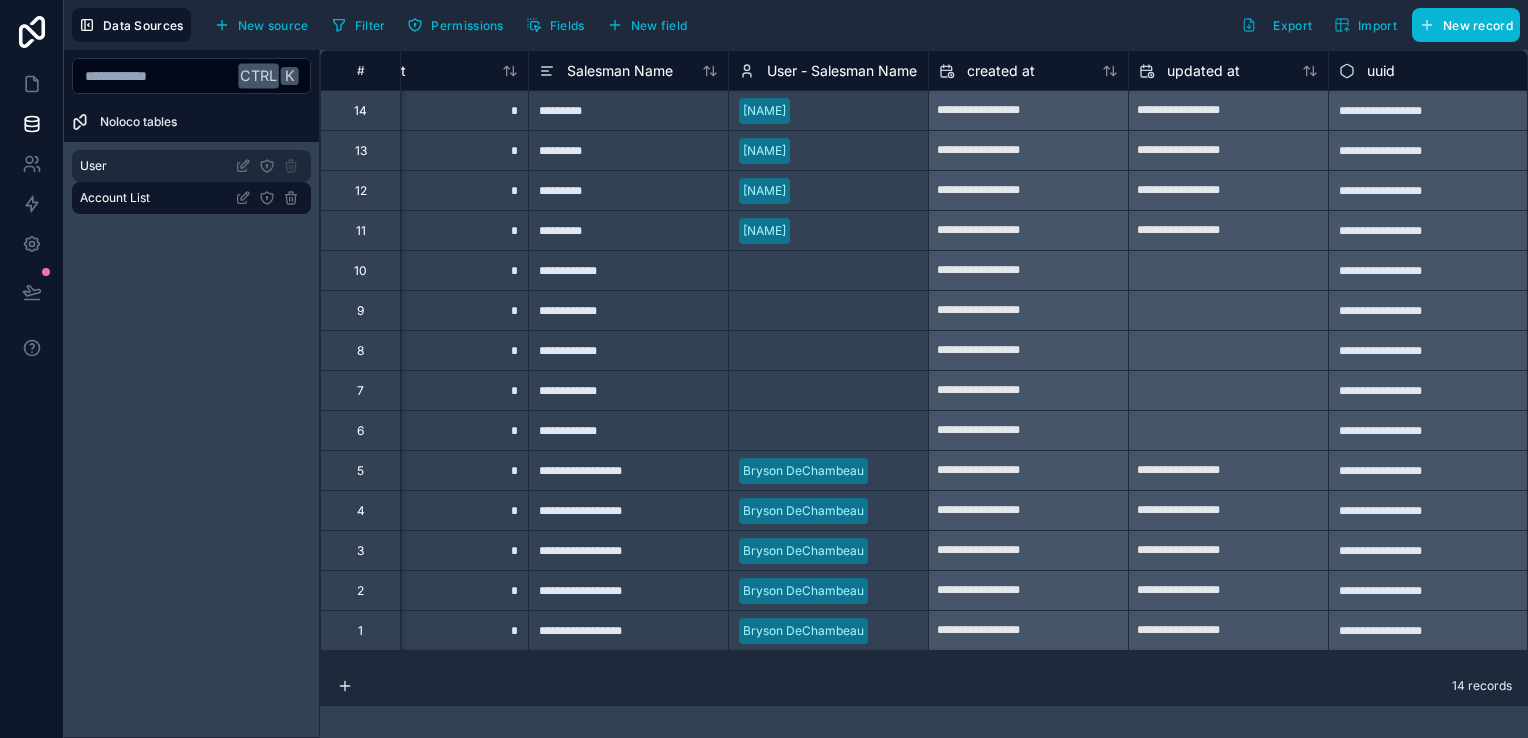 click on "User" at bounding box center (191, 166) 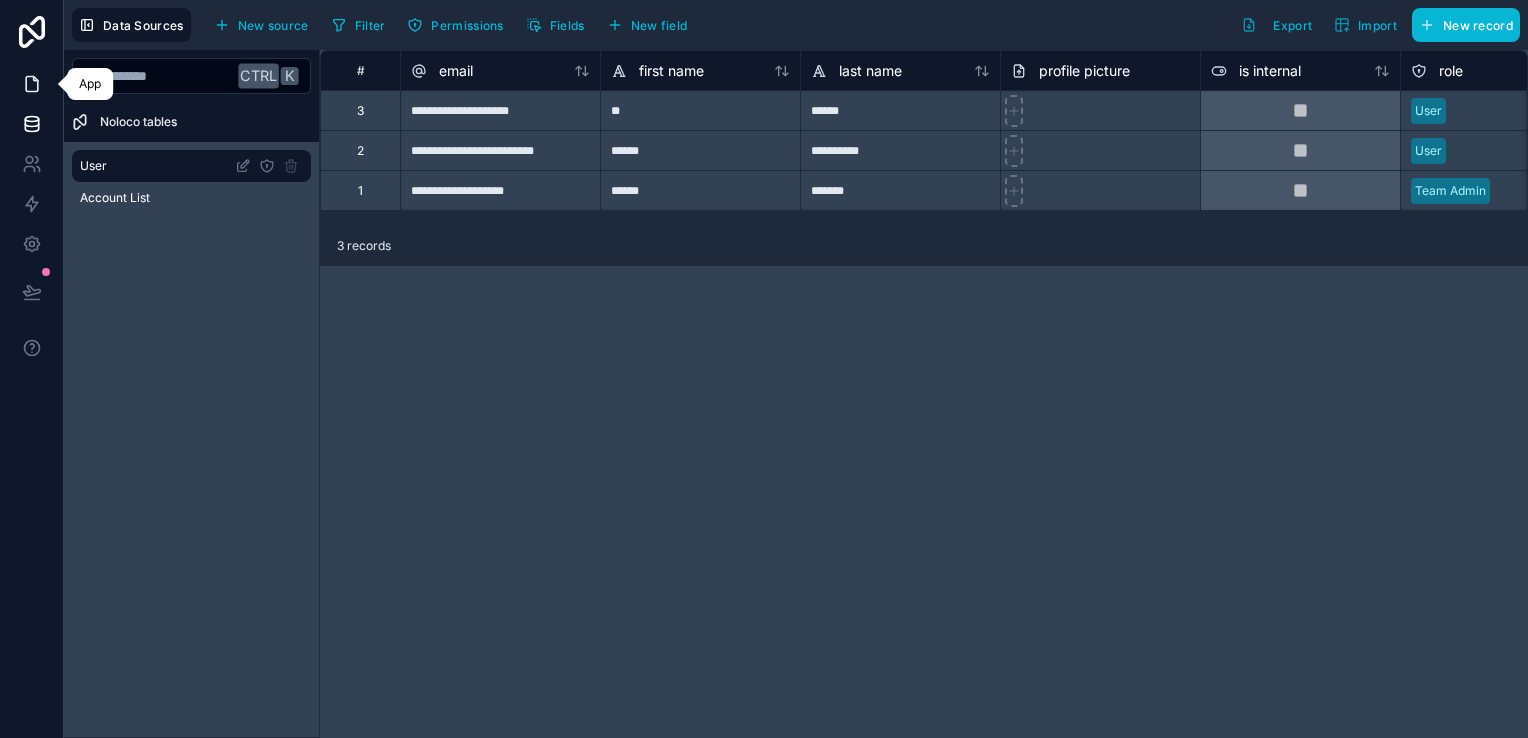 click at bounding box center [31, 84] 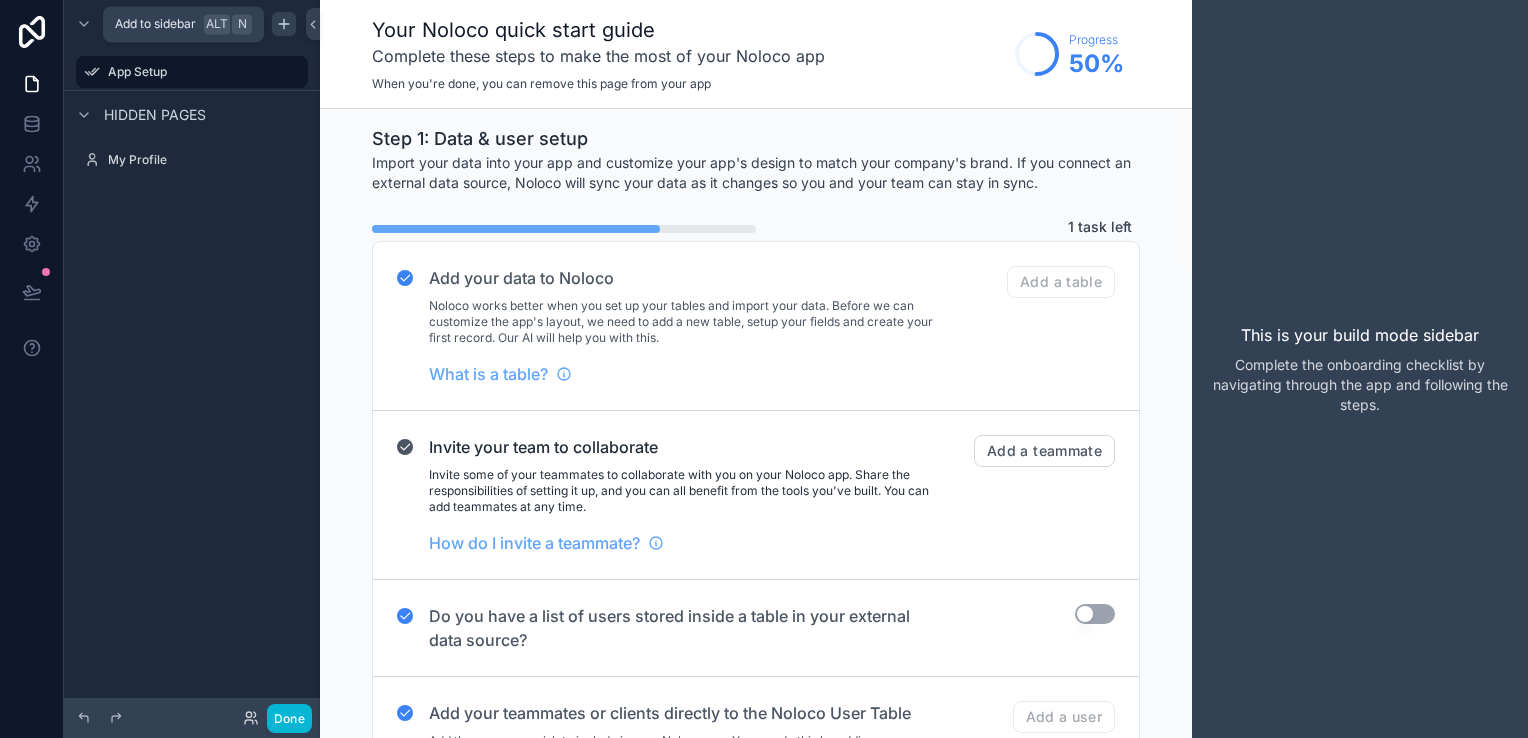 click 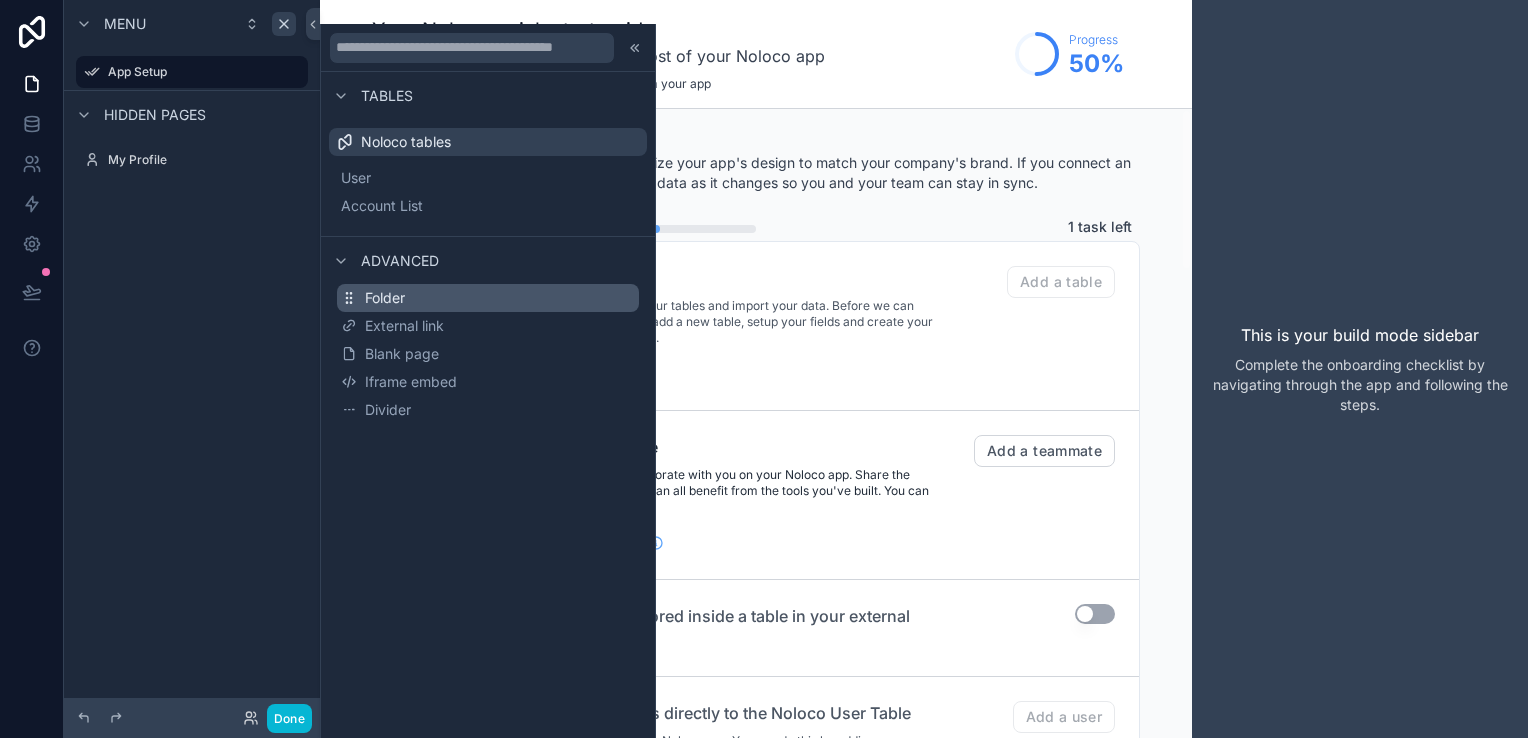 click on "Folder" at bounding box center [488, 298] 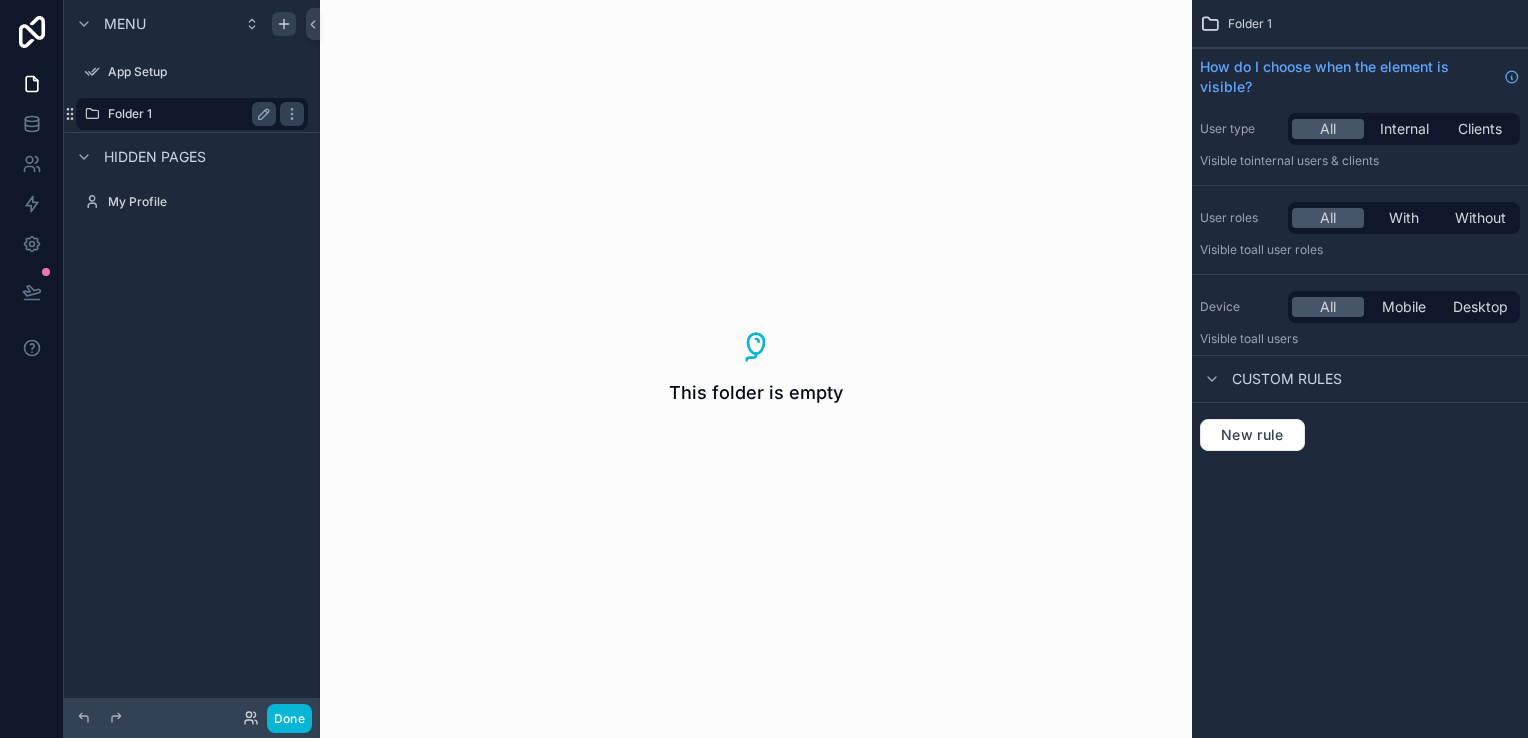 click on "Folder 1" at bounding box center (188, 114) 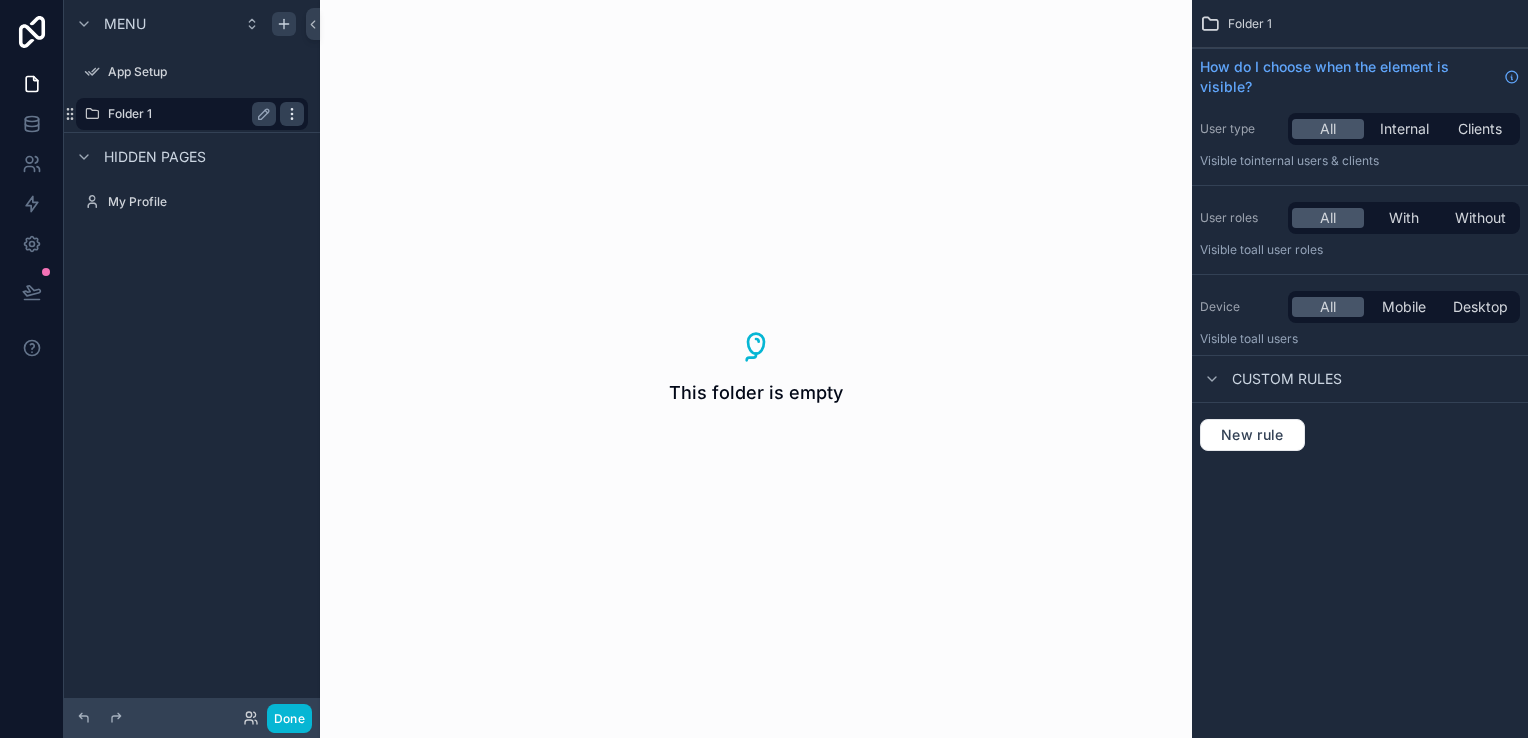 click at bounding box center (292, 114) 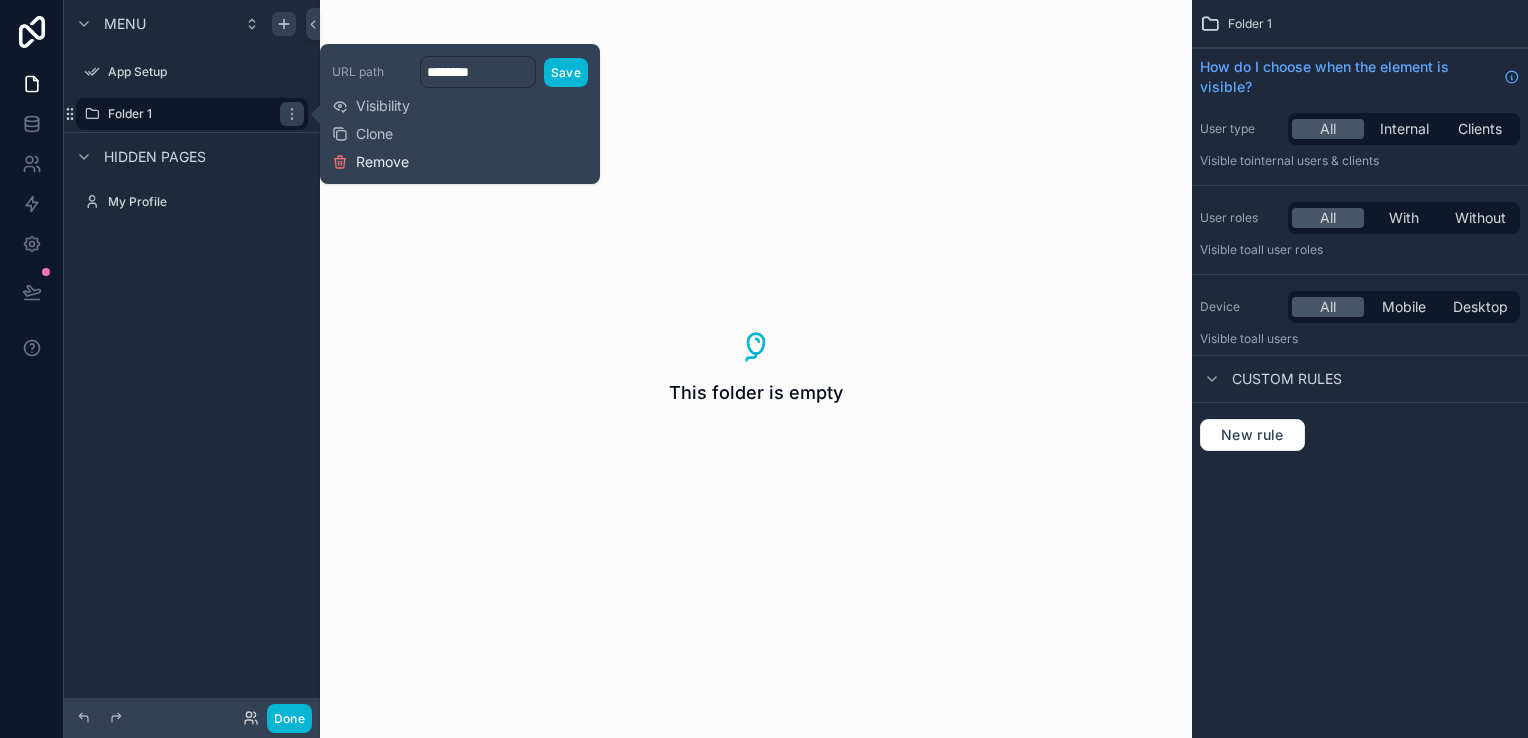 click on "Remove" at bounding box center (382, 162) 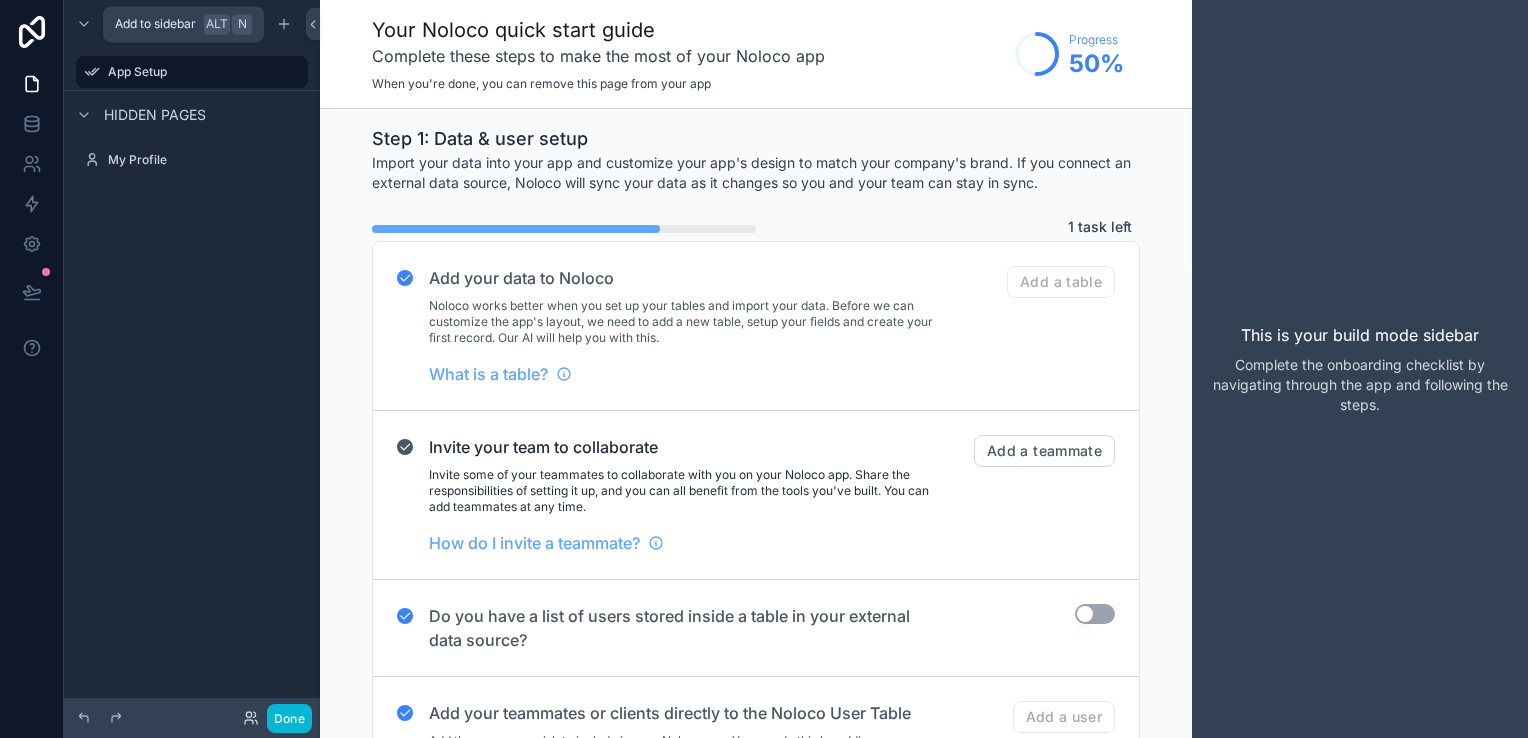 drag, startPoint x: 286, startPoint y: 32, endPoint x: 296, endPoint y: 45, distance: 16.40122 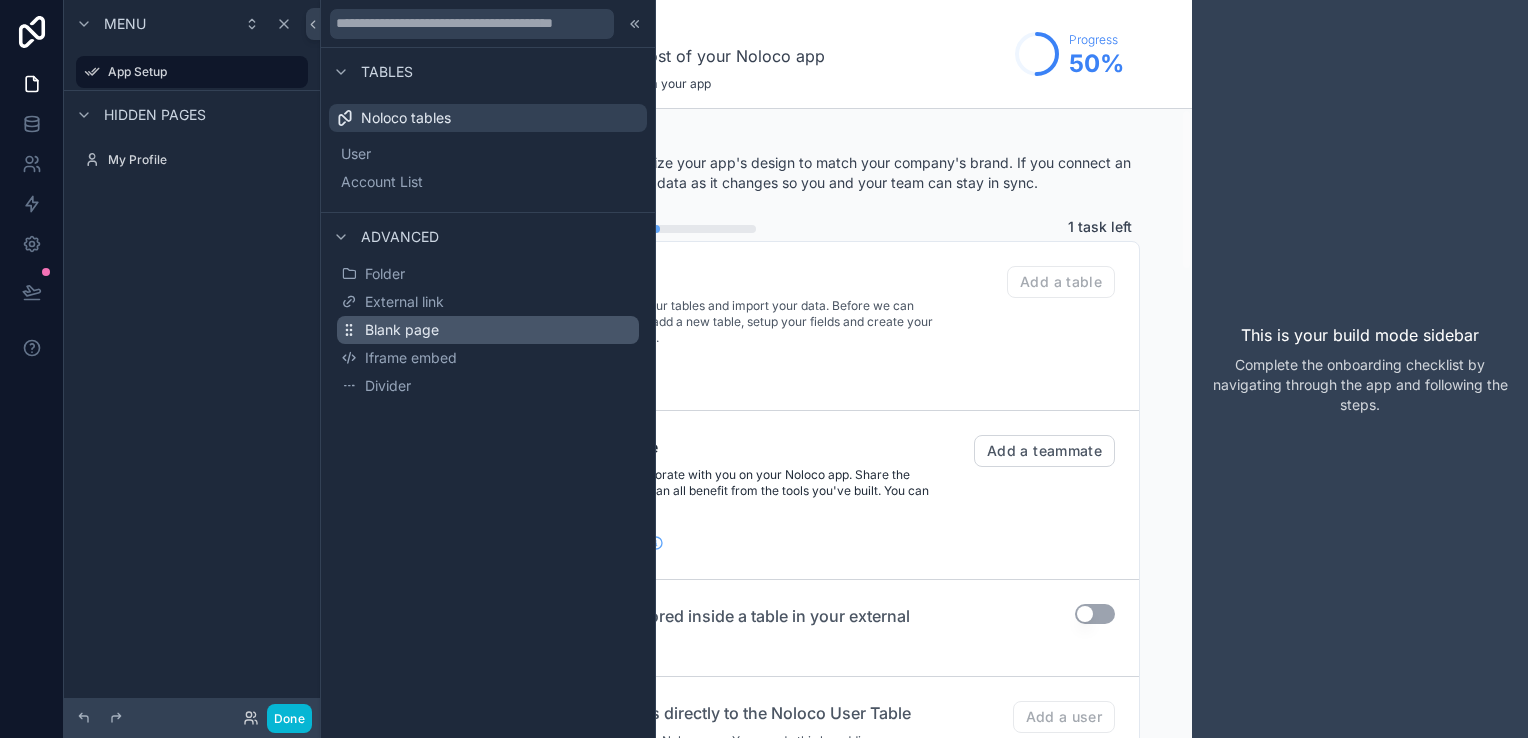 click on "Blank page" at bounding box center [402, 330] 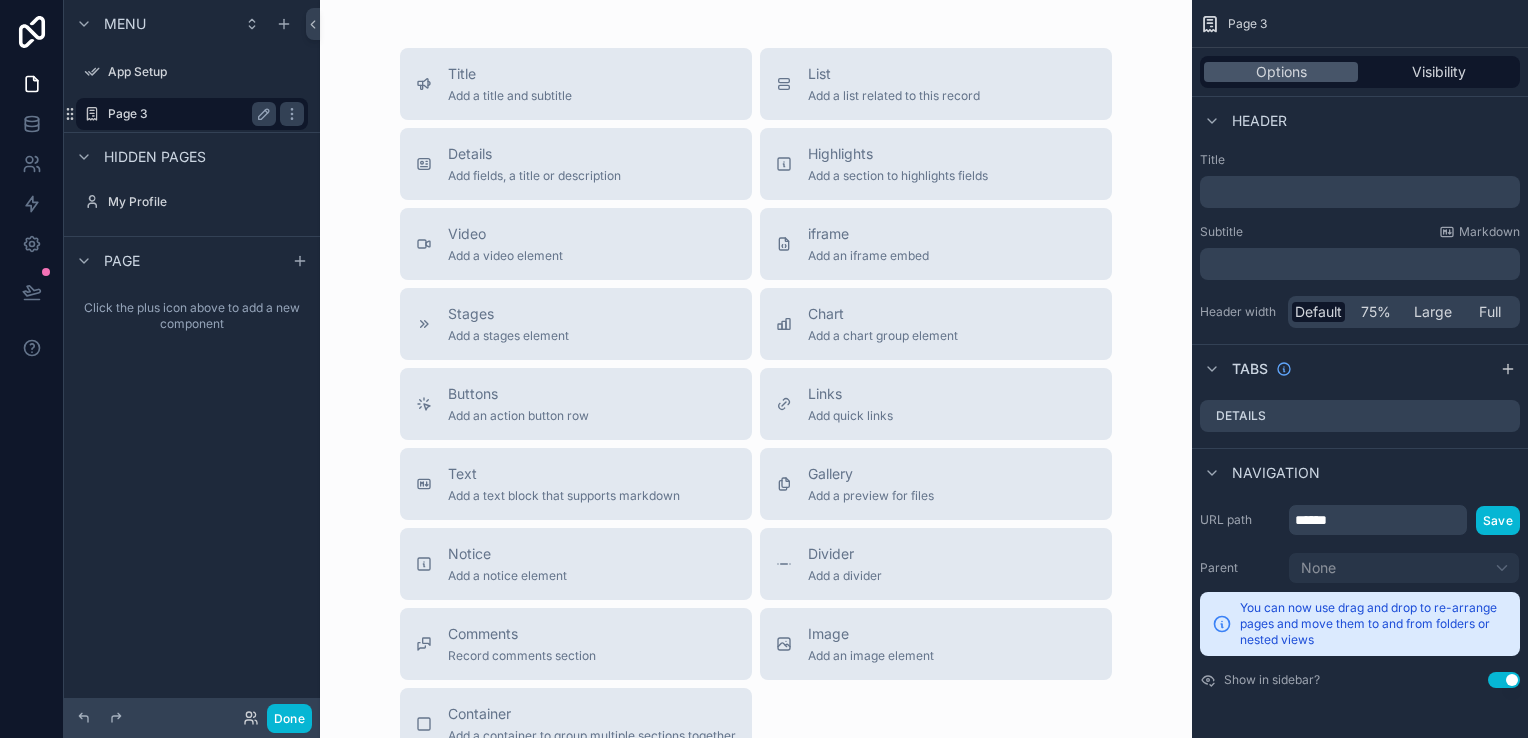 click on "Page 3" at bounding box center (188, 114) 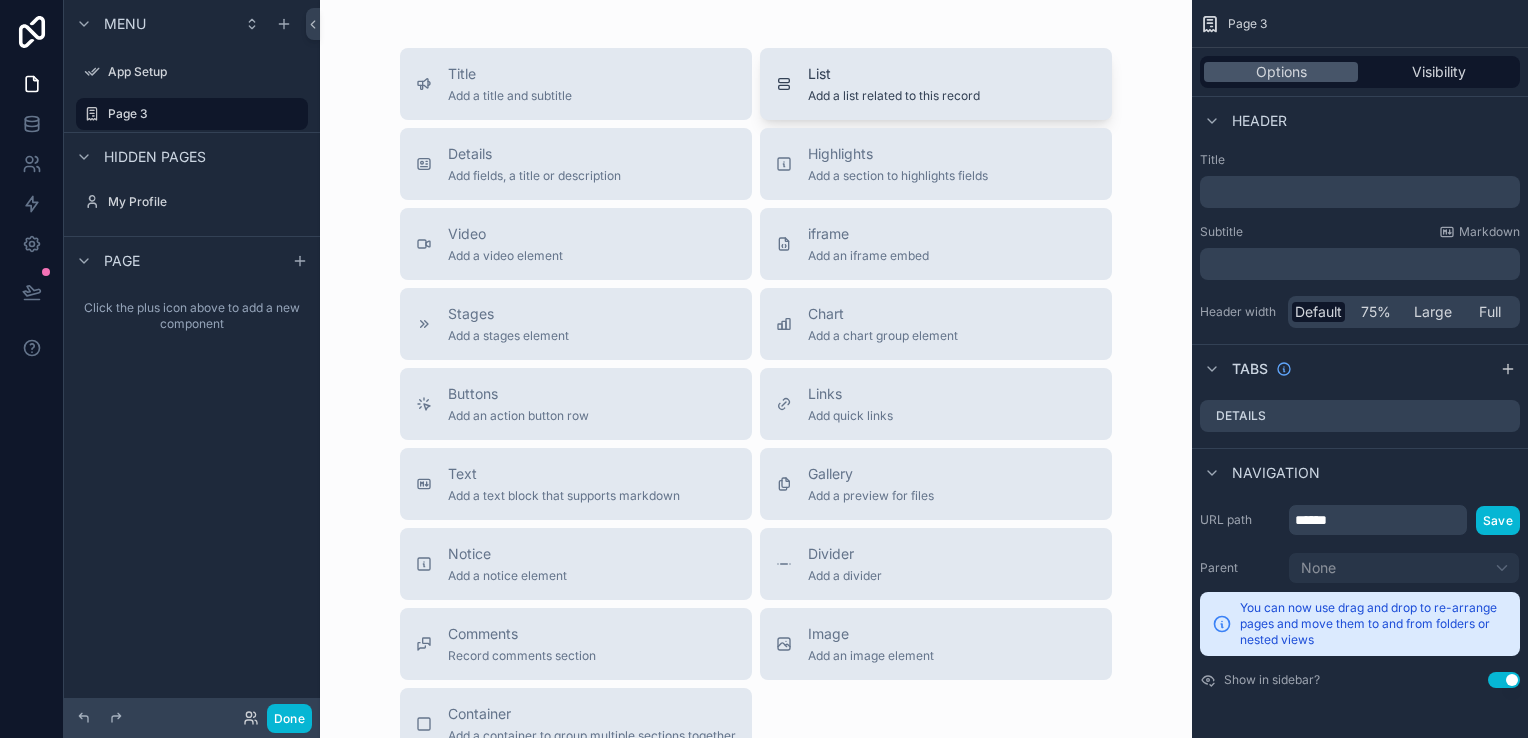 click on "List" at bounding box center (894, 74) 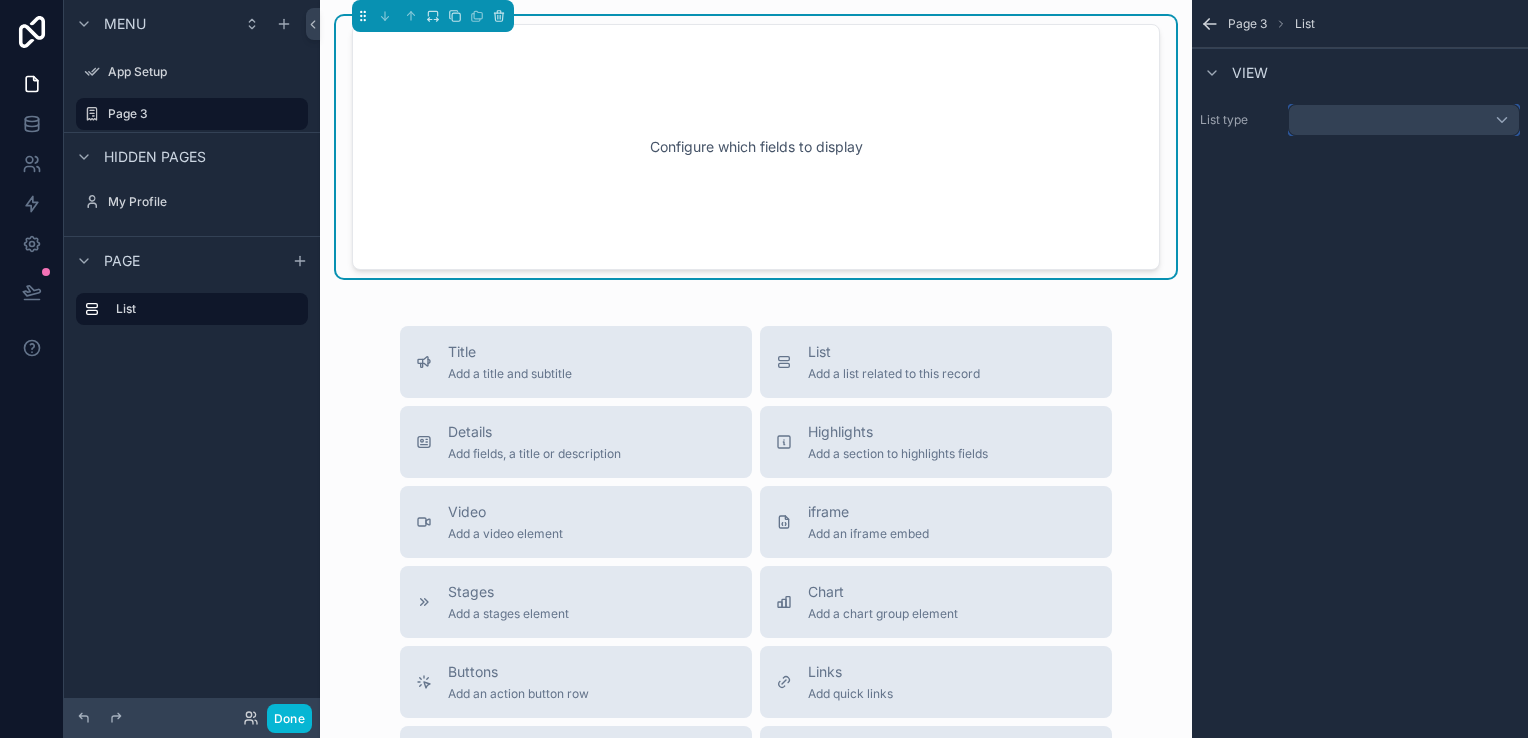 click at bounding box center [1404, 120] 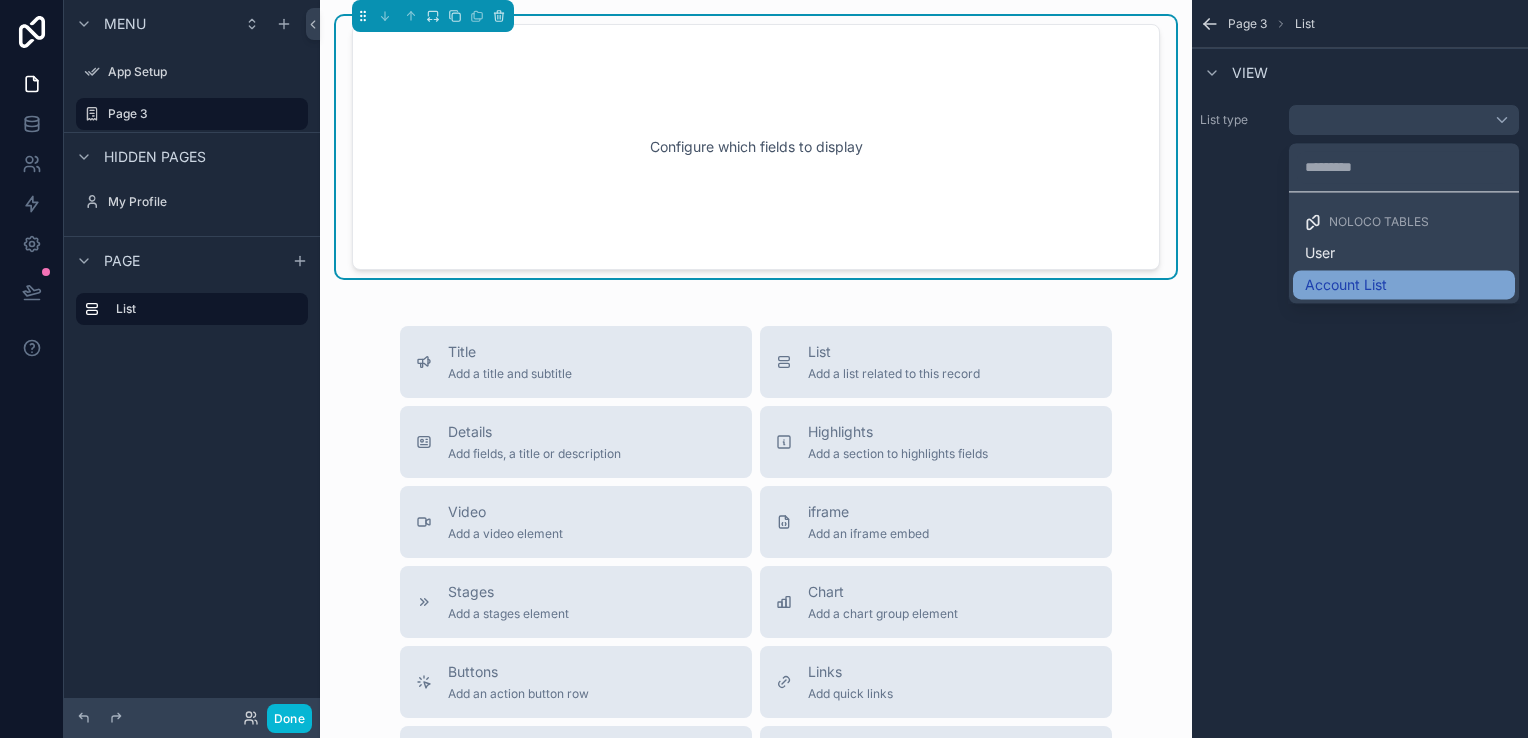click on "Account List" at bounding box center [1404, 285] 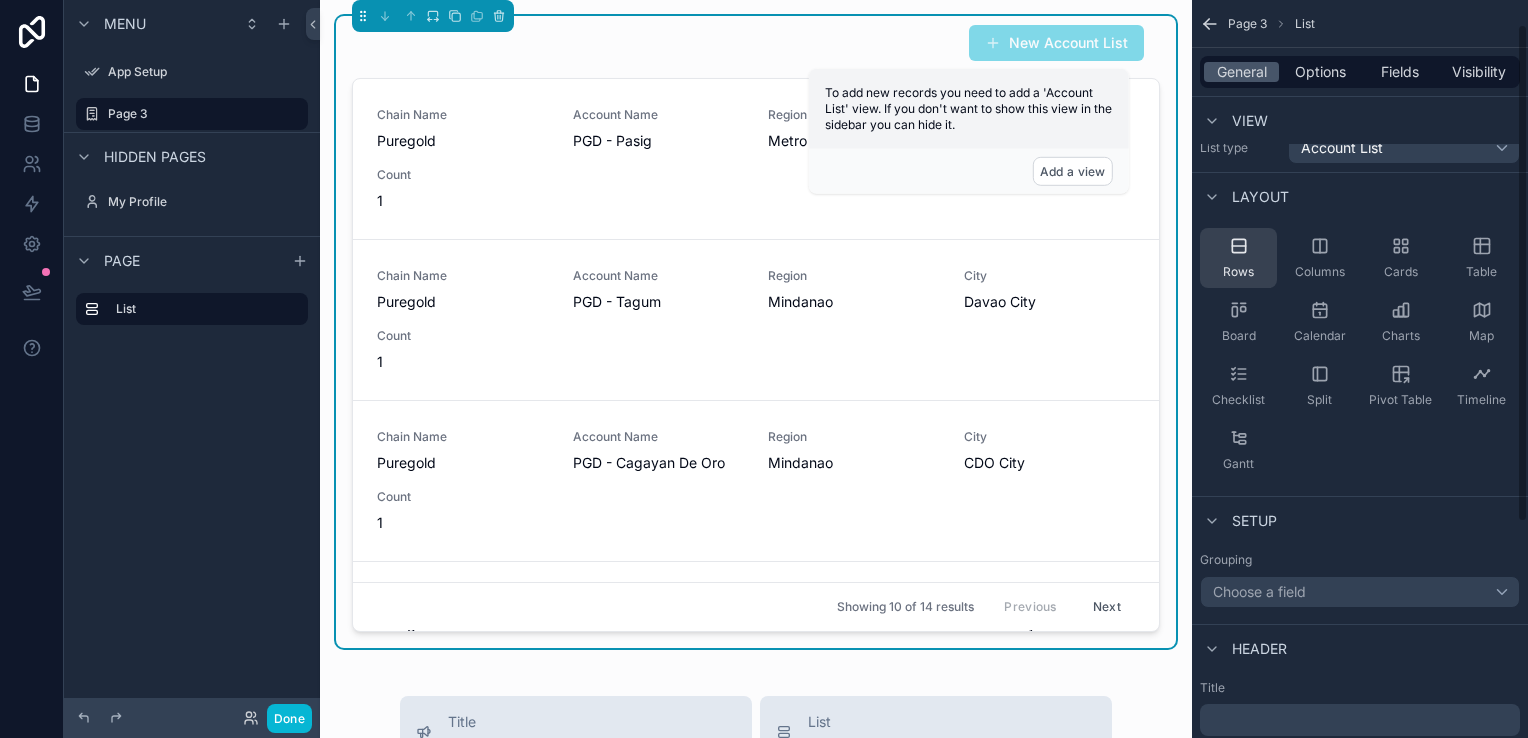 scroll, scrollTop: 0, scrollLeft: 0, axis: both 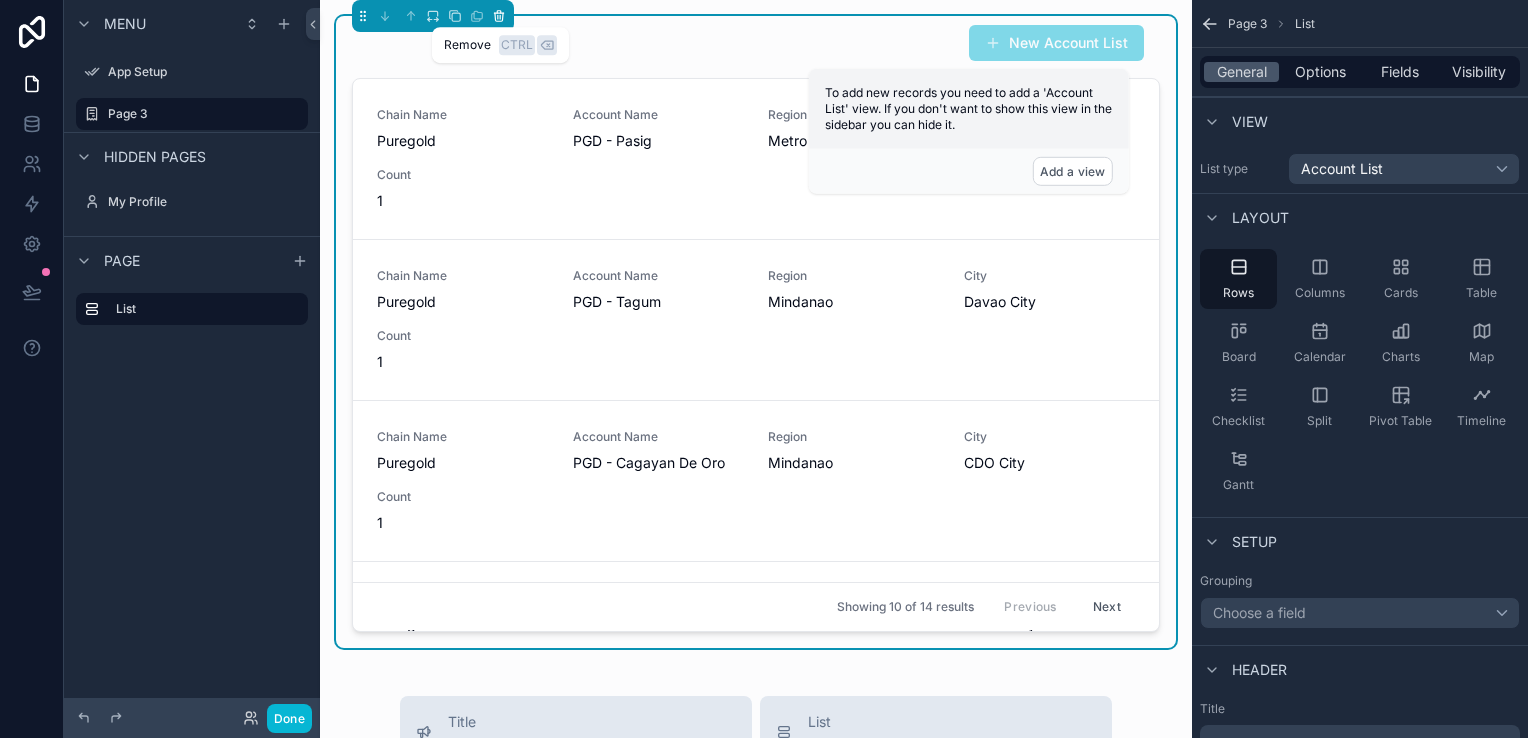 click 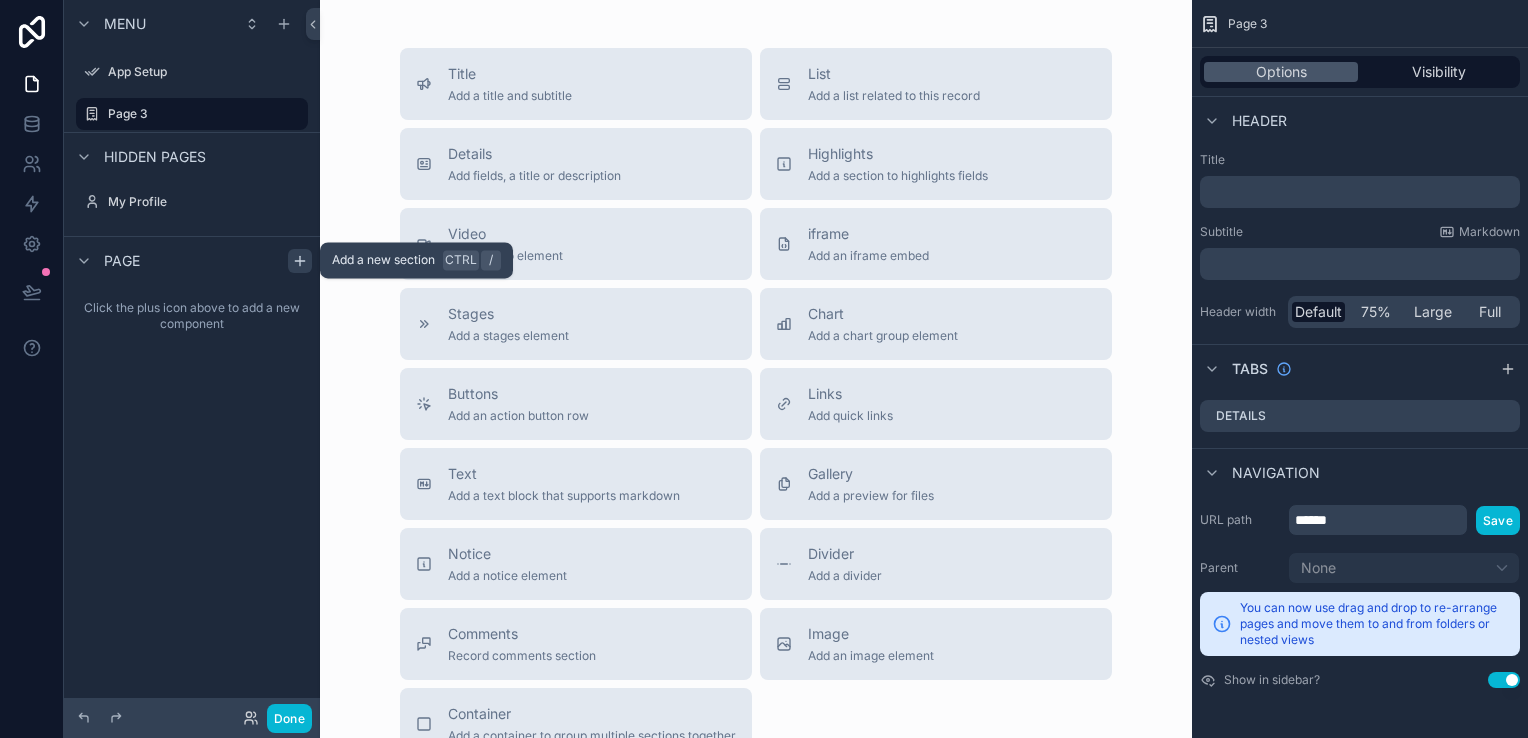 click 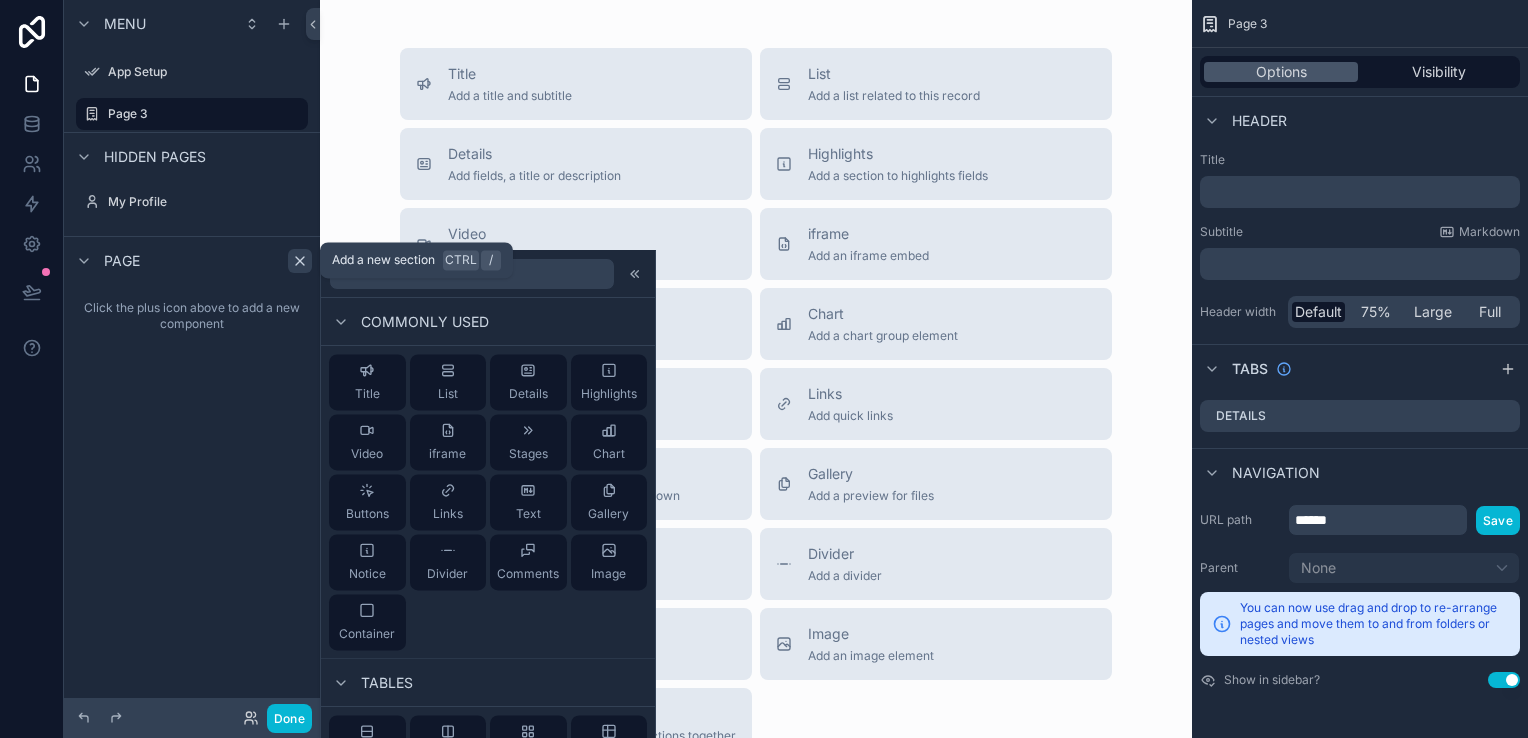 click 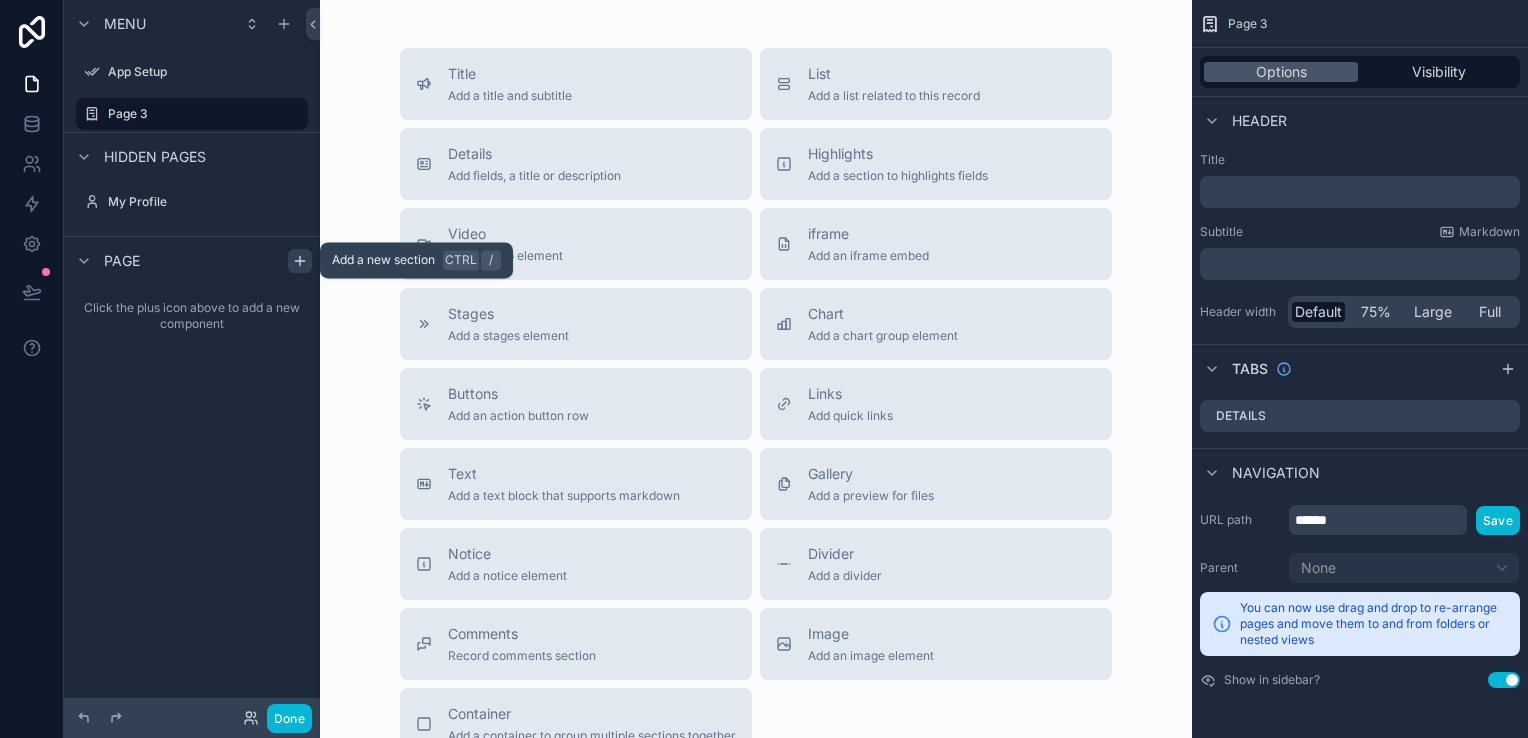 click 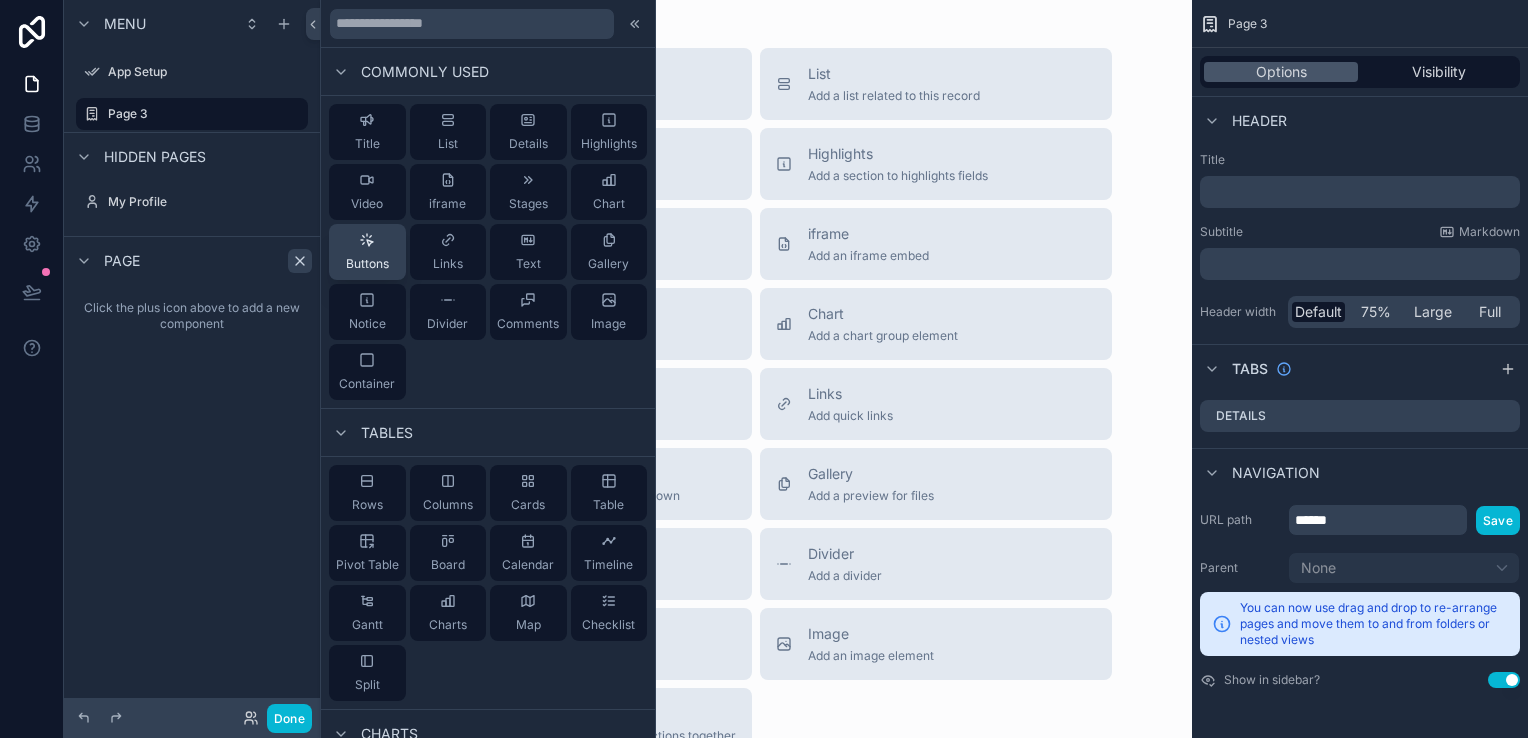 click on "Buttons" at bounding box center (367, 264) 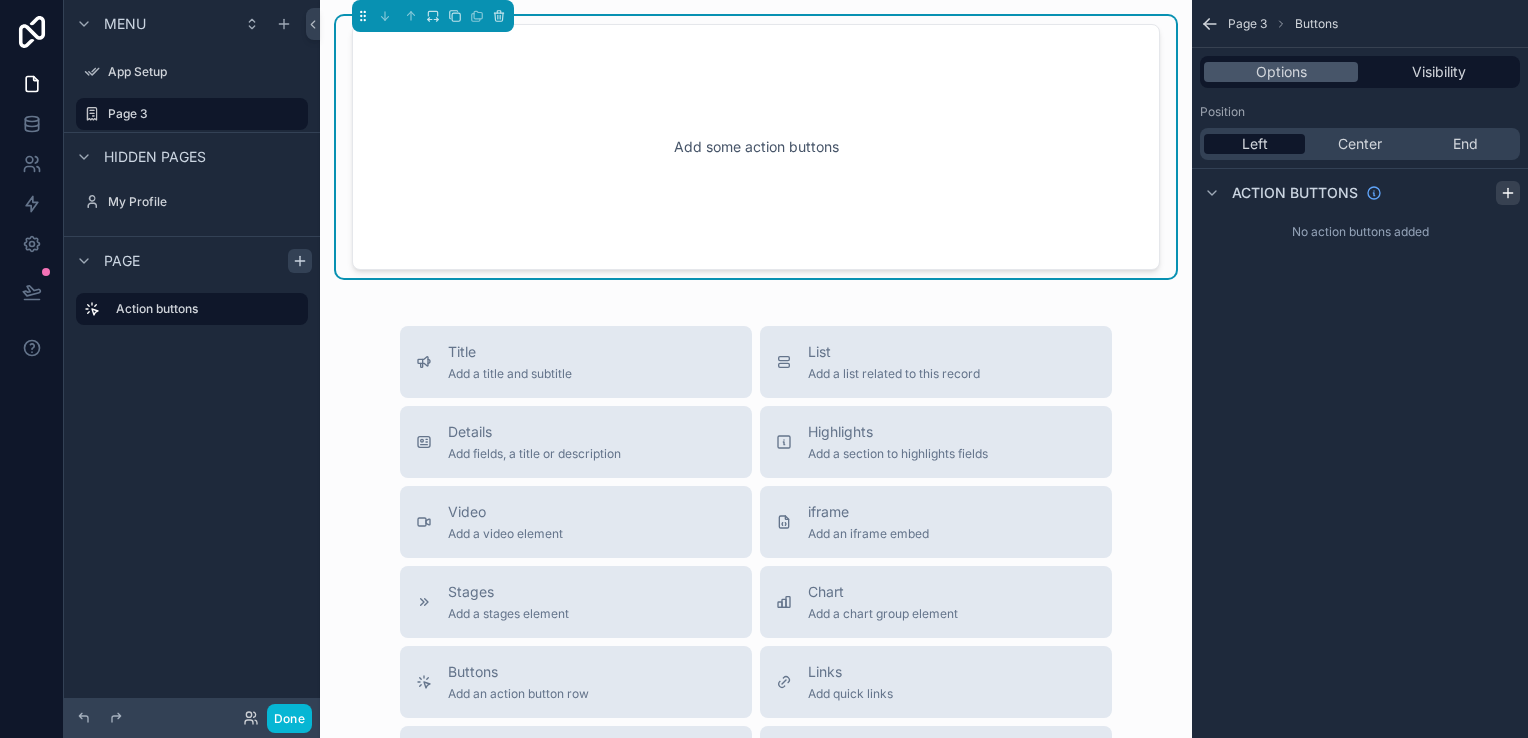 click 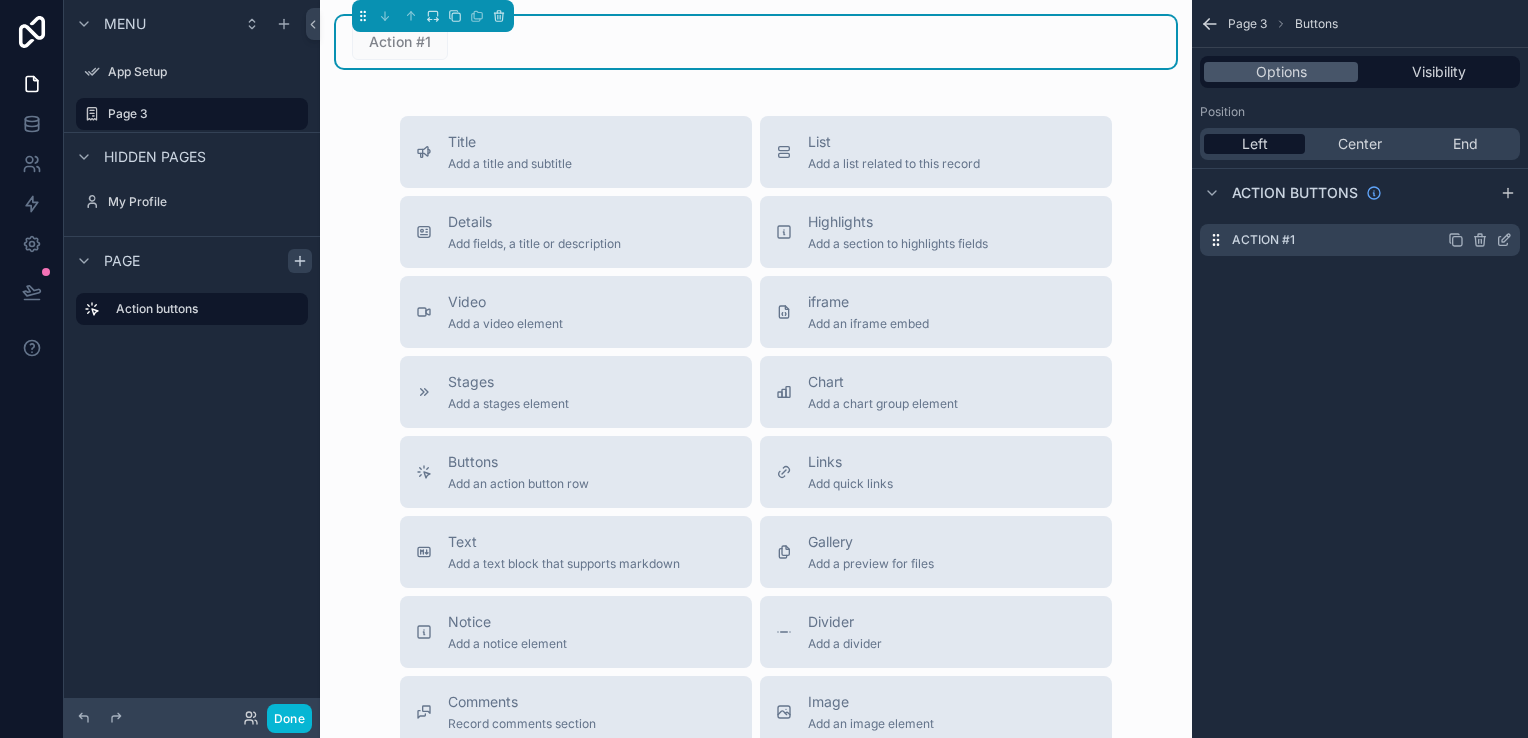 click 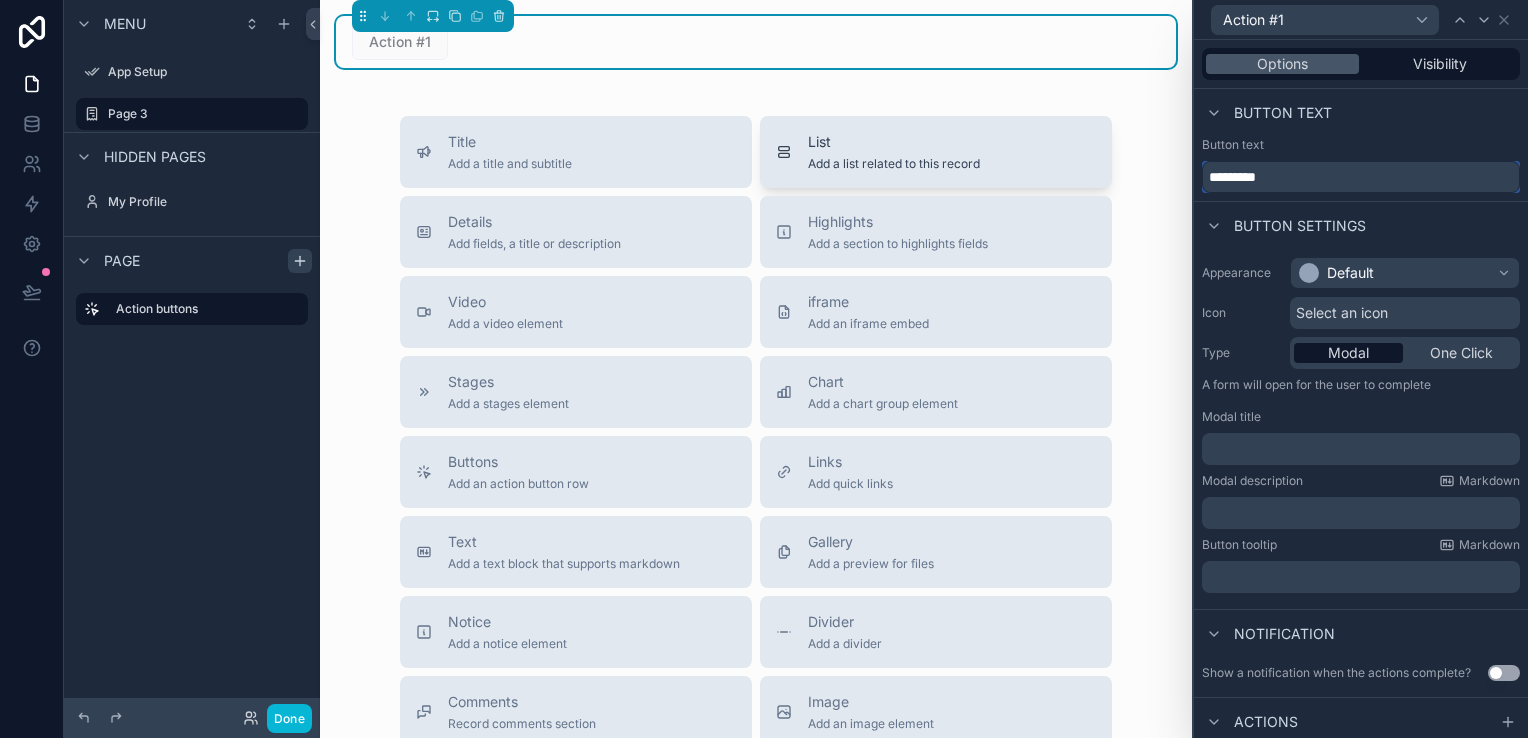 drag, startPoint x: 1284, startPoint y: 175, endPoint x: 1105, endPoint y: 175, distance: 179 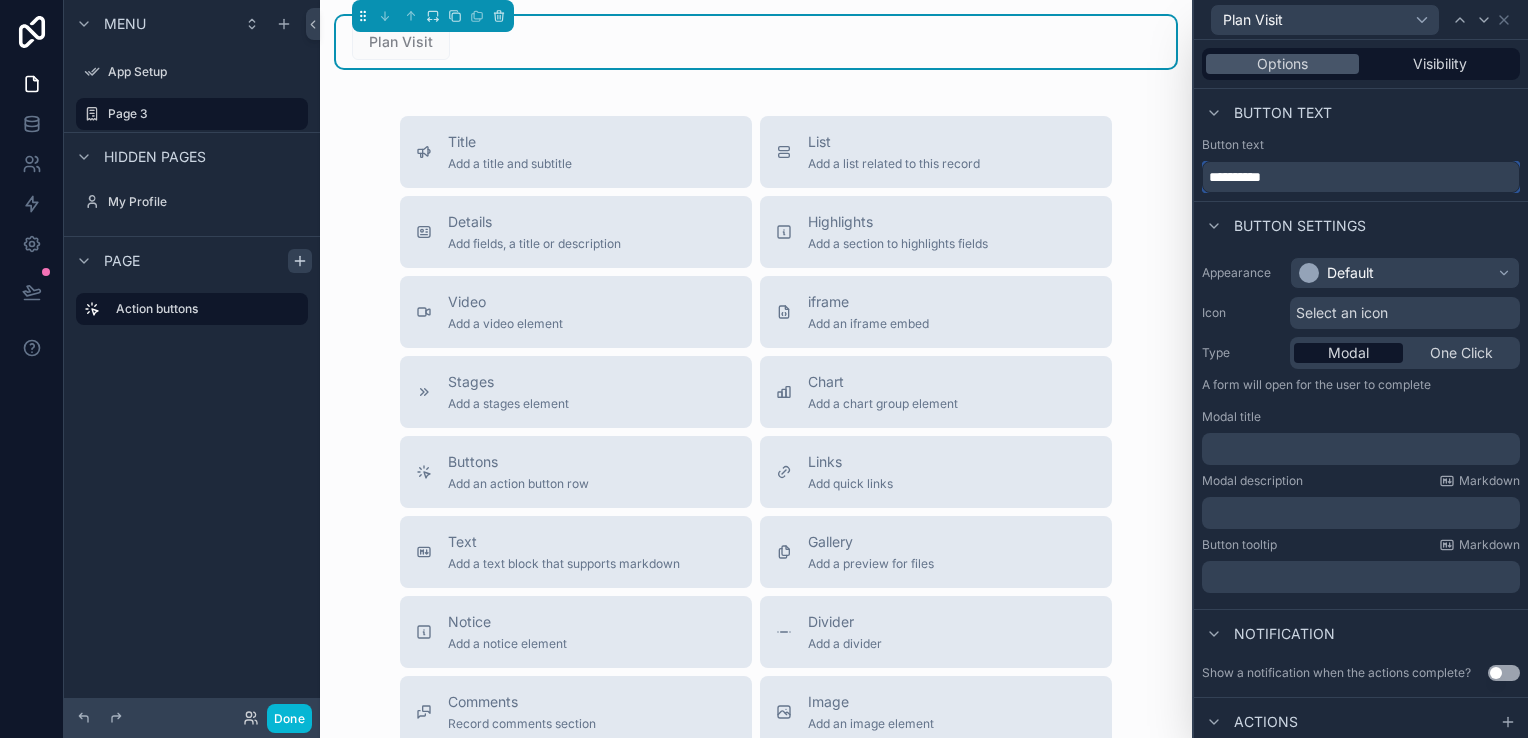 type on "**********" 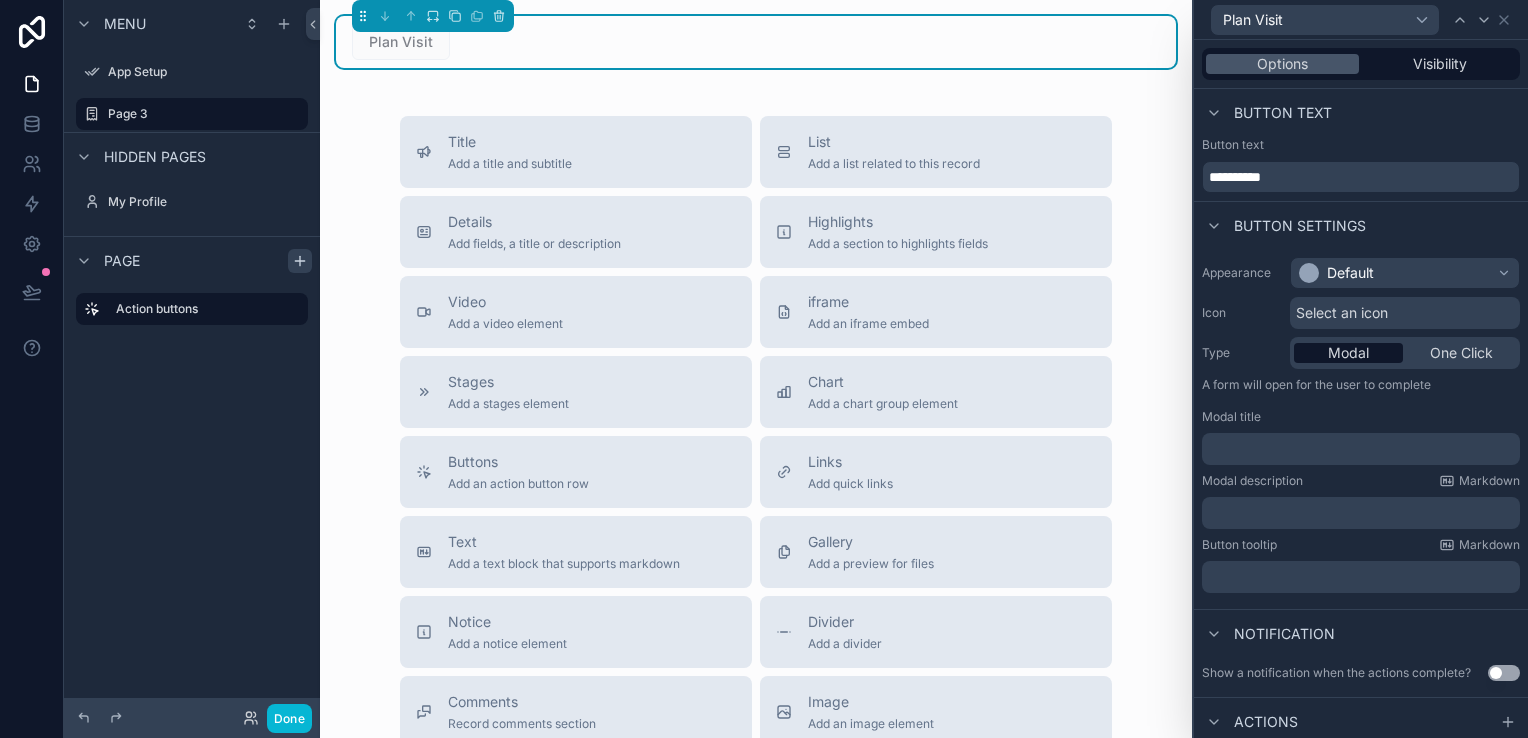 click on "Select an icon" at bounding box center (1342, 313) 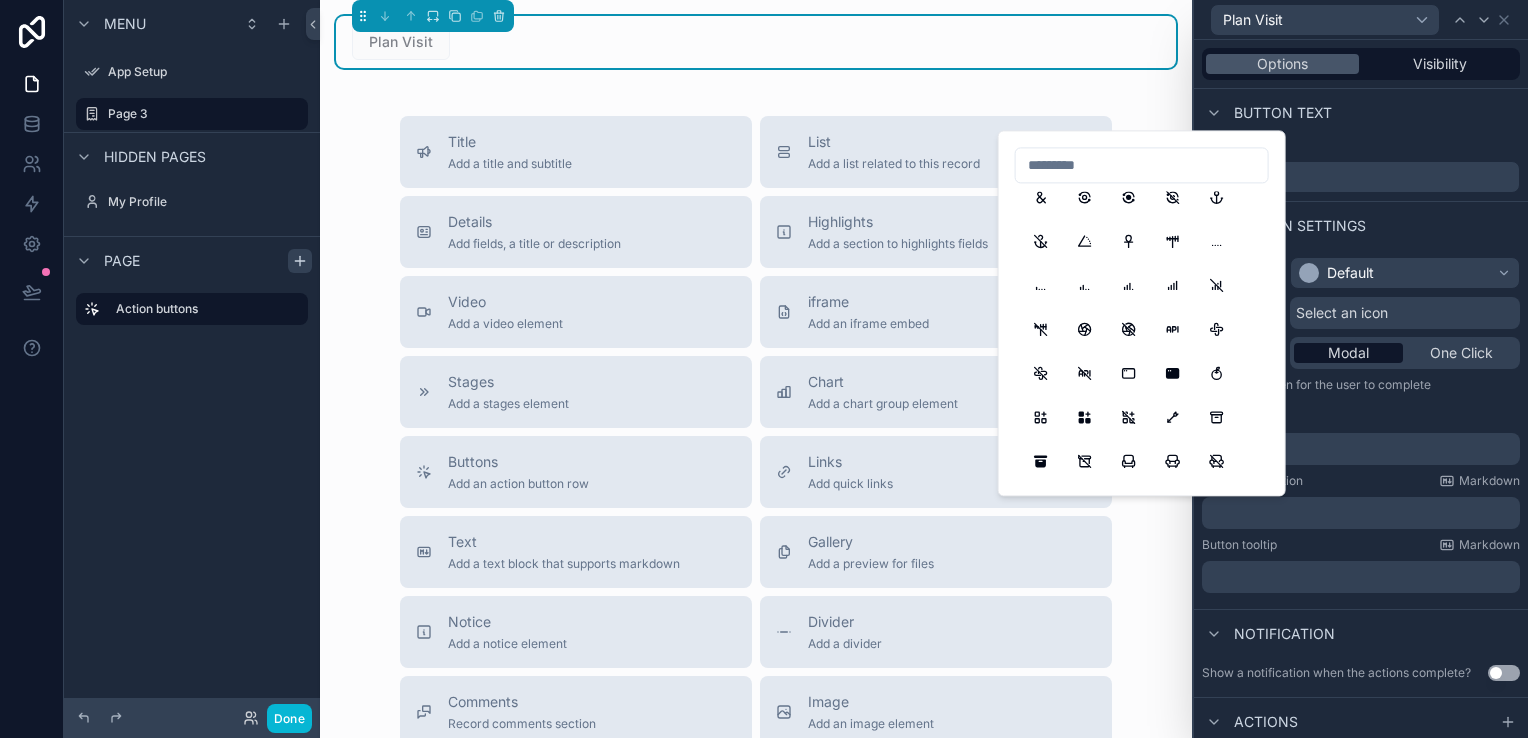 scroll, scrollTop: 1300, scrollLeft: 0, axis: vertical 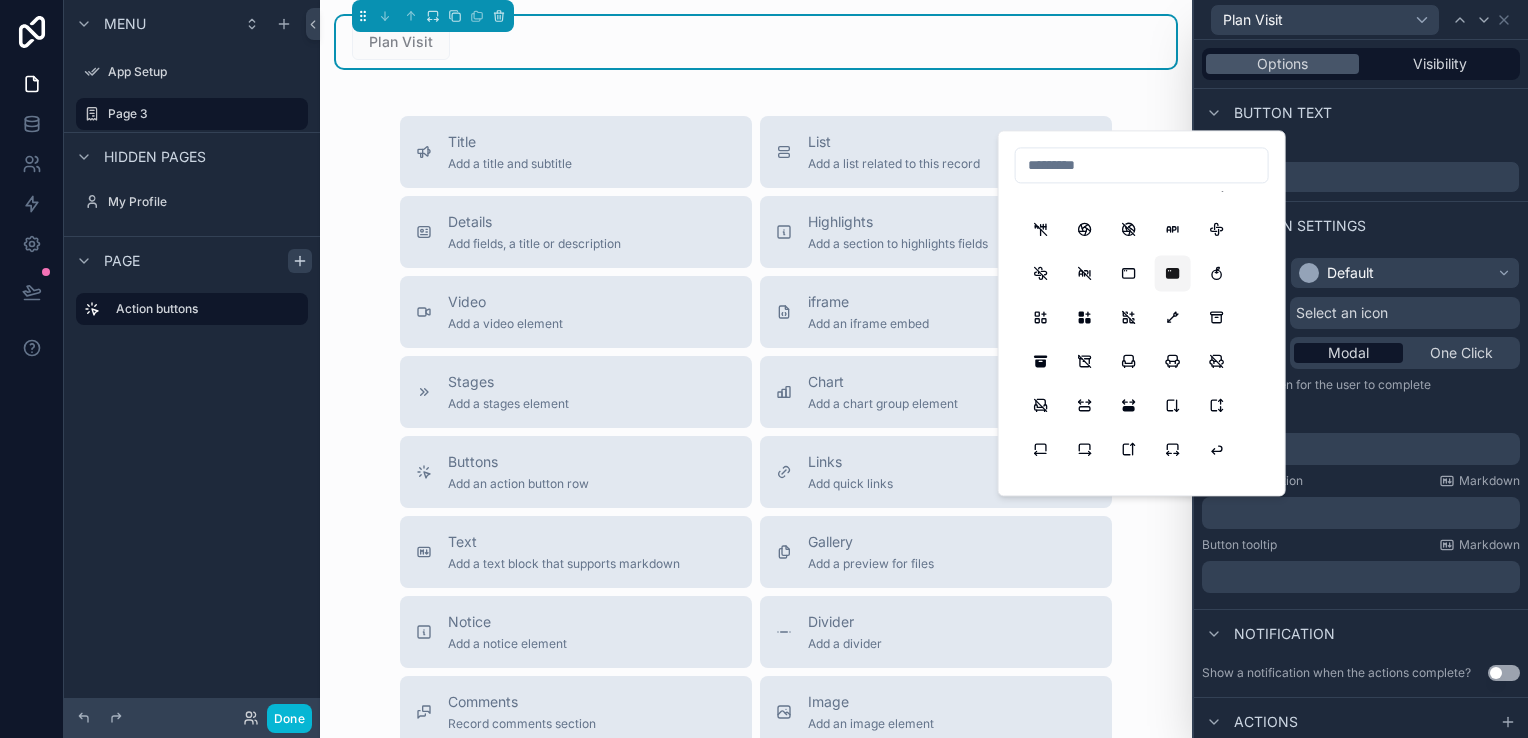 click at bounding box center [1173, 273] 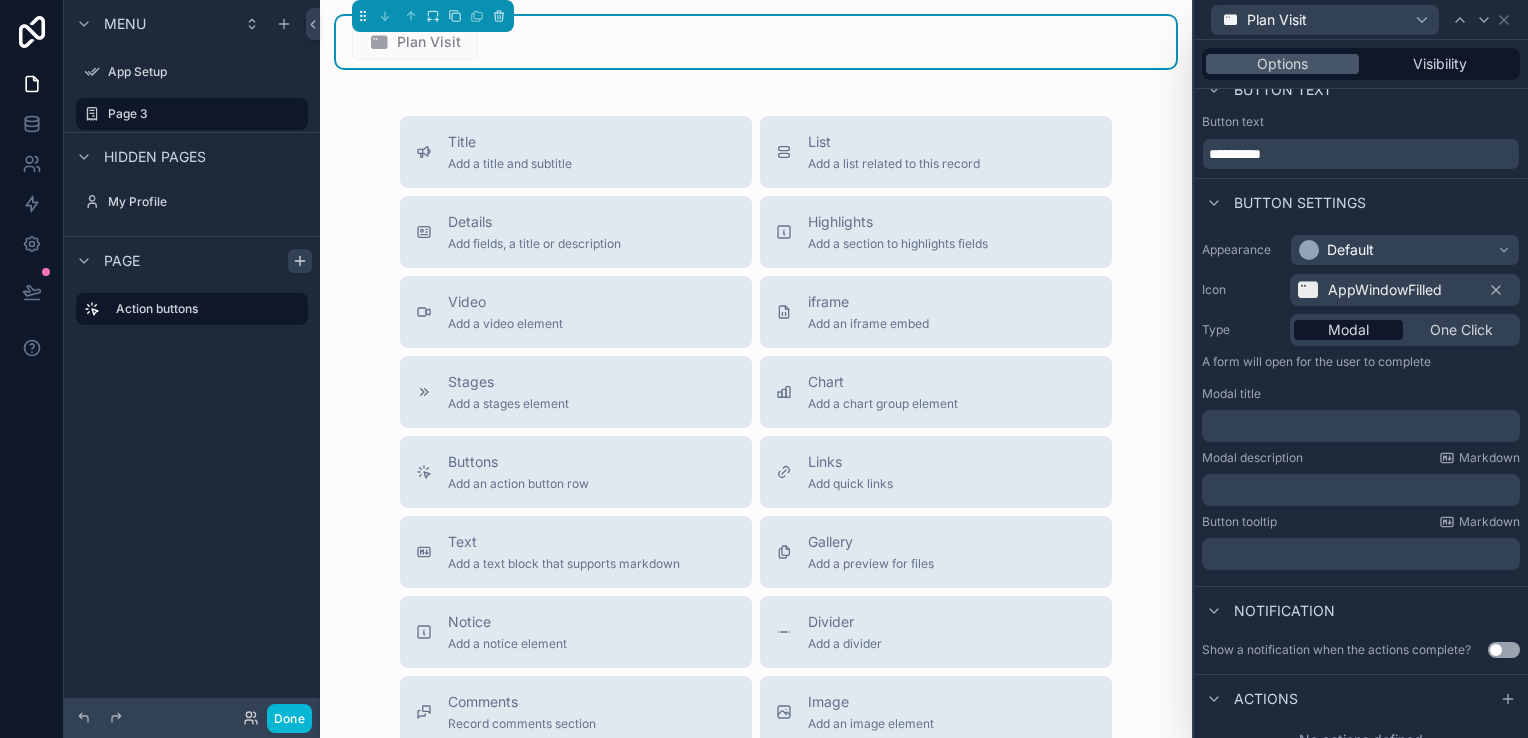 scroll, scrollTop: 42, scrollLeft: 0, axis: vertical 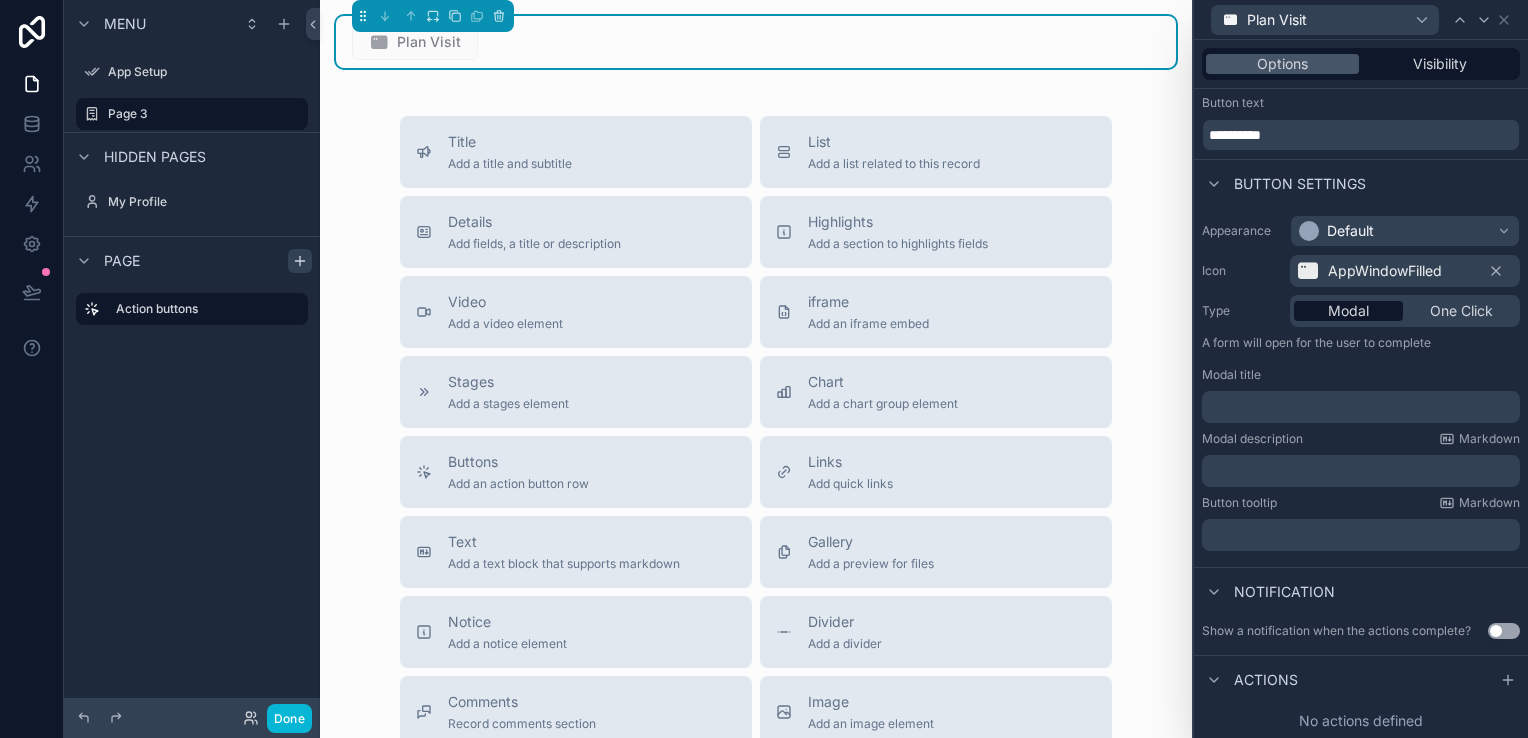 click on "﻿" at bounding box center (1363, 407) 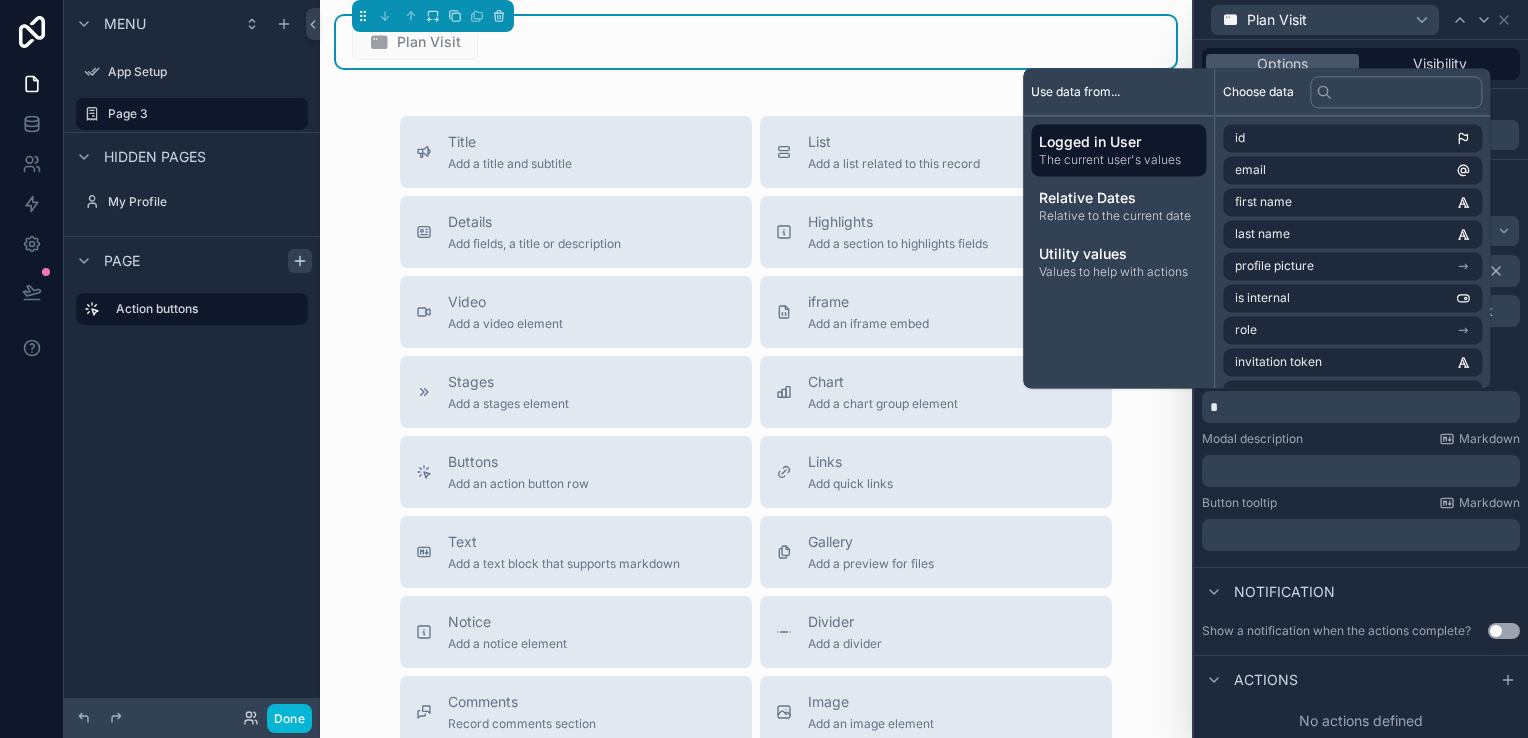 type 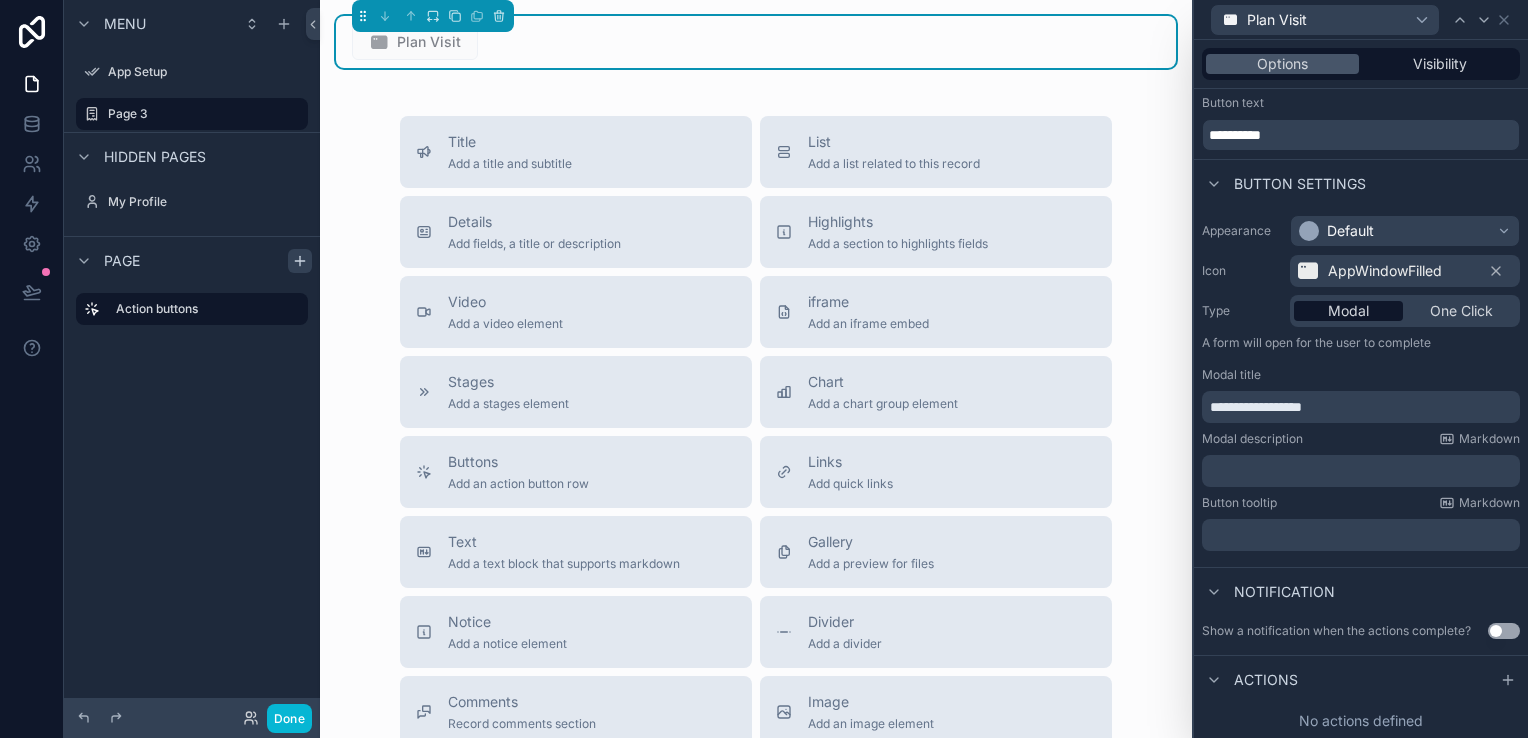 click on "Button tooltip Markdown" at bounding box center [1361, 503] 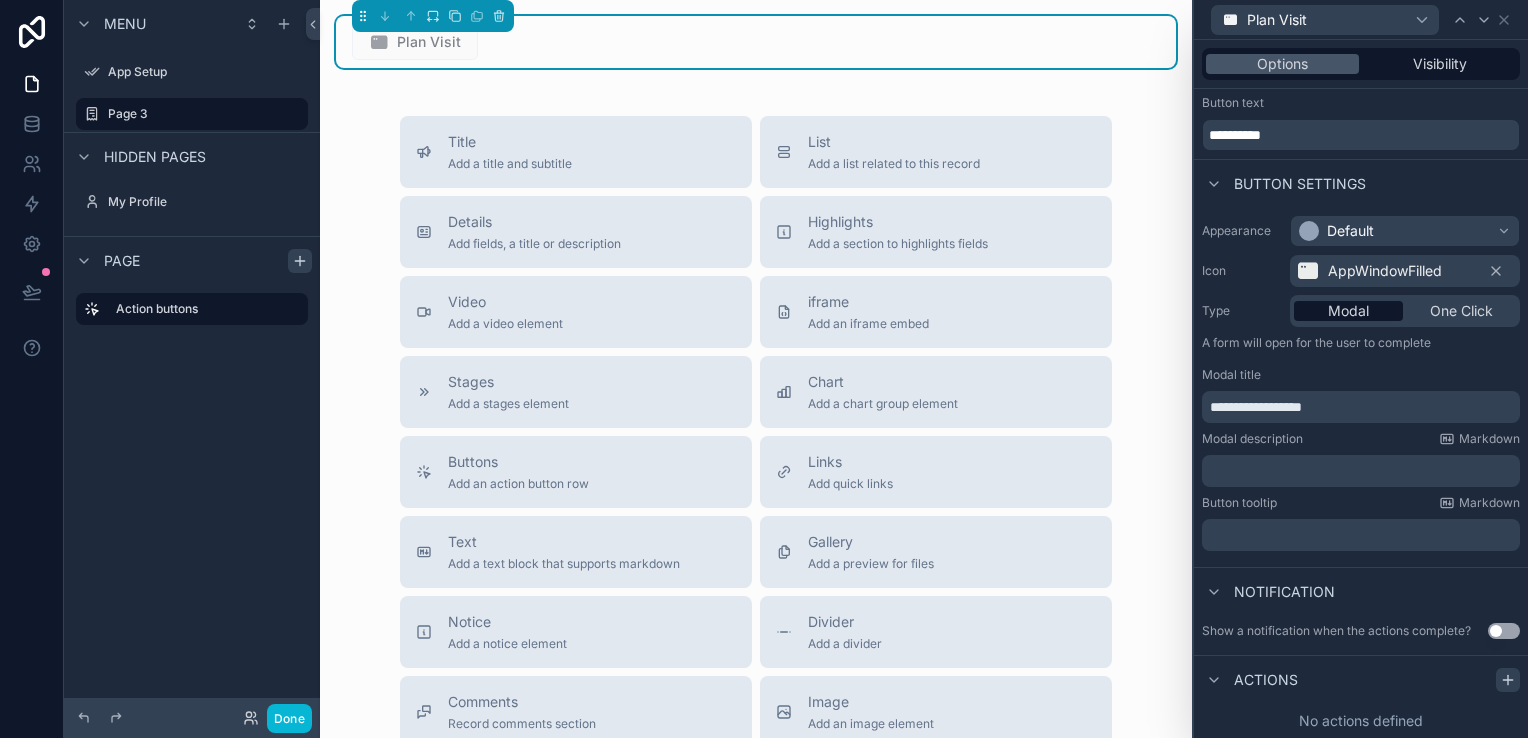 click 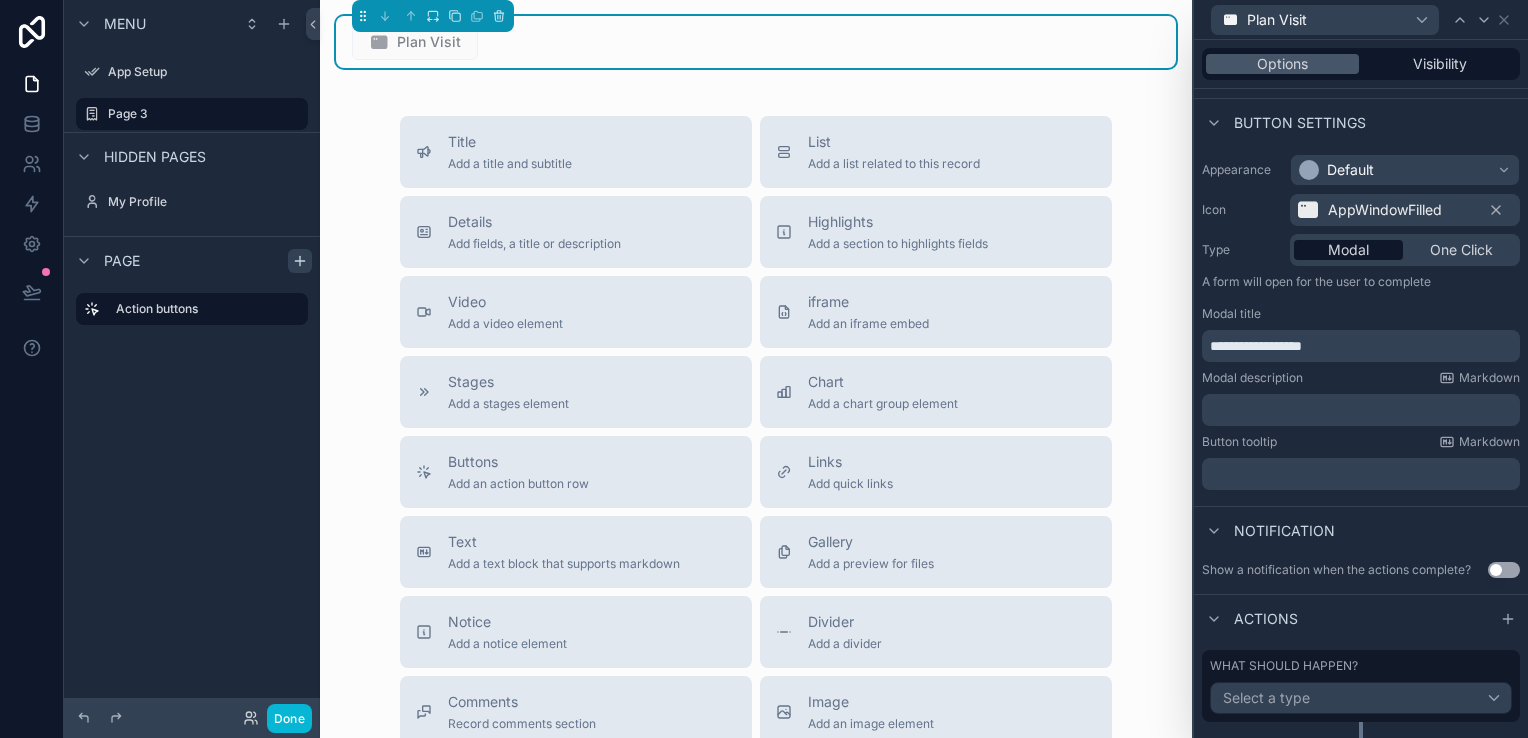 scroll, scrollTop: 145, scrollLeft: 0, axis: vertical 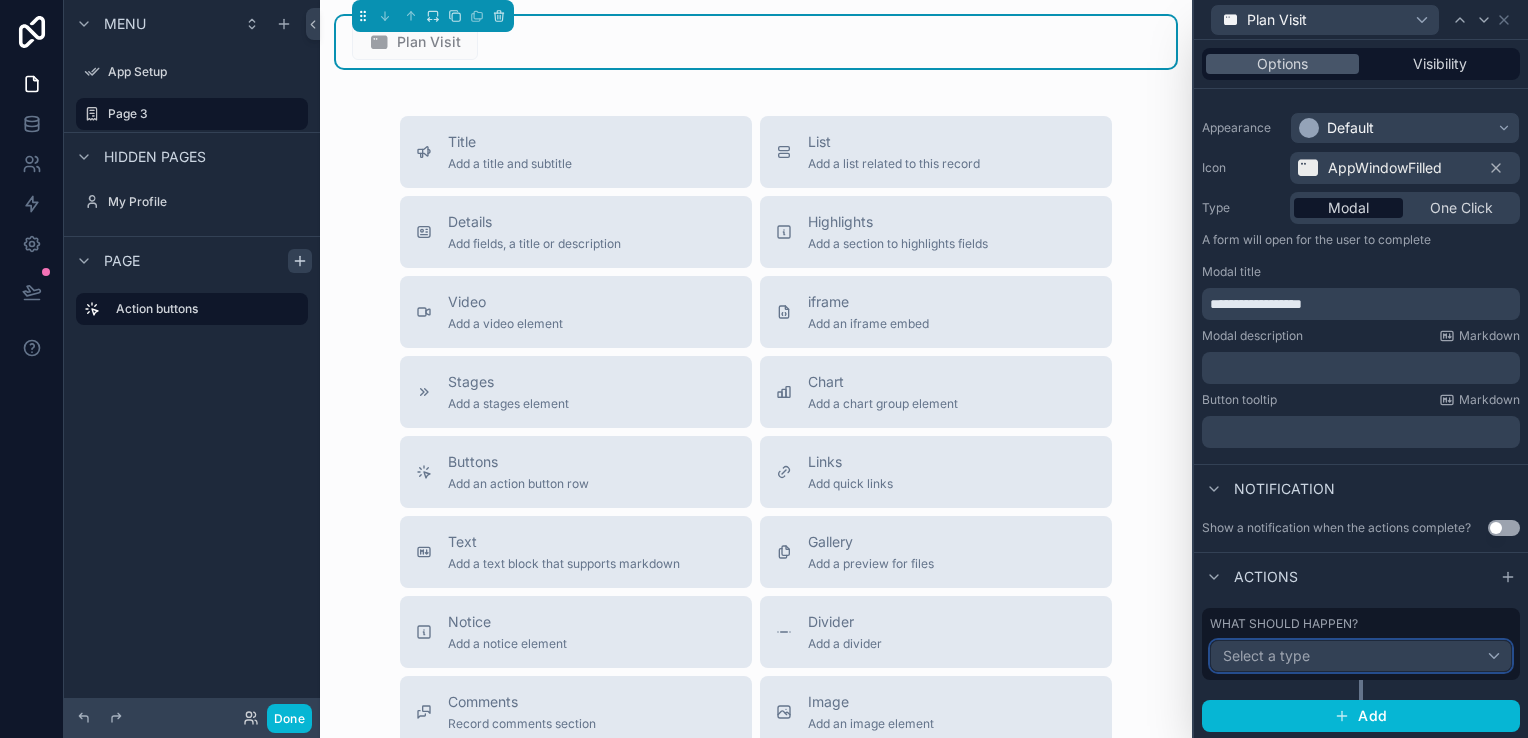 click on "Select a type" at bounding box center (1361, 656) 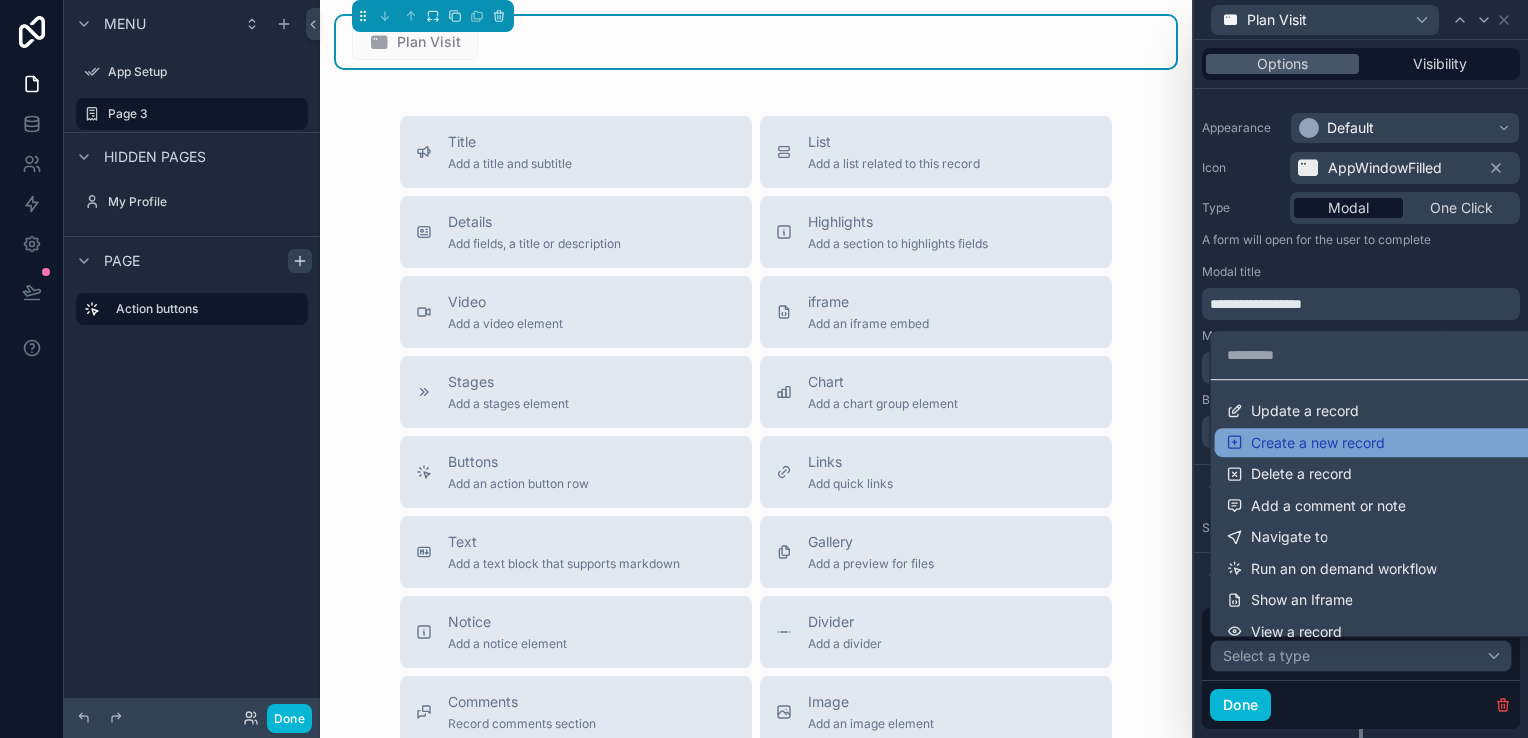 click on "Create a new record" at bounding box center [1318, 443] 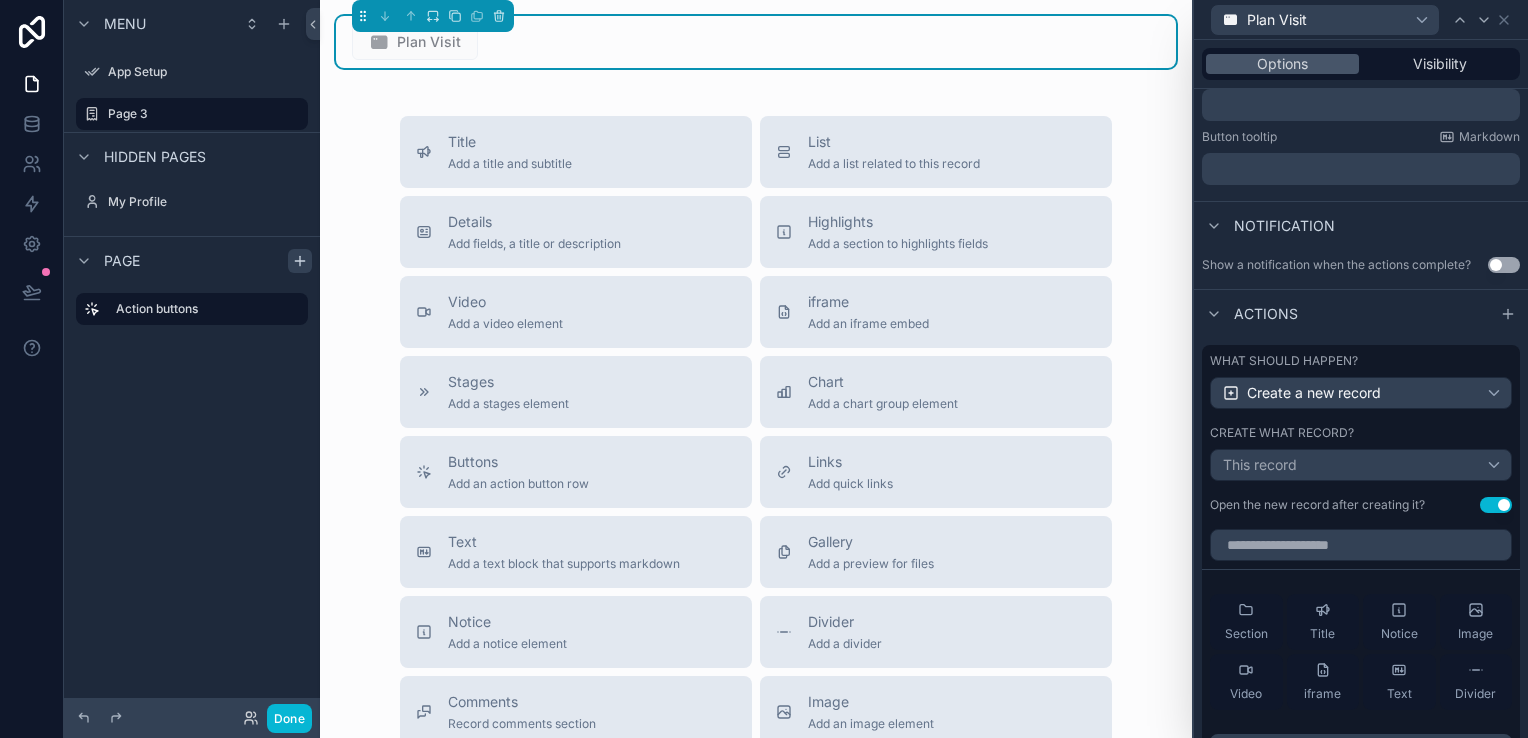 scroll, scrollTop: 445, scrollLeft: 0, axis: vertical 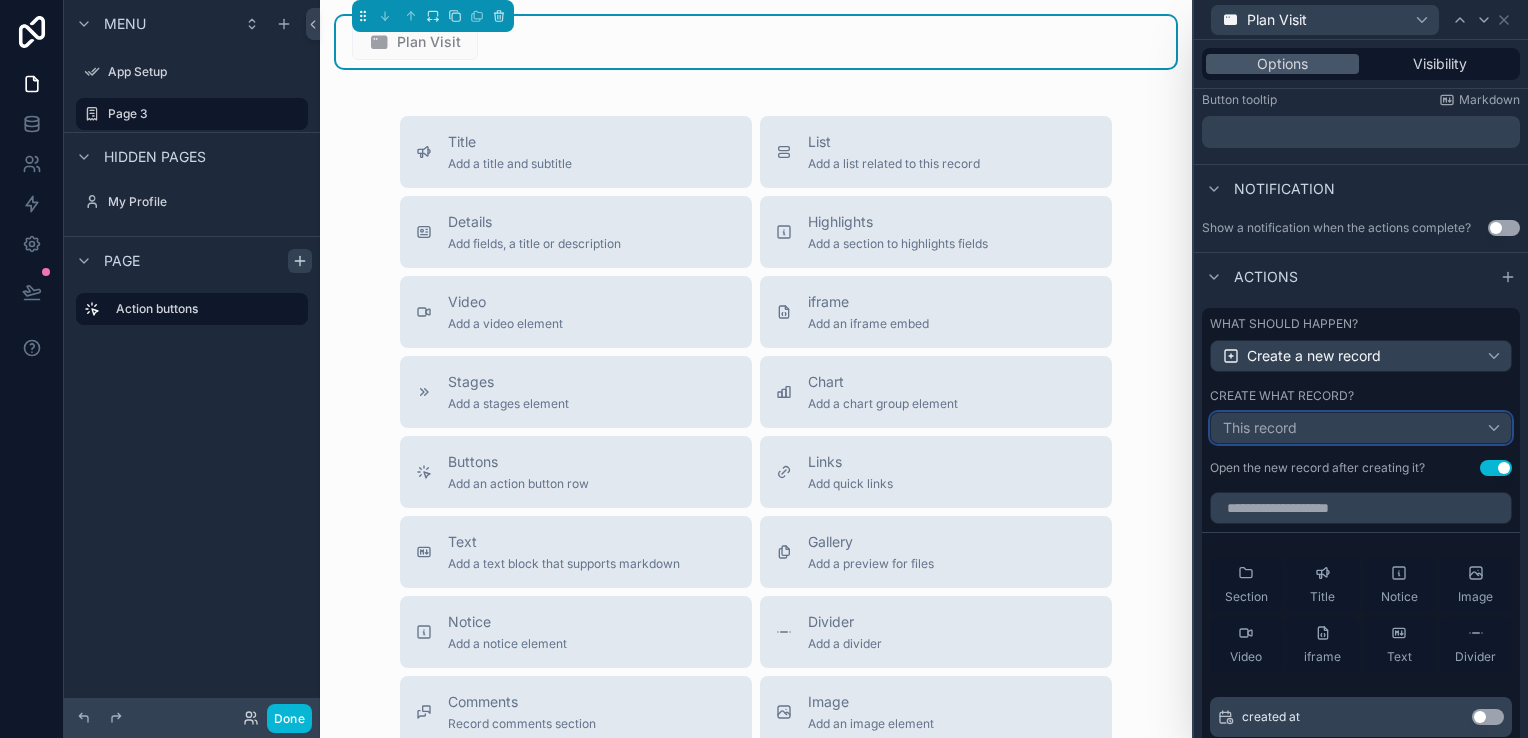 click on "This record" at bounding box center (1361, 428) 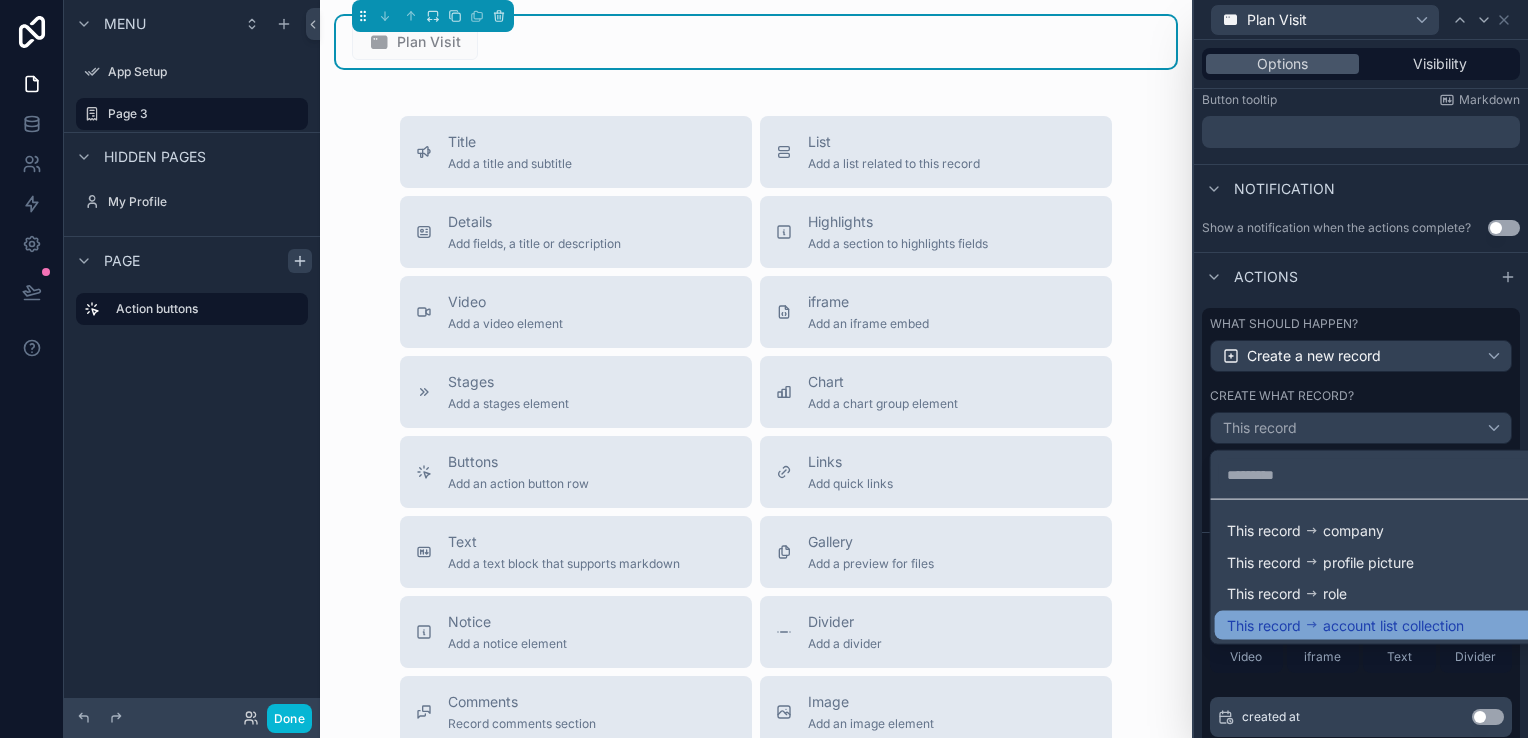 click on "account list collection" at bounding box center (1393, 625) 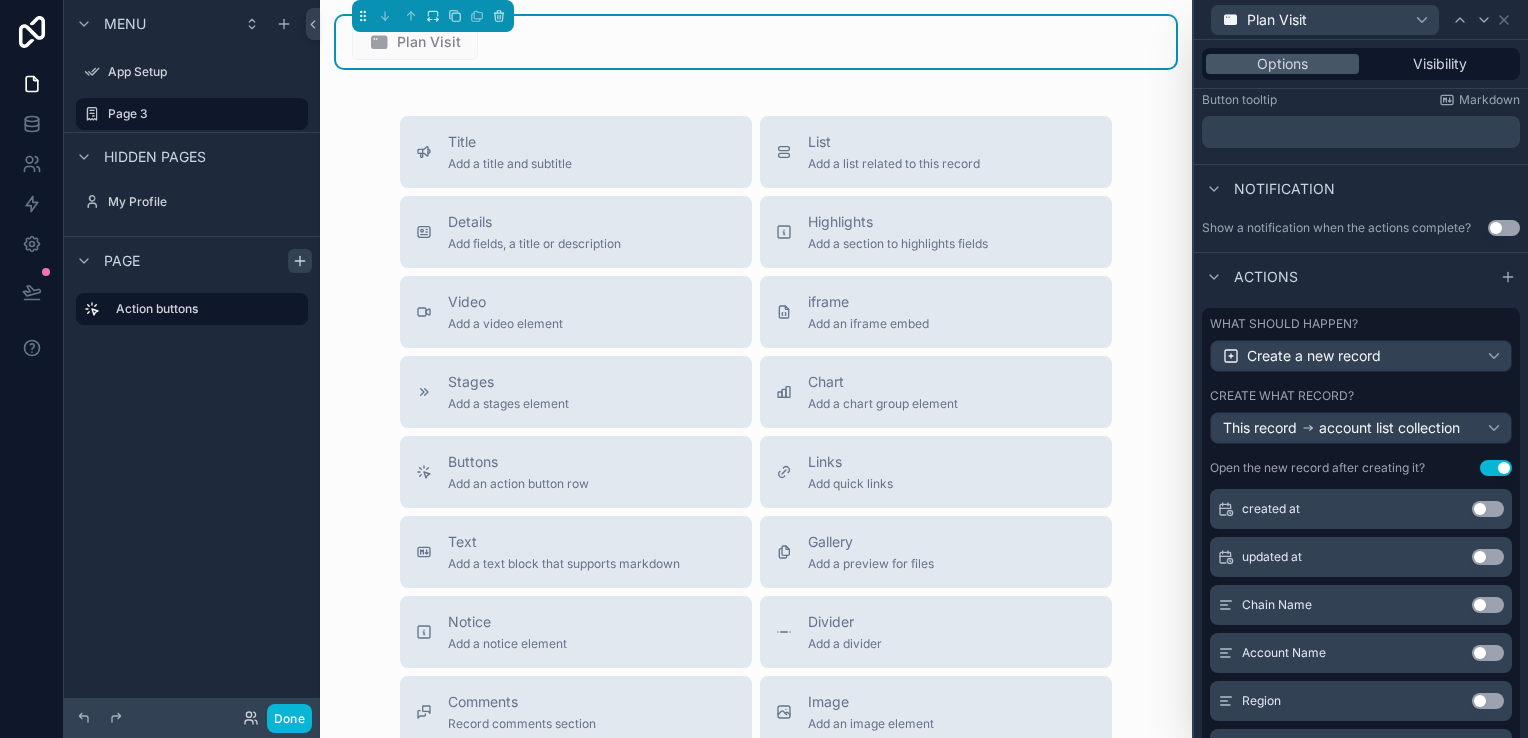 scroll, scrollTop: 291, scrollLeft: 0, axis: vertical 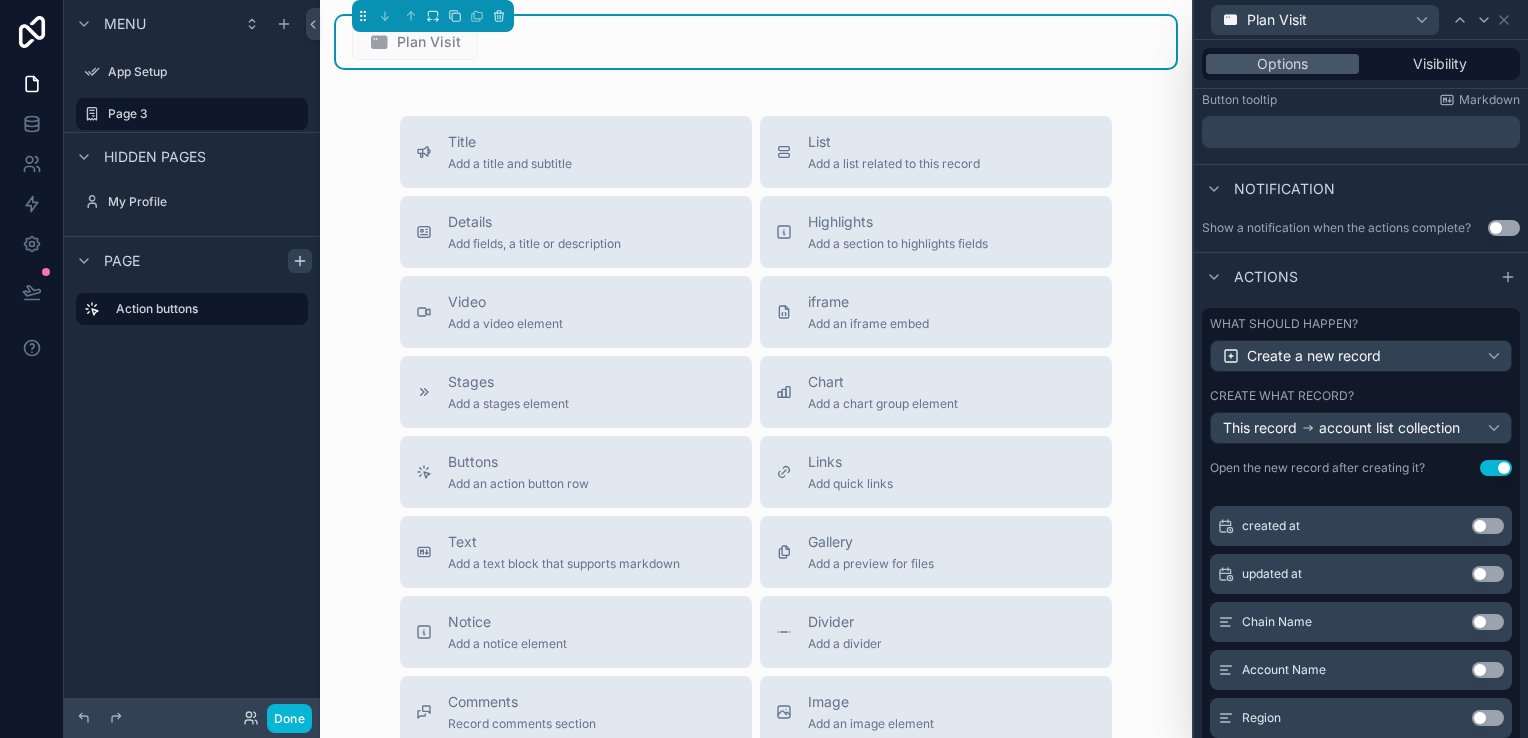 click on "Use setting" at bounding box center [1488, 670] 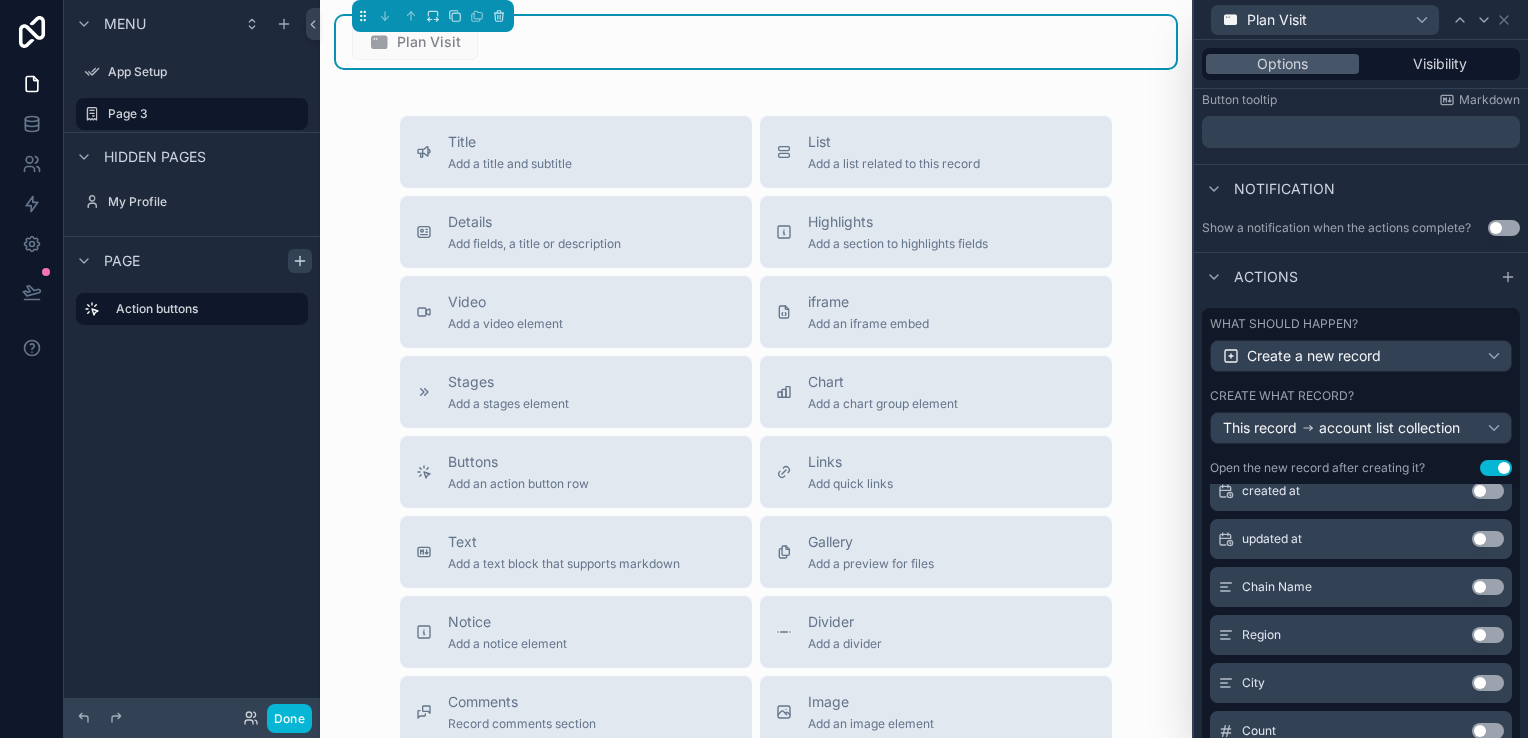 scroll, scrollTop: 308, scrollLeft: 0, axis: vertical 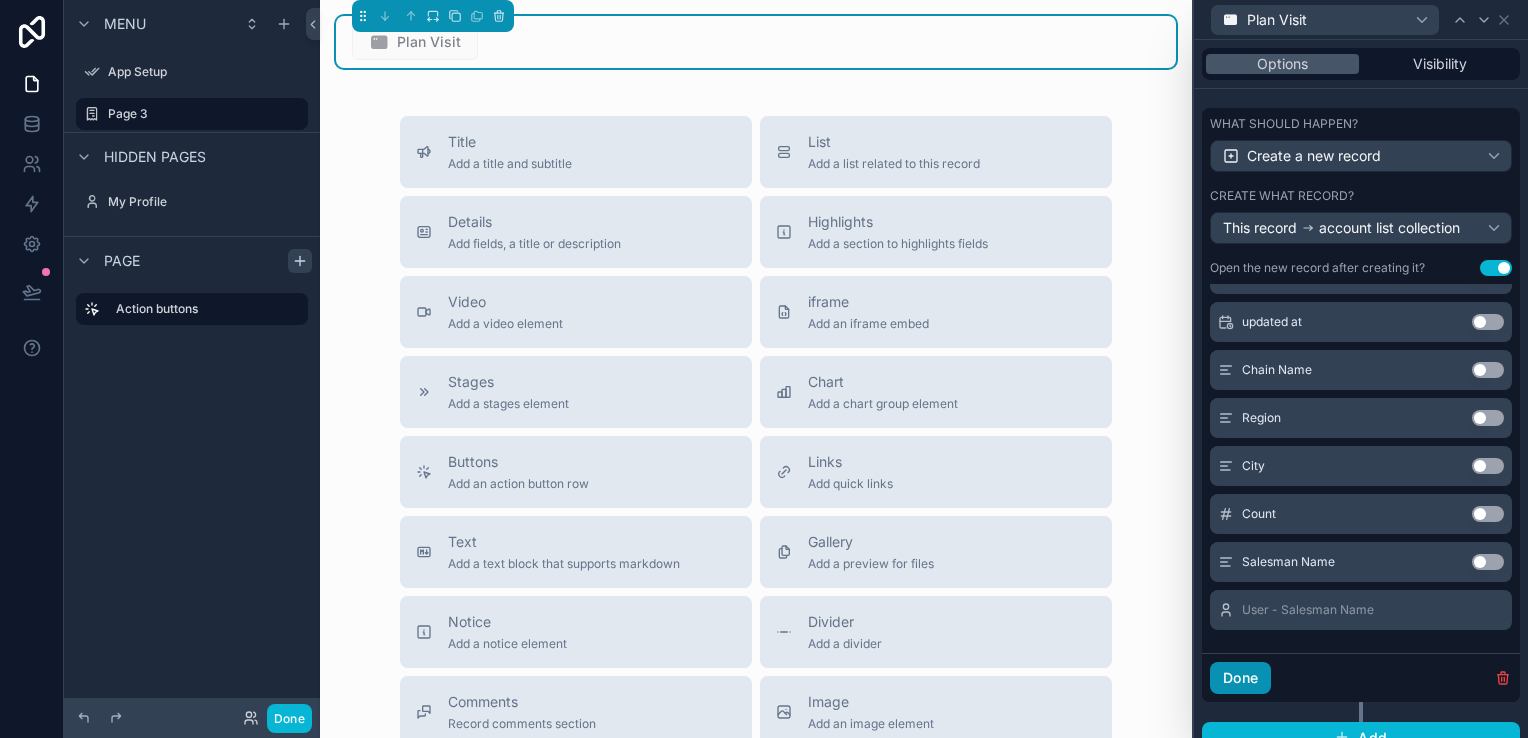 click on "Done" at bounding box center [1240, 678] 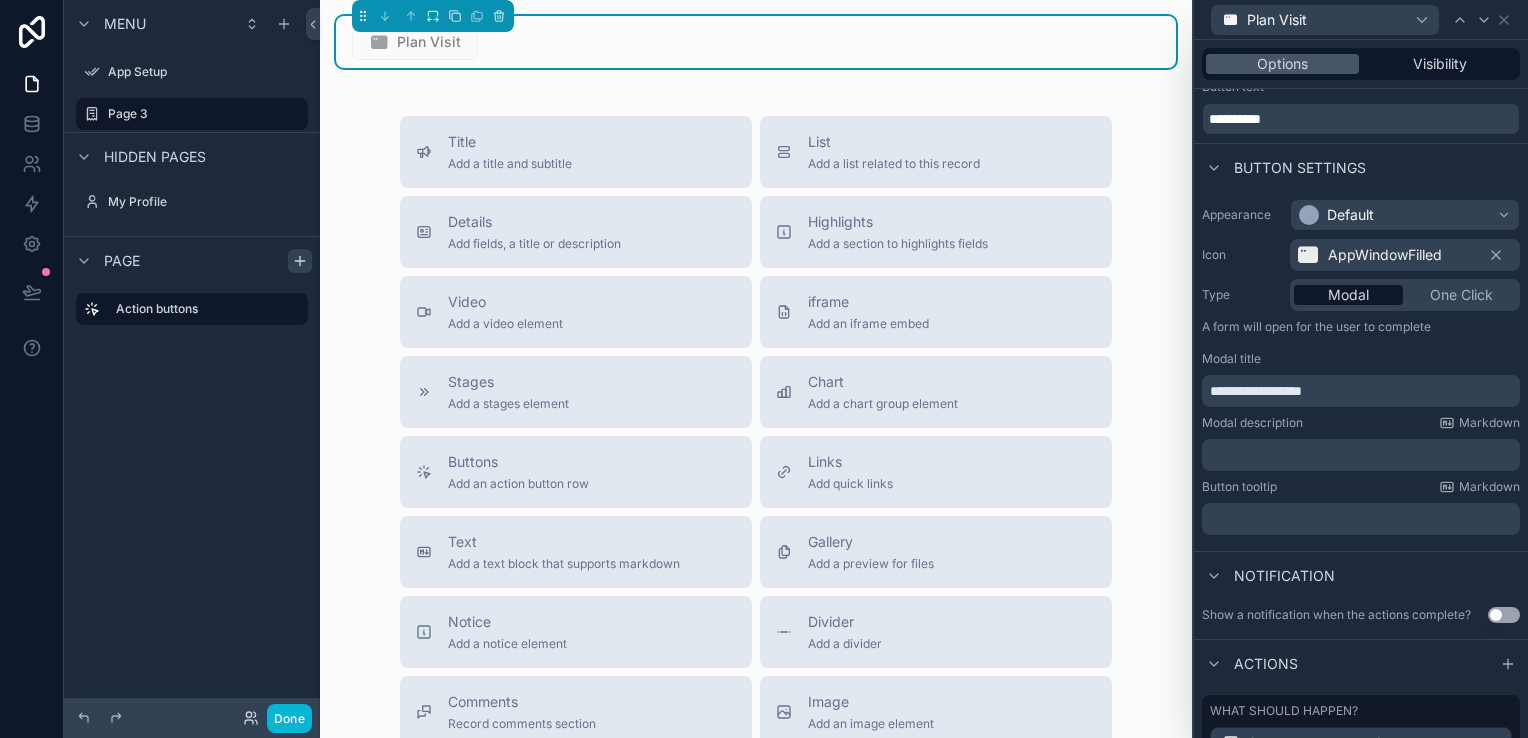 scroll, scrollTop: 249, scrollLeft: 0, axis: vertical 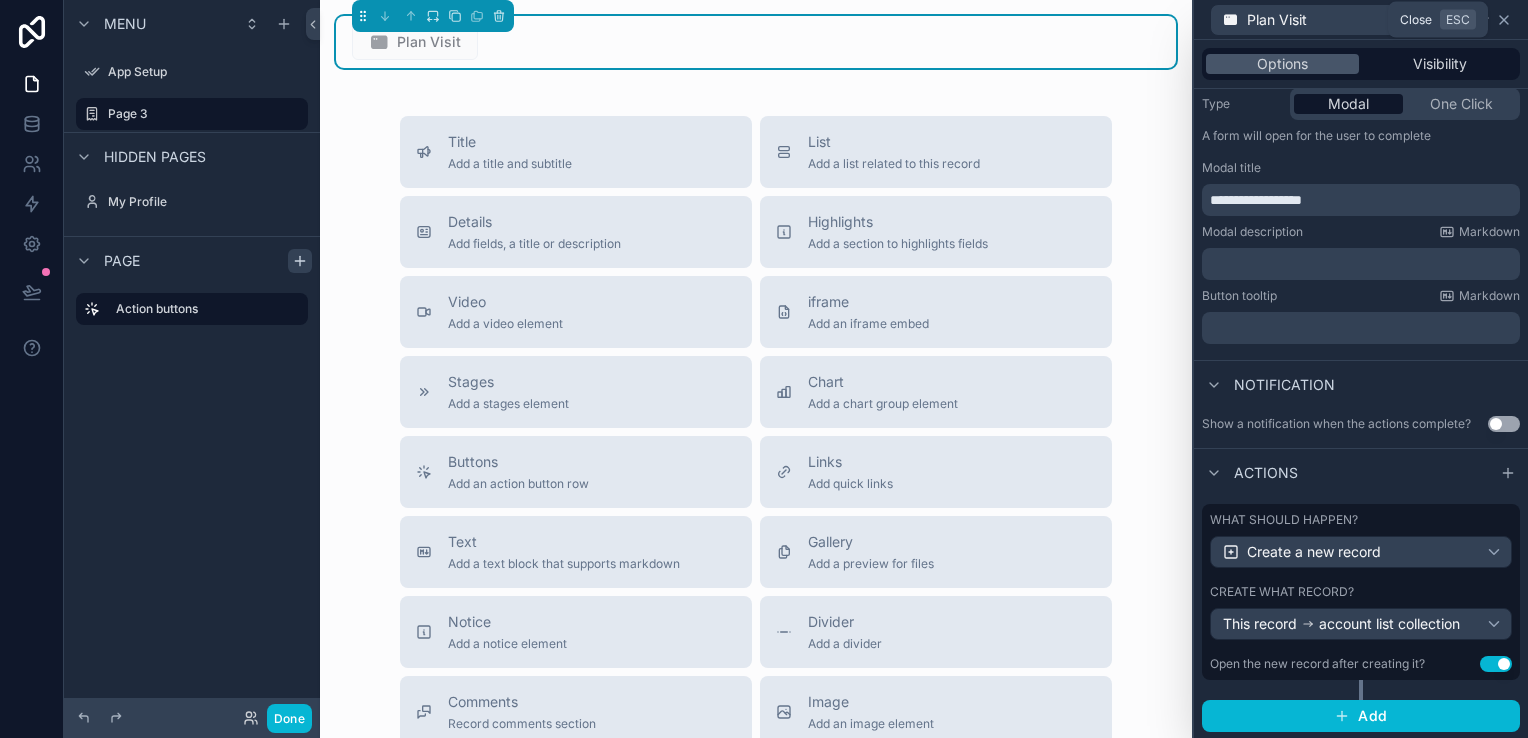 click 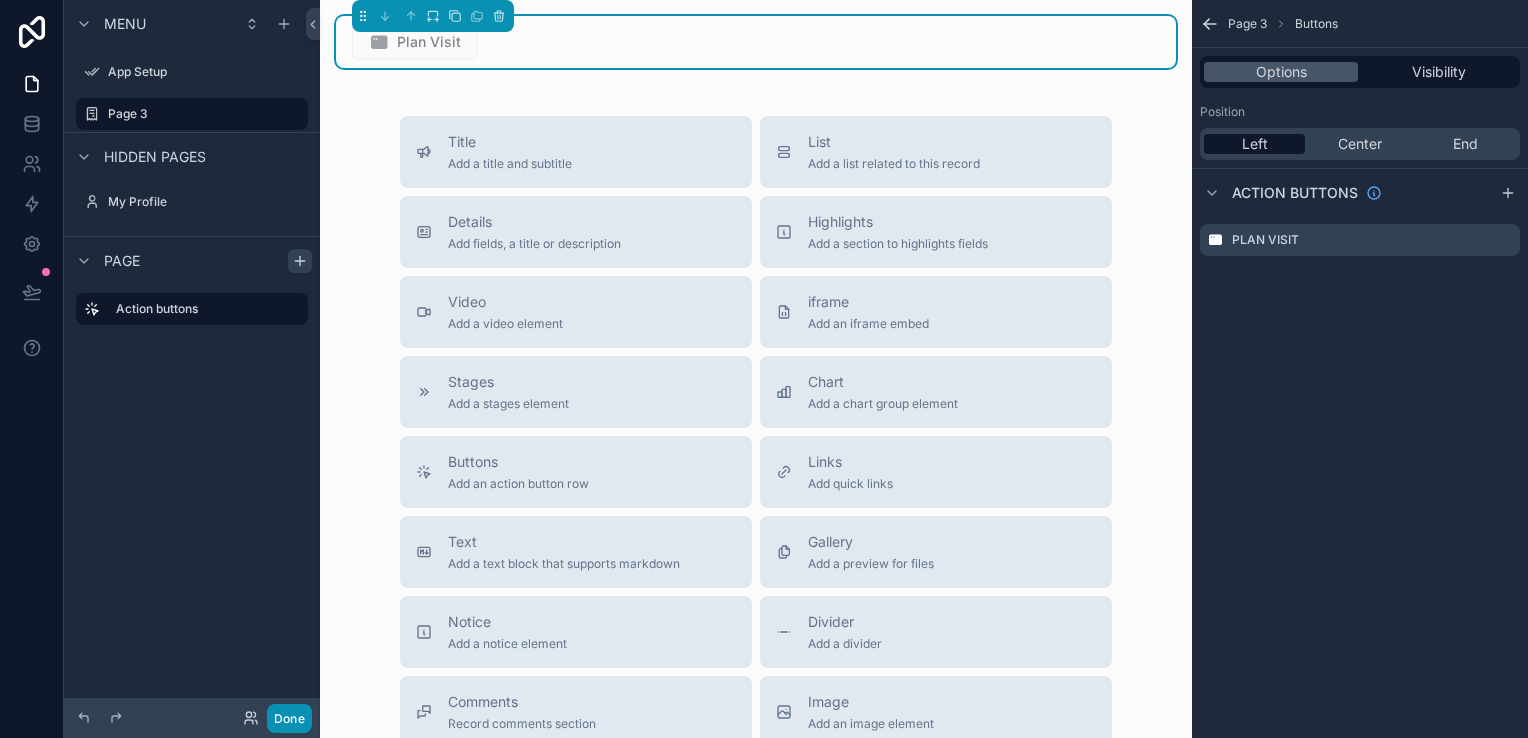 click on "Done" at bounding box center (289, 718) 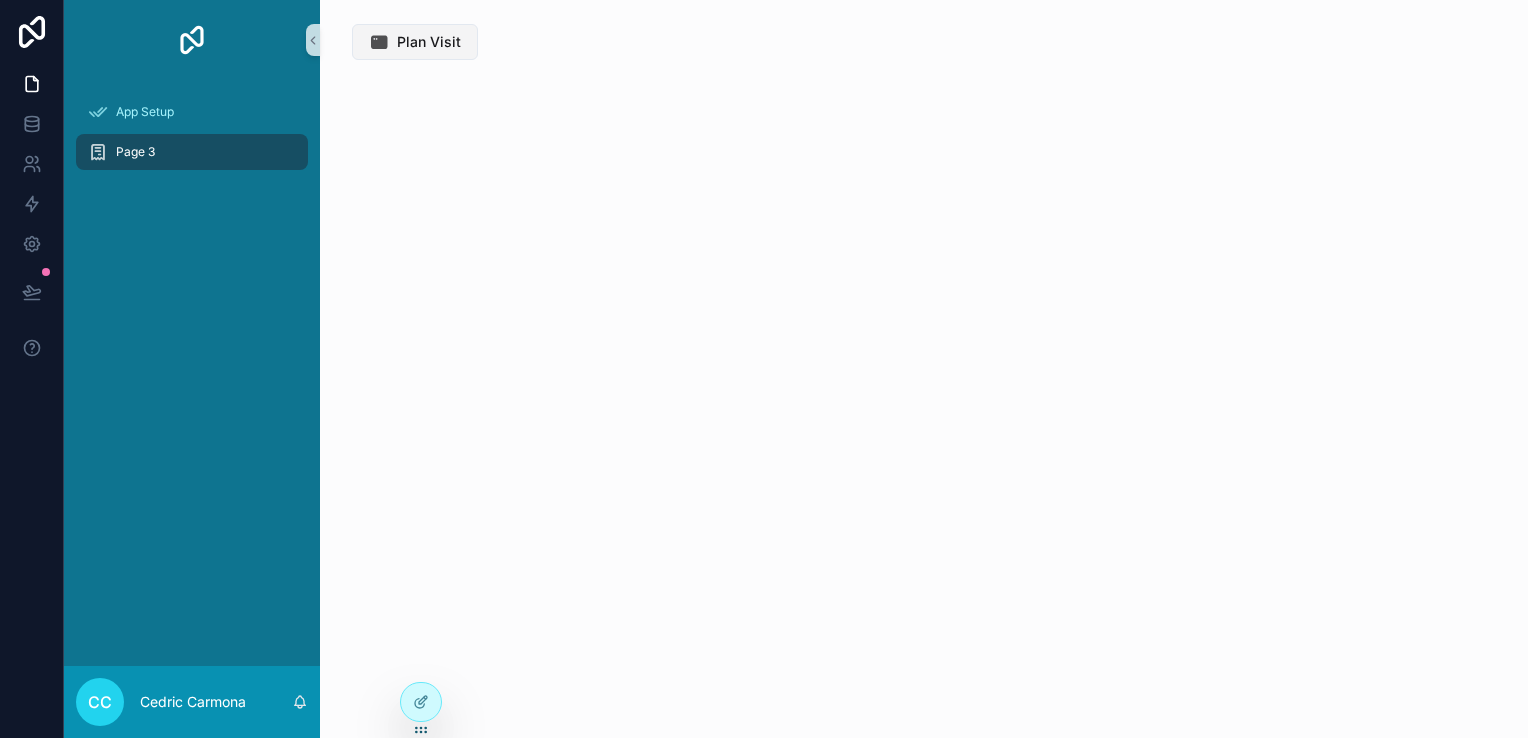 click on "Plan Visit" at bounding box center [429, 42] 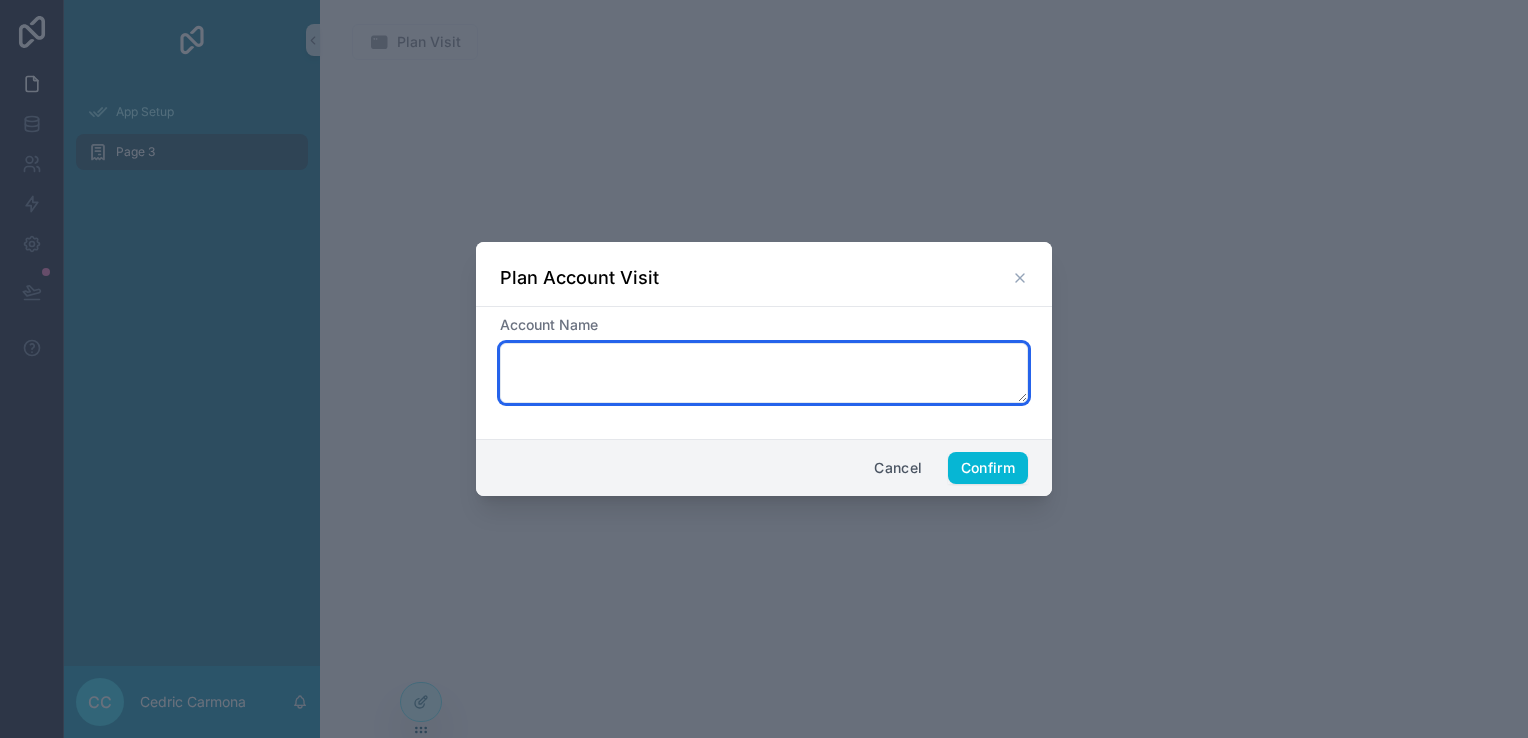 click at bounding box center [764, 373] 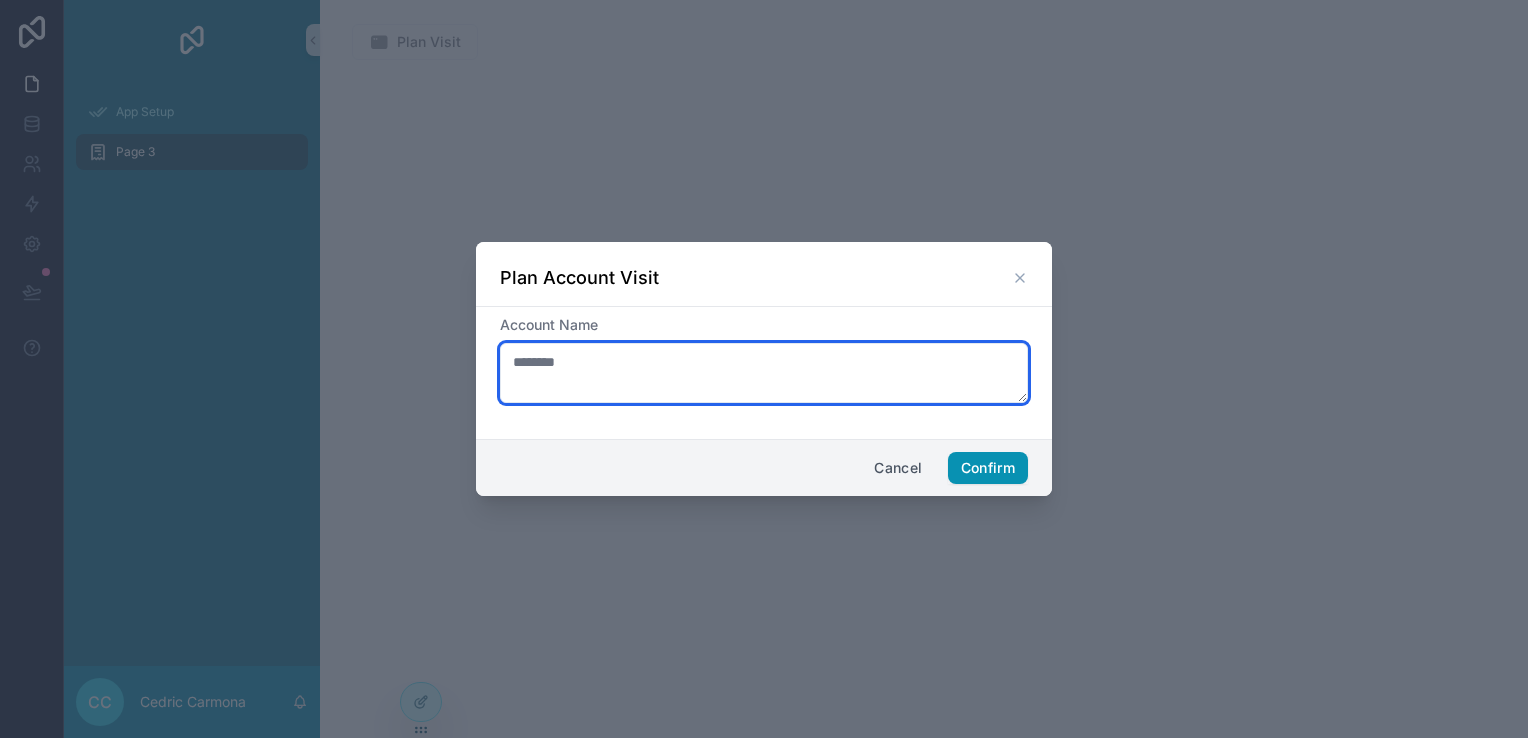 type on "********" 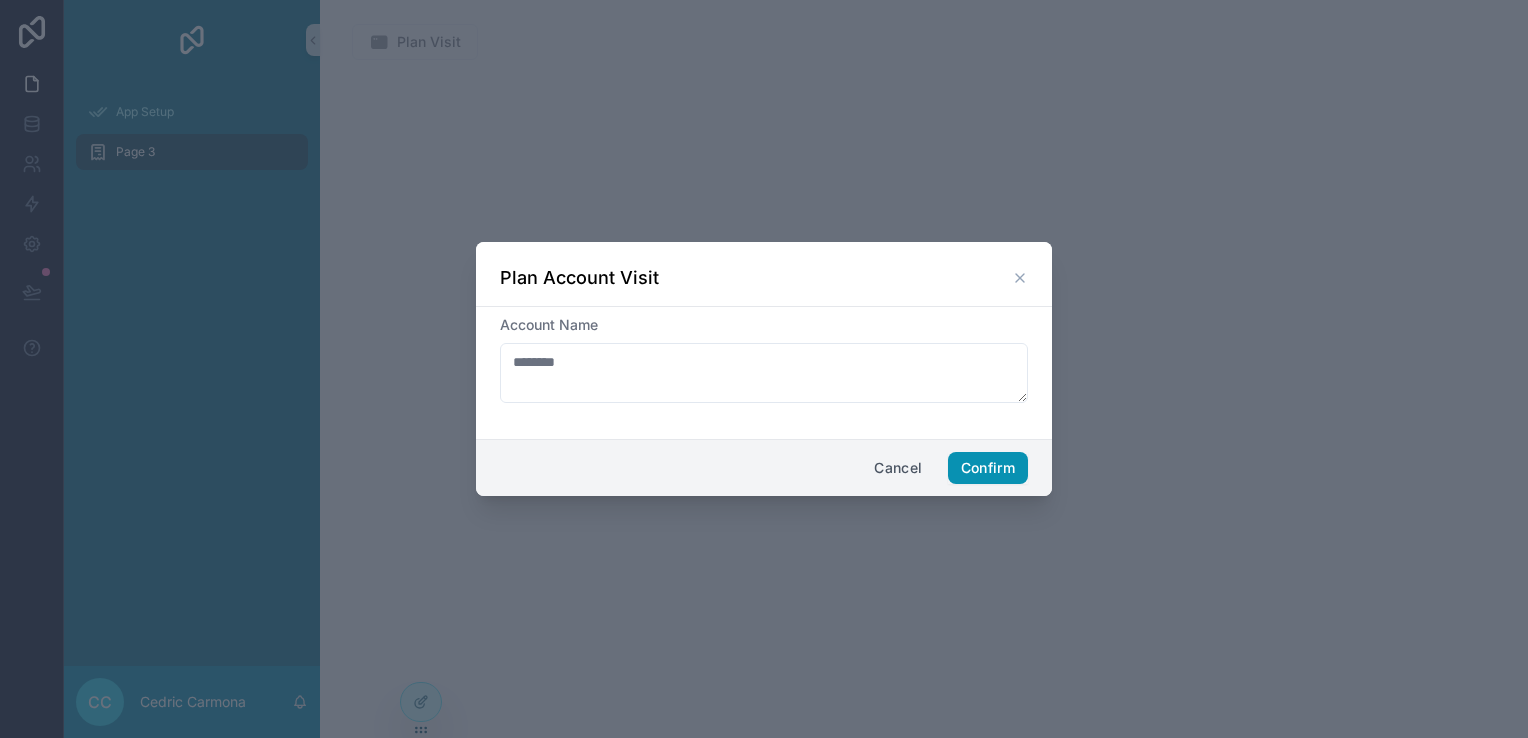 click on "Confirm" at bounding box center [988, 468] 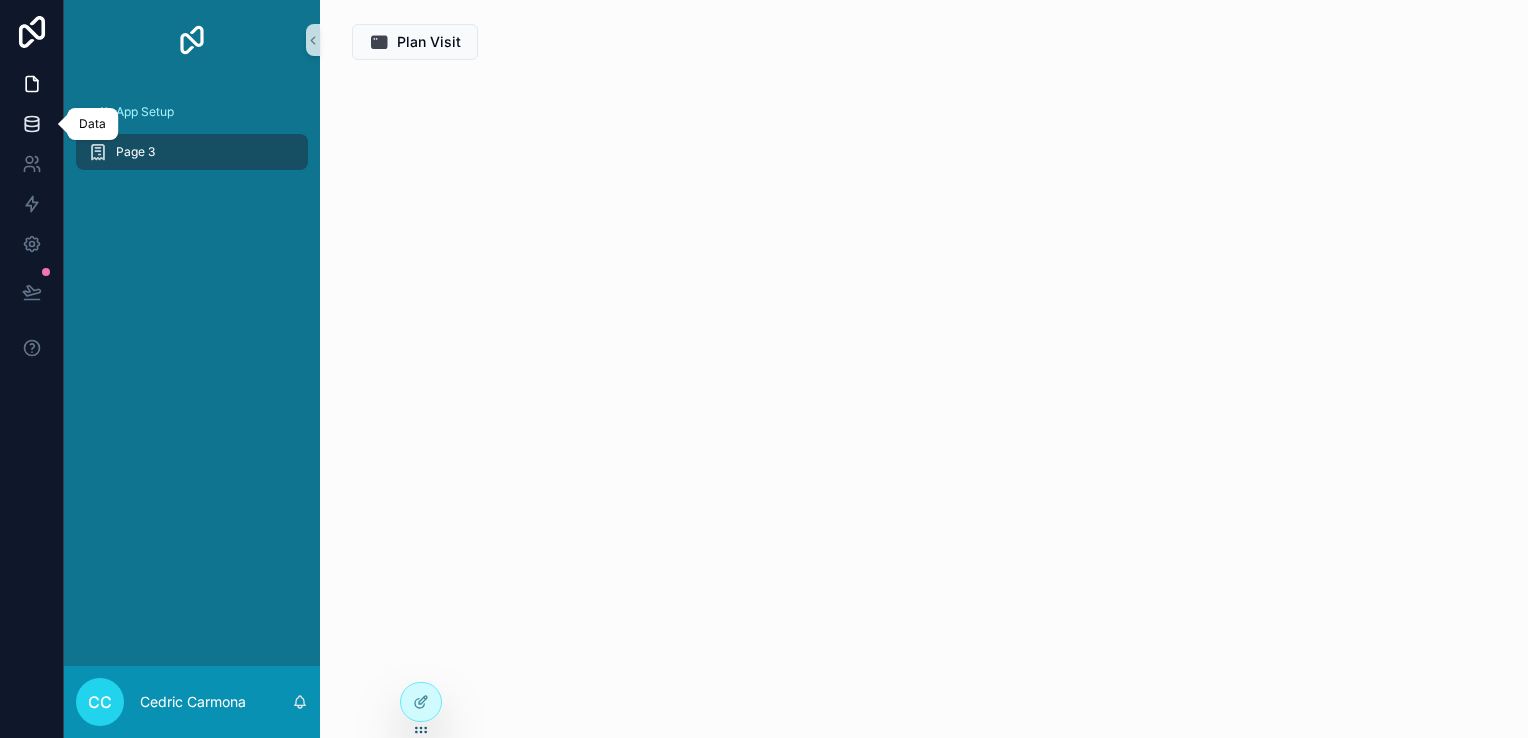 click at bounding box center [31, 124] 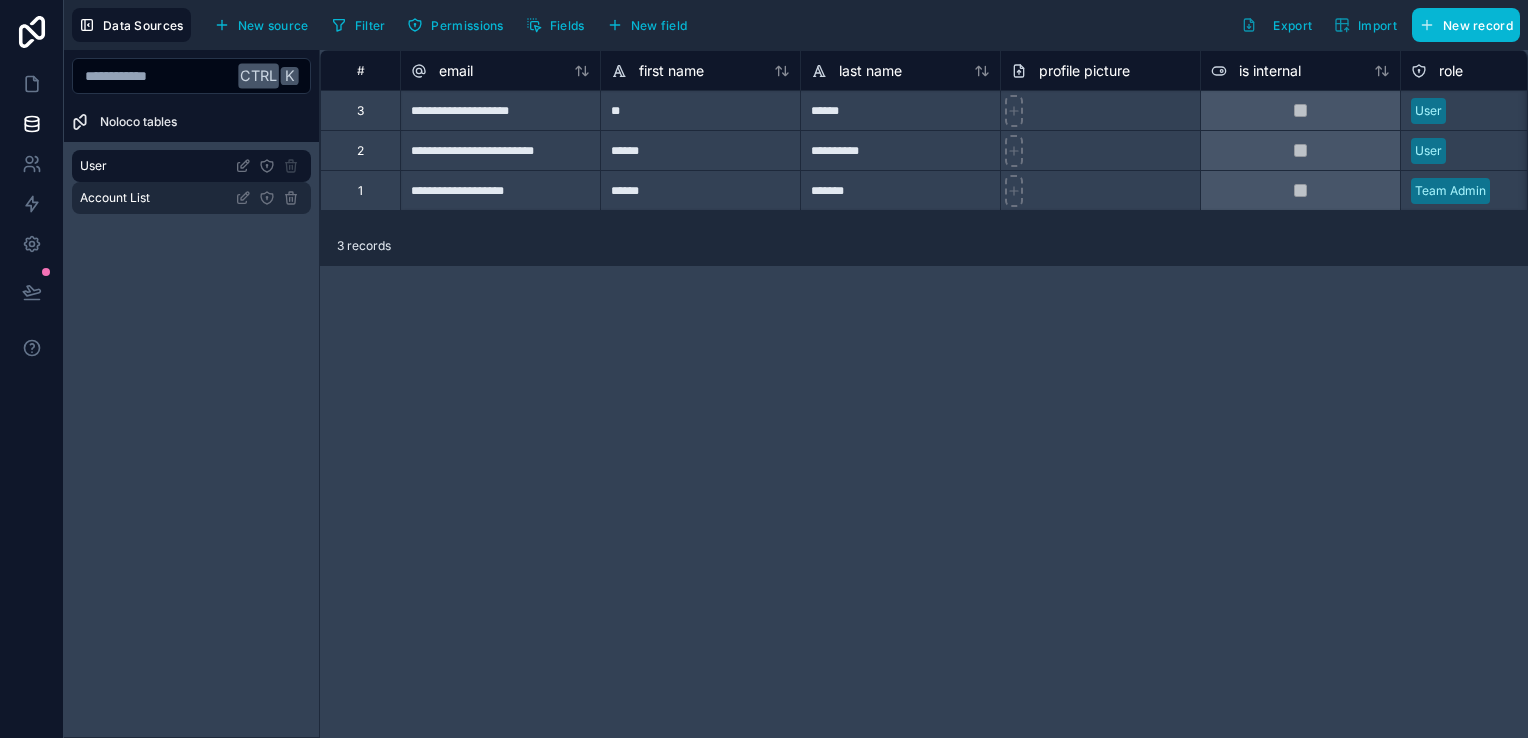 click on "Account List" at bounding box center [191, 198] 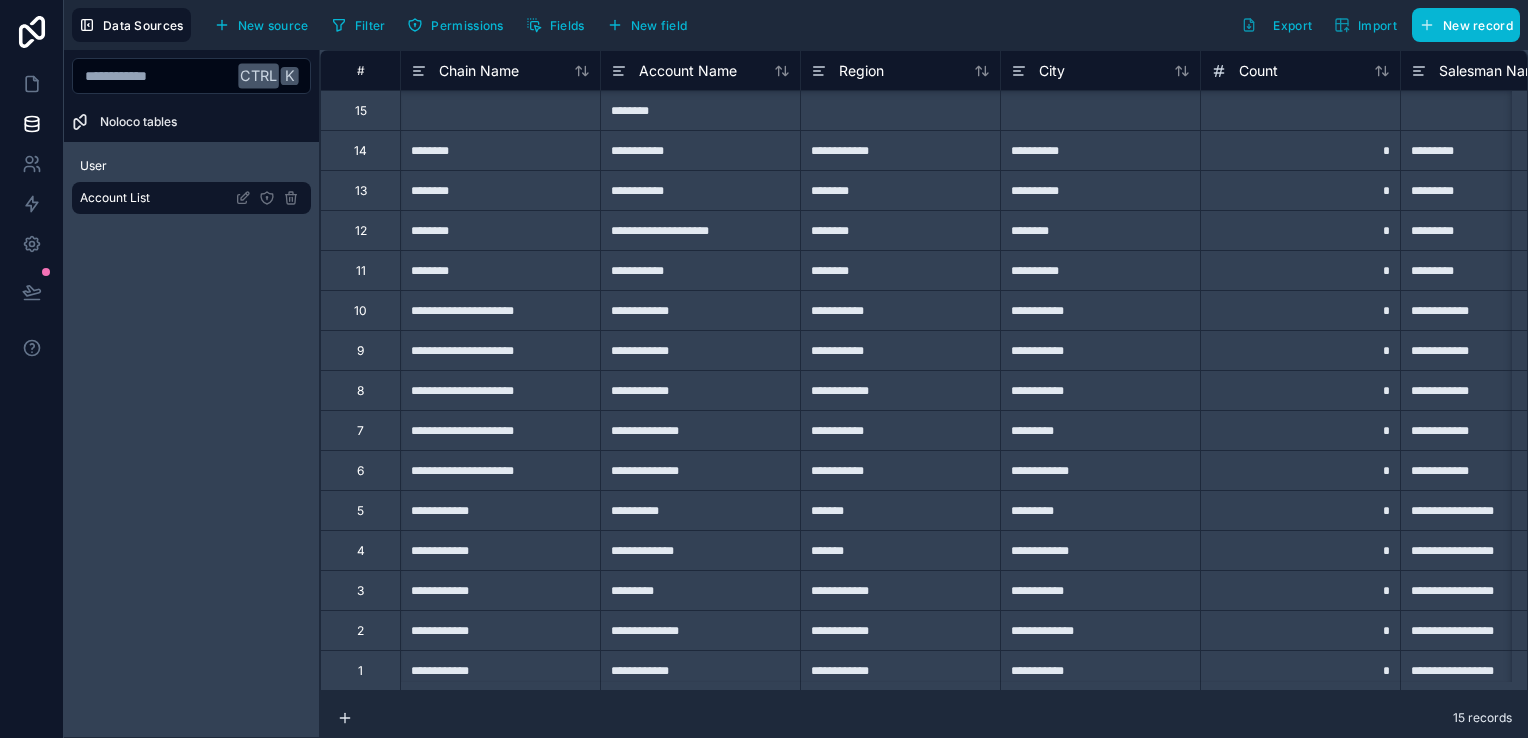 scroll, scrollTop: 0, scrollLeft: 0, axis: both 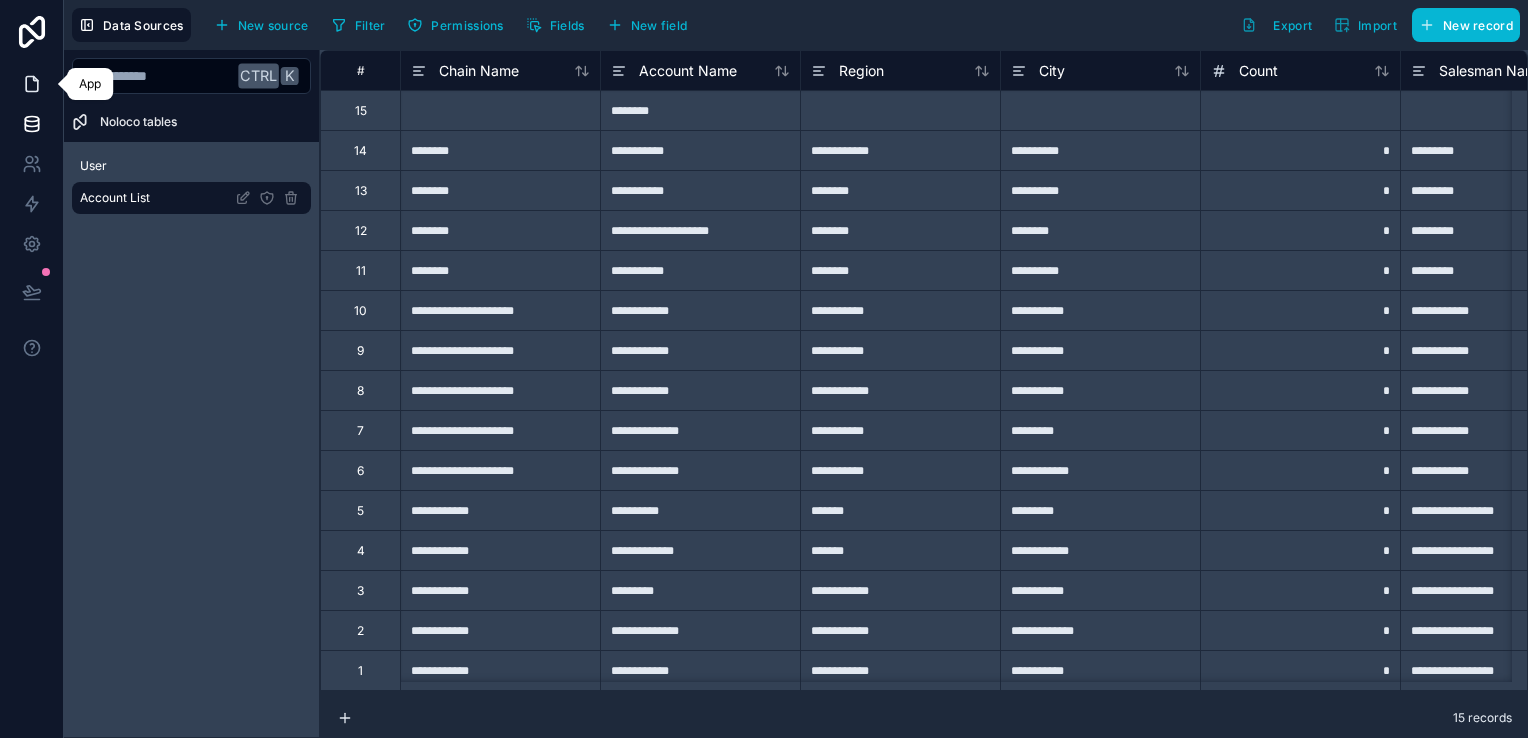 click 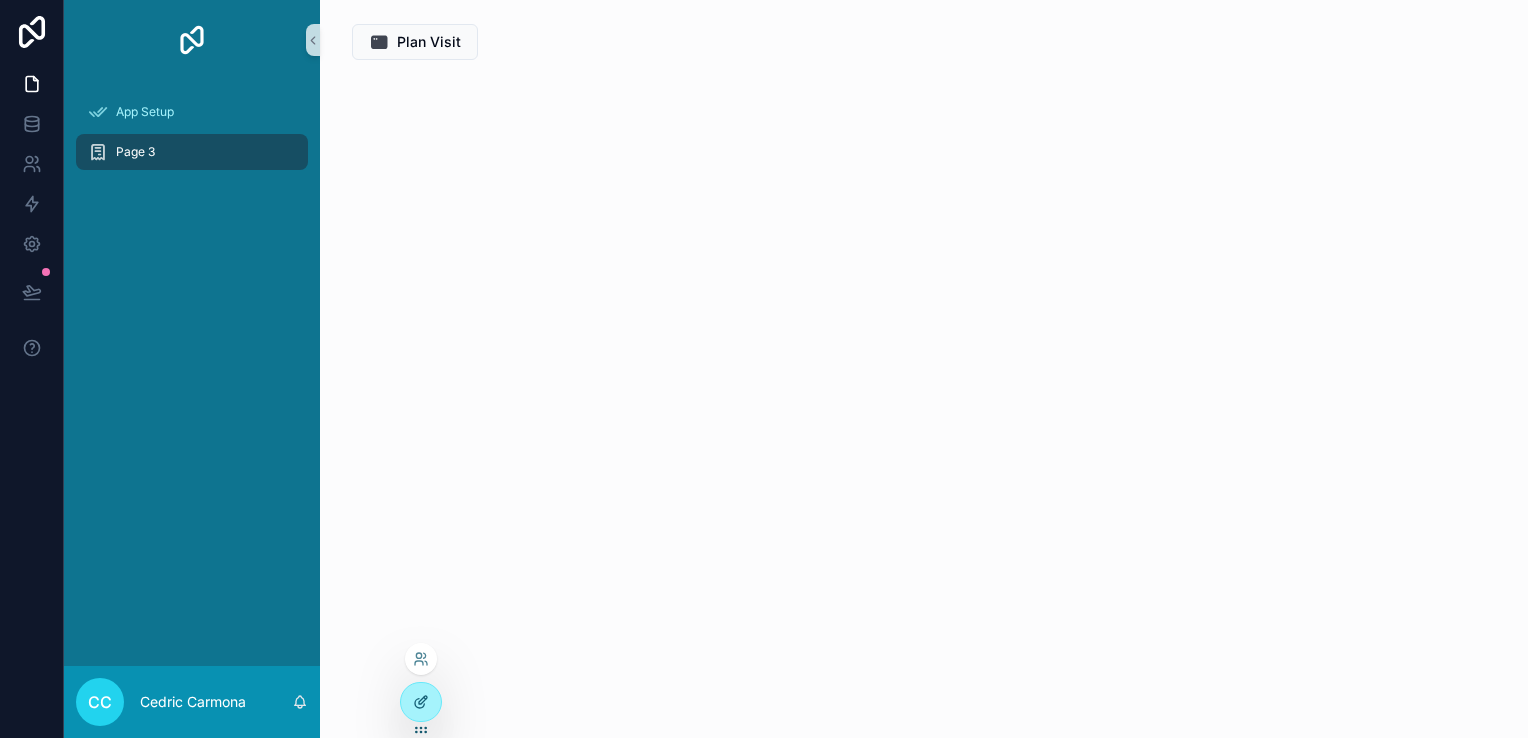 click at bounding box center [421, 702] 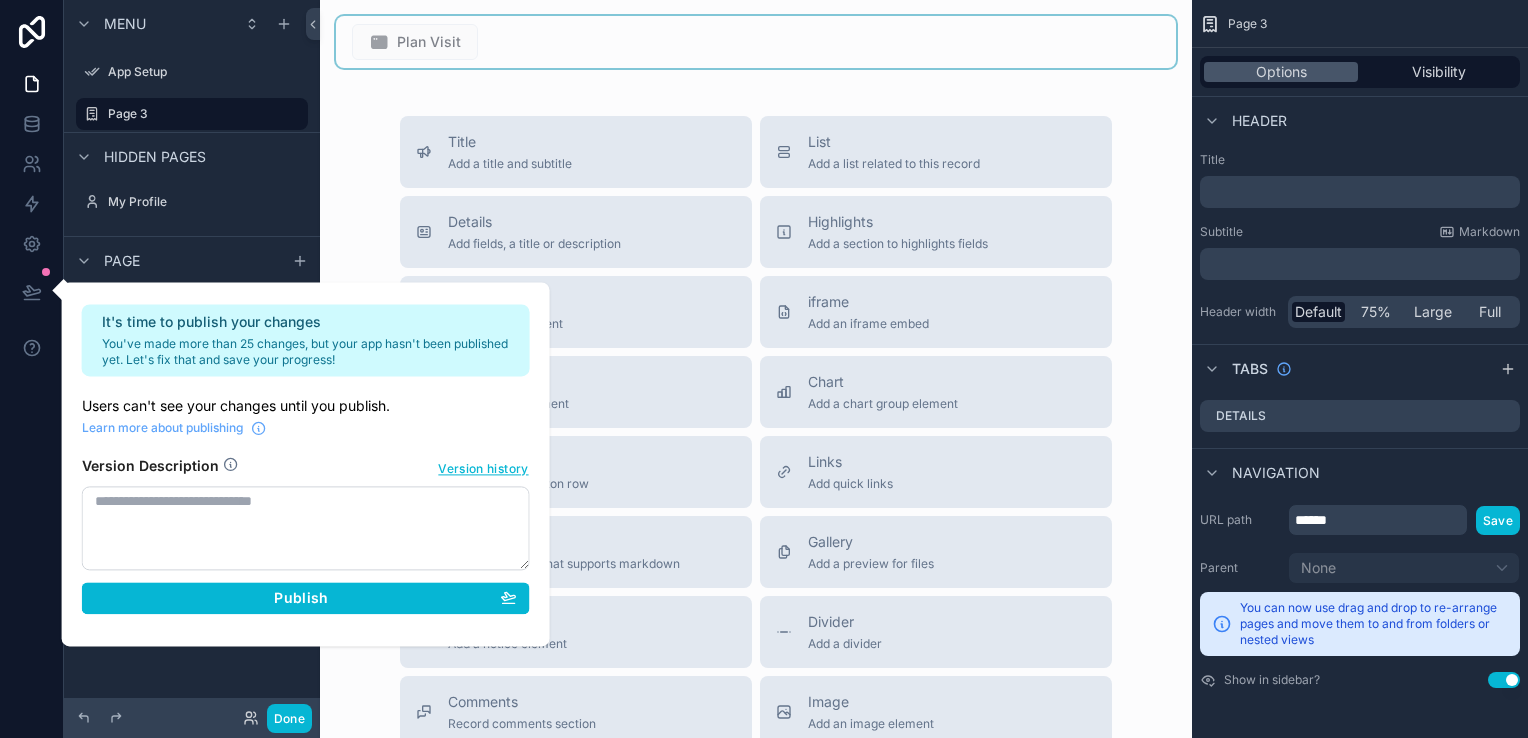click at bounding box center [756, 42] 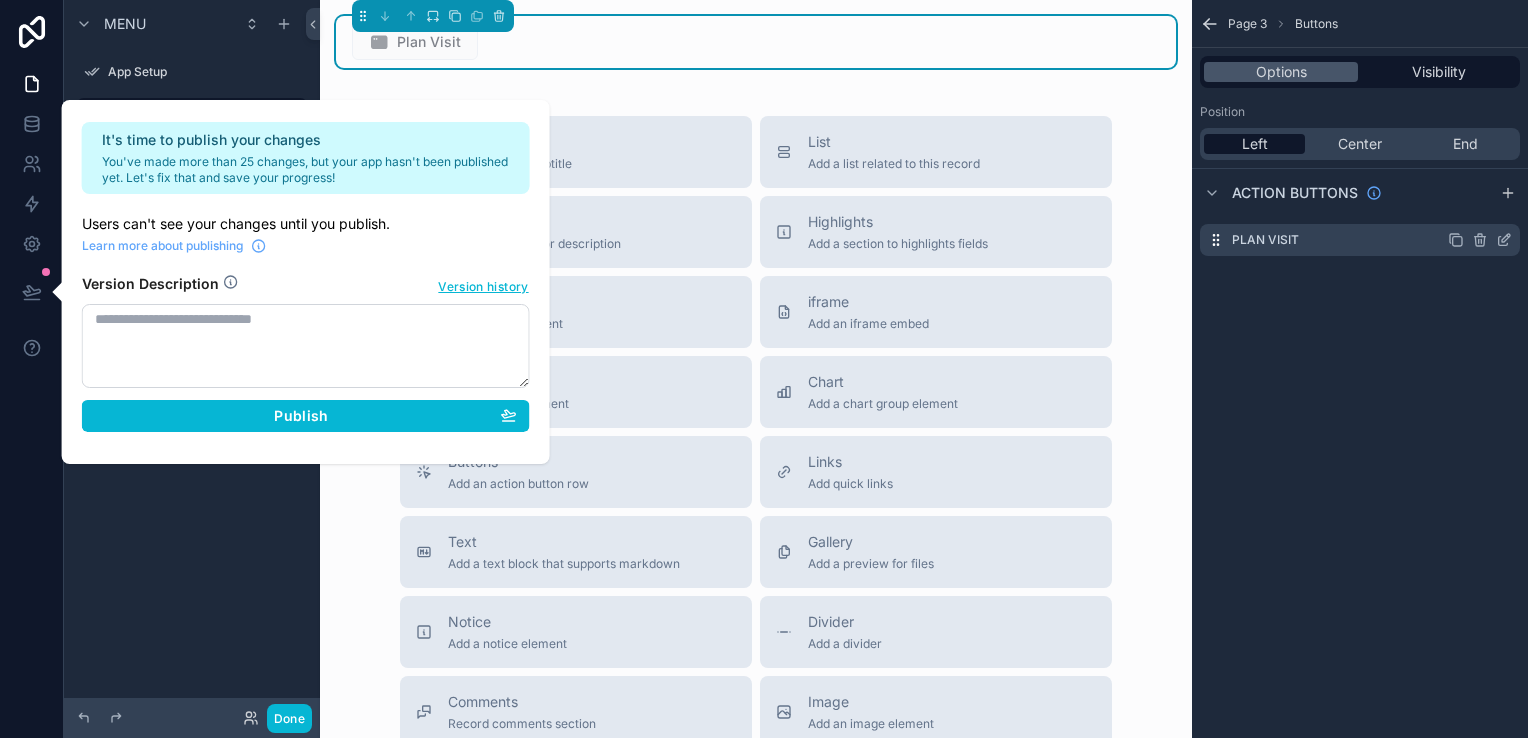 click 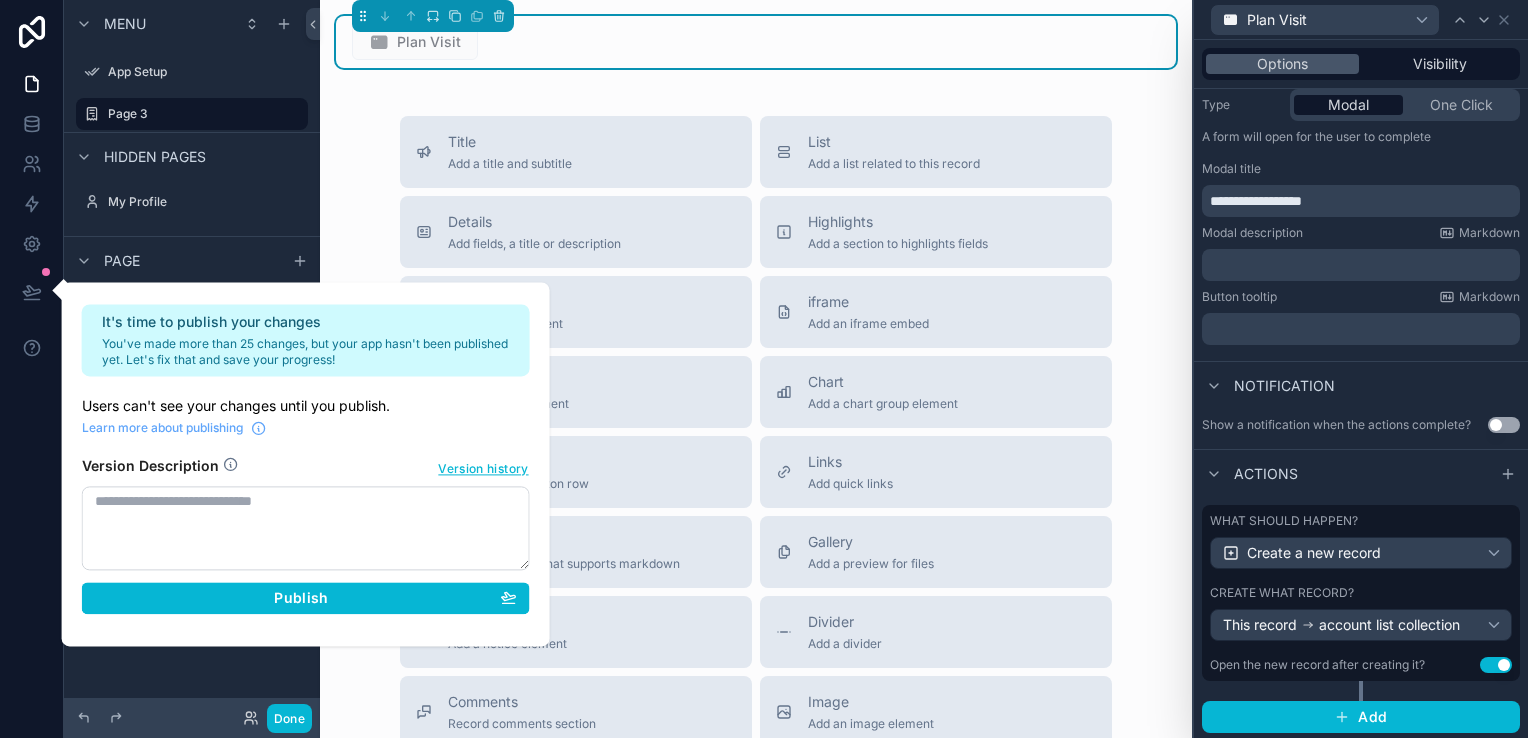 scroll, scrollTop: 249, scrollLeft: 0, axis: vertical 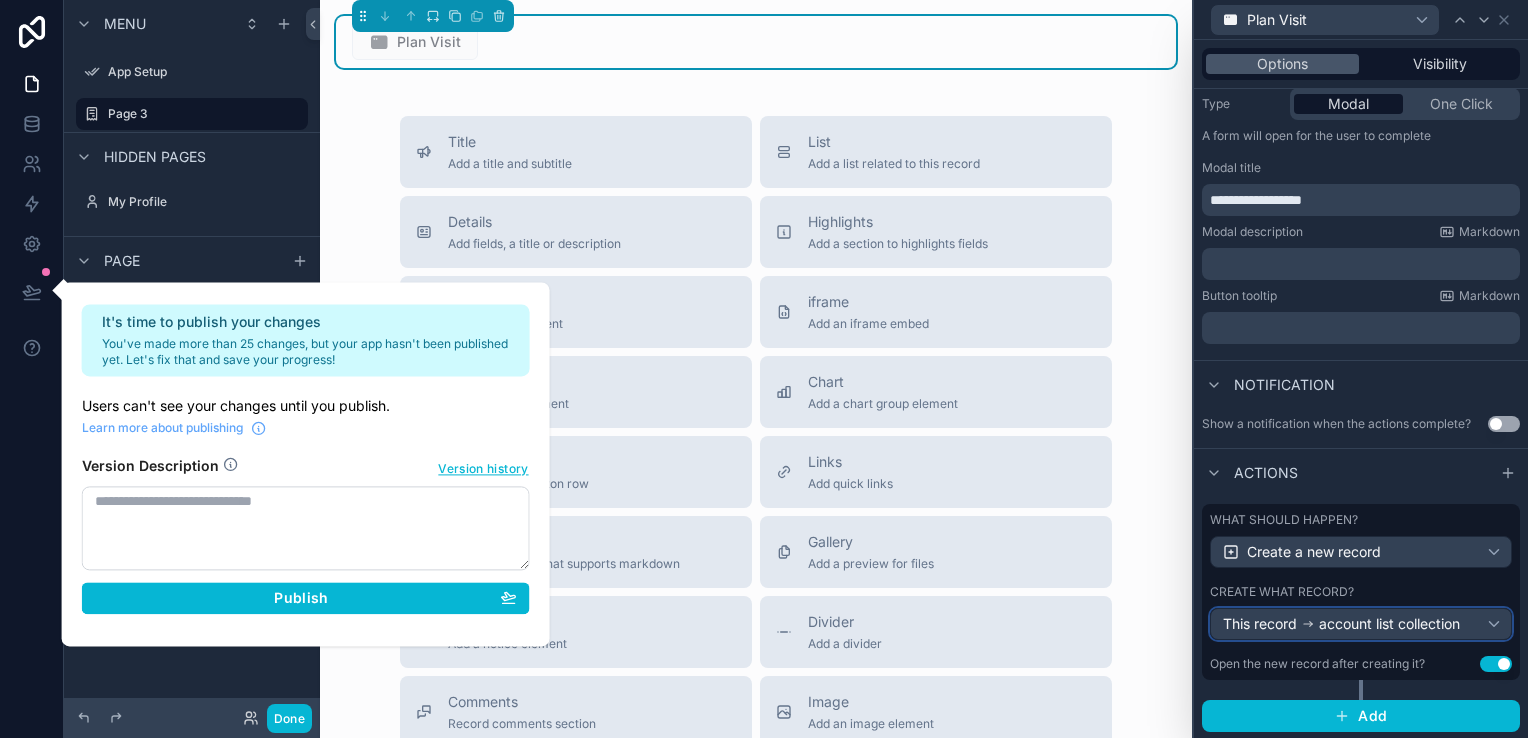 click on "account list collection" at bounding box center [1389, 624] 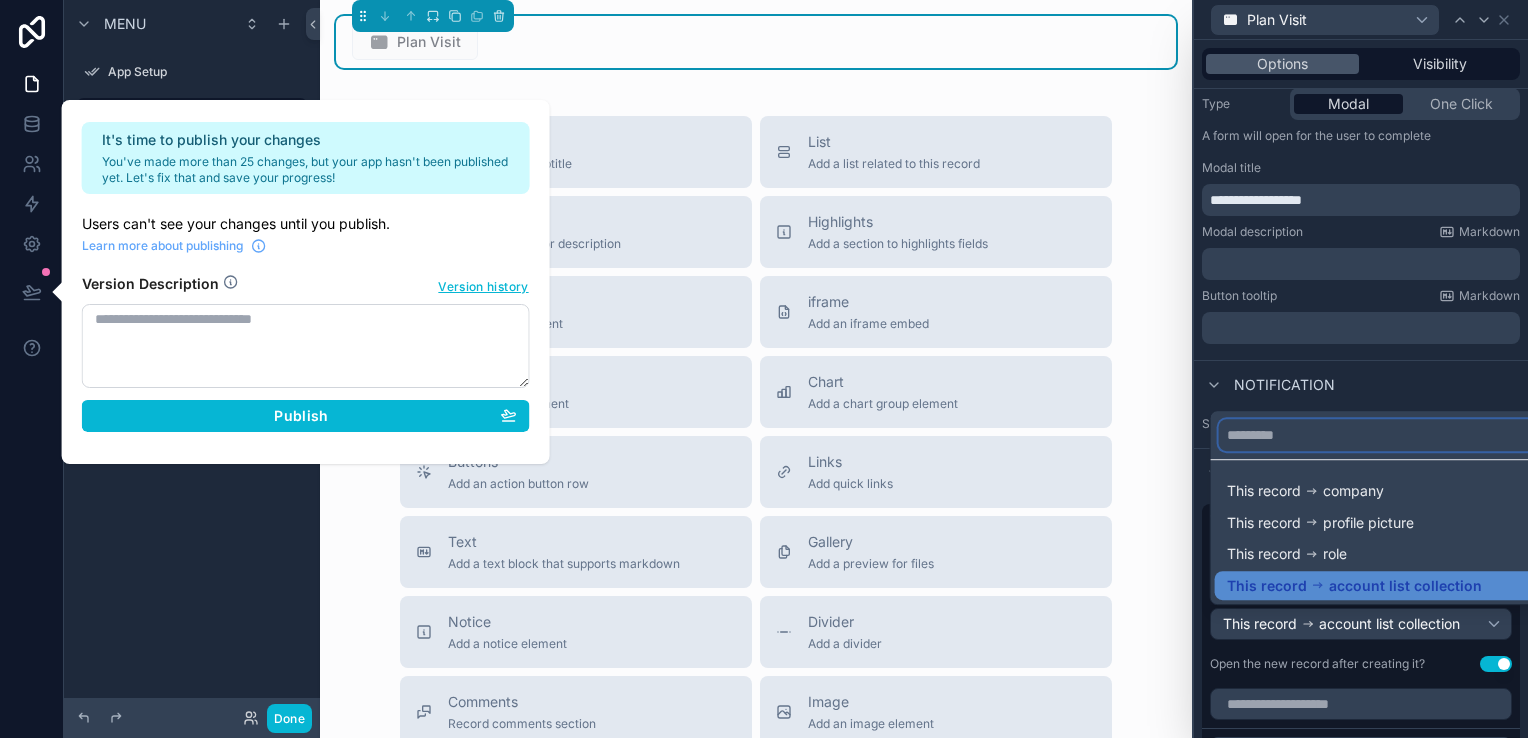 click at bounding box center (1377, 435) 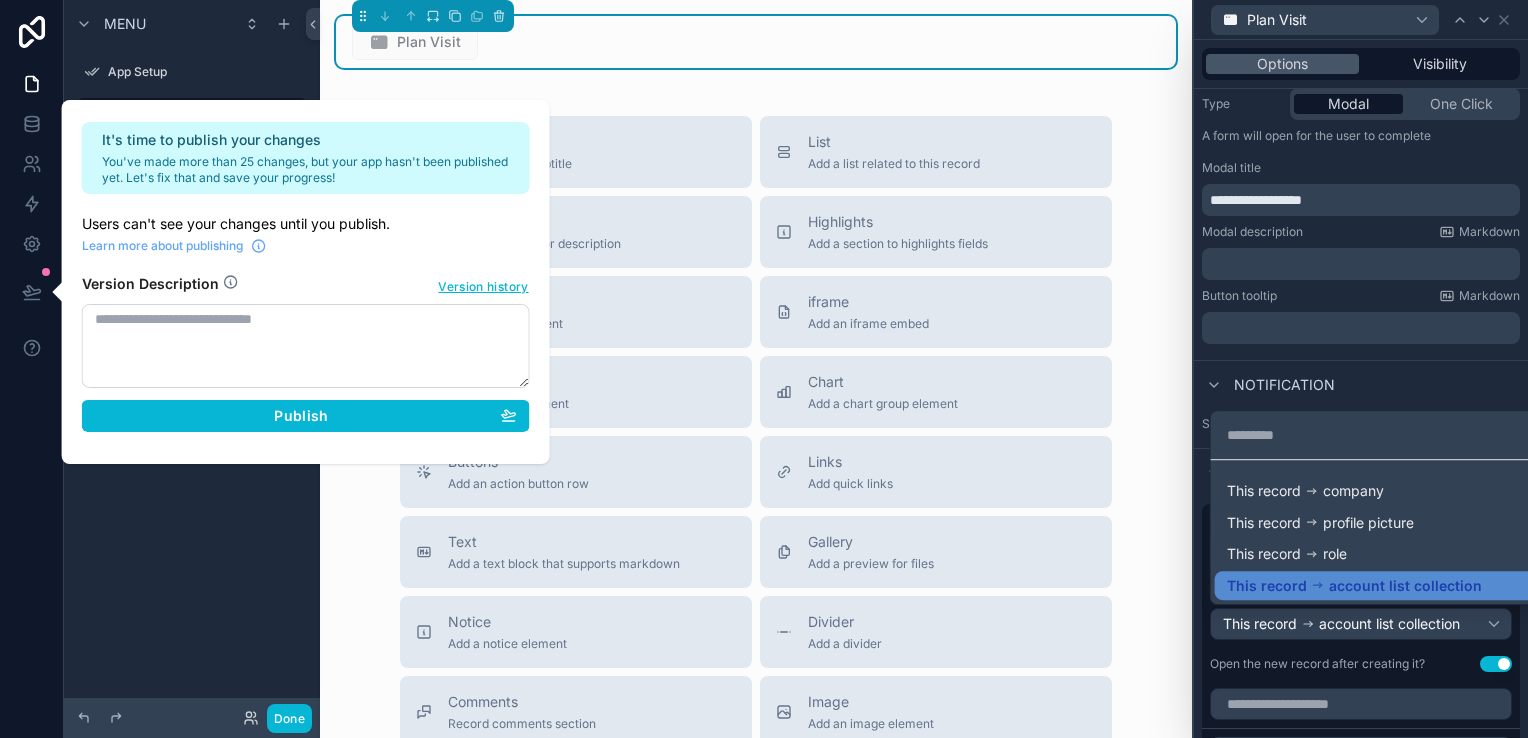 click at bounding box center [1361, 369] 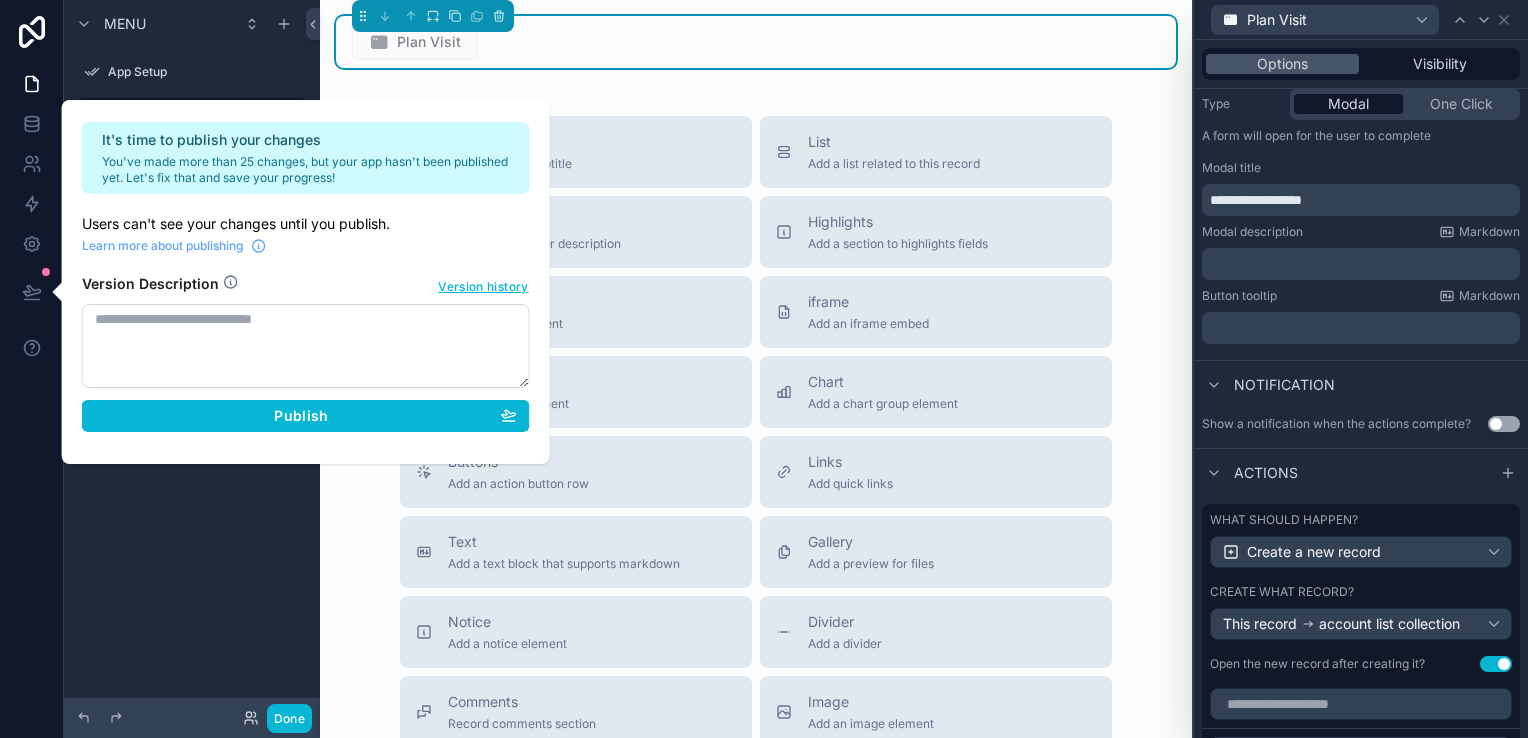 click on "Title Add a title and subtitle List Add a list related to this record Details Add fields, a title or description Highlights Add a section to highlights fields Video Add a video element iframe Add an iframe embed Stages Add a stages element Chart Add a chart group element Buttons Add an action button row Links Add quick links Text Add a text block that supports markdown Gallery Add a preview for files Notice Add a notice element Divider Add a divider Comments Record comments section Image Add an image element Container Add a container to group multiple sections together" at bounding box center (756, 472) 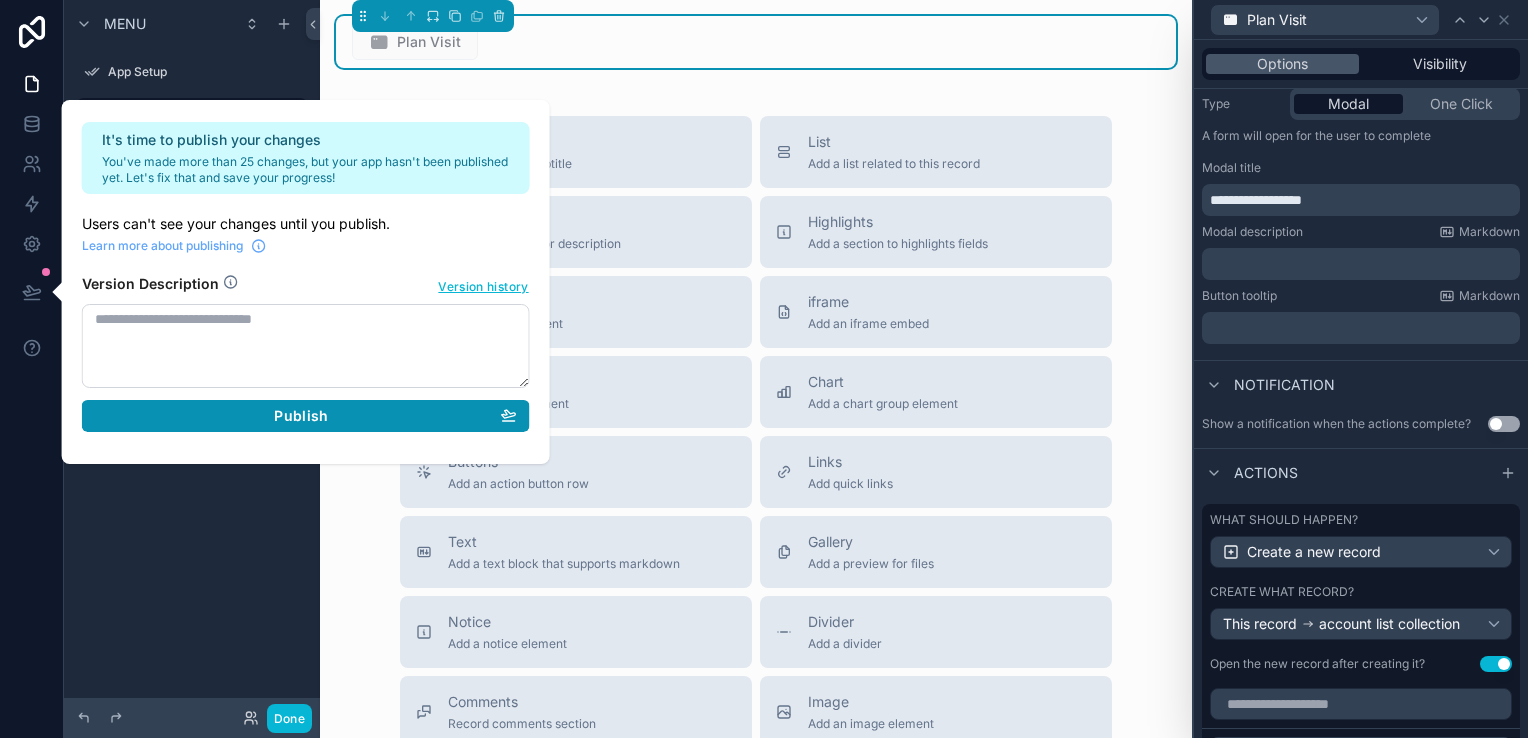 click on "Publish" at bounding box center (306, 416) 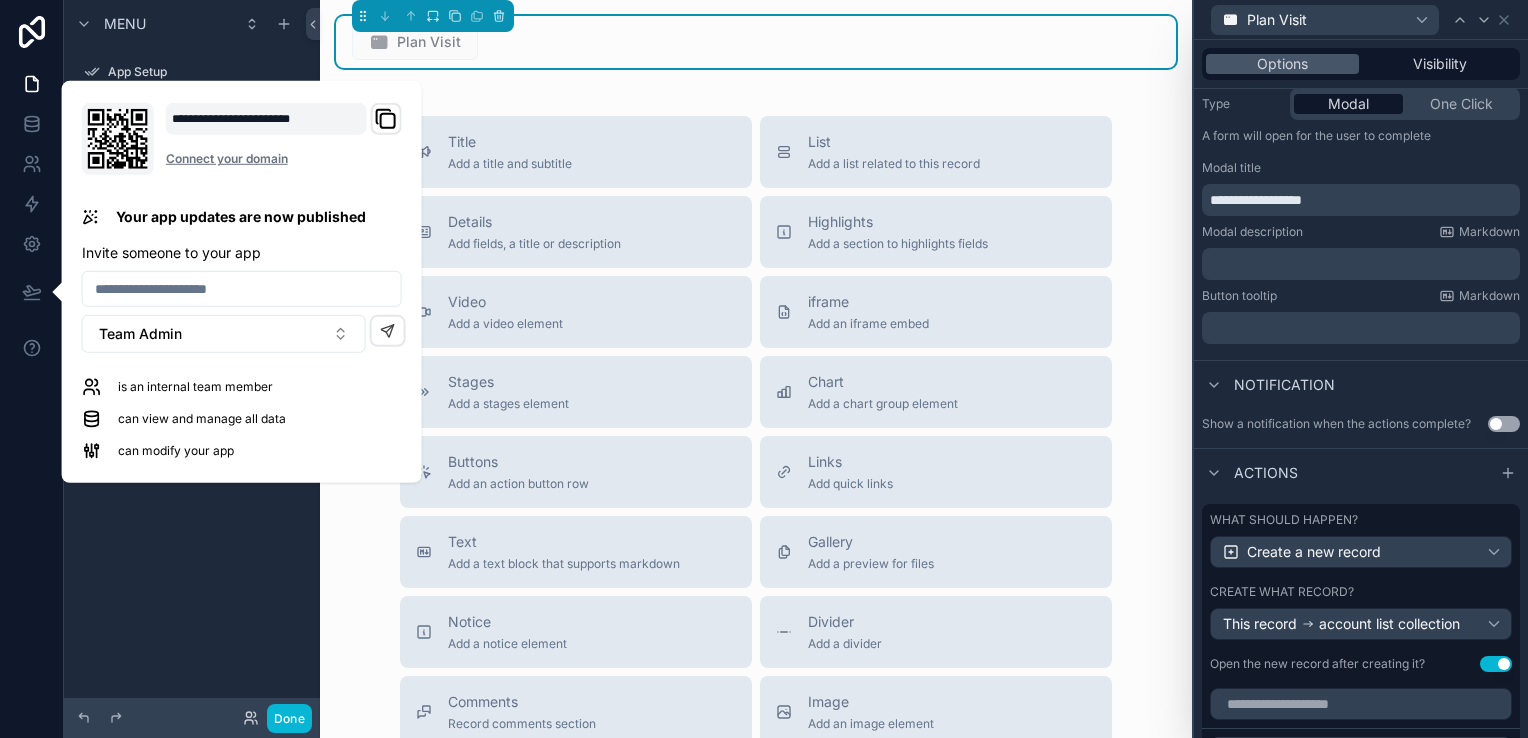 click on "Title Add a title and subtitle List Add a list related to this record Details Add fields, a title or description Highlights Add a section to highlights fields Video Add a video element iframe Add an iframe embed Stages Add a stages element Chart Add a chart group element Buttons Add an action button row Links Add quick links Text Add a text block that supports markdown Gallery Add a preview for files Notice Add a notice element Divider Add a divider Comments Record comments section Image Add an image element Container Add a container to group multiple sections together" at bounding box center [756, 472] 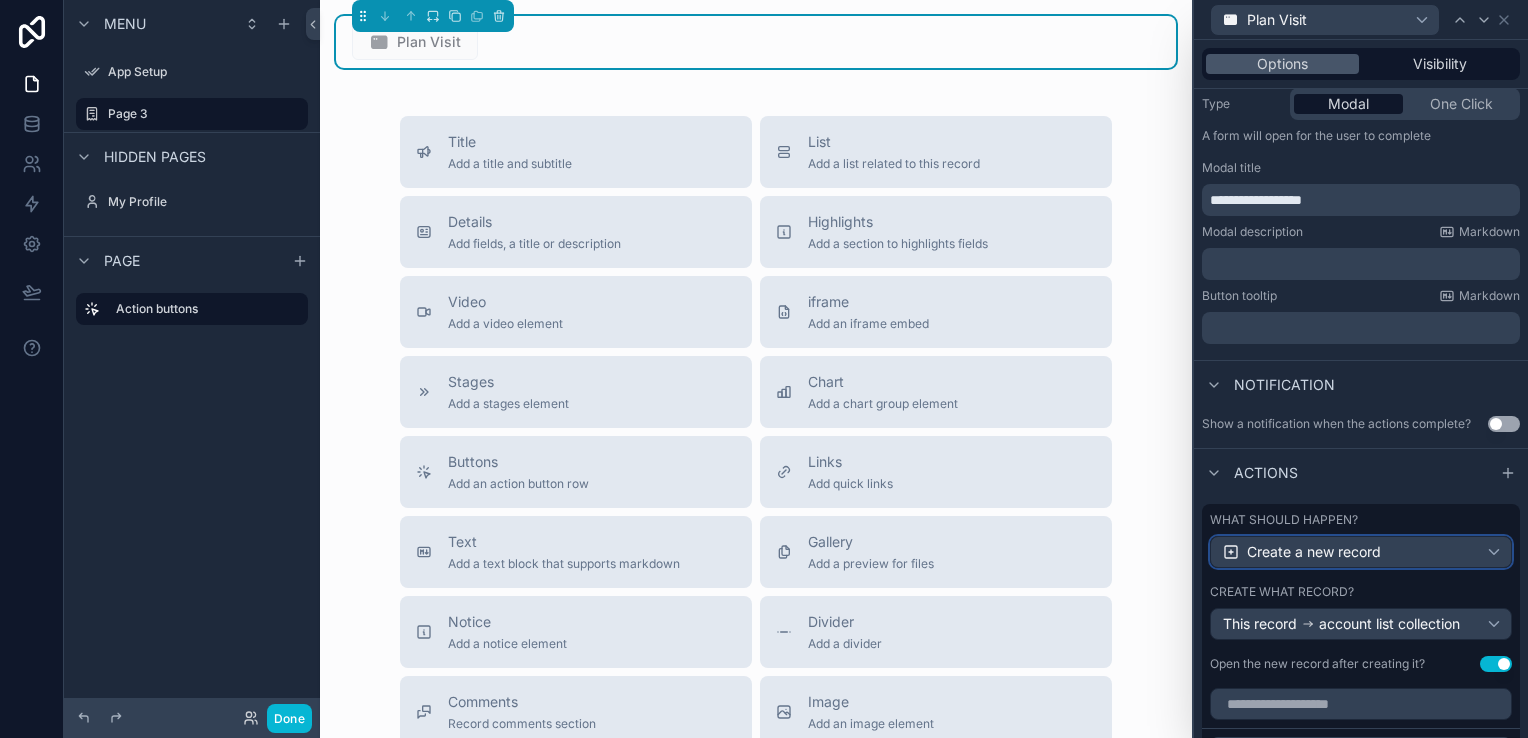 click on "Create a new record" at bounding box center (1314, 552) 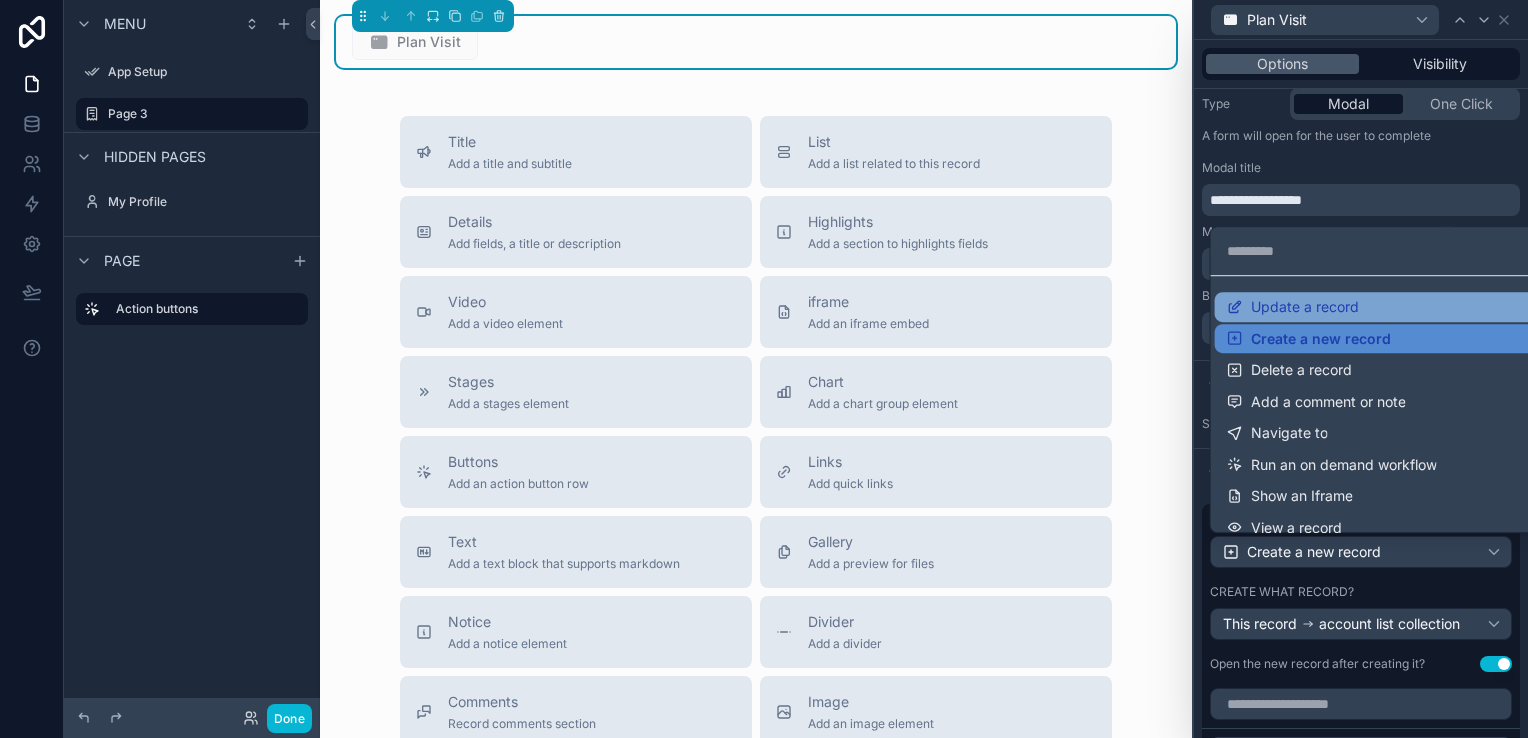 click on "Update a record" at bounding box center [1305, 307] 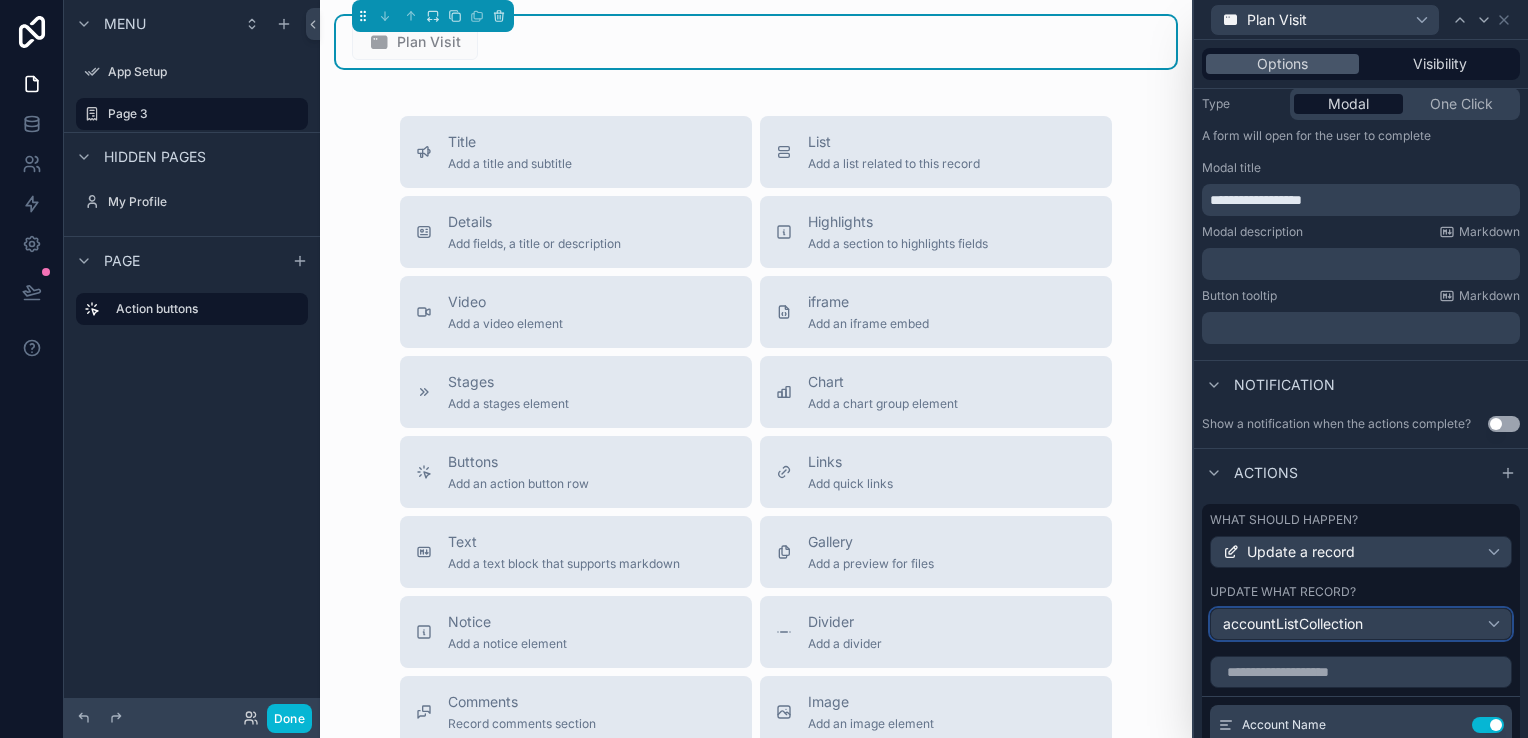 click on "accountListCollection" at bounding box center (1361, 624) 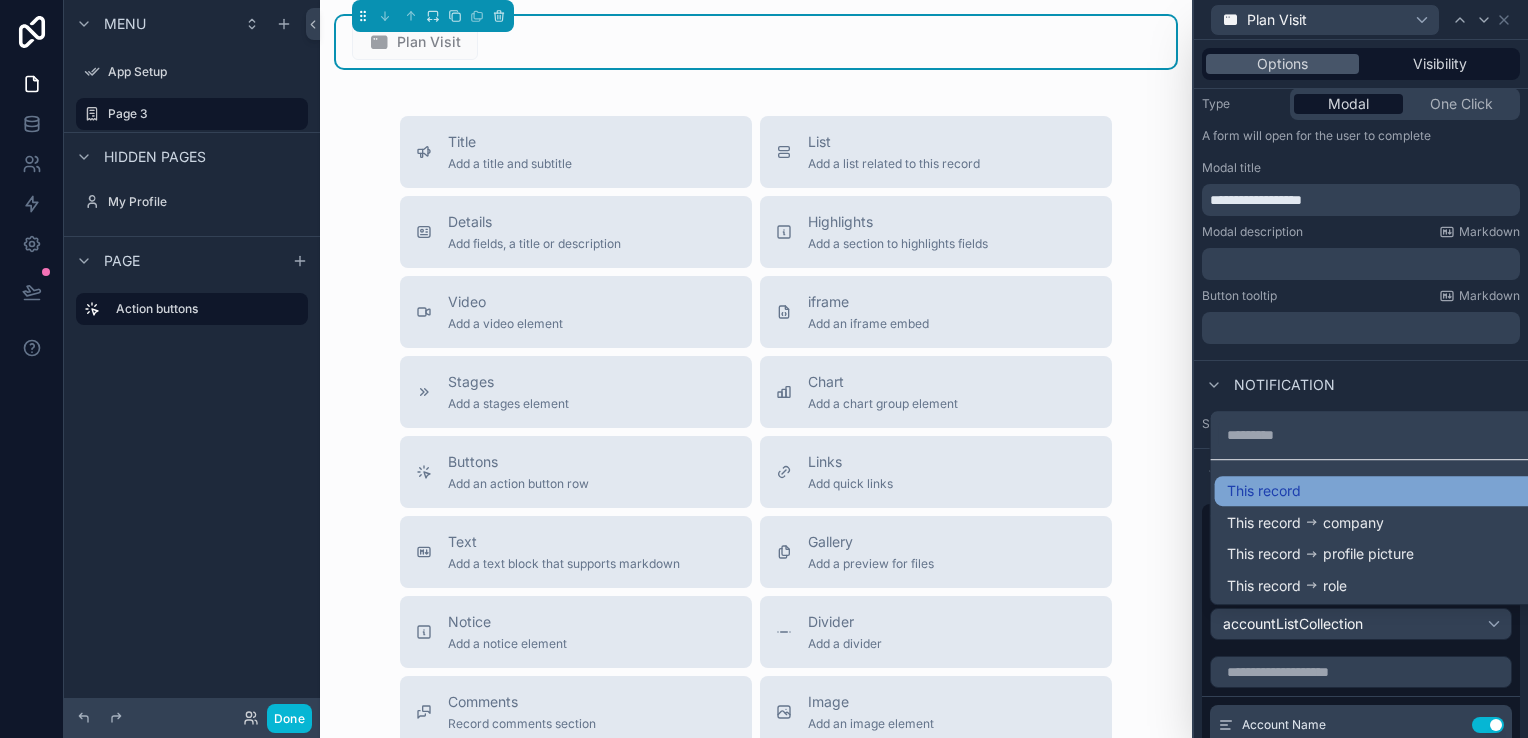 click on "This record" at bounding box center (1377, 491) 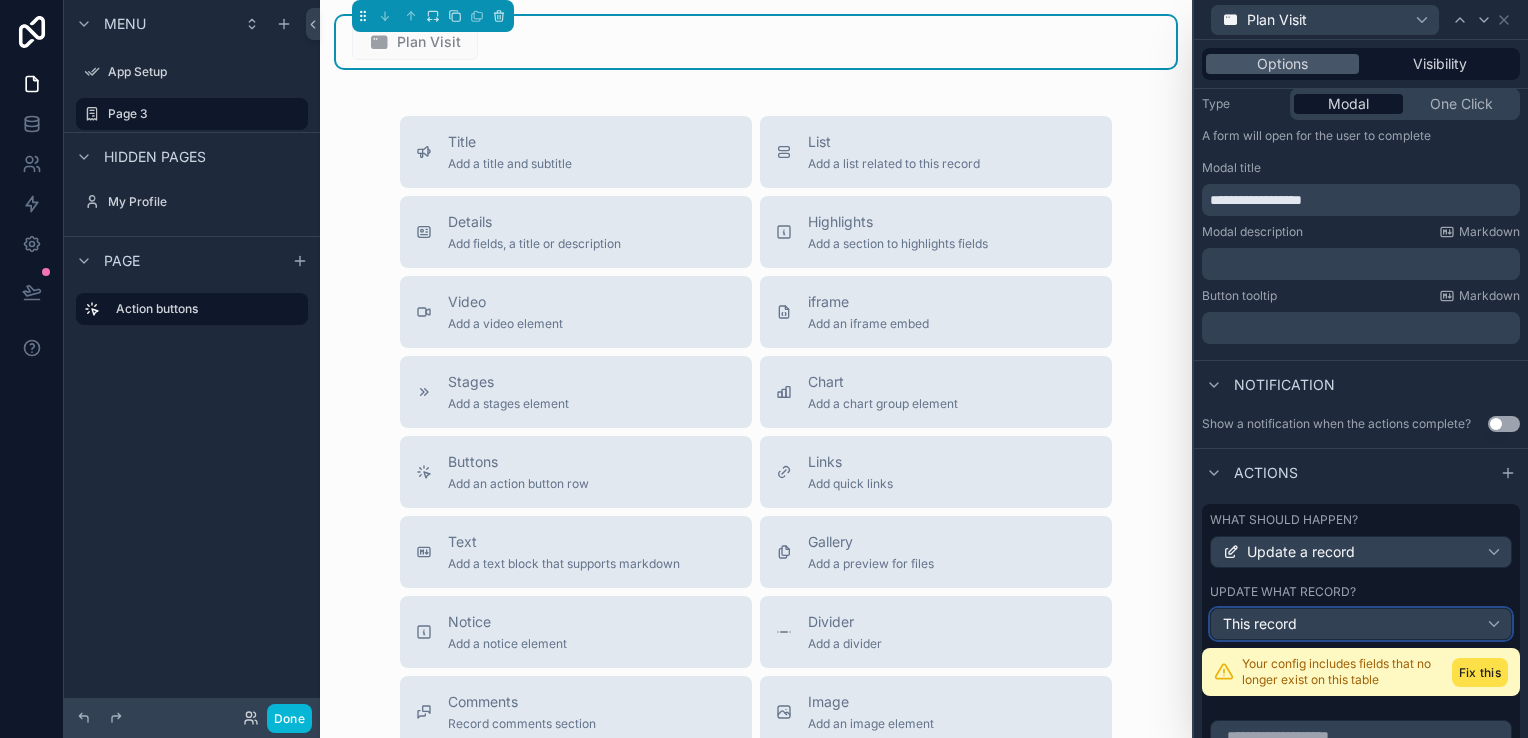 click on "This record" at bounding box center (1361, 624) 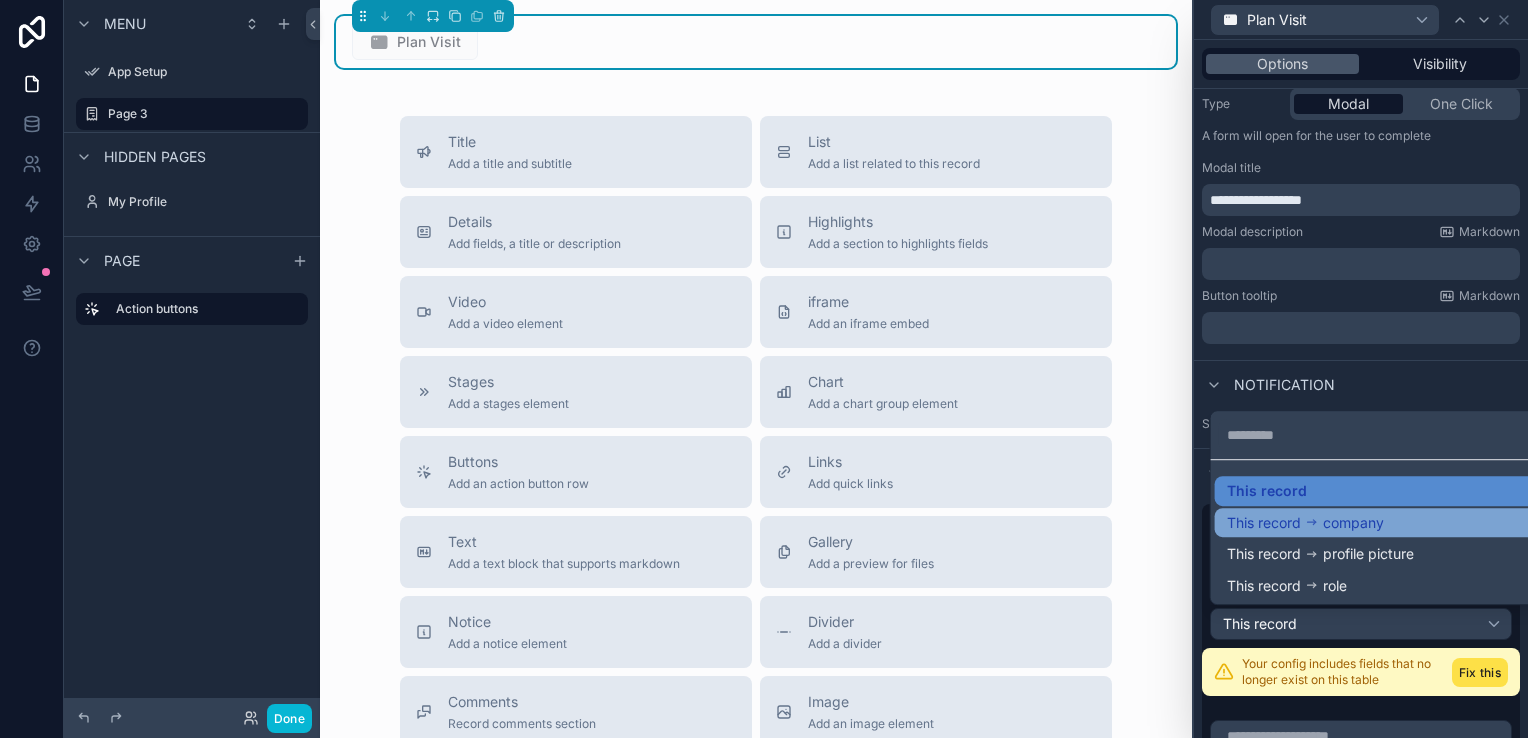 click on "This record company" at bounding box center [1377, 523] 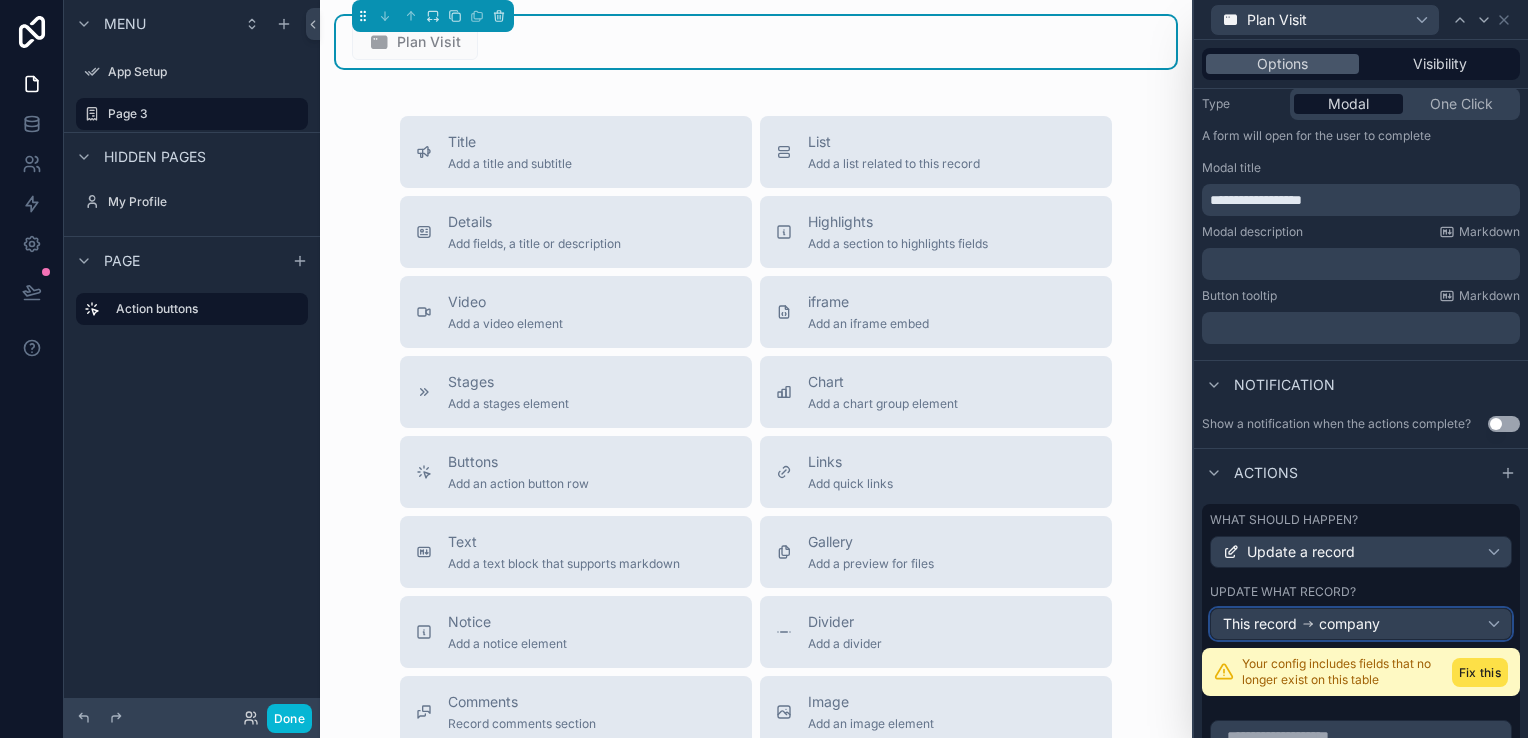 click on "company" at bounding box center (1349, 624) 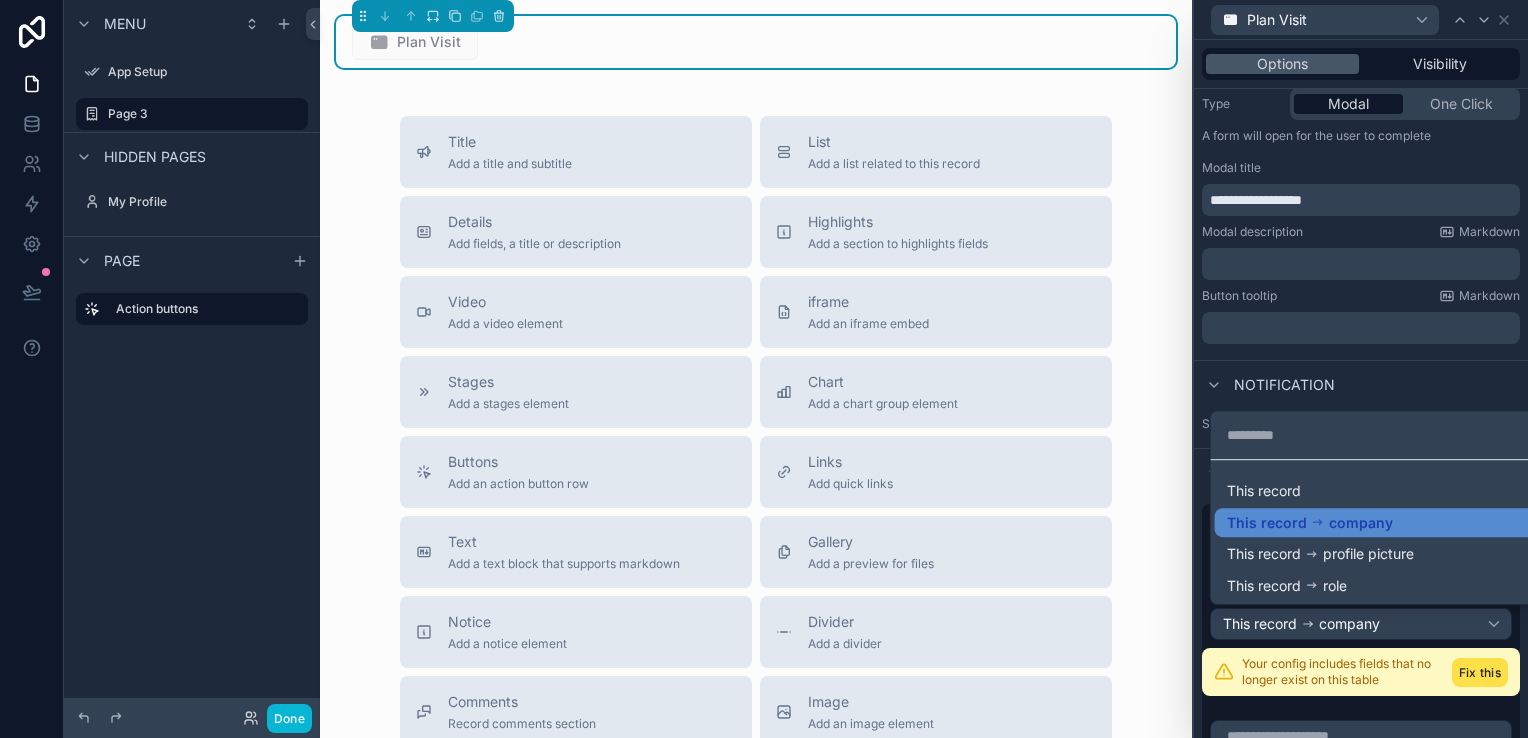 scroll, scrollTop: 281, scrollLeft: 0, axis: vertical 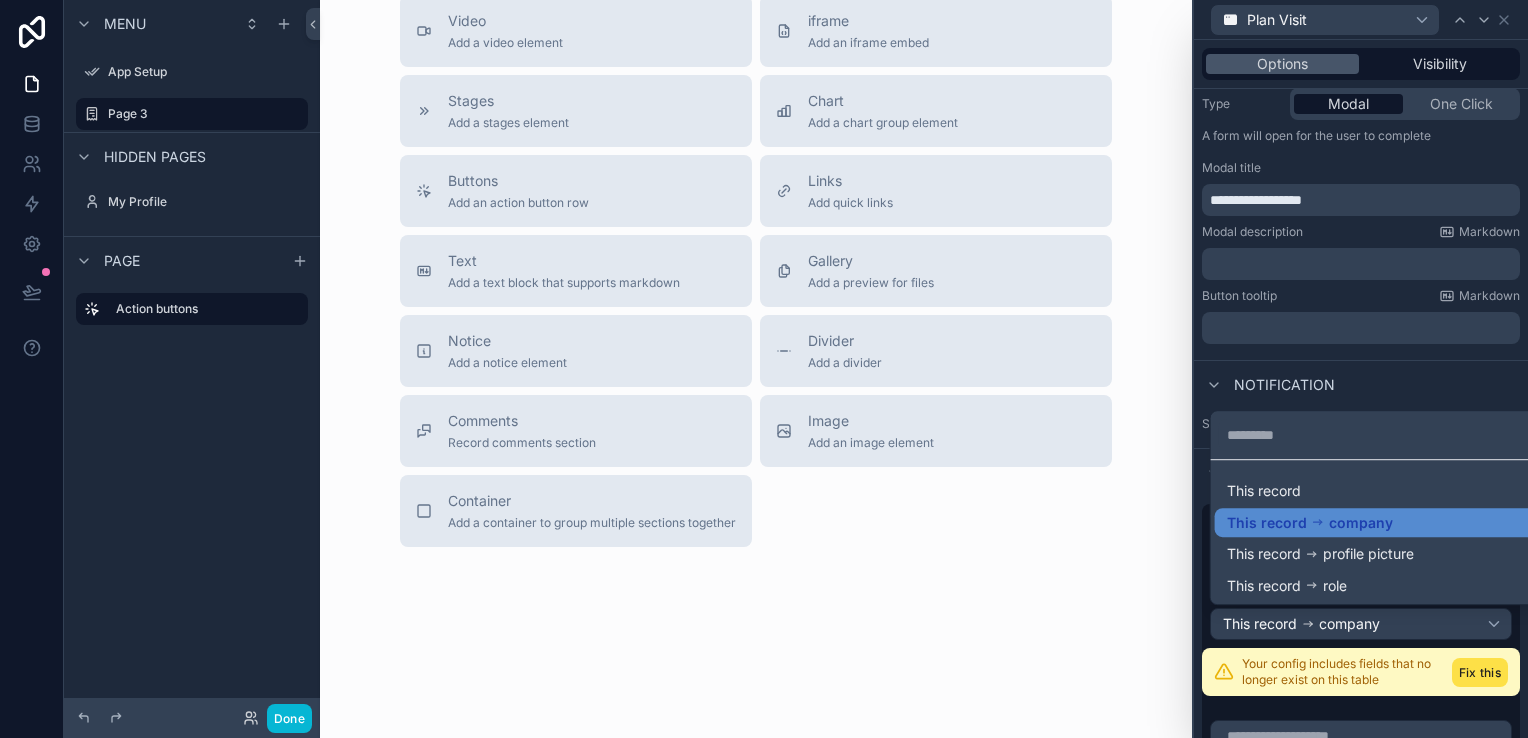 click at bounding box center [1361, 369] 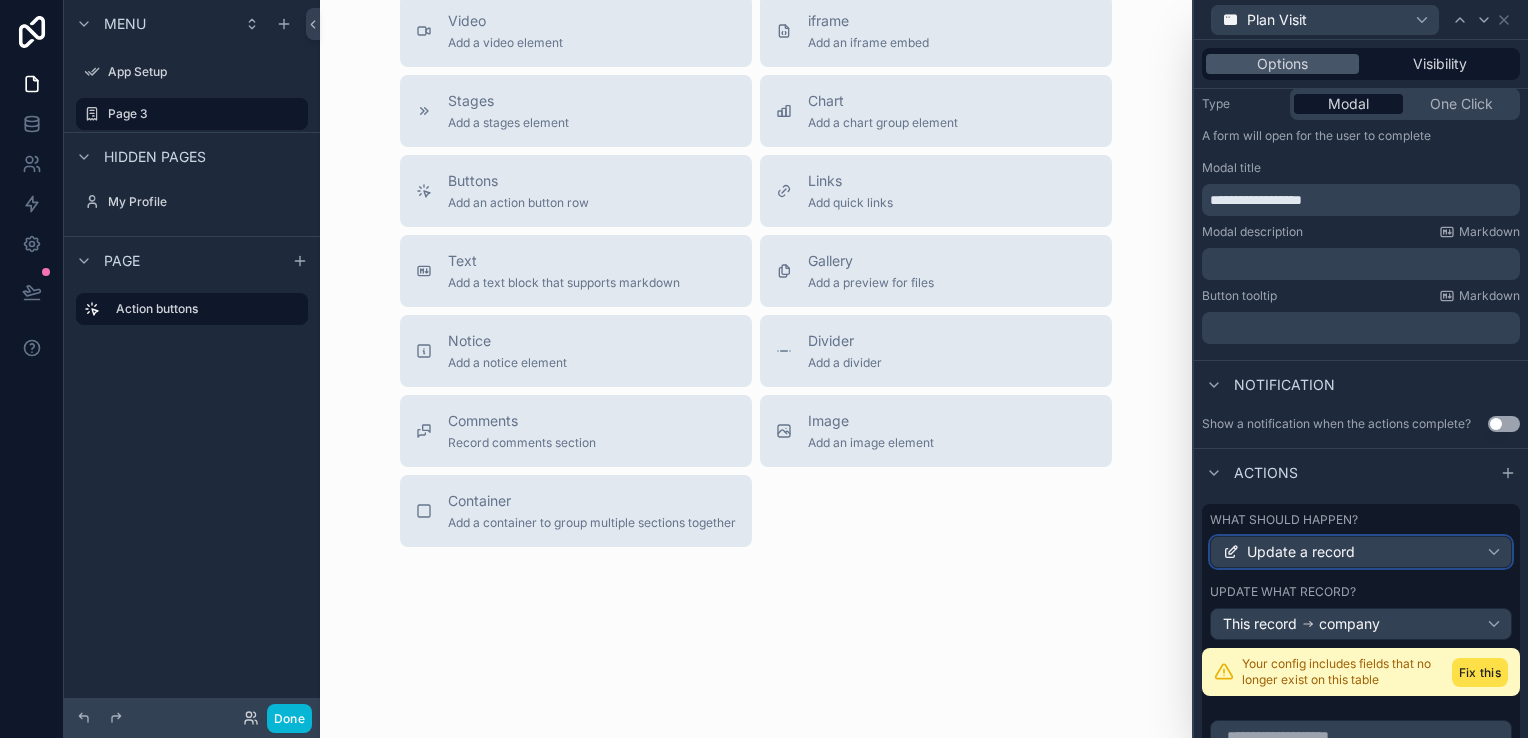 click on "Update a record" at bounding box center (1361, 552) 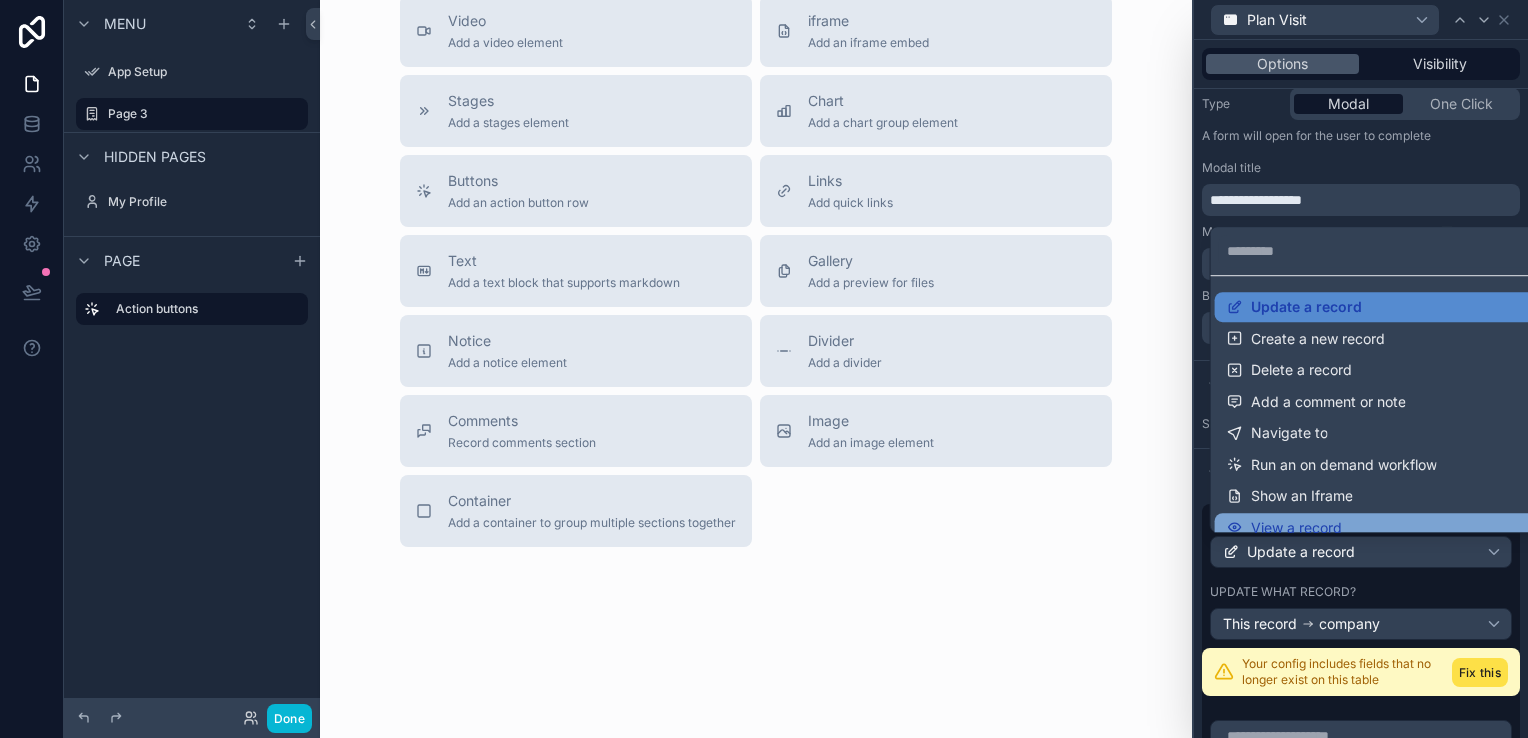 click on "View a record" at bounding box center [1377, 528] 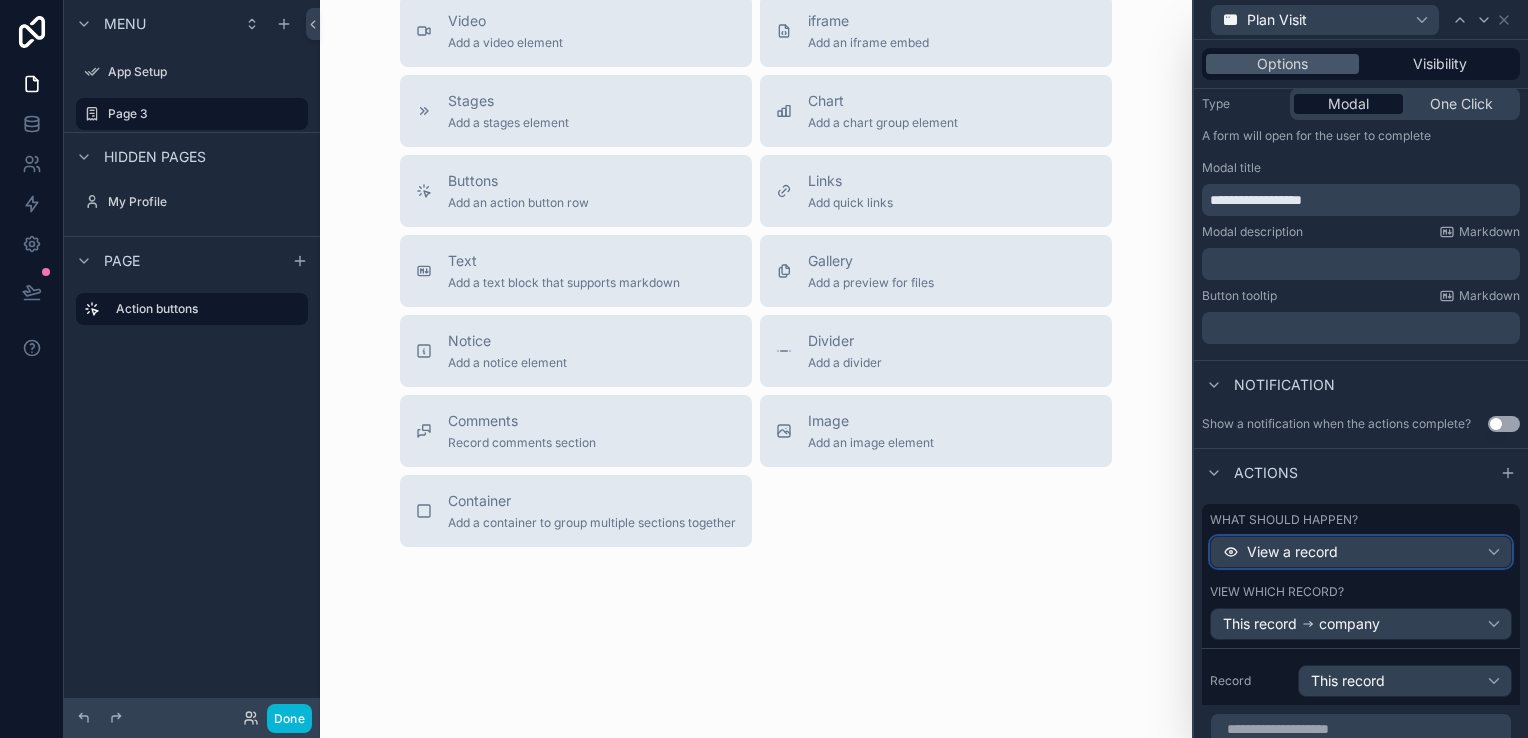 click on "View a record" at bounding box center [1361, 552] 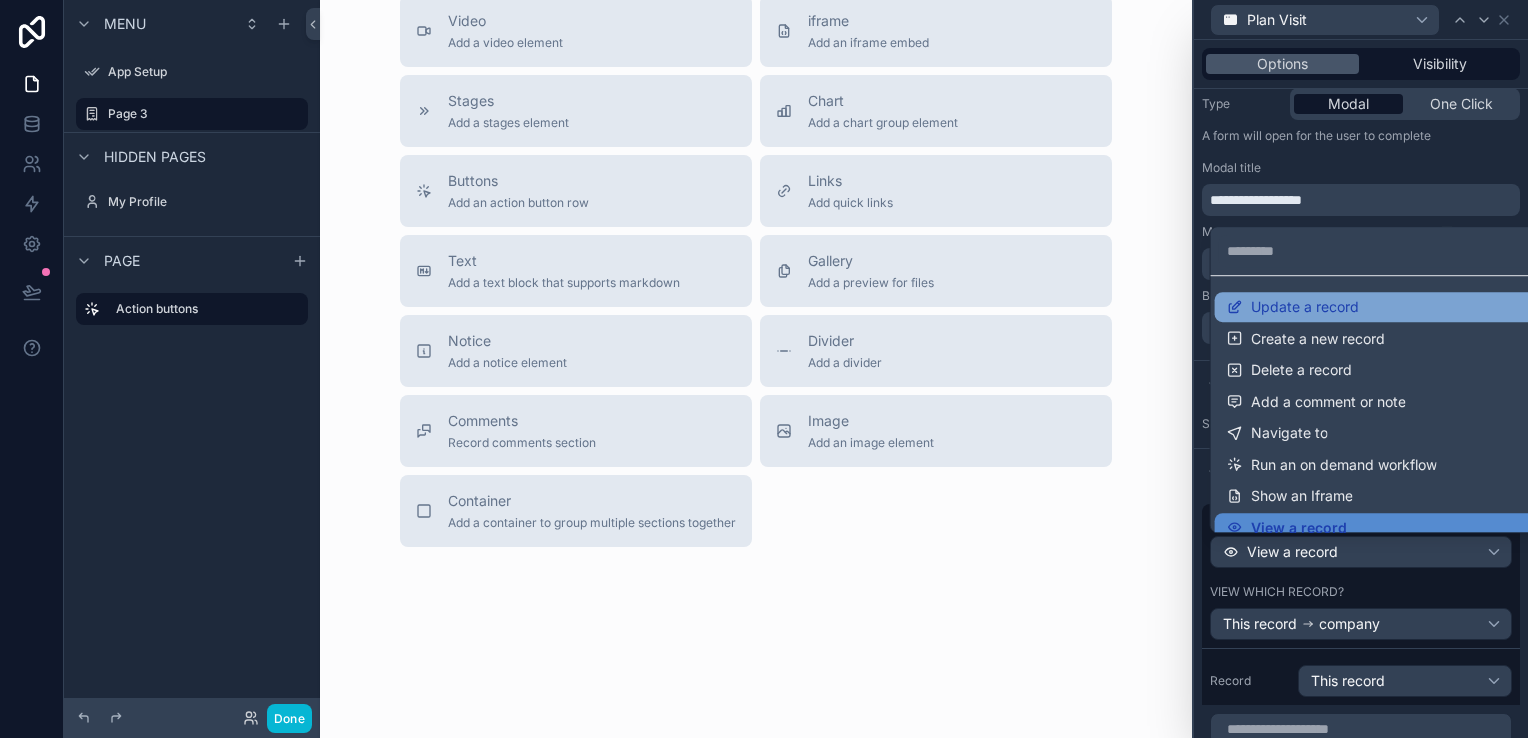 click on "Update a record" at bounding box center (1377, 307) 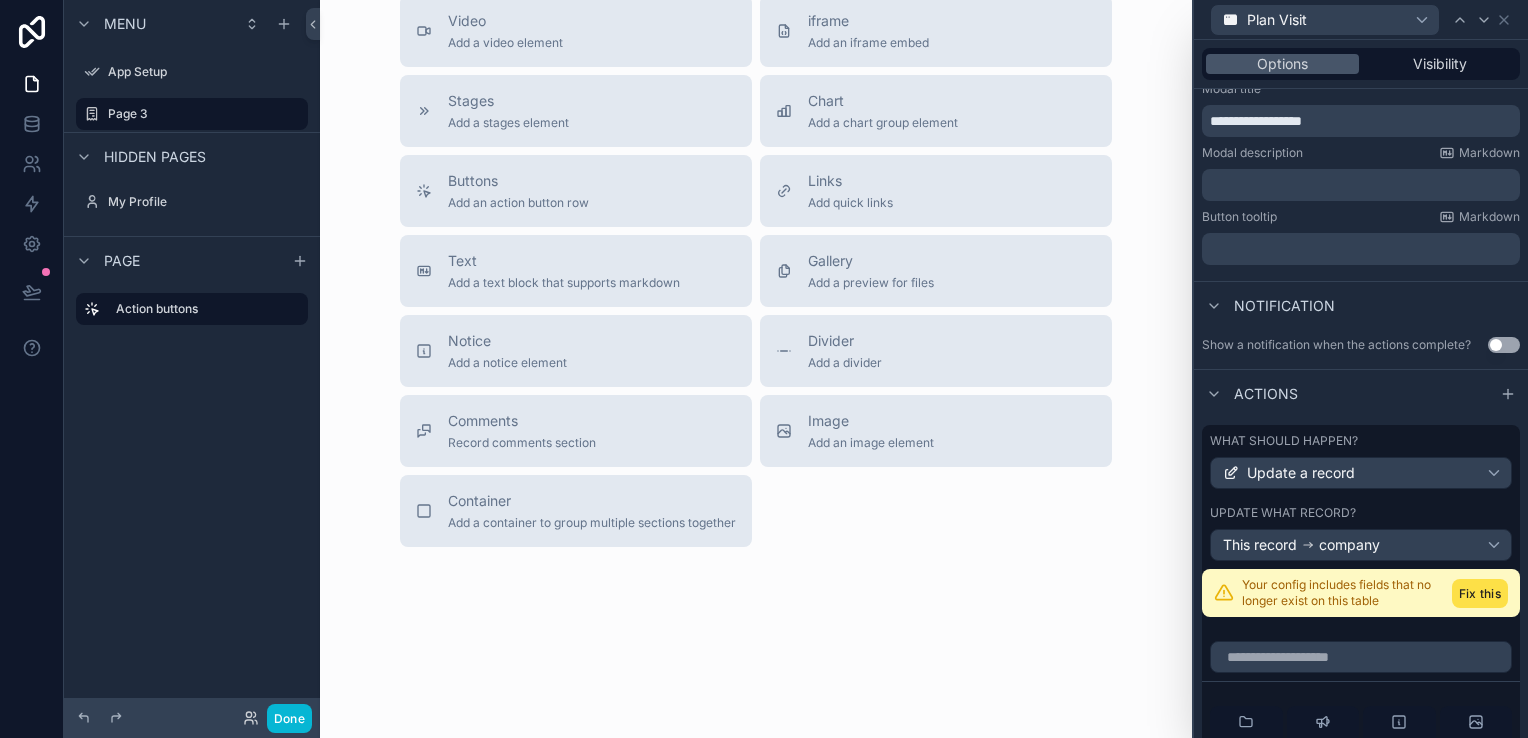 scroll, scrollTop: 449, scrollLeft: 0, axis: vertical 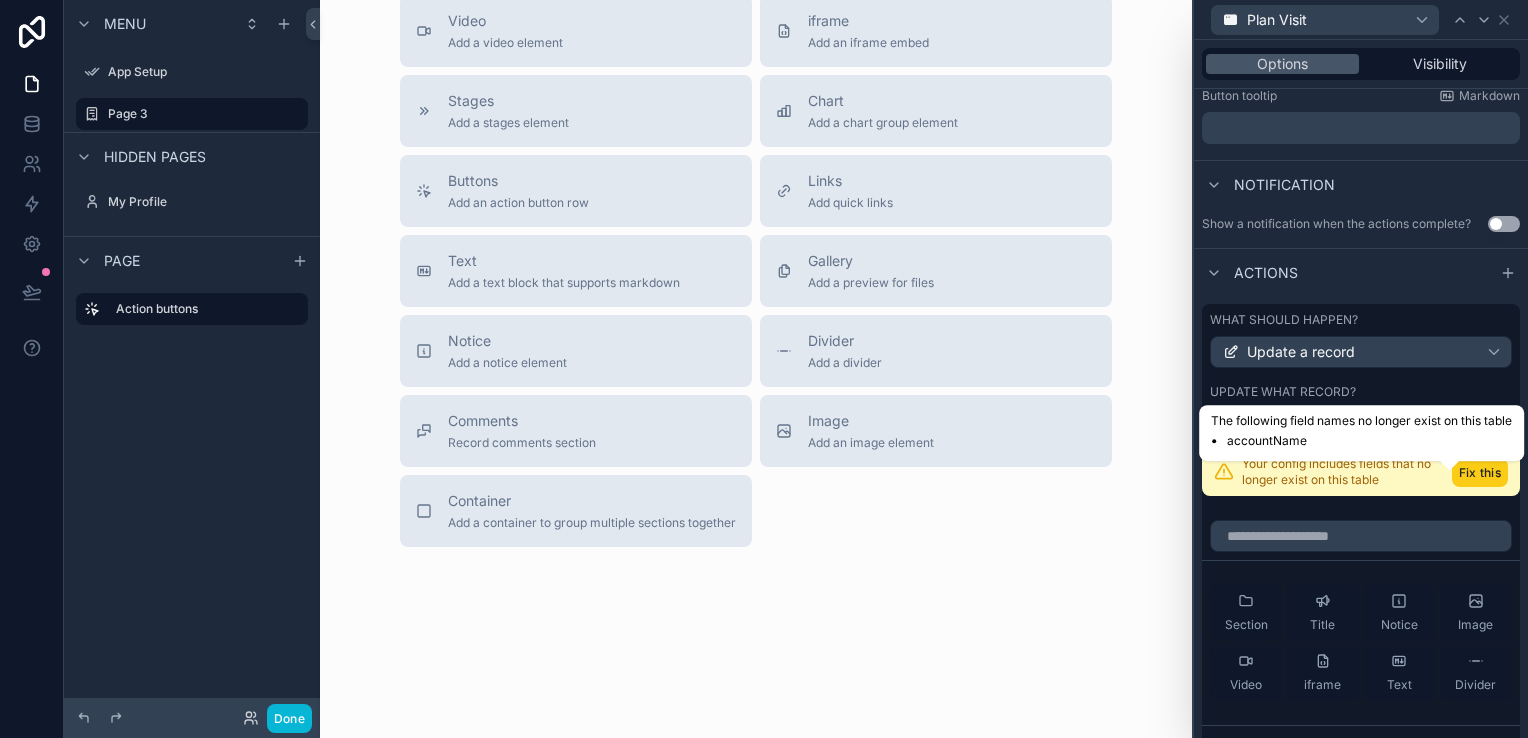 click on "Fix this" at bounding box center (1480, 472) 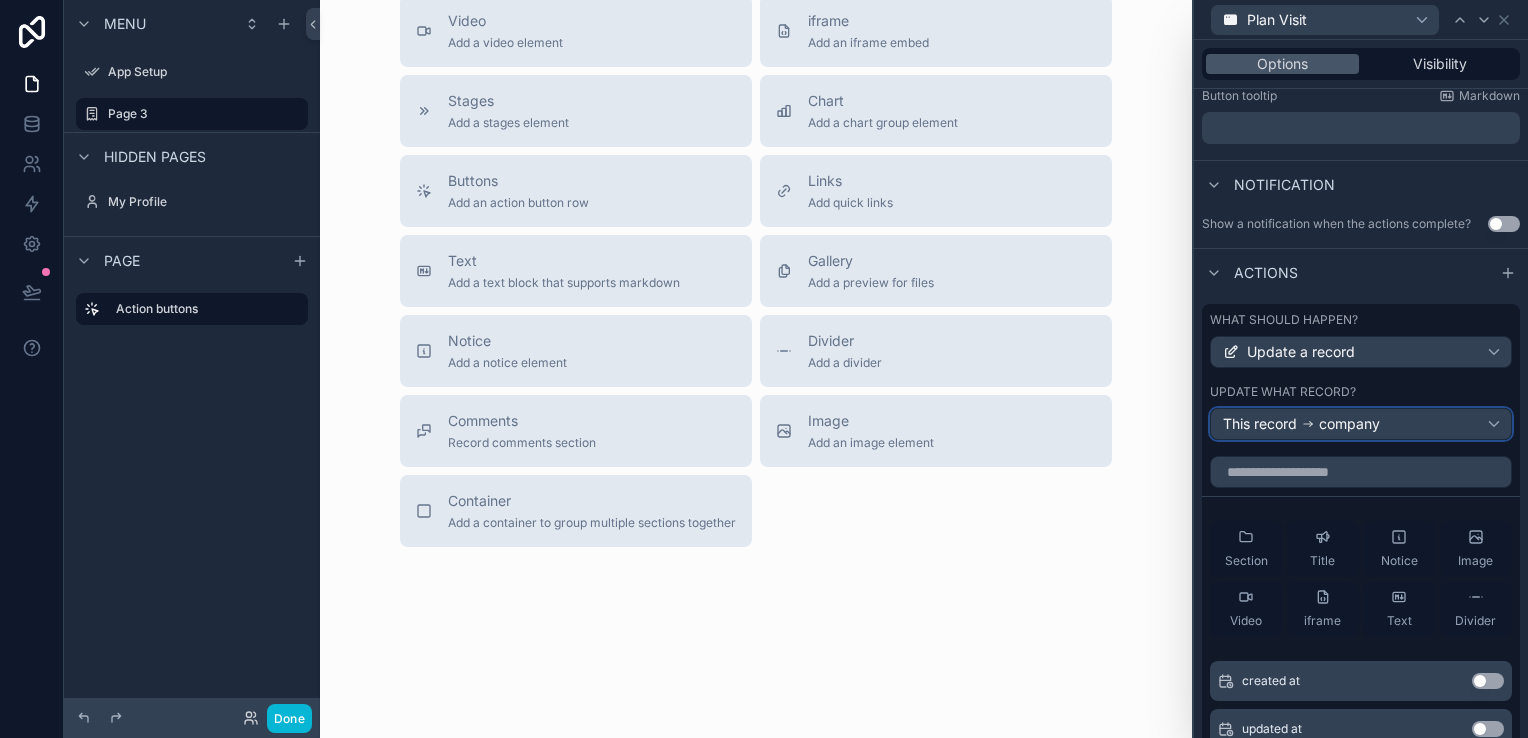 click on "This record company" at bounding box center (1361, 424) 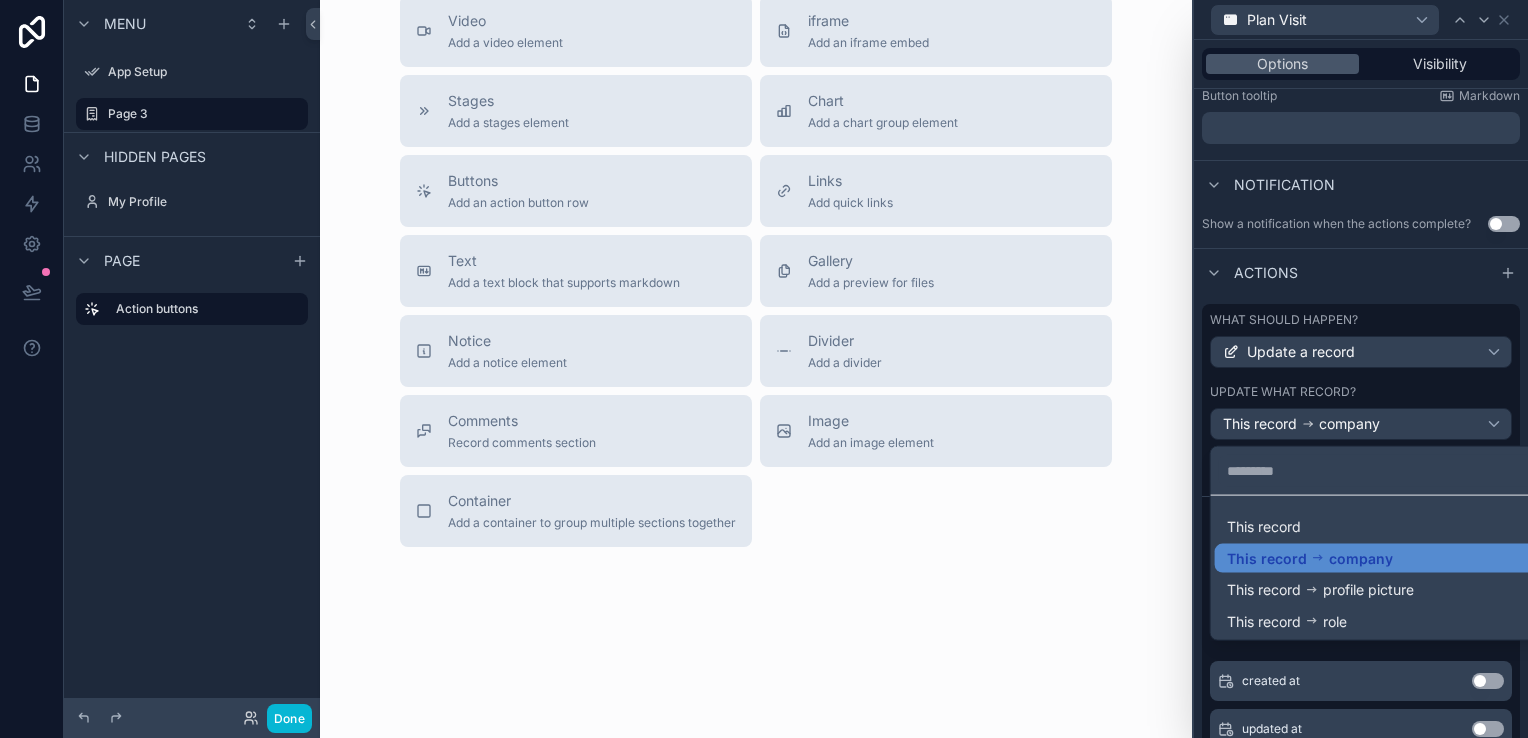 click on "This record" at bounding box center (1377, 527) 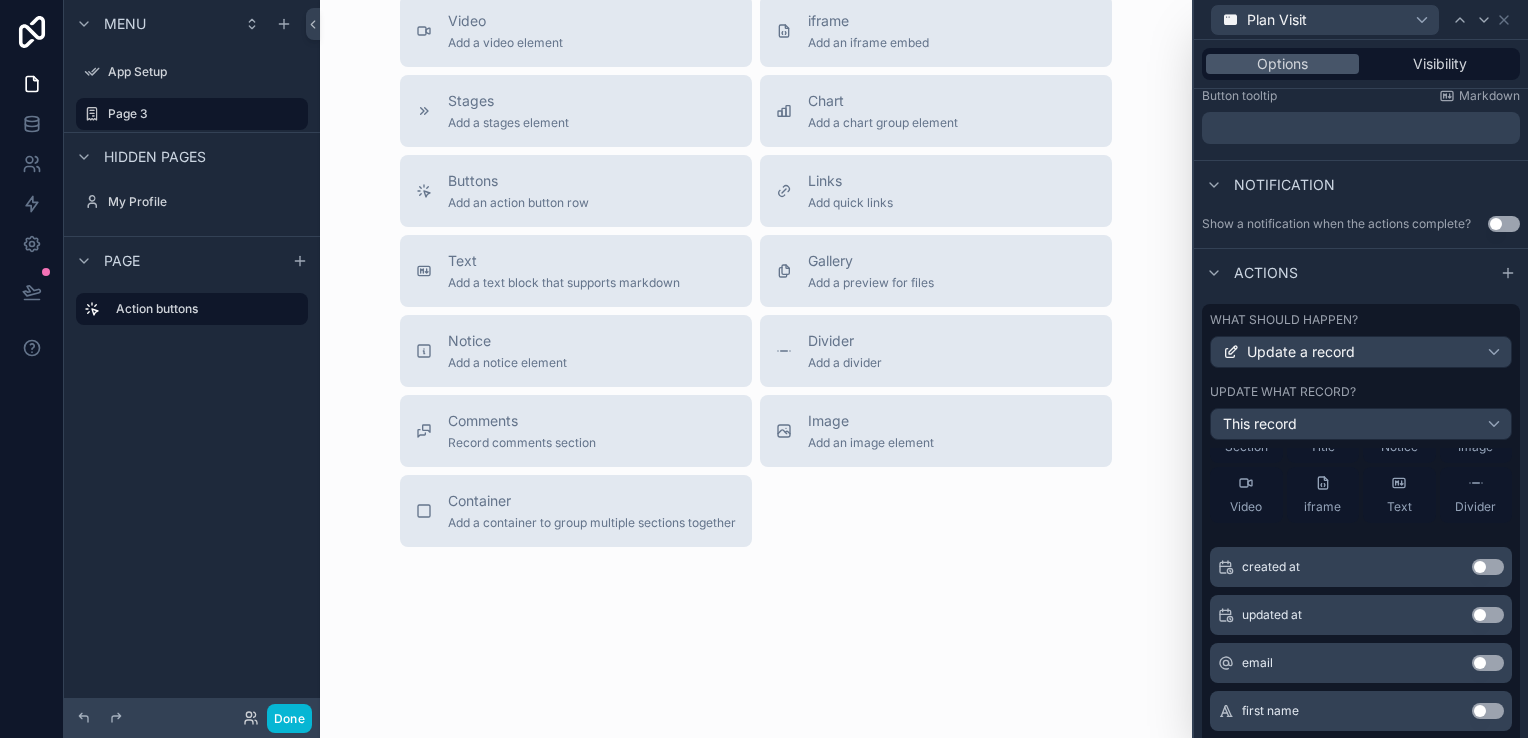 scroll, scrollTop: 243, scrollLeft: 0, axis: vertical 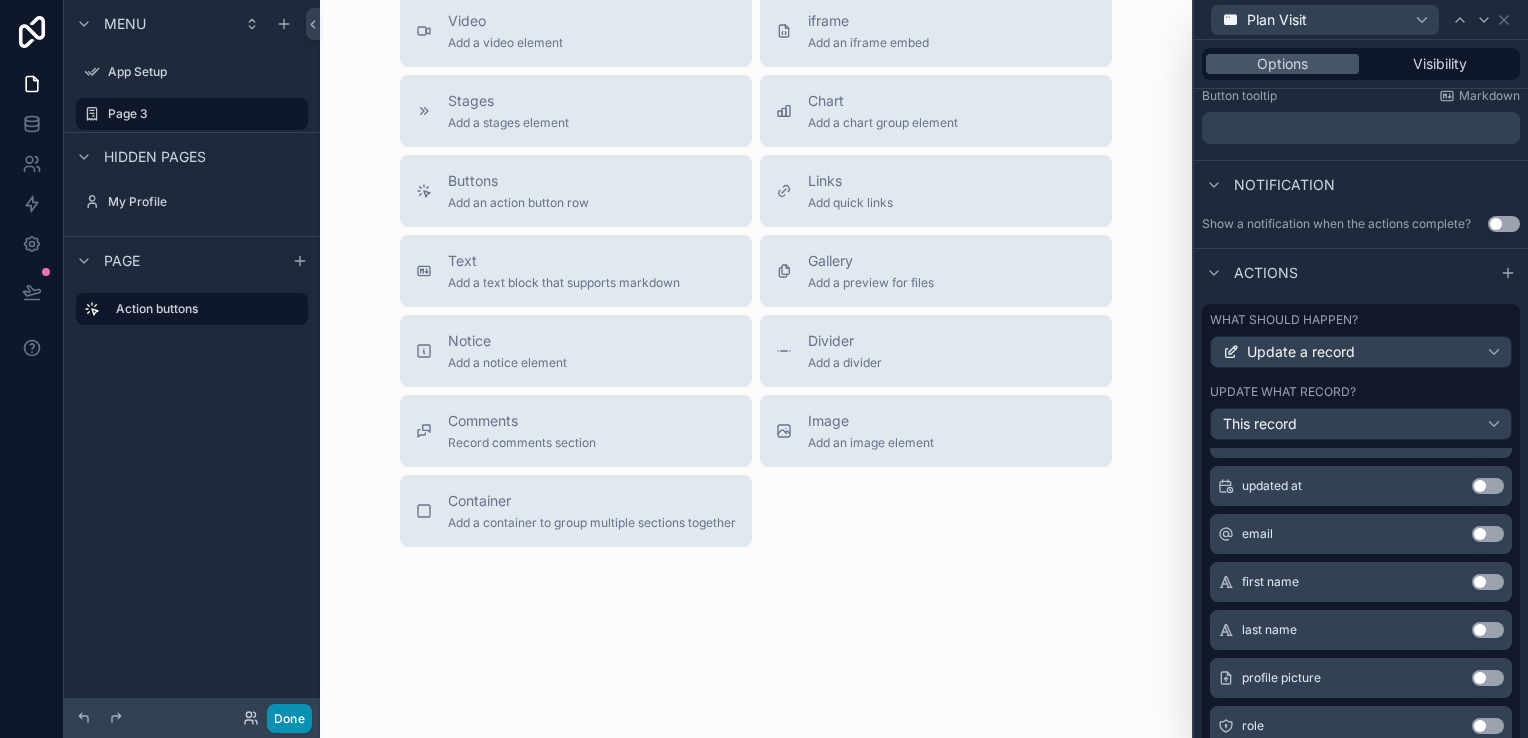 click on "Done" at bounding box center (289, 718) 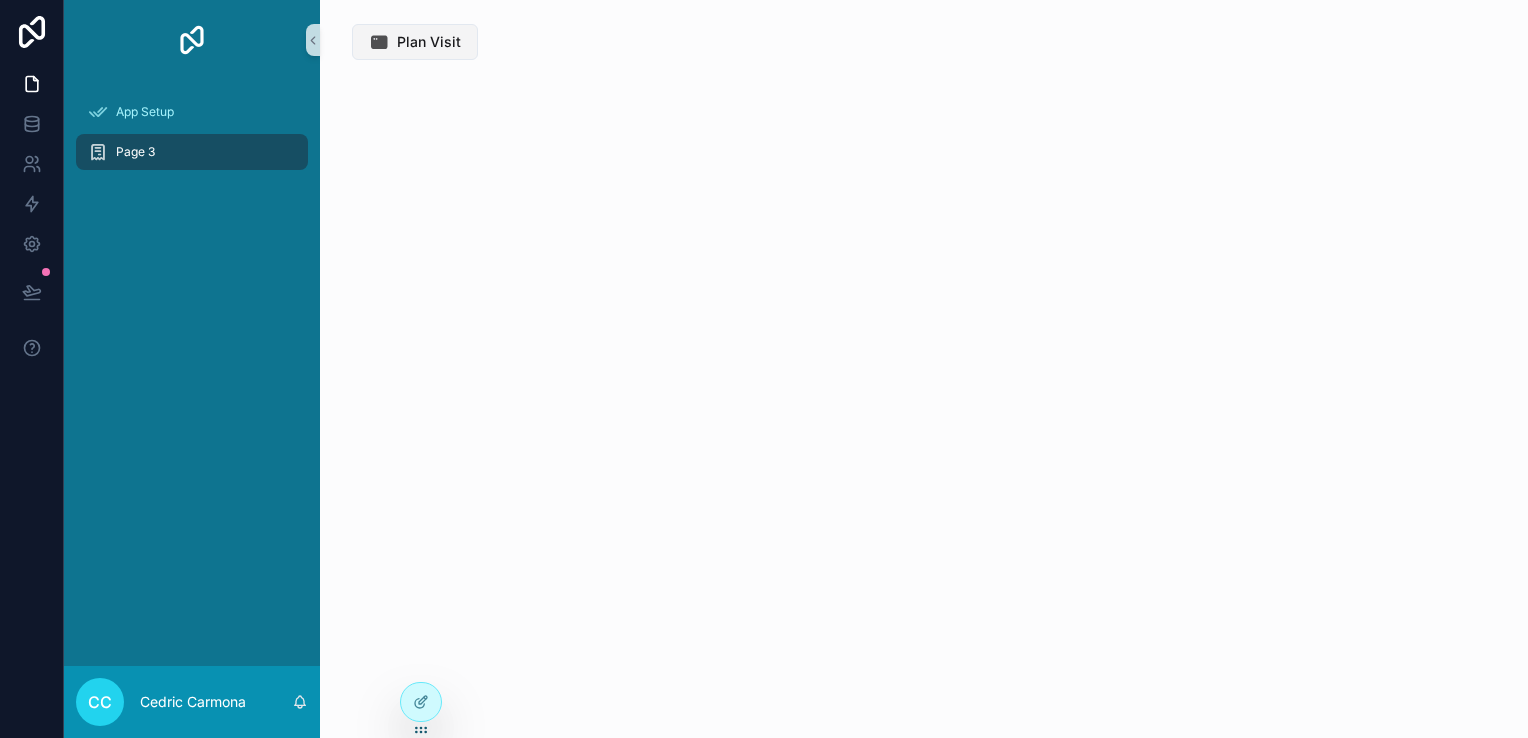 click on "Plan Visit" at bounding box center [429, 42] 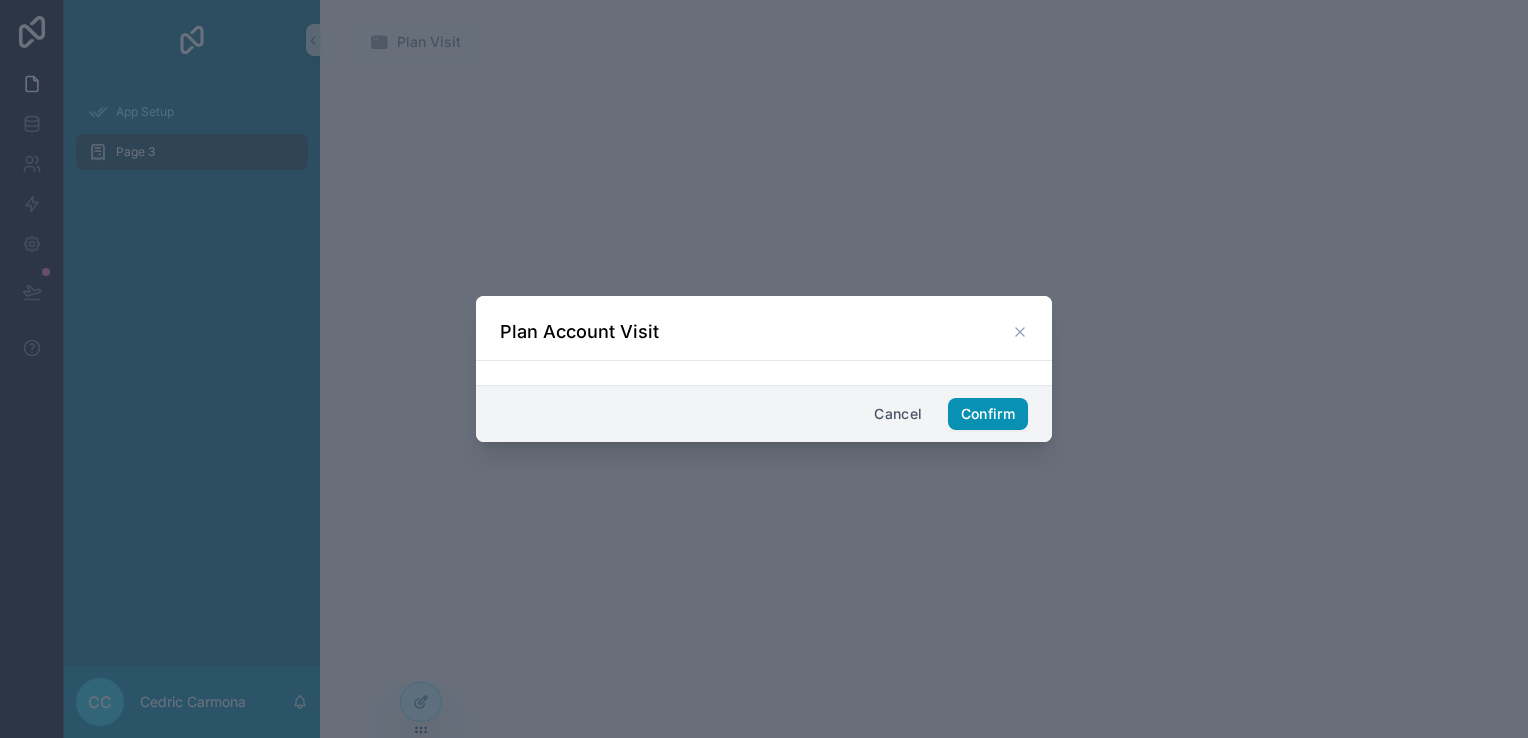 click on "Confirm" at bounding box center [988, 414] 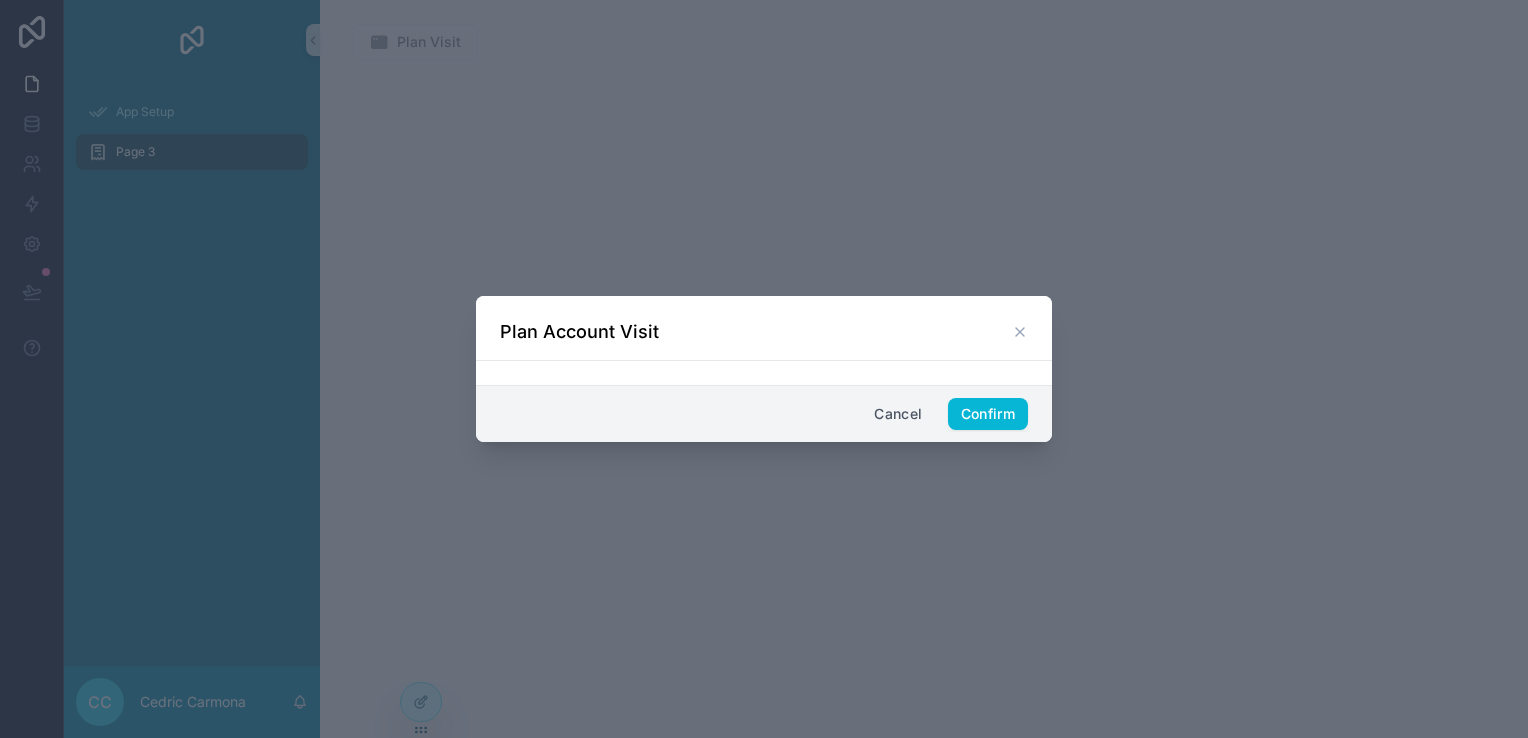 click on "Cancel" at bounding box center [898, 414] 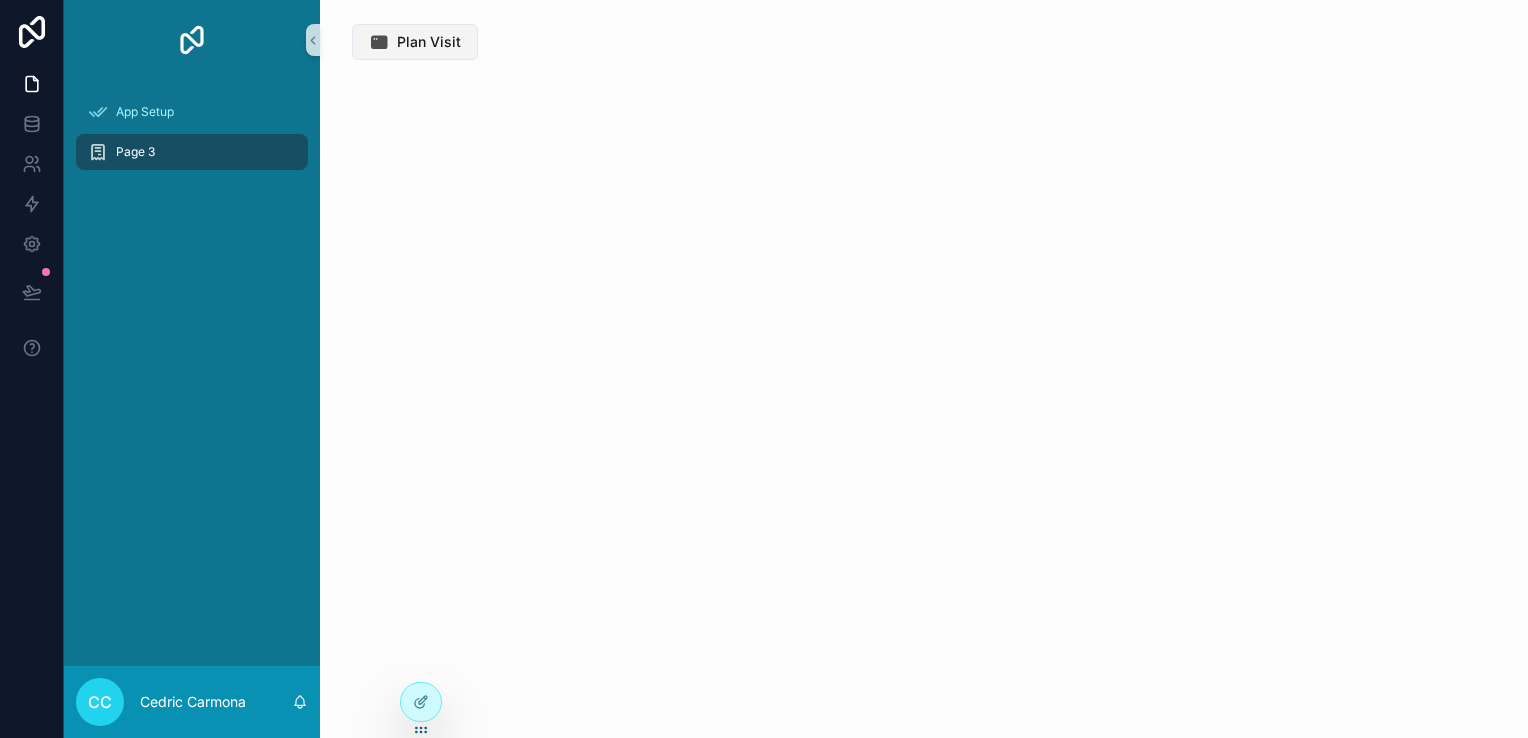 click at bounding box center (379, 42) 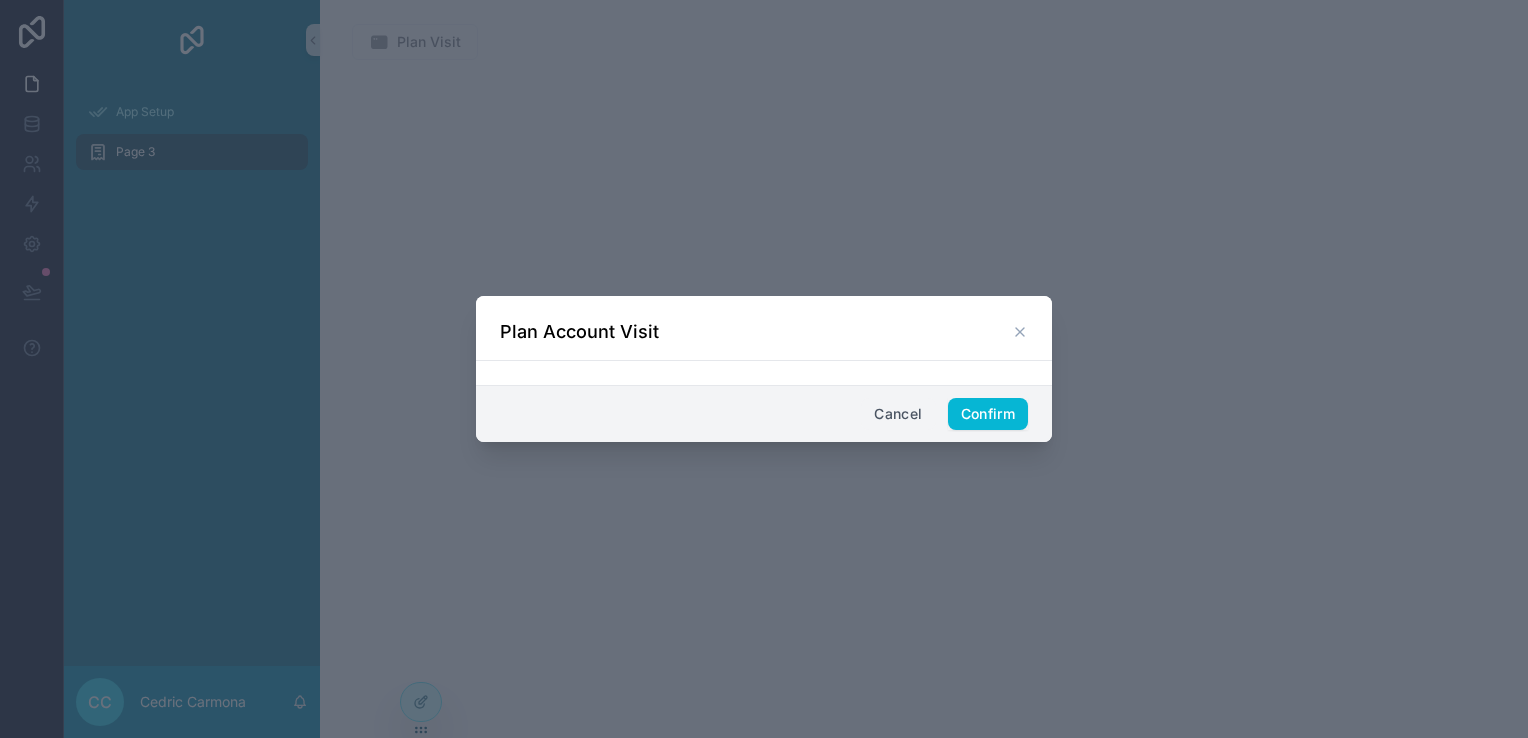 click on "Cancel" at bounding box center [898, 414] 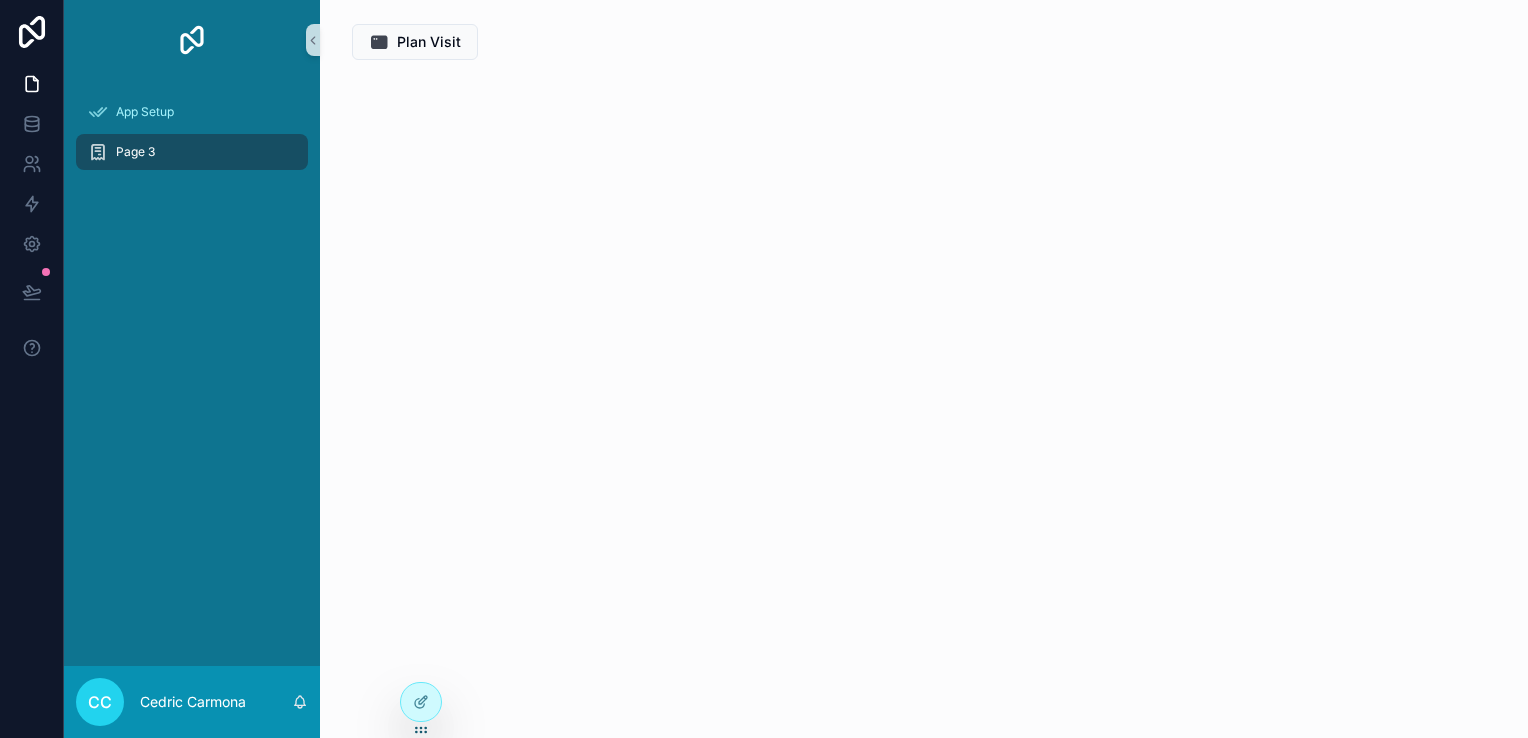 click on "Plan Visit" at bounding box center [924, 369] 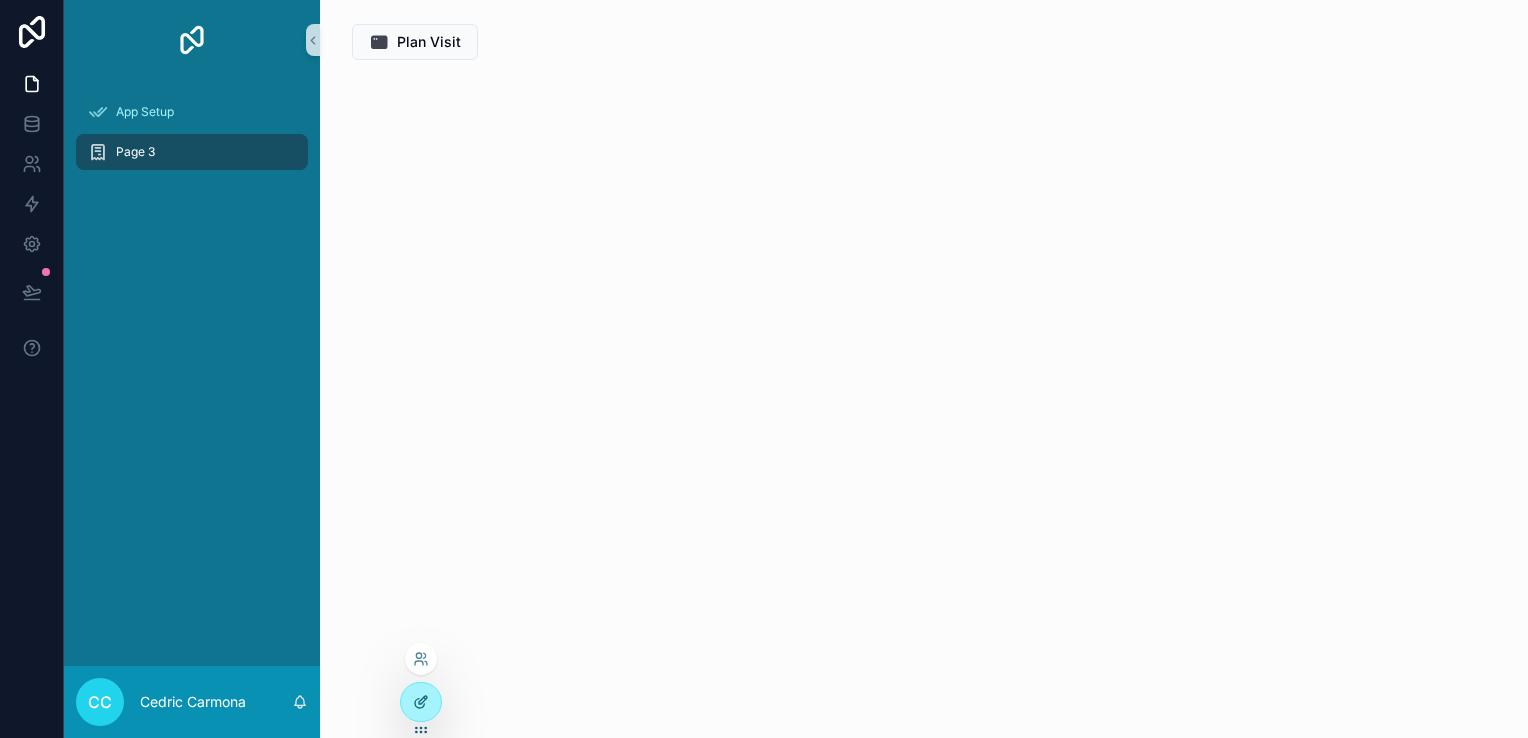 click at bounding box center (421, 702) 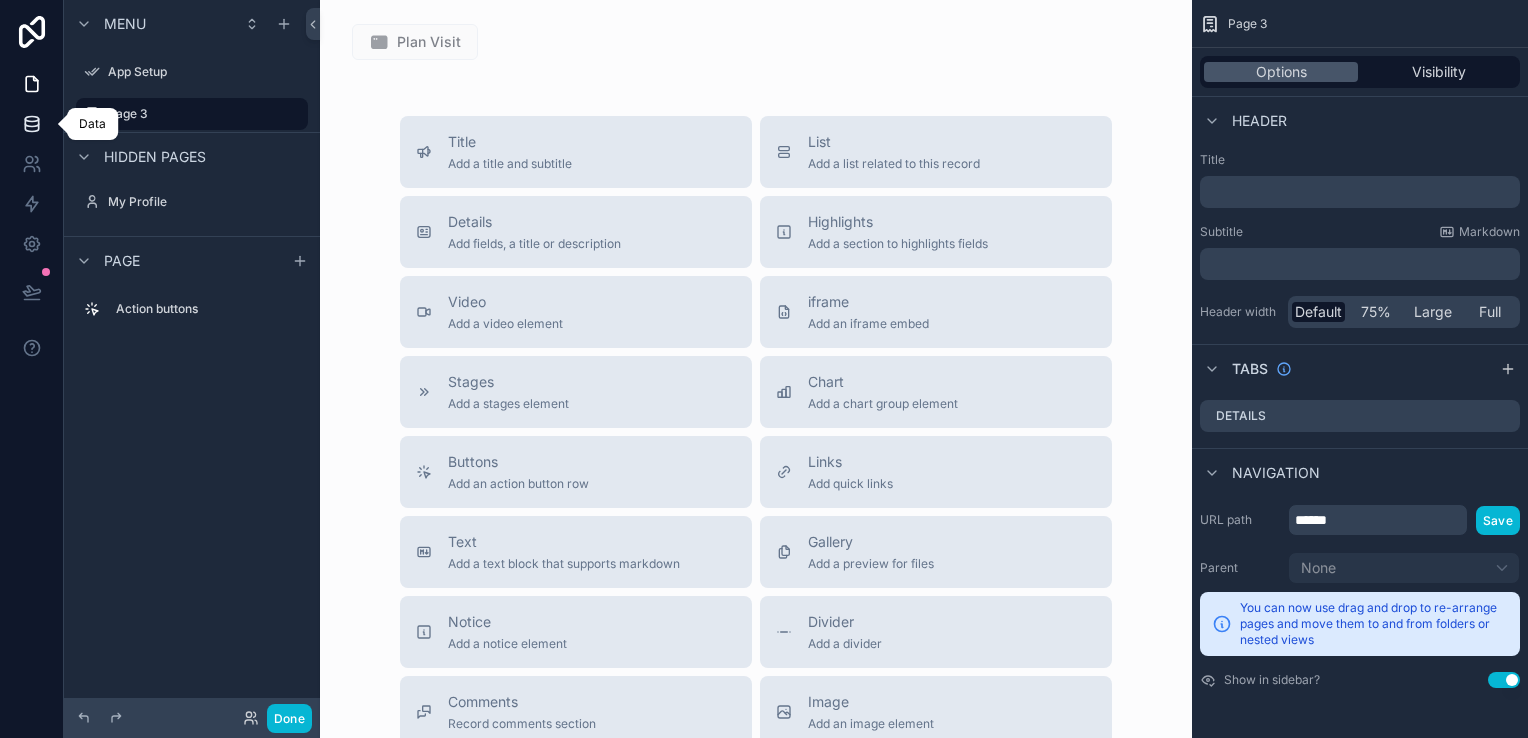 click at bounding box center [31, 124] 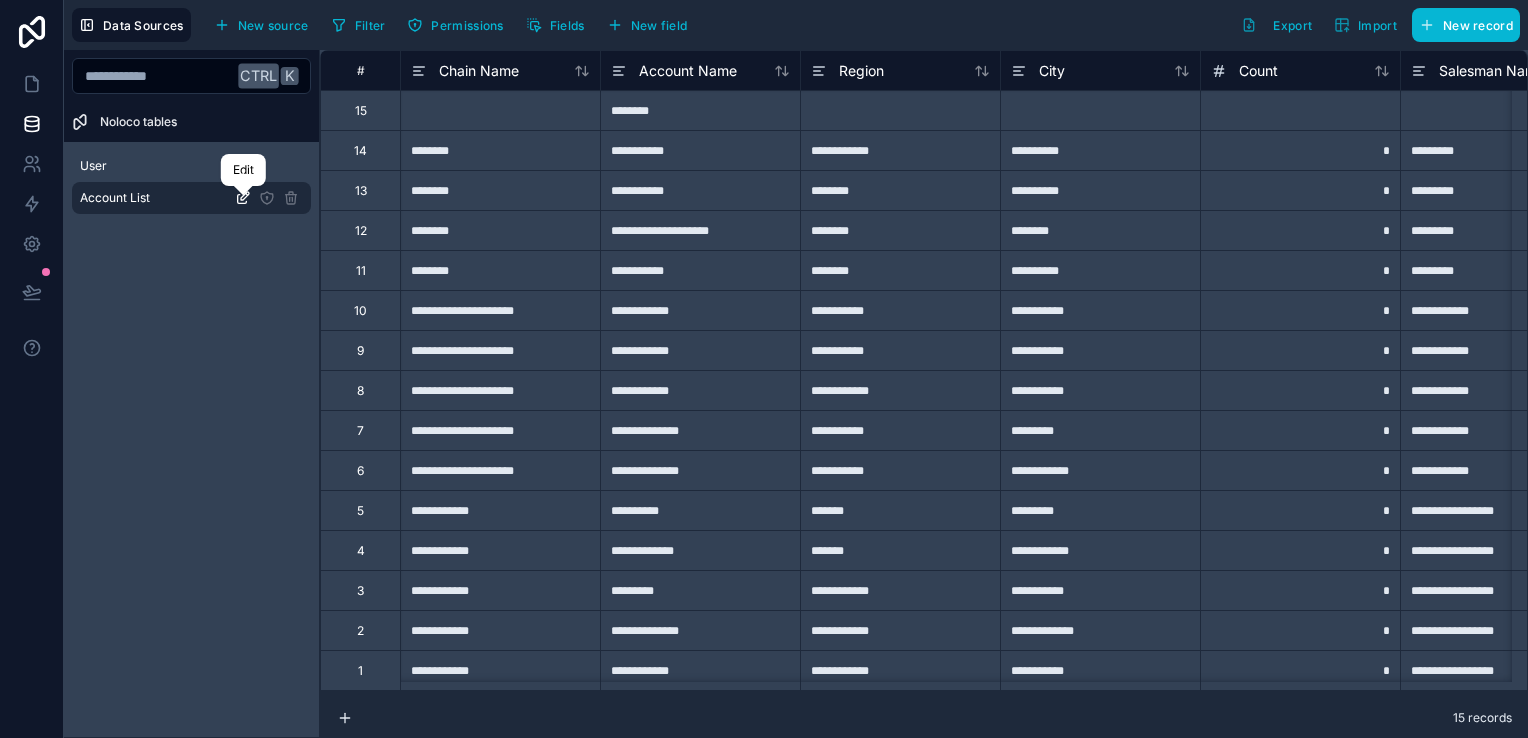 click 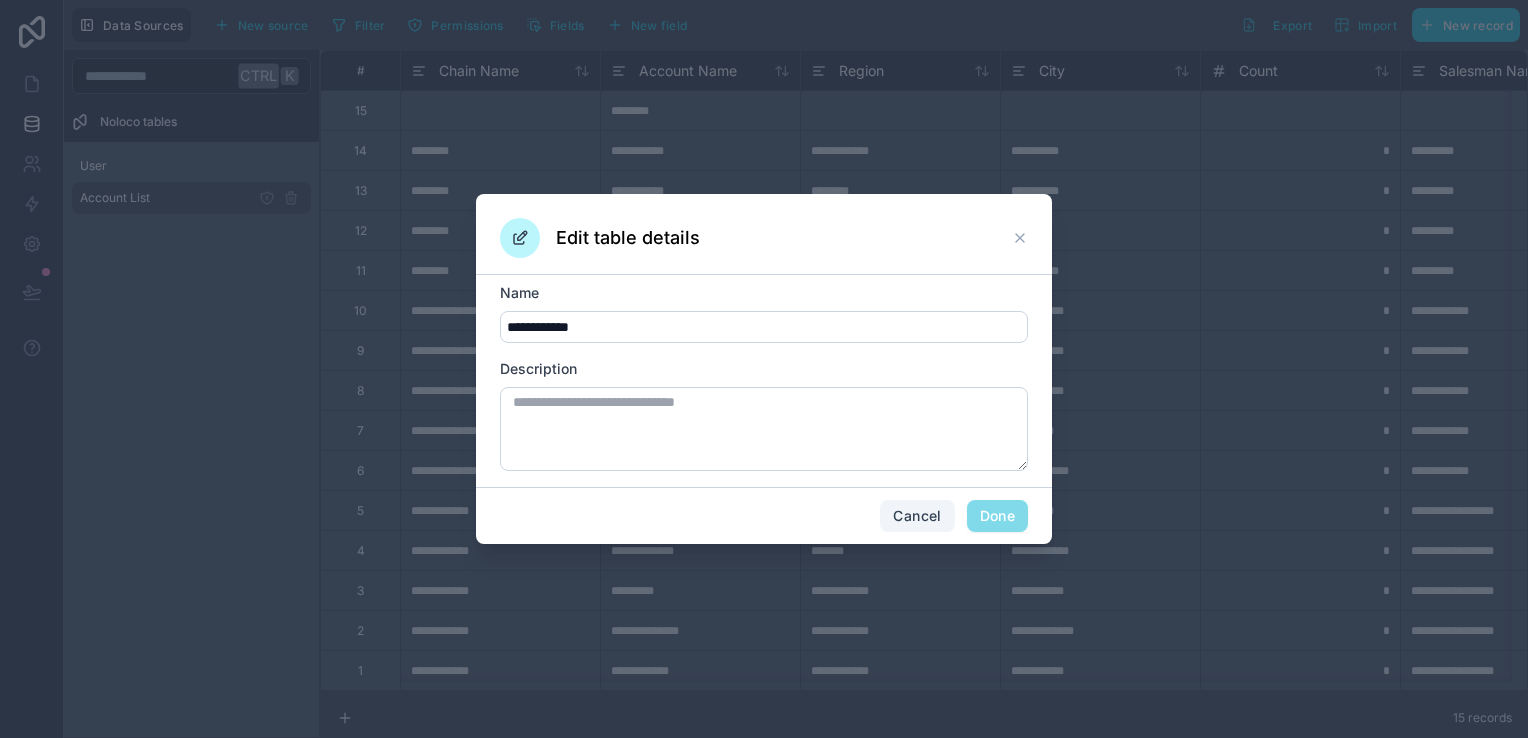 click on "Cancel" at bounding box center [917, 516] 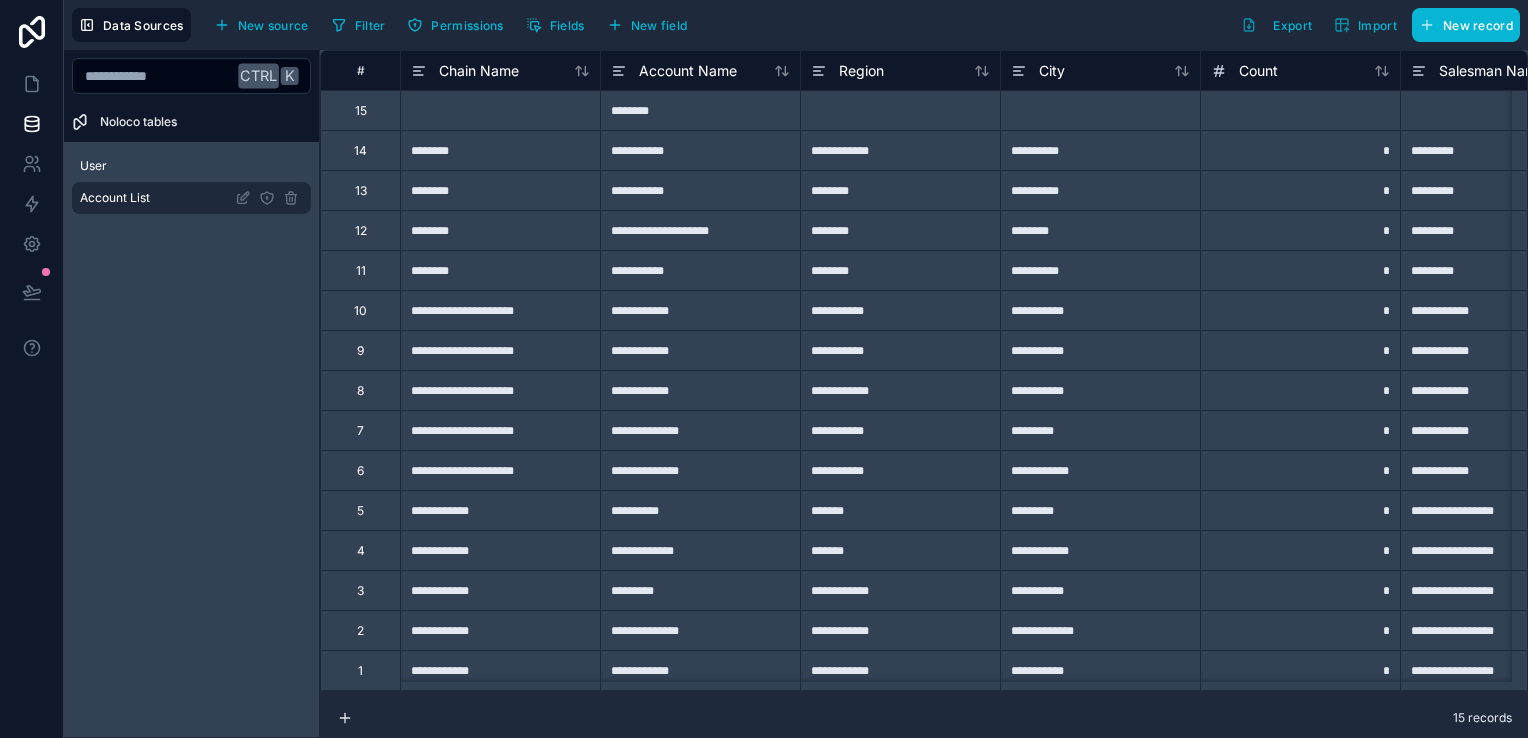 click on "Ctrl K Noloco tables User Account List" at bounding box center [192, 394] 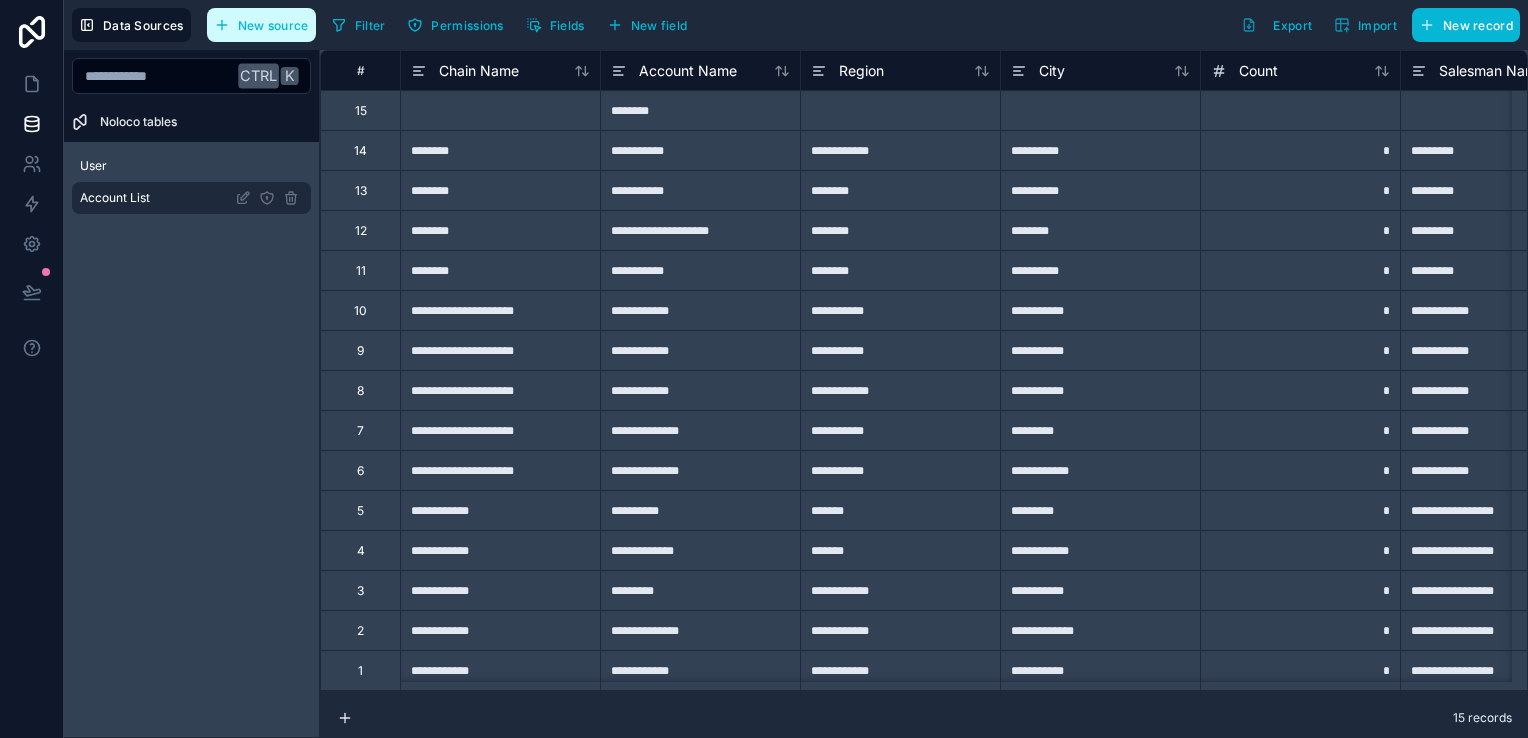 click on "New source" at bounding box center [273, 25] 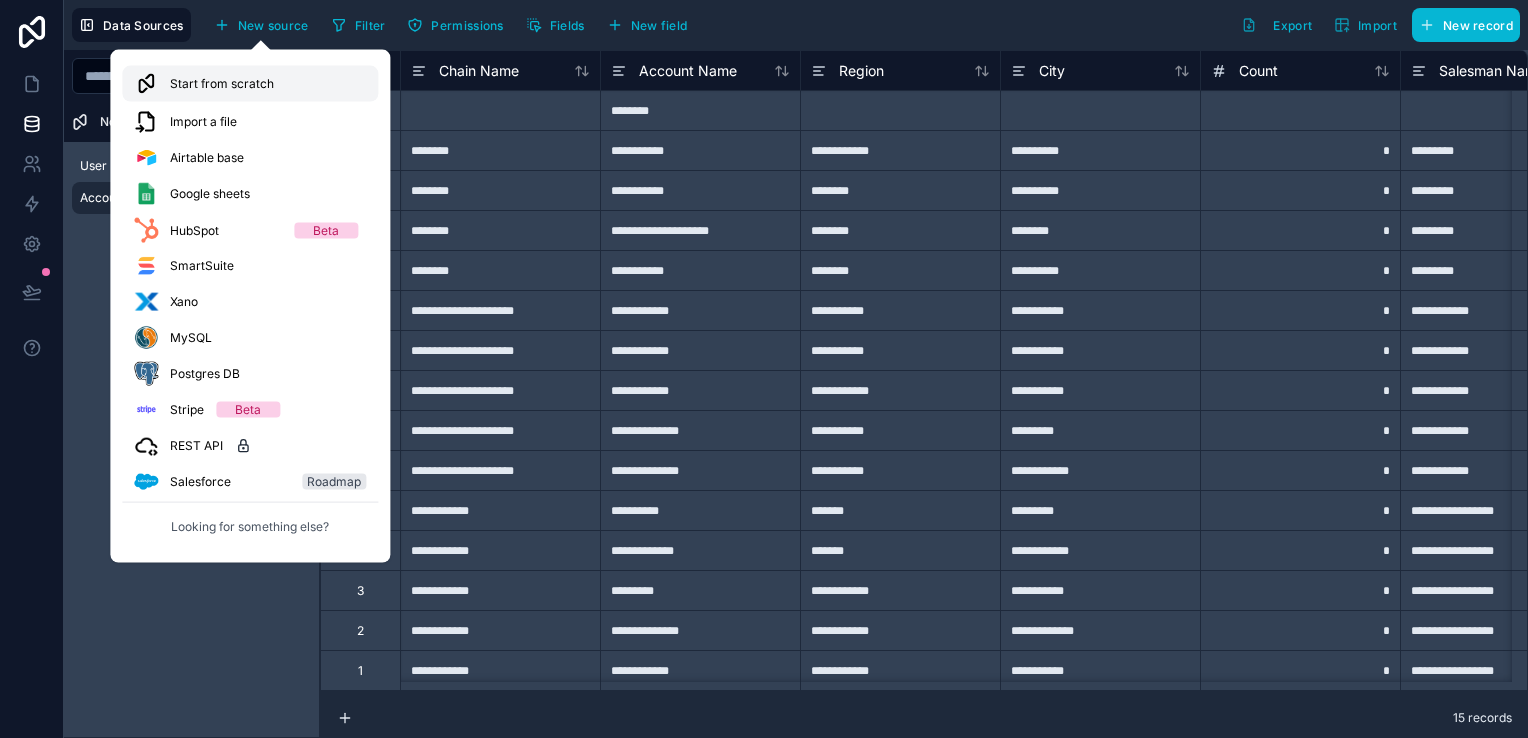 click on "Start from scratch" at bounding box center [222, 84] 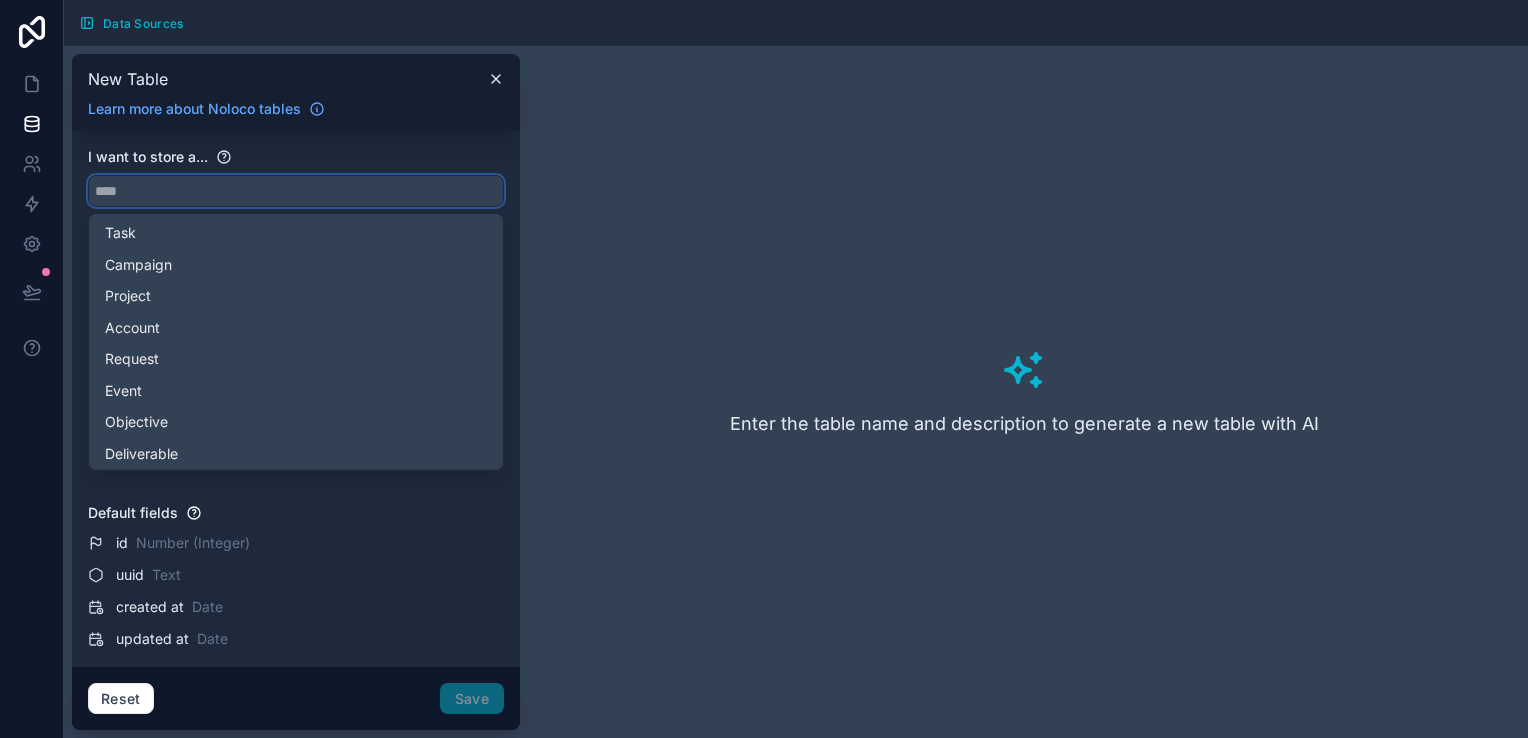 click at bounding box center [296, 191] 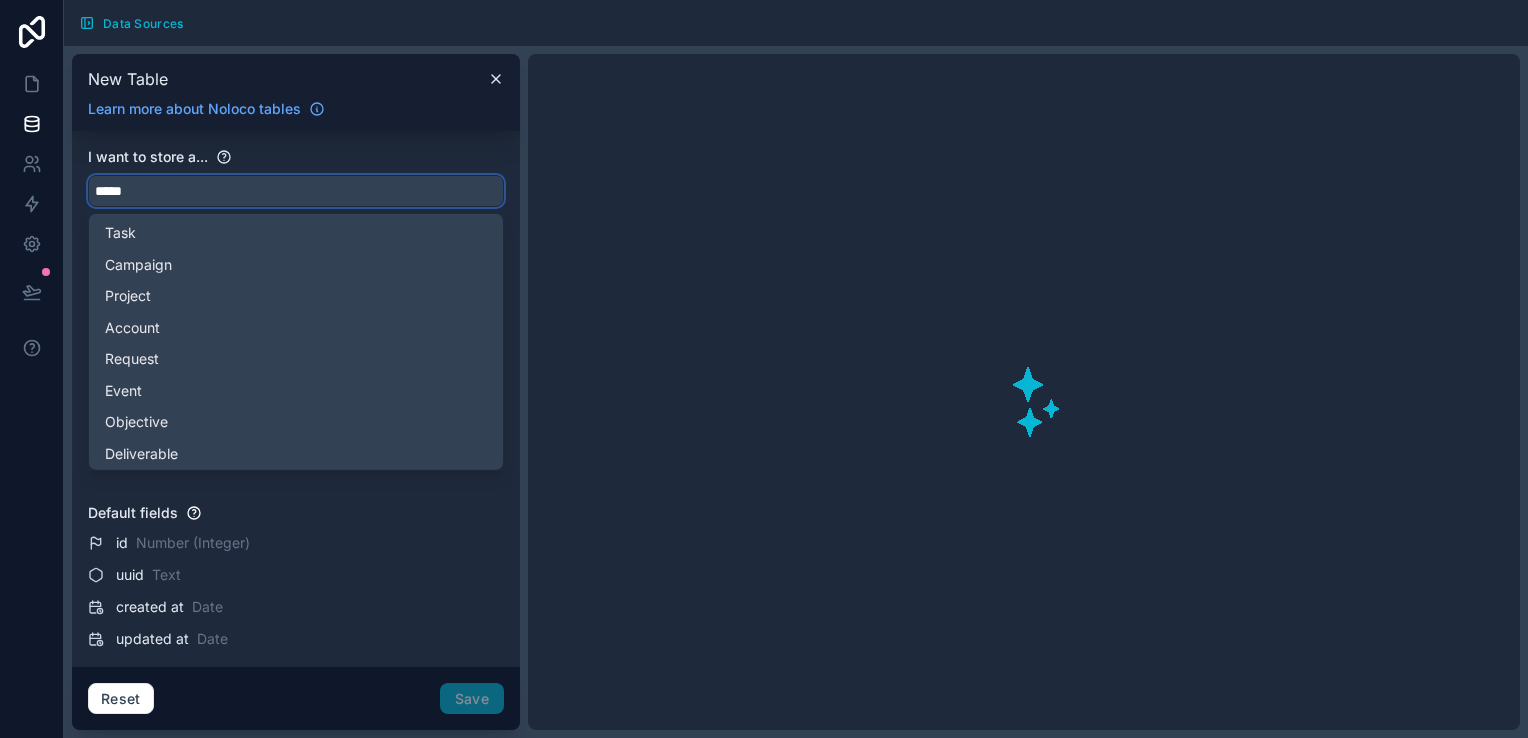 click on "****" at bounding box center [296, 191] 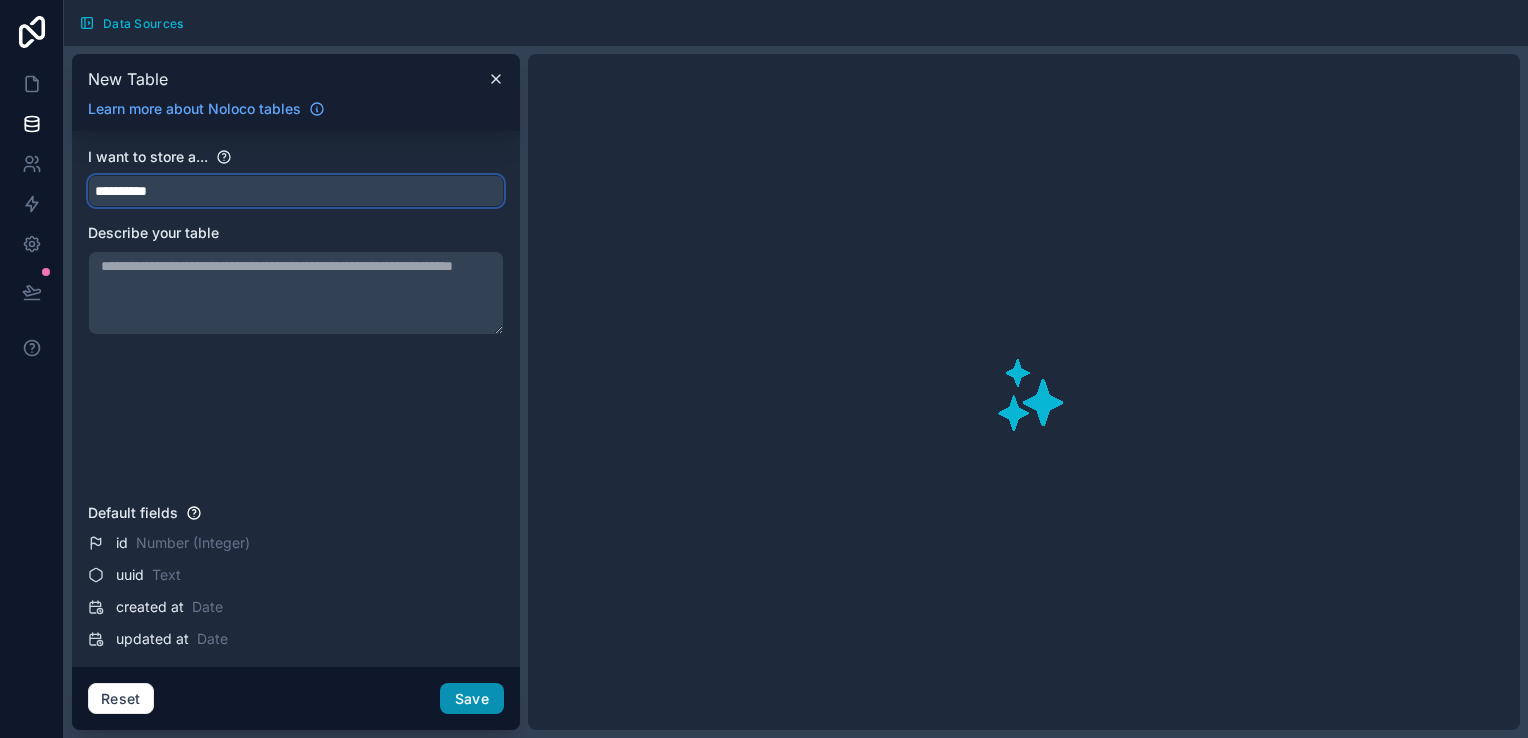 type on "**********" 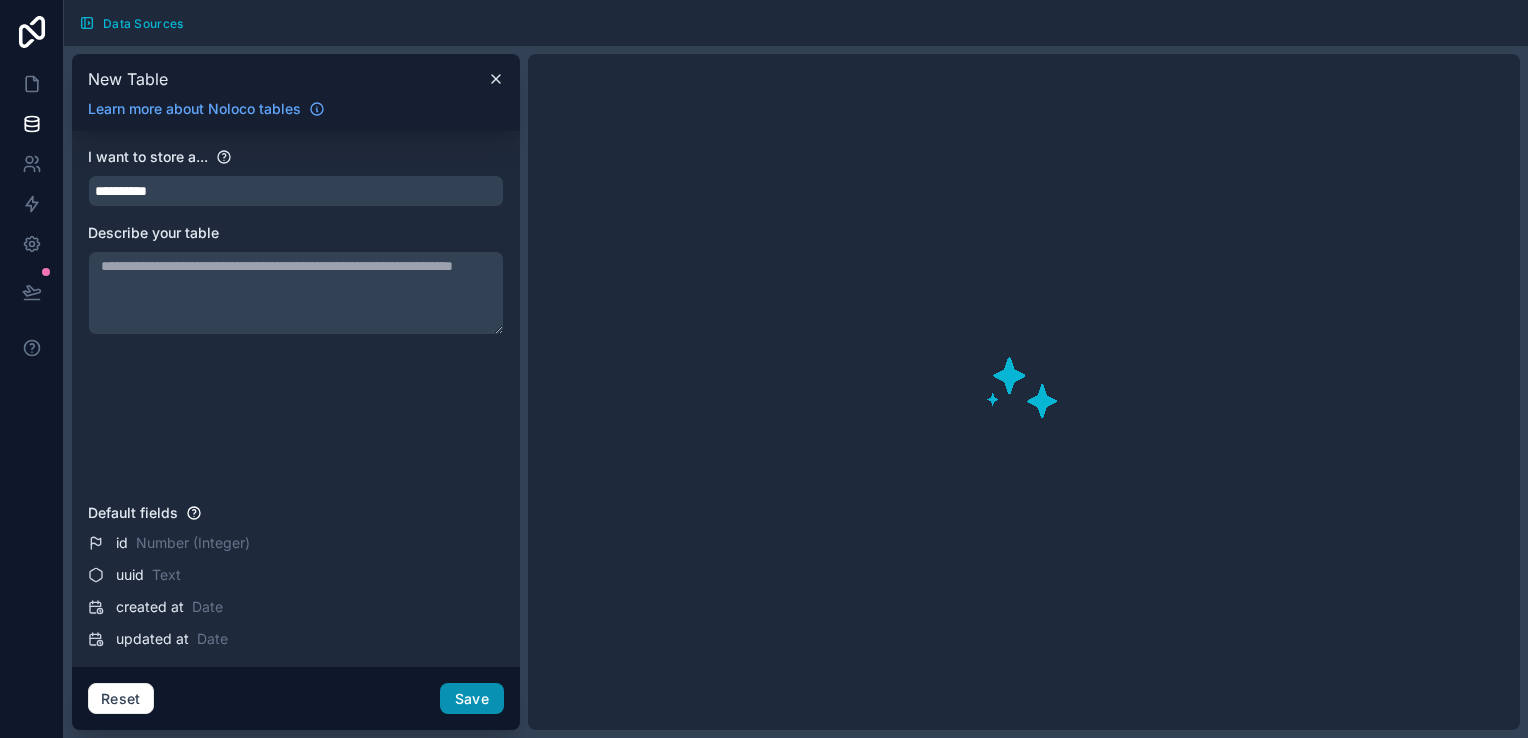 click on "Save" at bounding box center [472, 699] 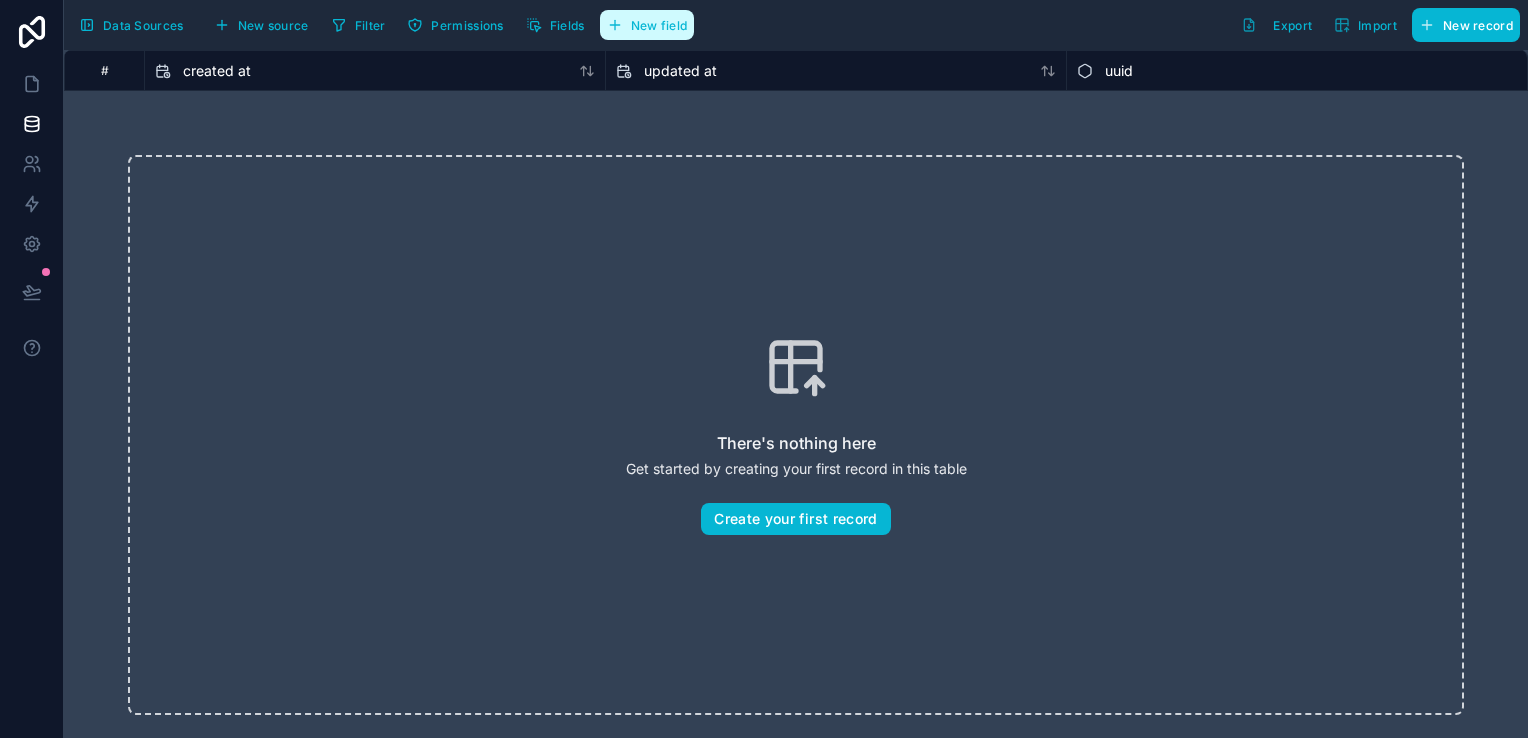 click on "New field" at bounding box center (659, 25) 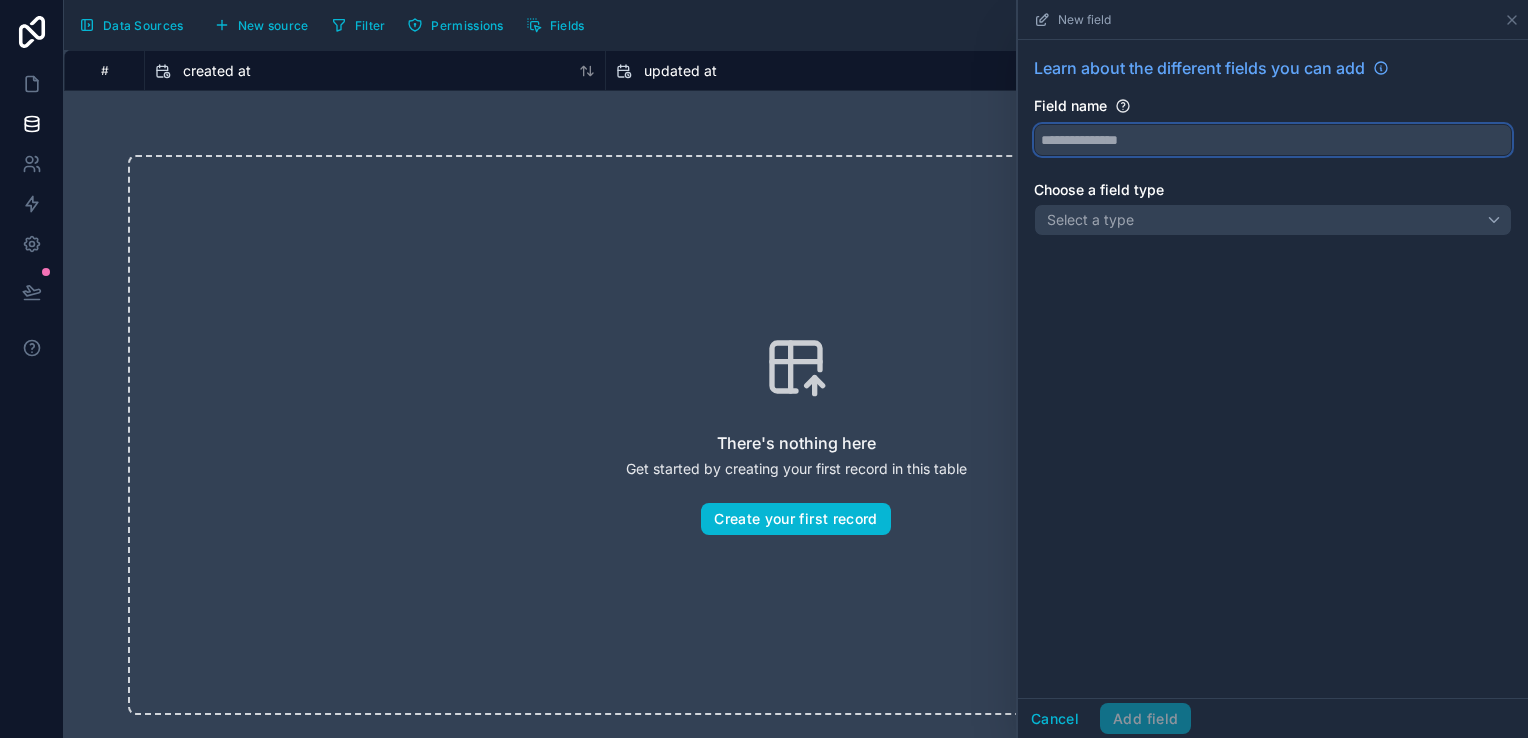 click at bounding box center (1273, 140) 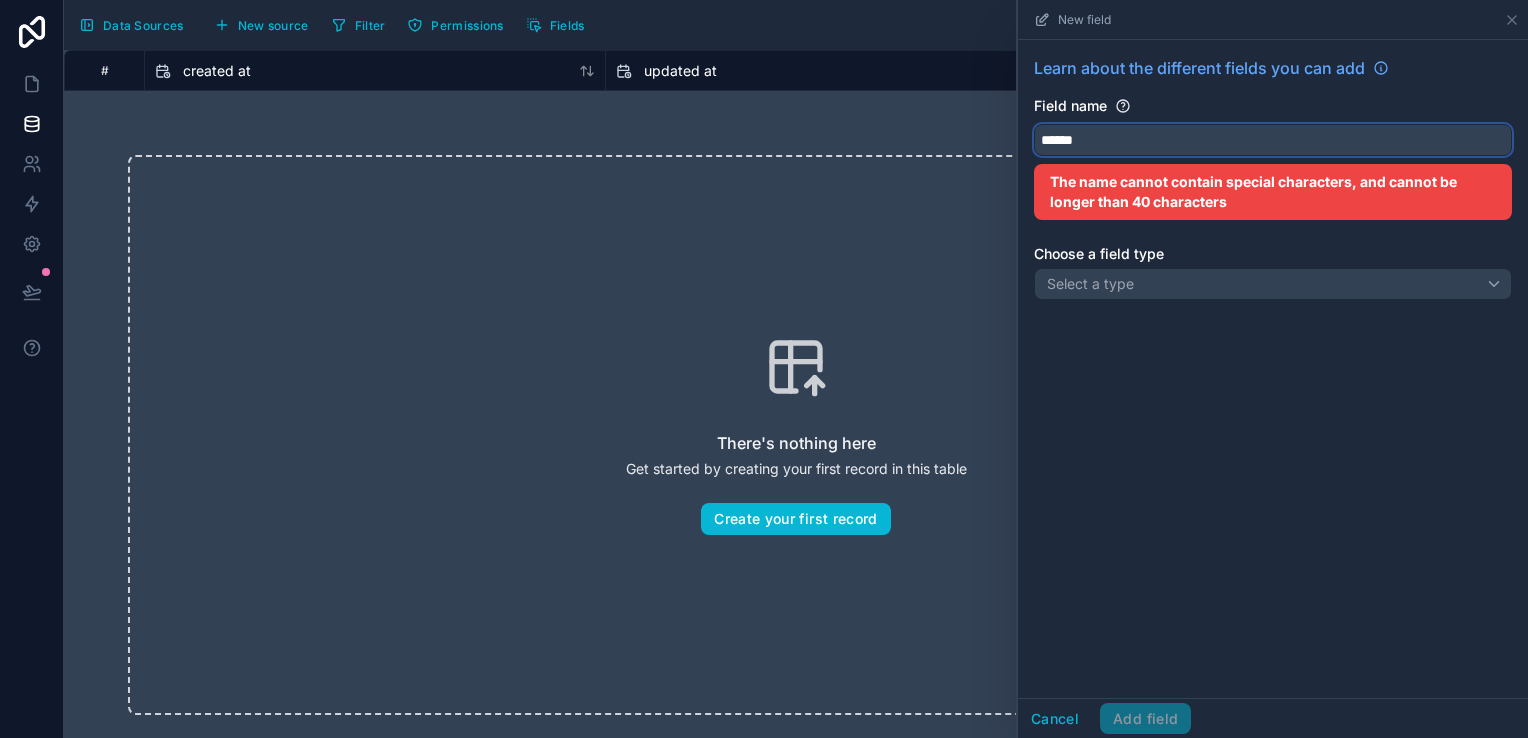 click on "*****" at bounding box center (1273, 140) 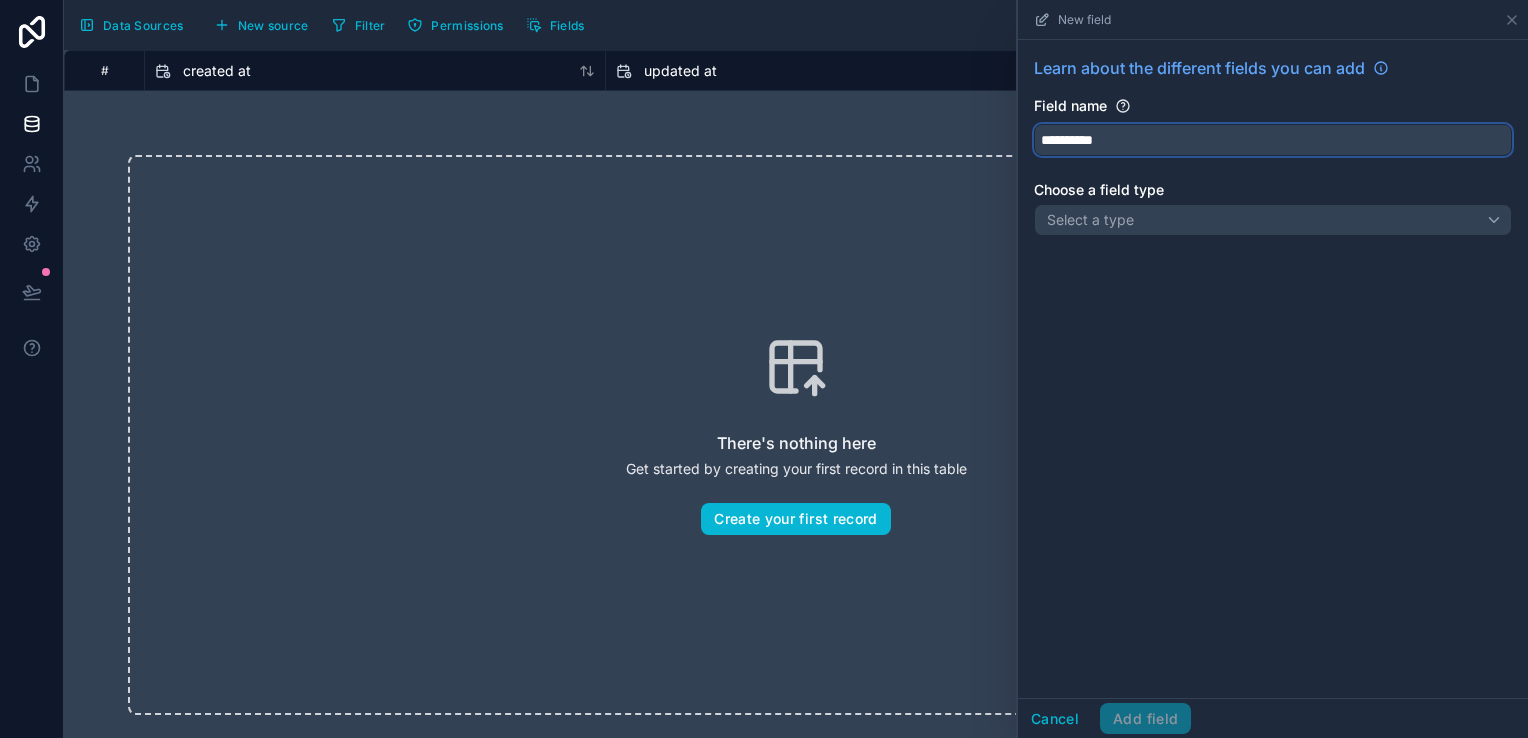 type on "**********" 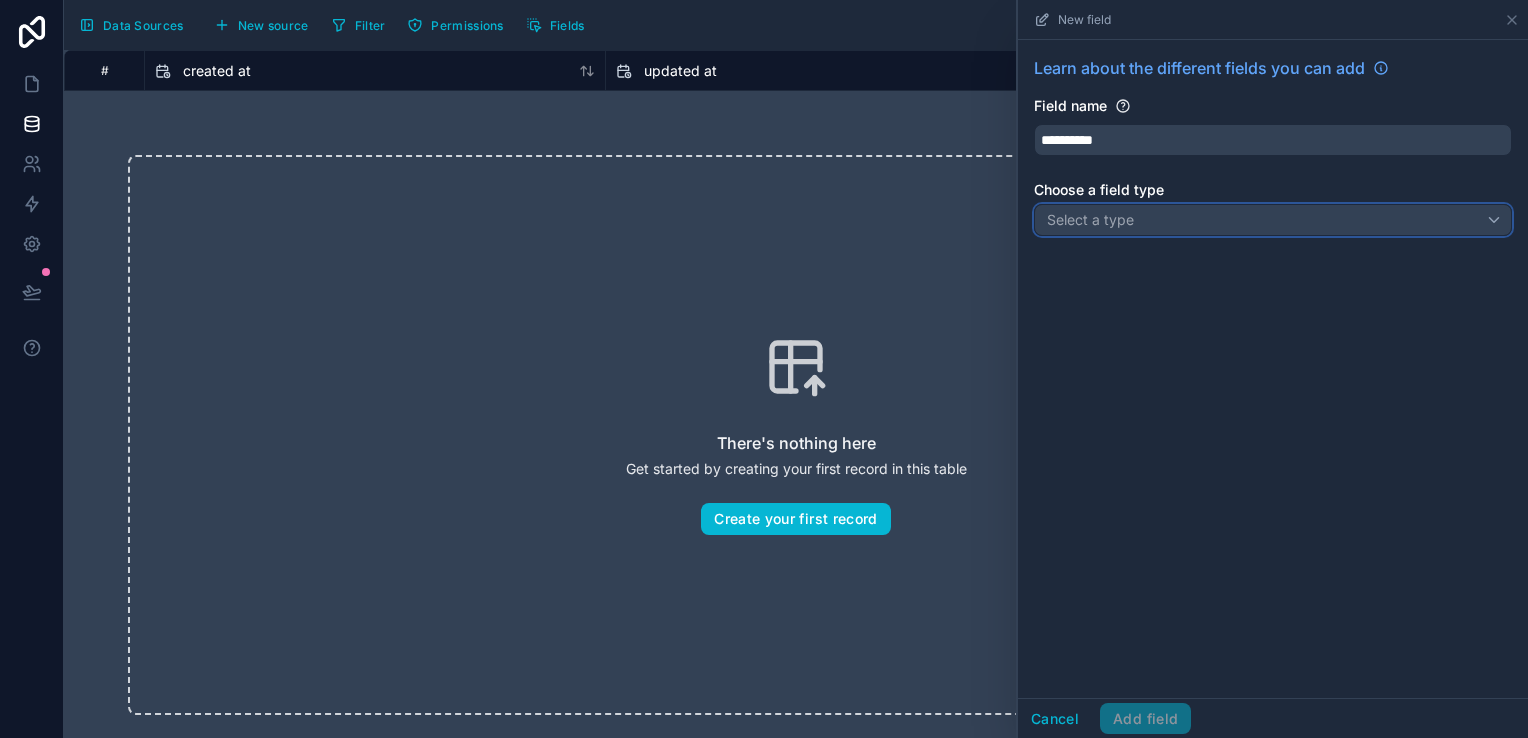 click on "Select a type" at bounding box center [1273, 220] 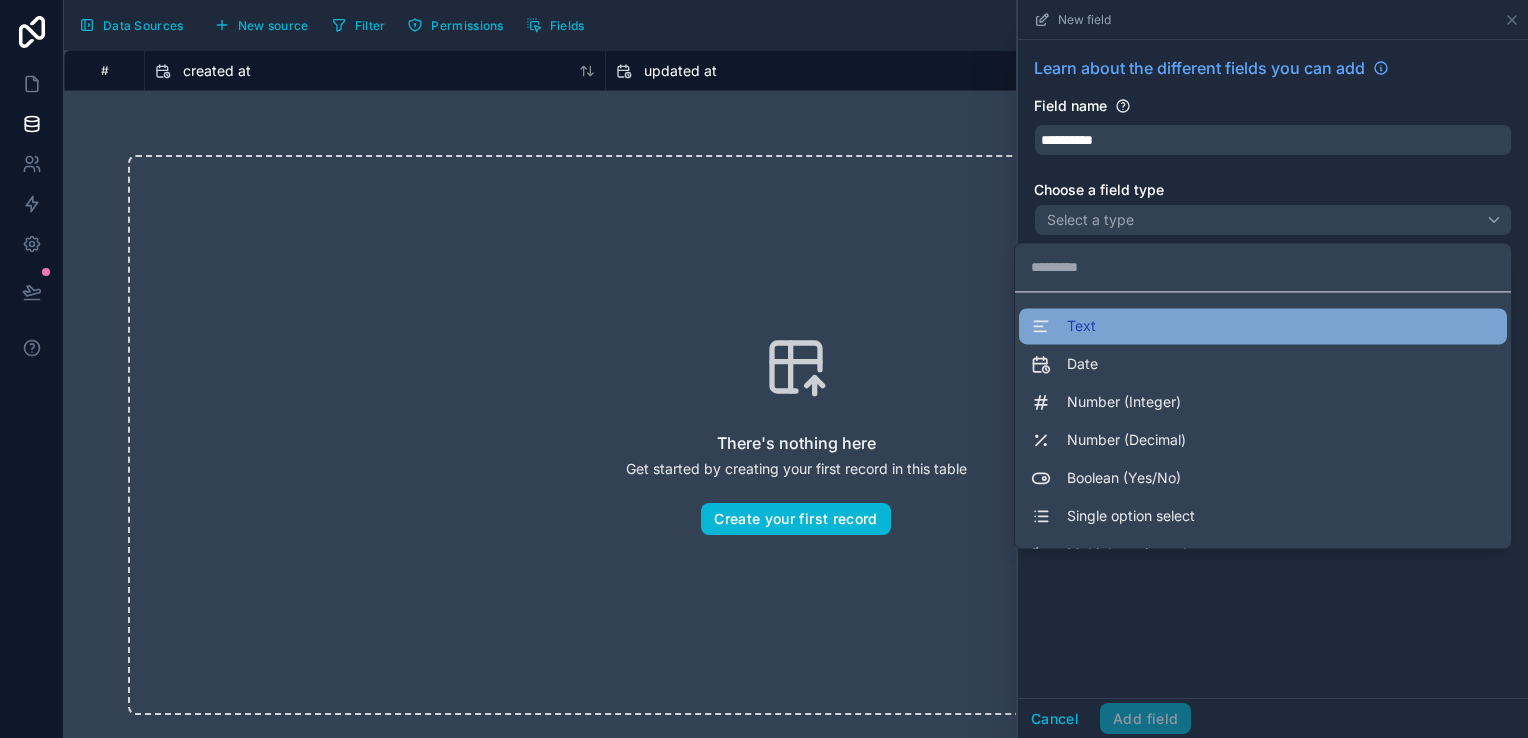 click on "Text" at bounding box center (1263, 326) 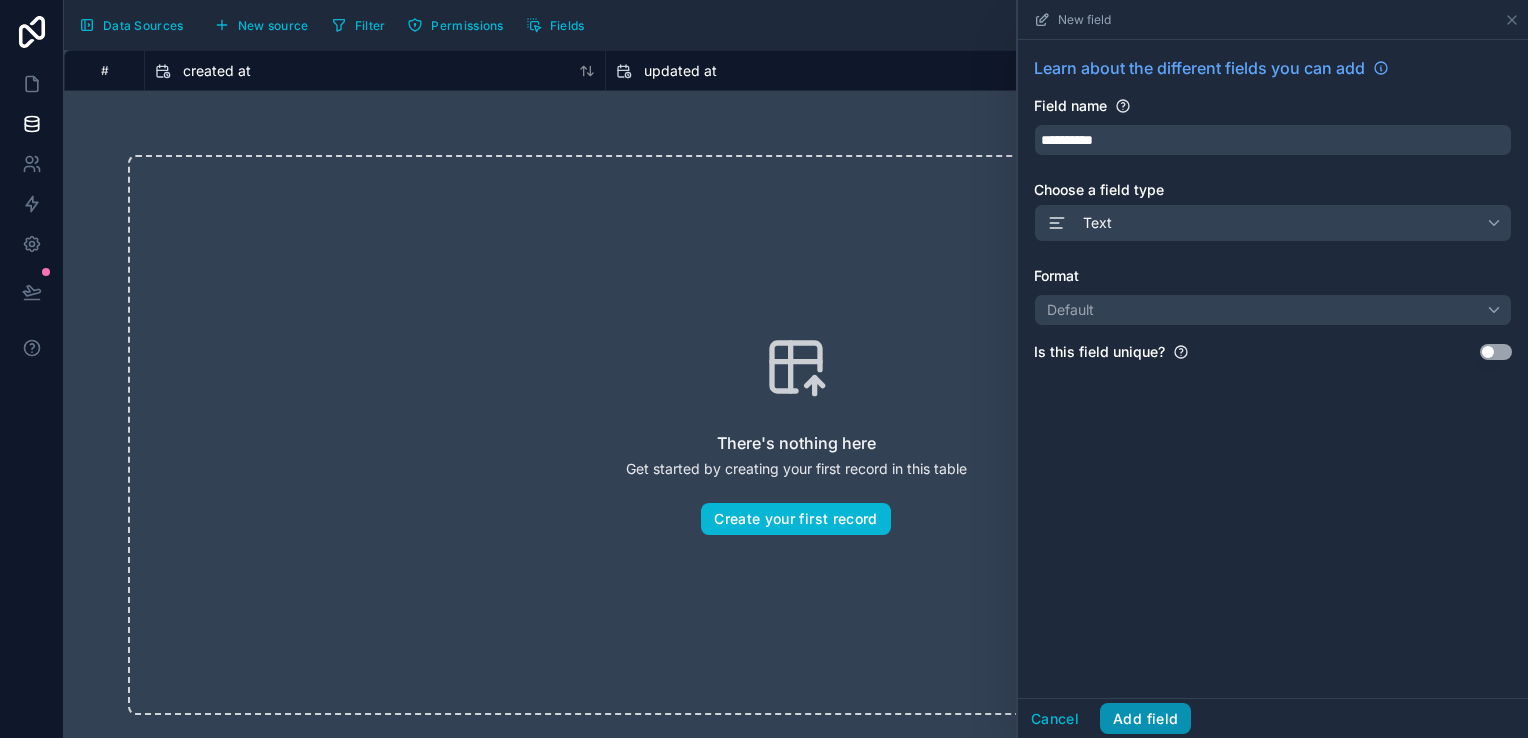 click on "Add field" at bounding box center [1145, 719] 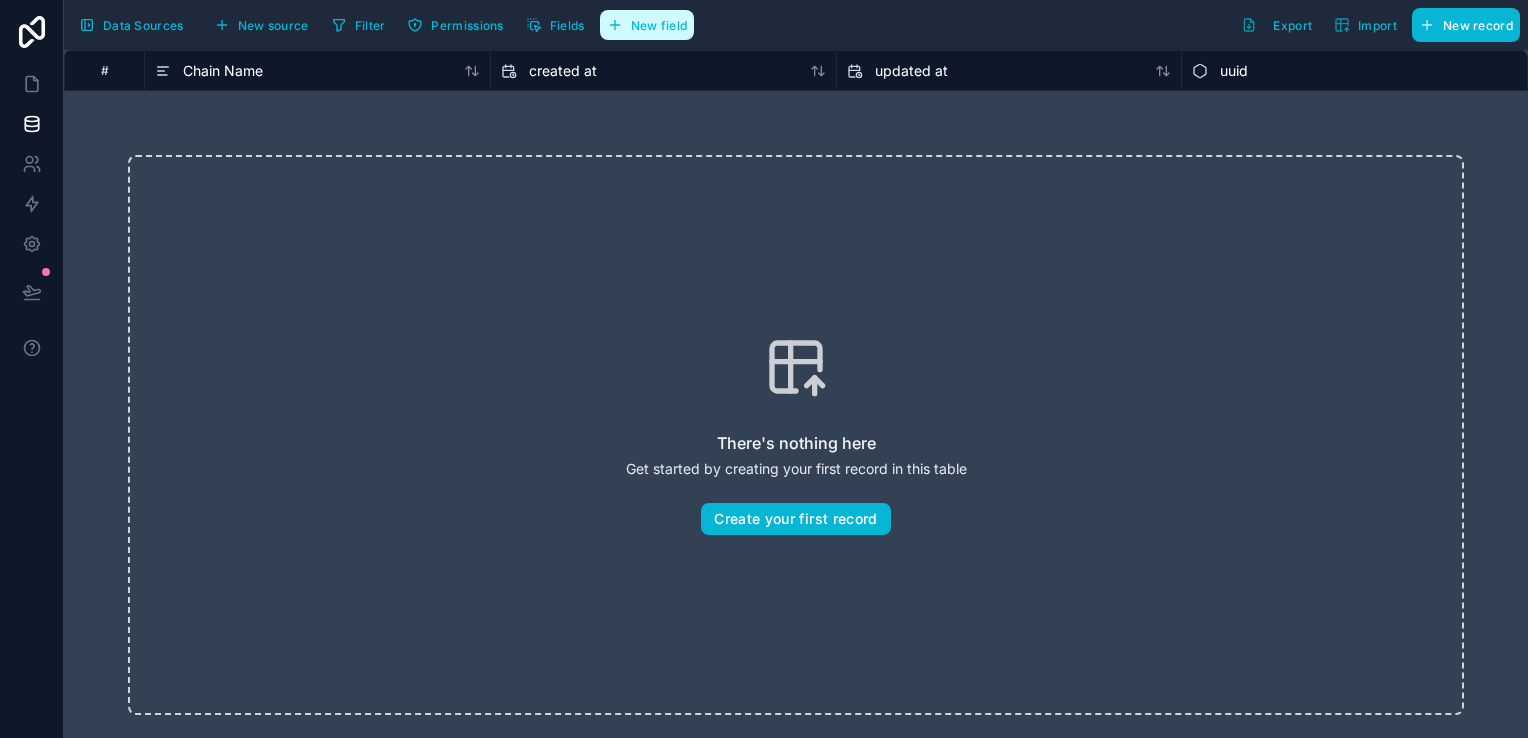 click on "New field" at bounding box center (647, 25) 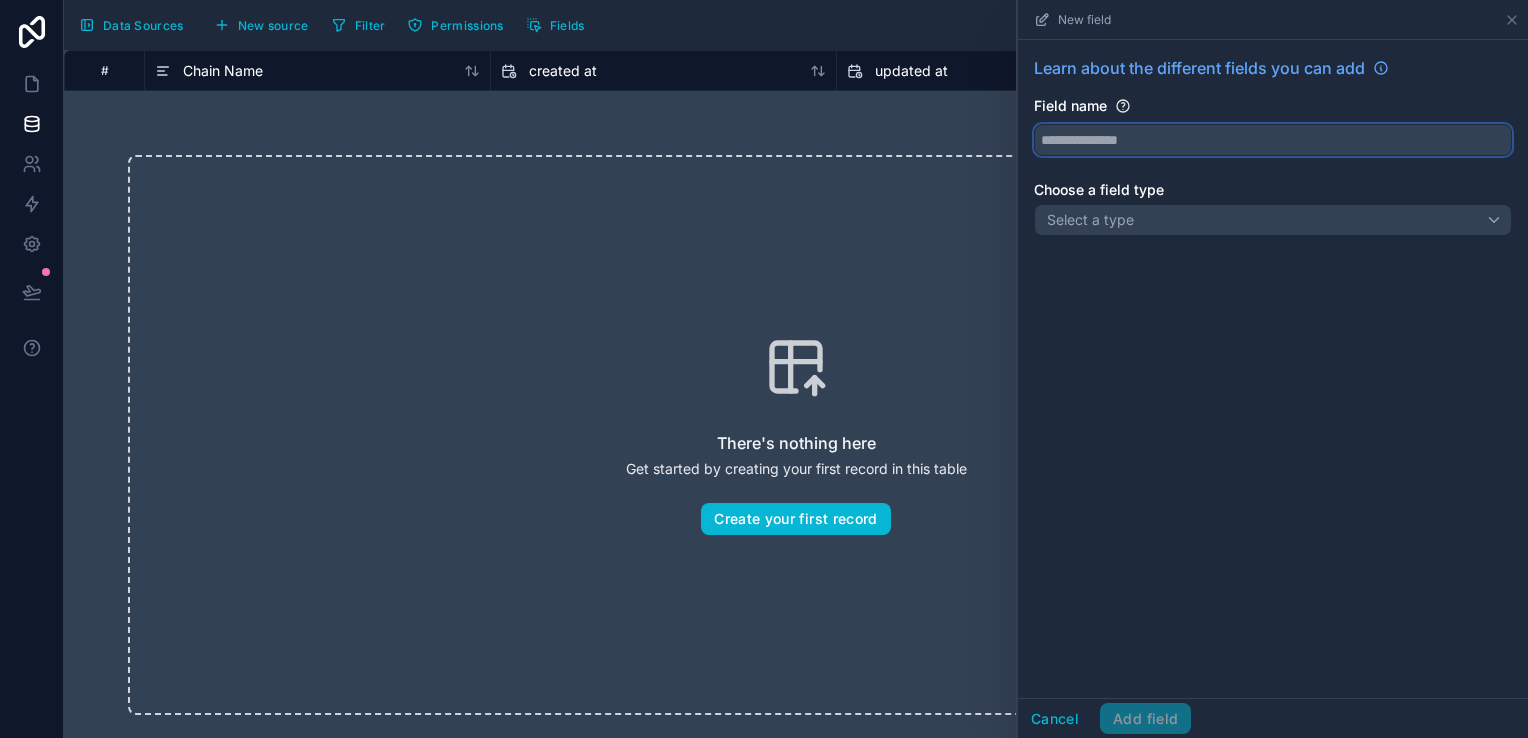click at bounding box center (1273, 140) 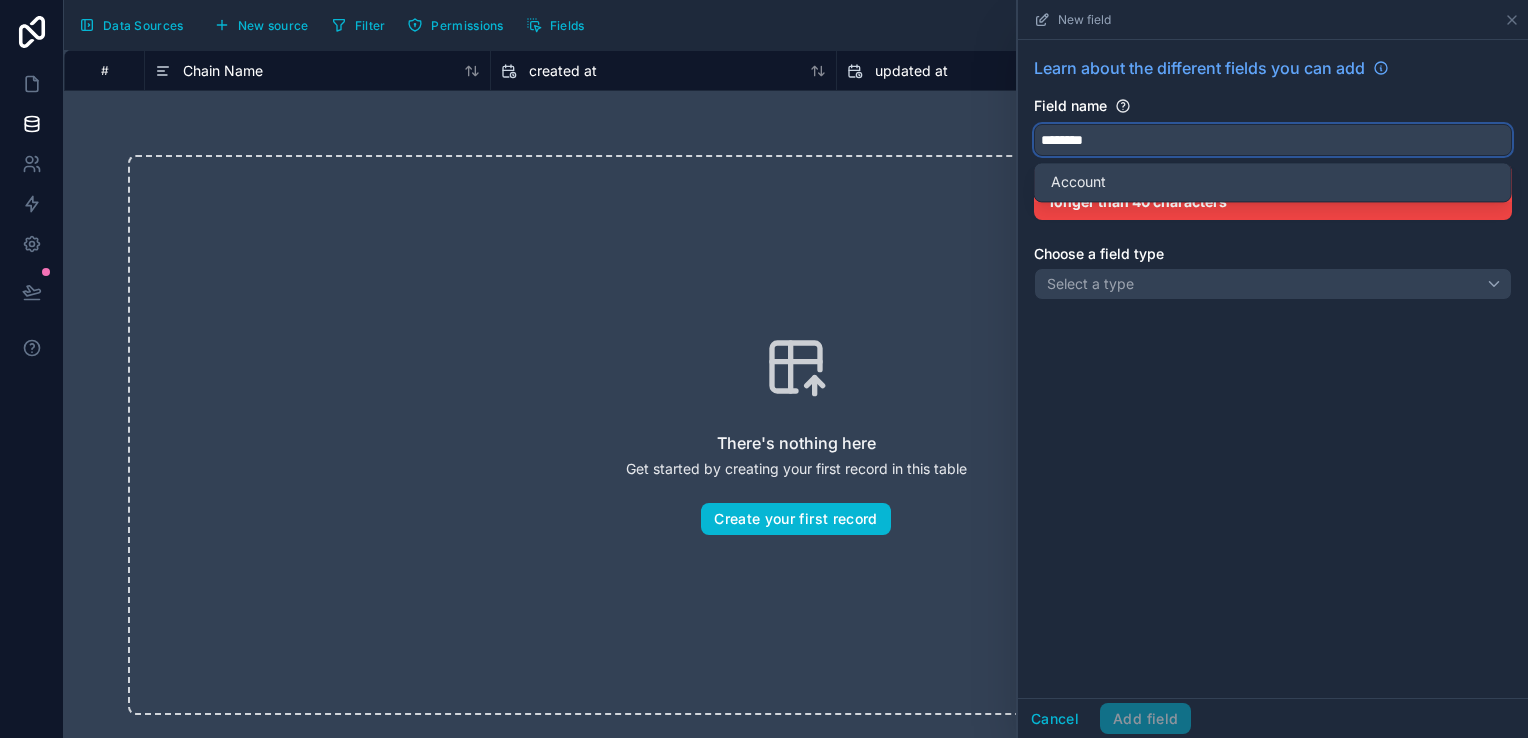 click on "*******" at bounding box center [1273, 140] 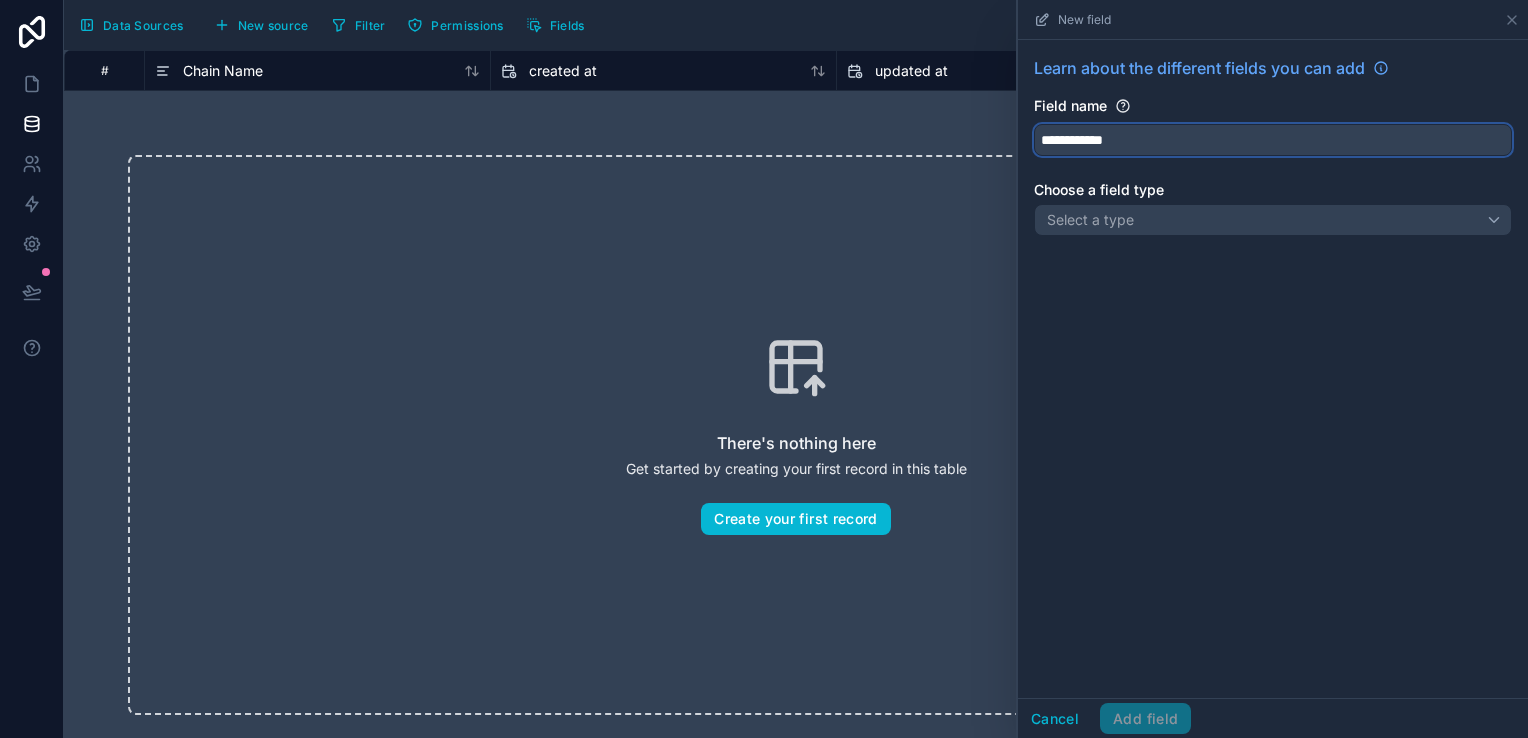 type on "**********" 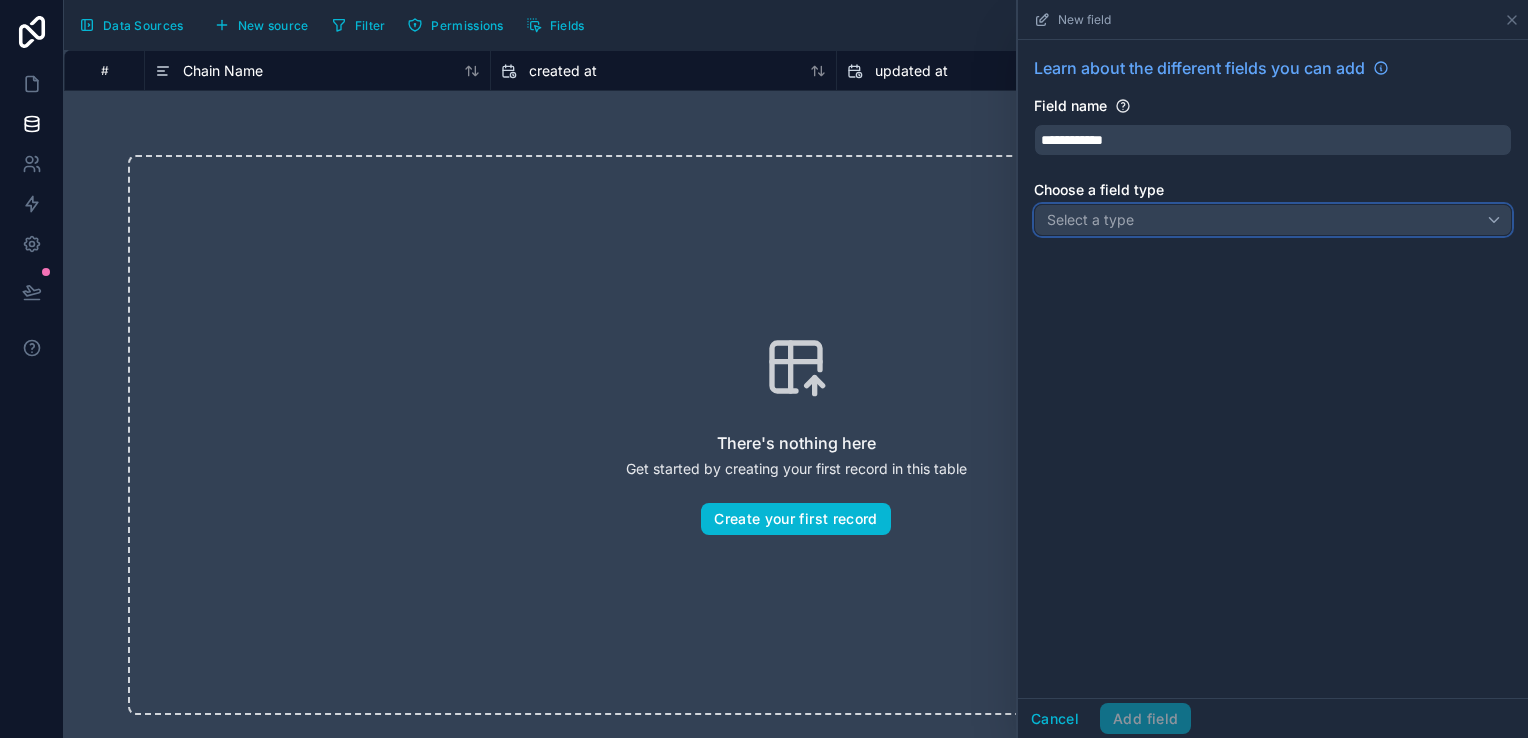 click on "Select a type" at bounding box center (1273, 220) 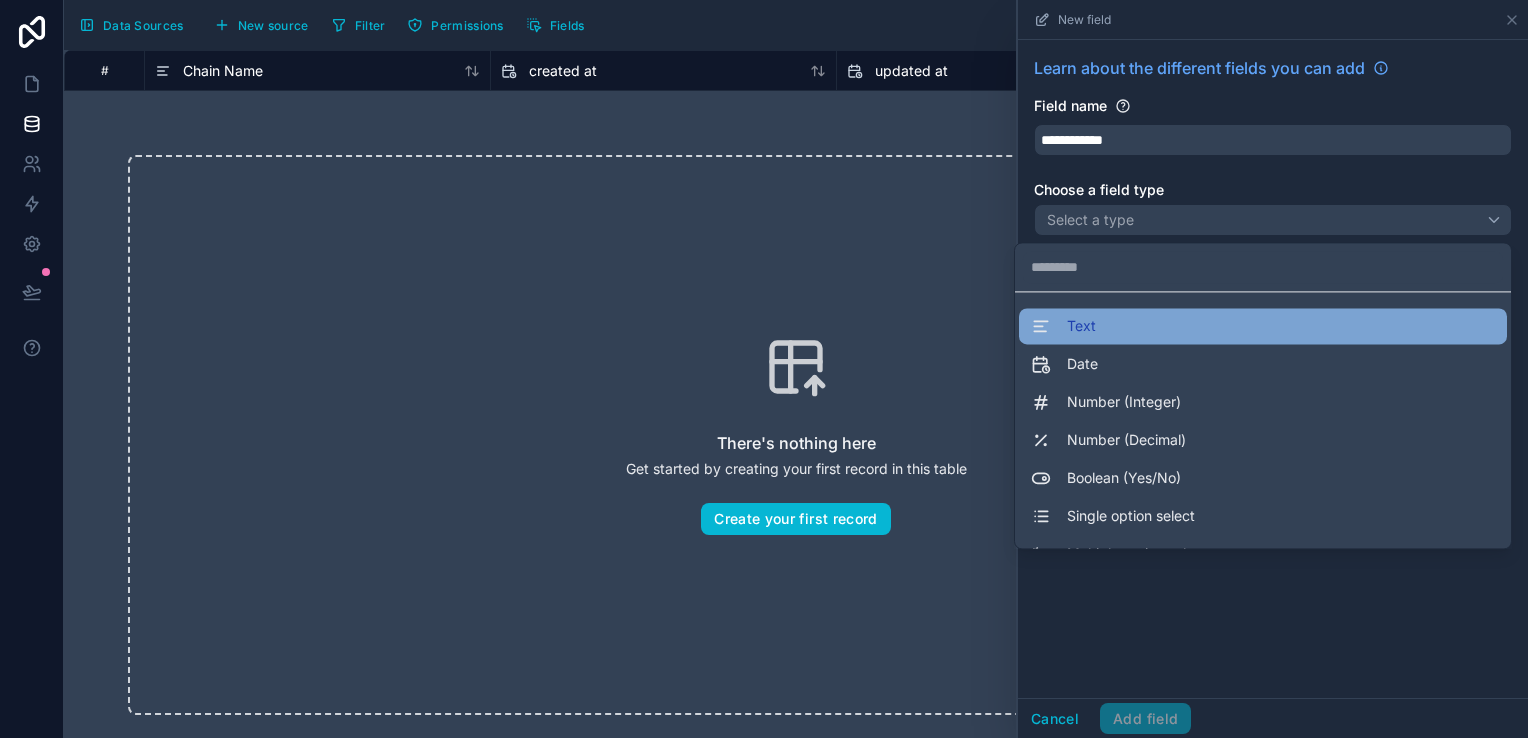 drag, startPoint x: 1140, startPoint y: 346, endPoint x: 1129, endPoint y: 326, distance: 22.825424 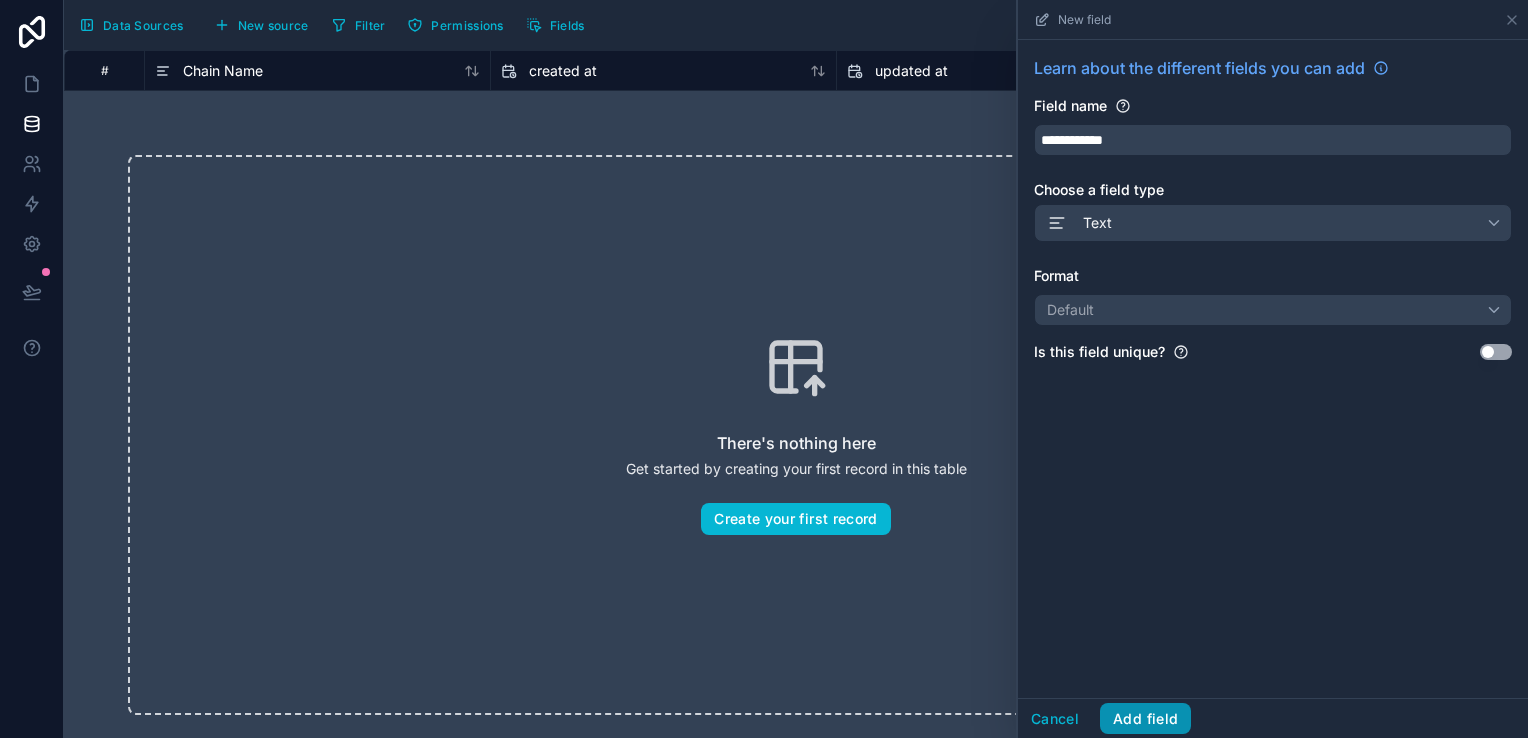 click on "Add field" at bounding box center (1145, 719) 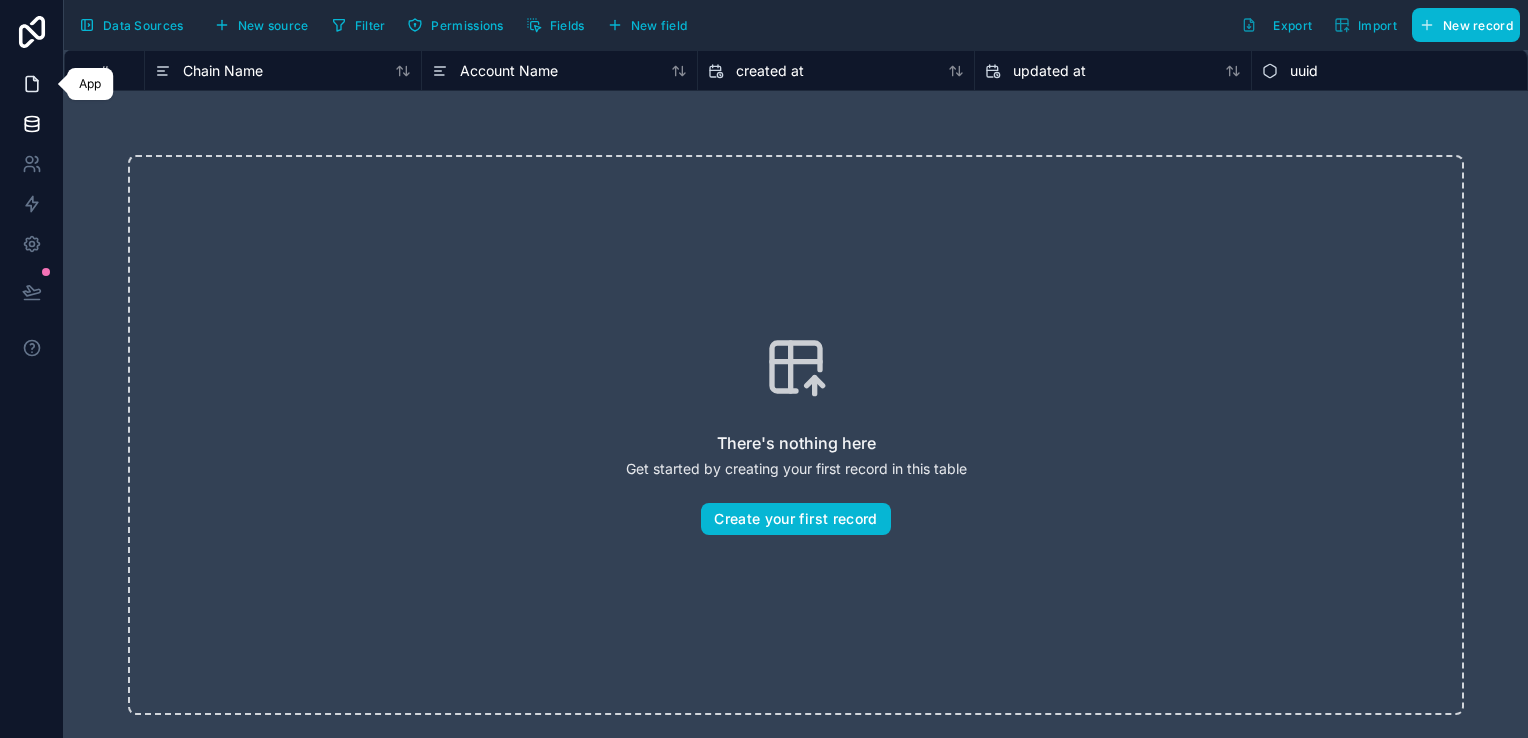 click 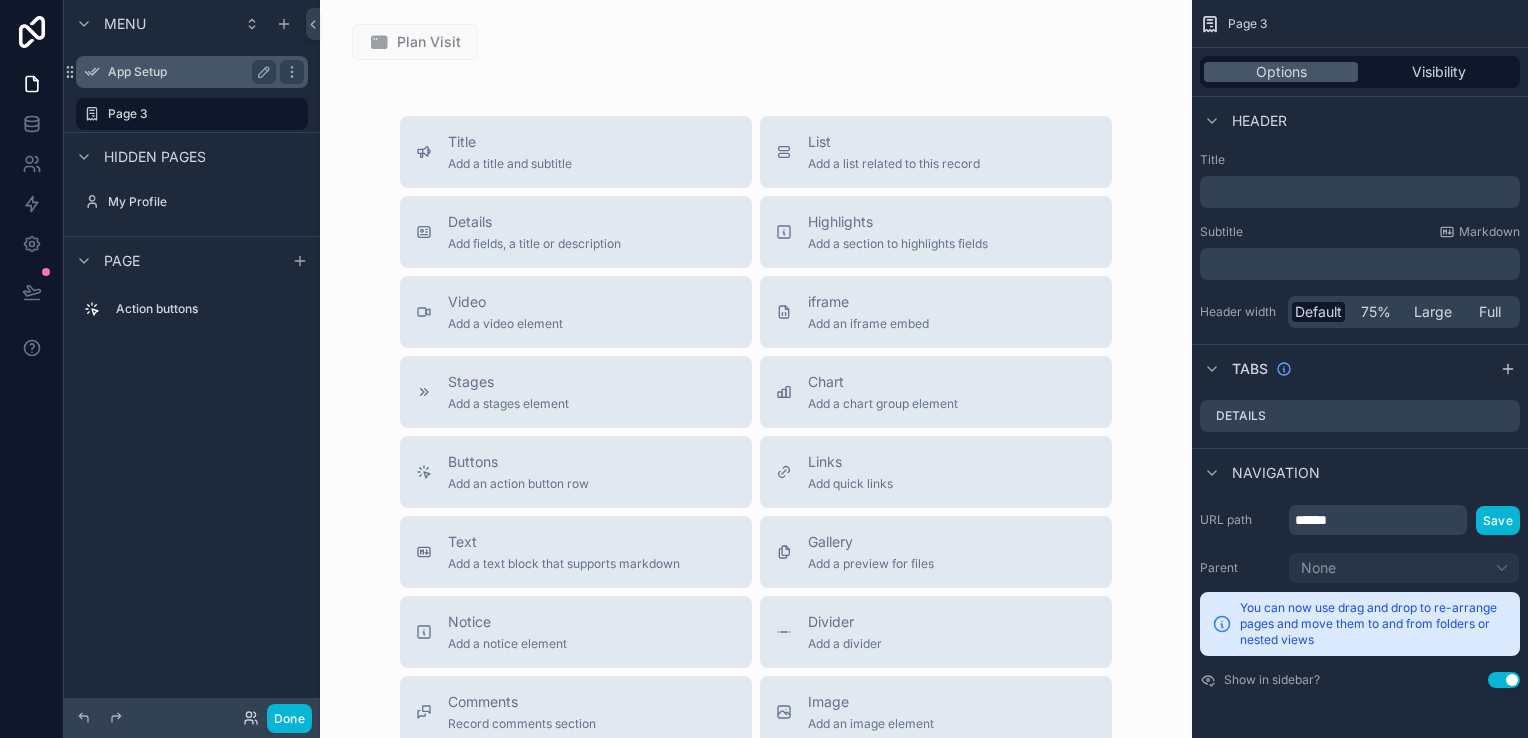 click on "App Setup" at bounding box center [188, 72] 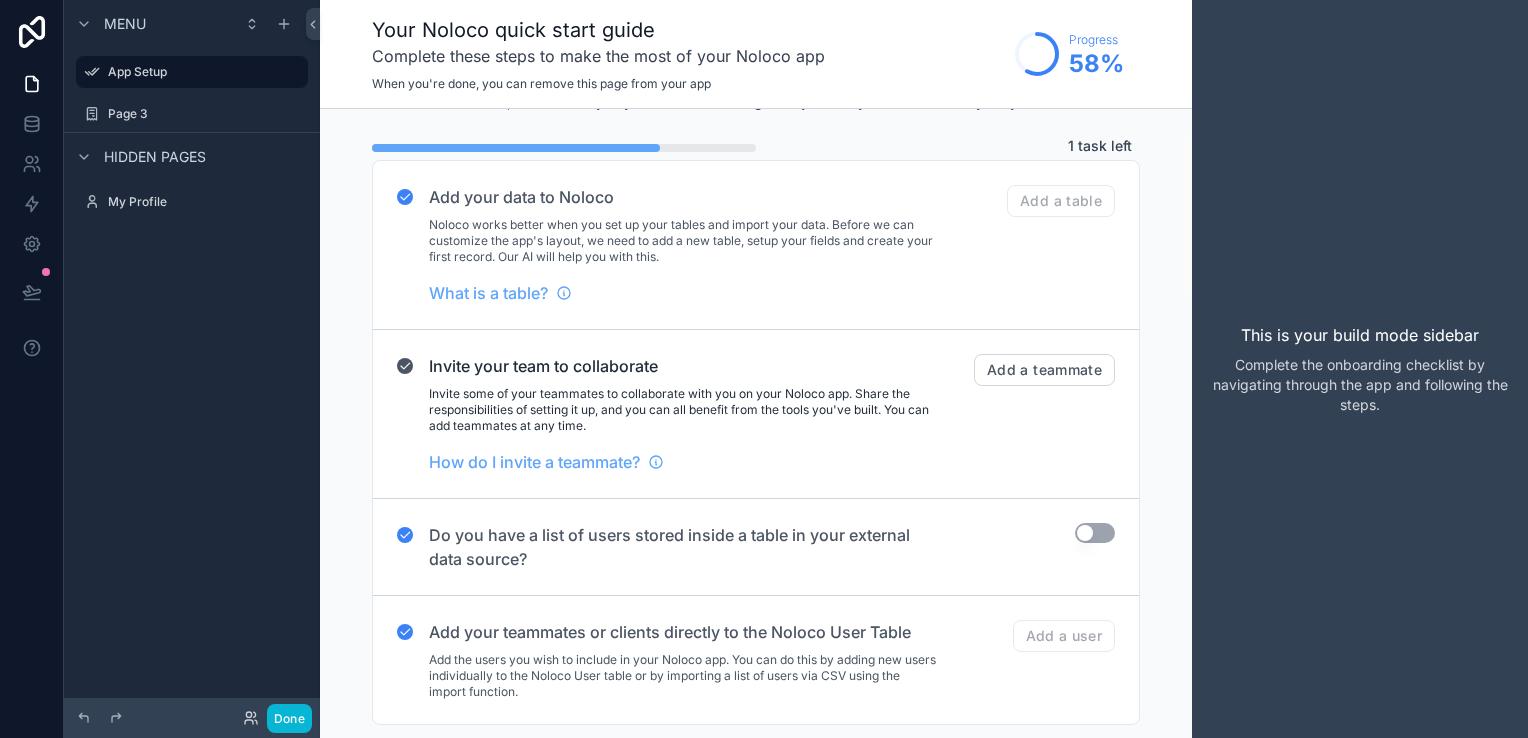 scroll, scrollTop: 300, scrollLeft: 0, axis: vertical 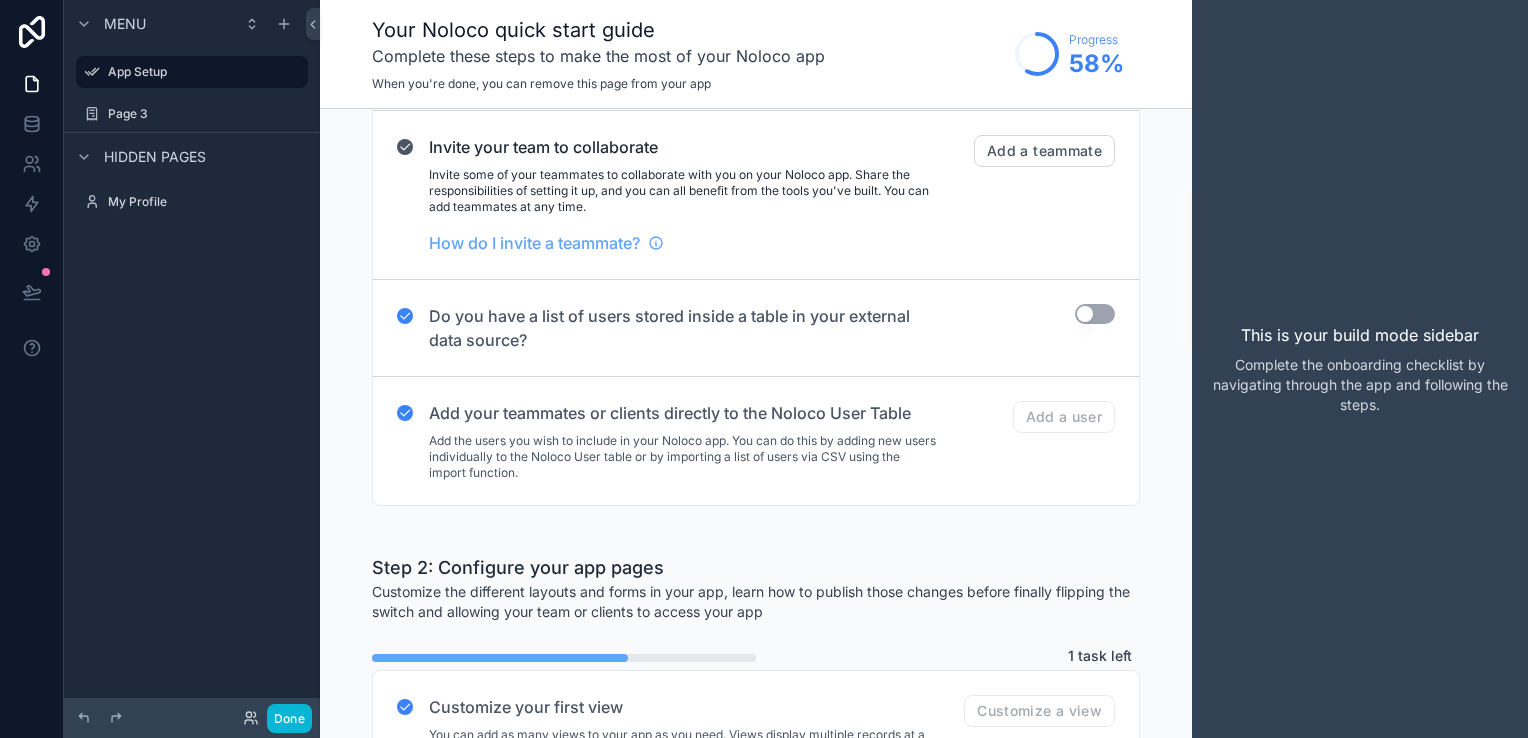 click on "Hidden pages" at bounding box center (155, 157) 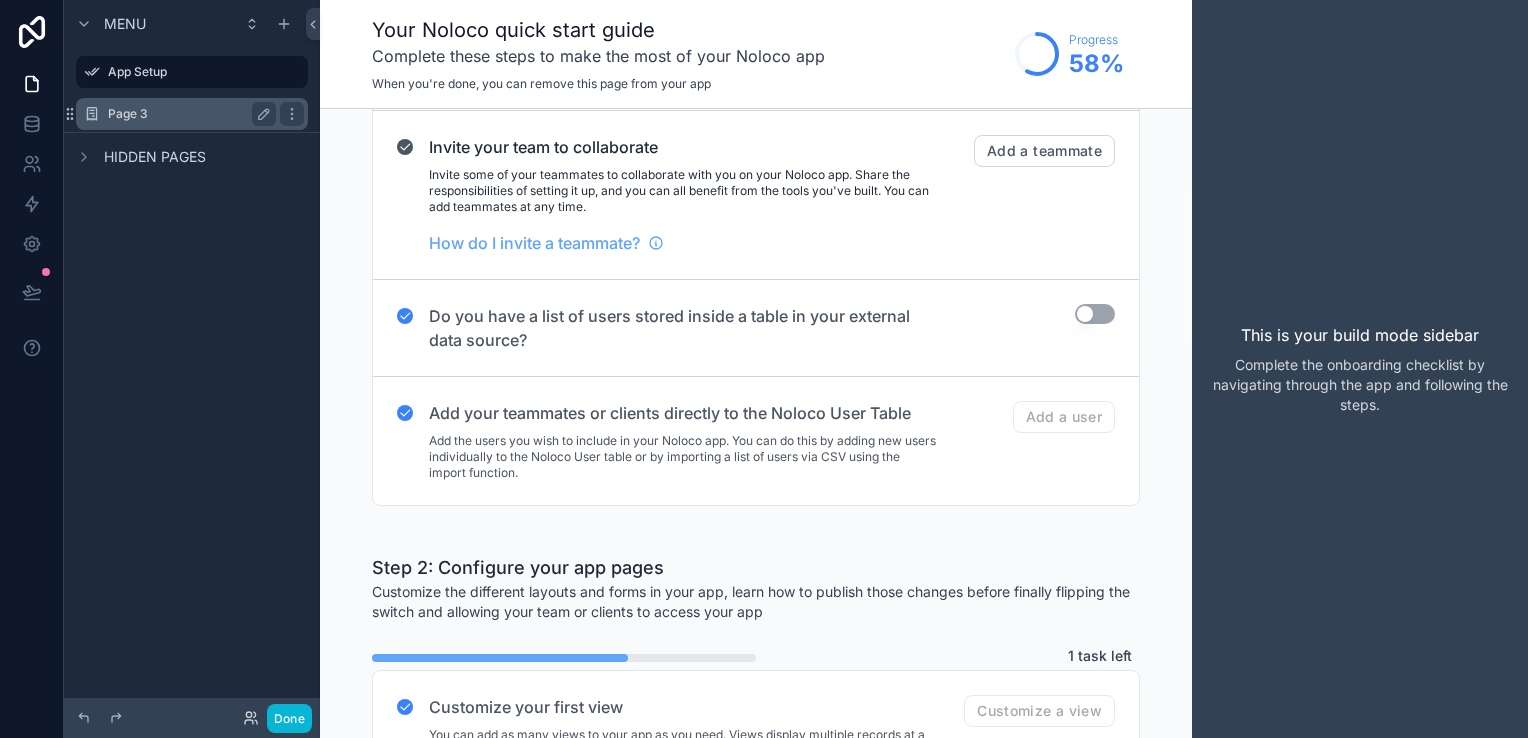 click on "Page 3" at bounding box center (192, 114) 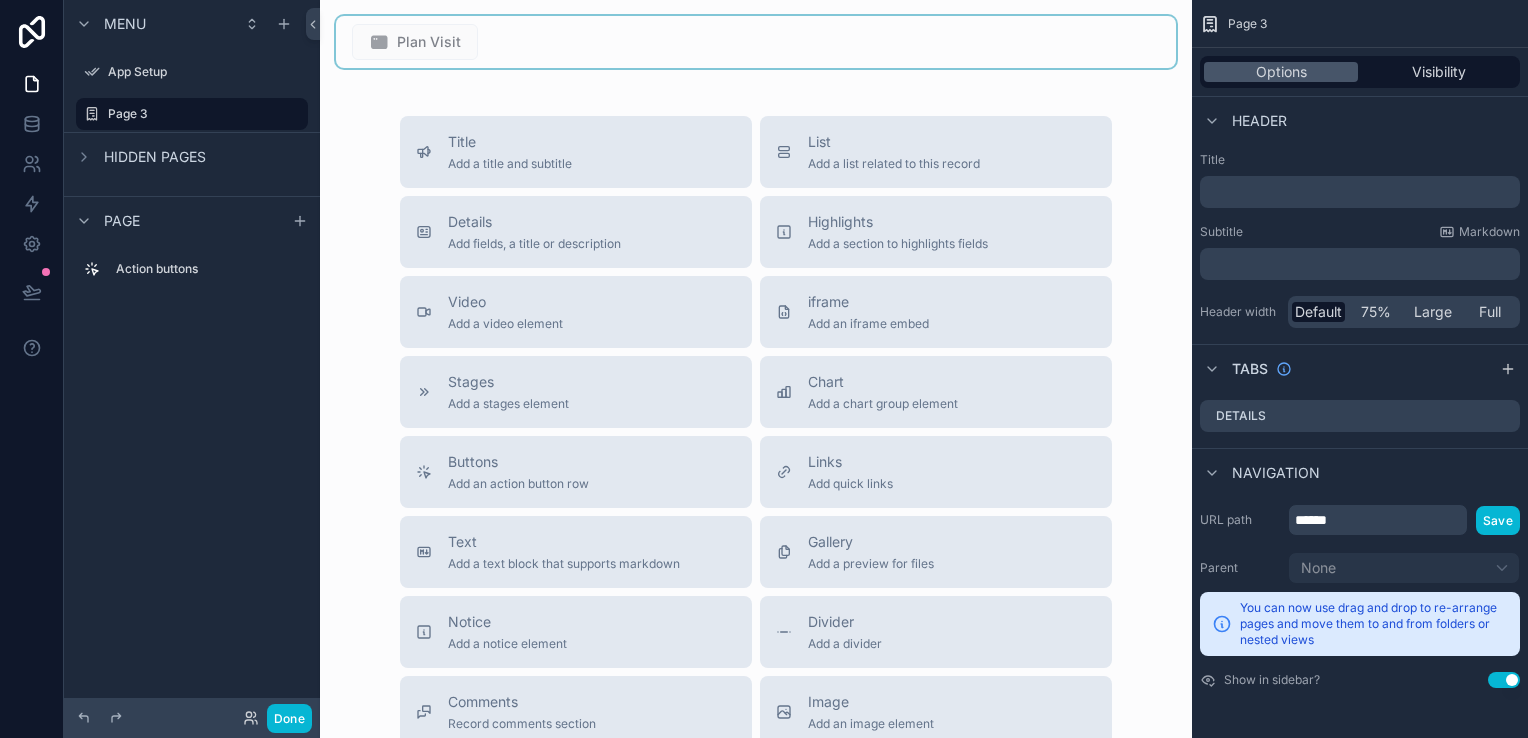 click at bounding box center [756, 42] 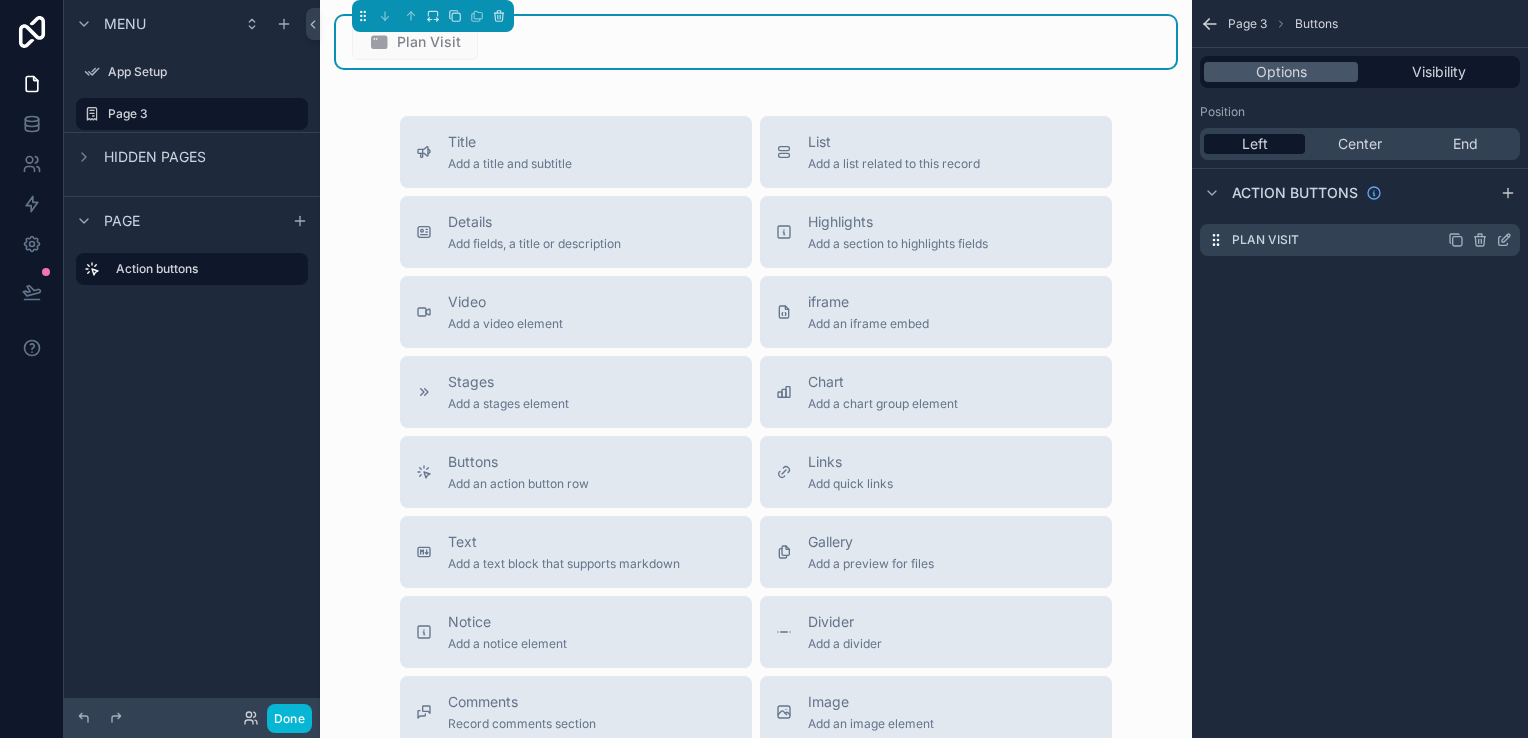 click 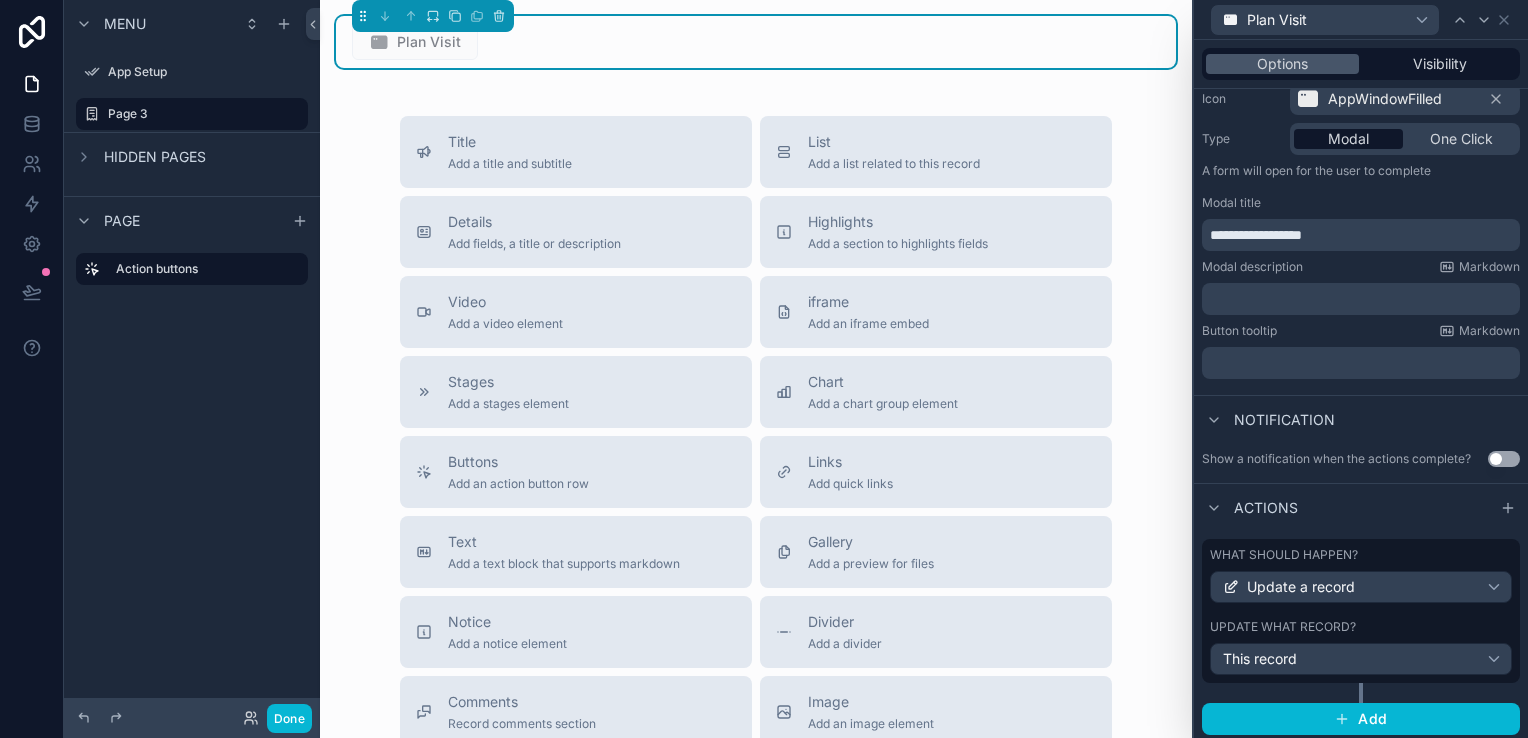 scroll, scrollTop: 217, scrollLeft: 0, axis: vertical 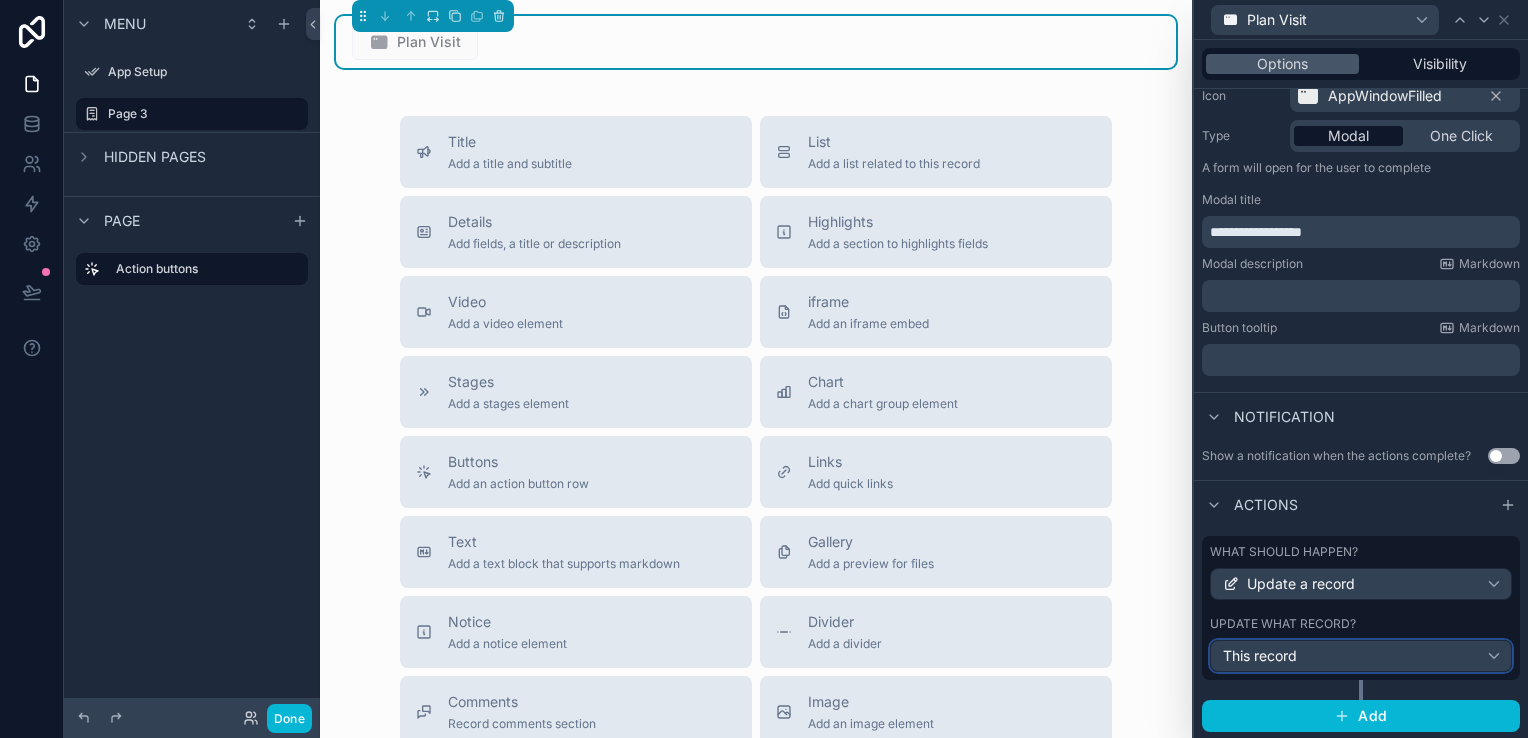 click on "This record" at bounding box center (1361, 656) 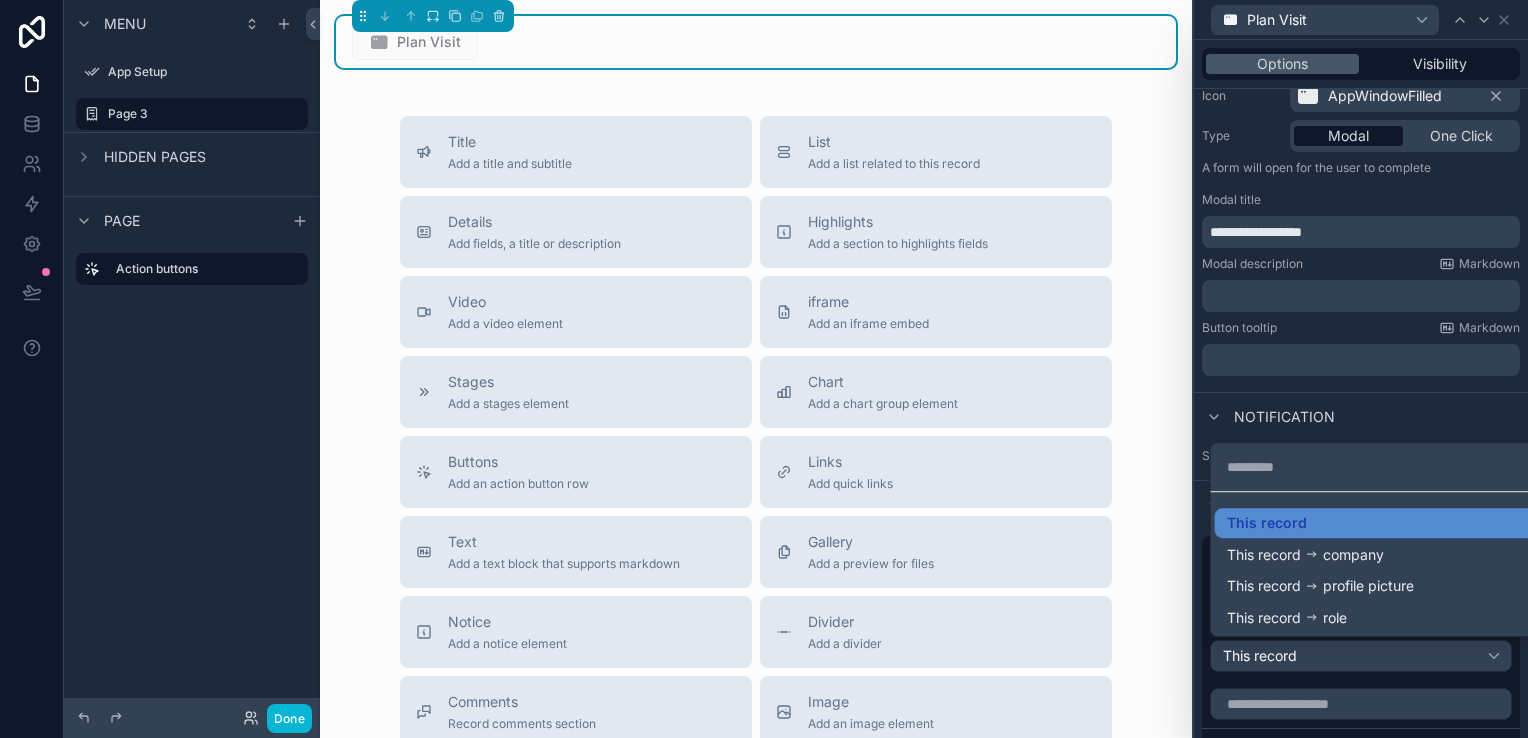 click at bounding box center (1361, 369) 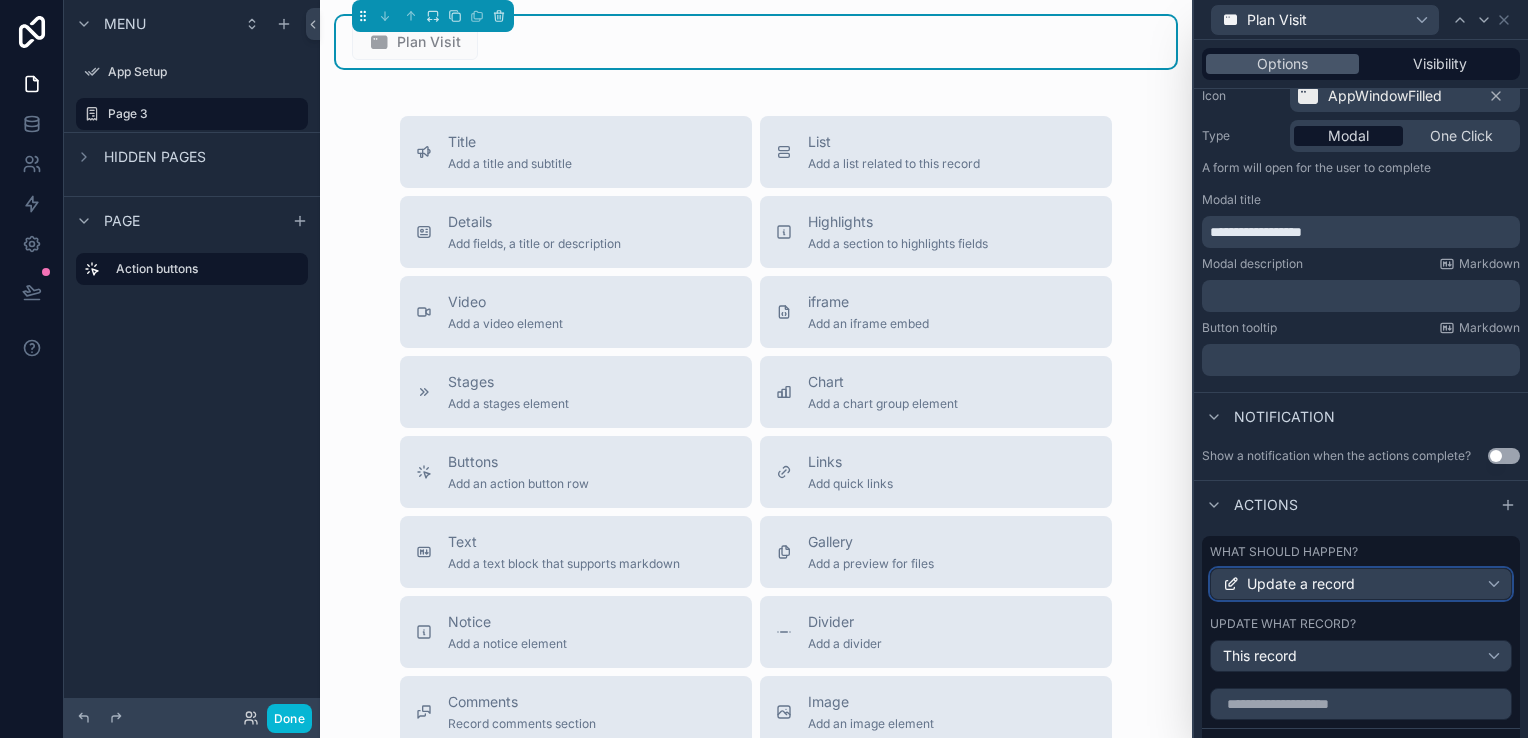 click on "Update a record" at bounding box center [1361, 584] 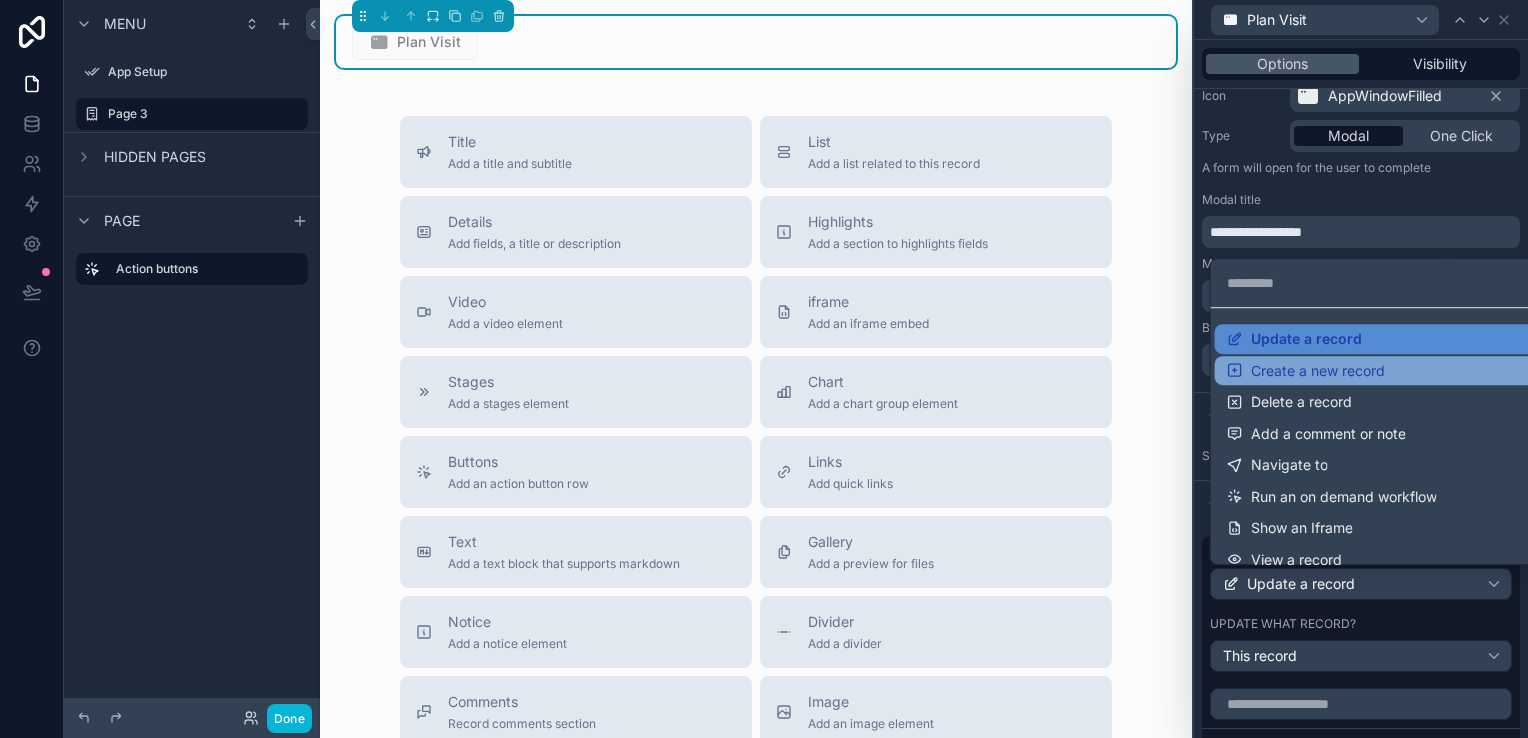 click on "Create a new record" at bounding box center (1377, 371) 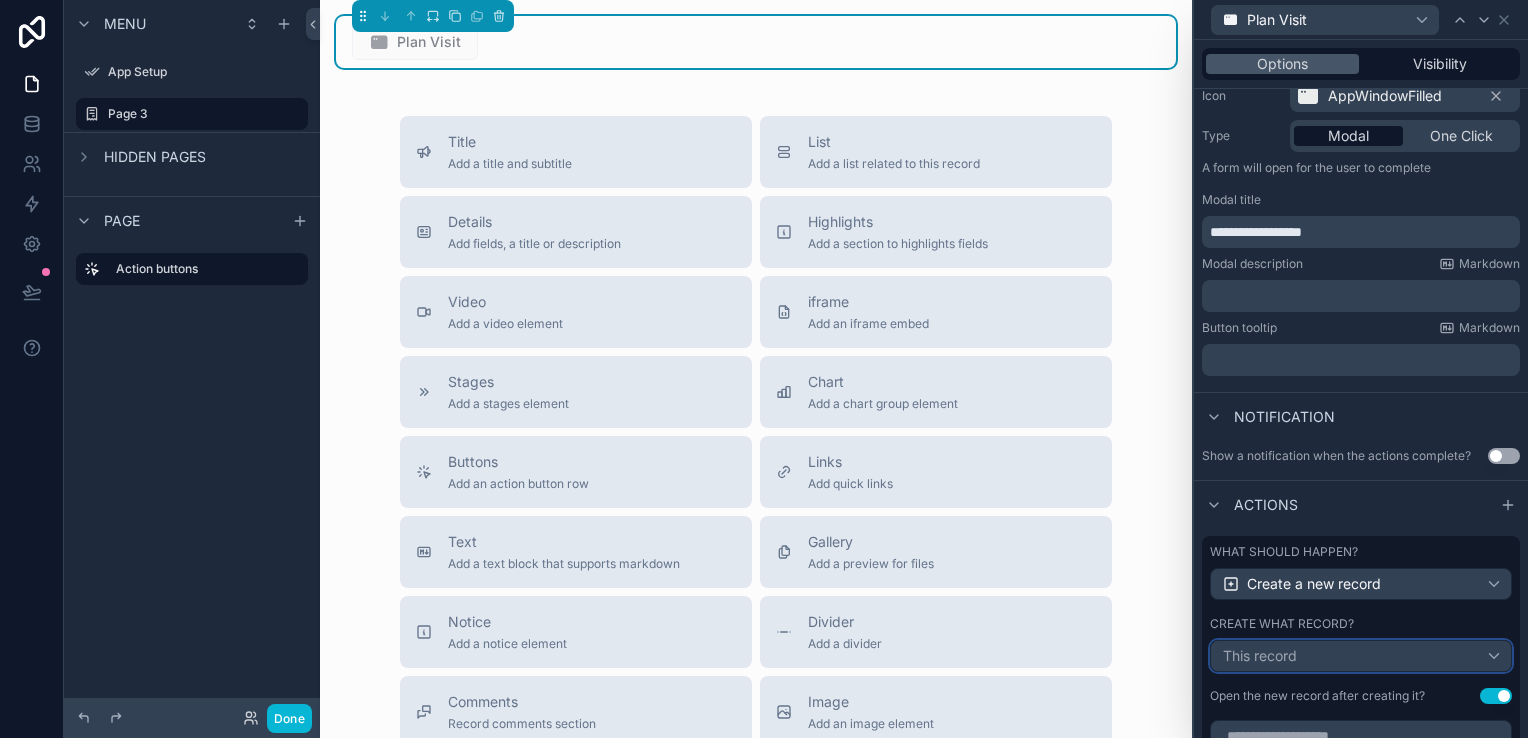 click on "This record" at bounding box center [1361, 656] 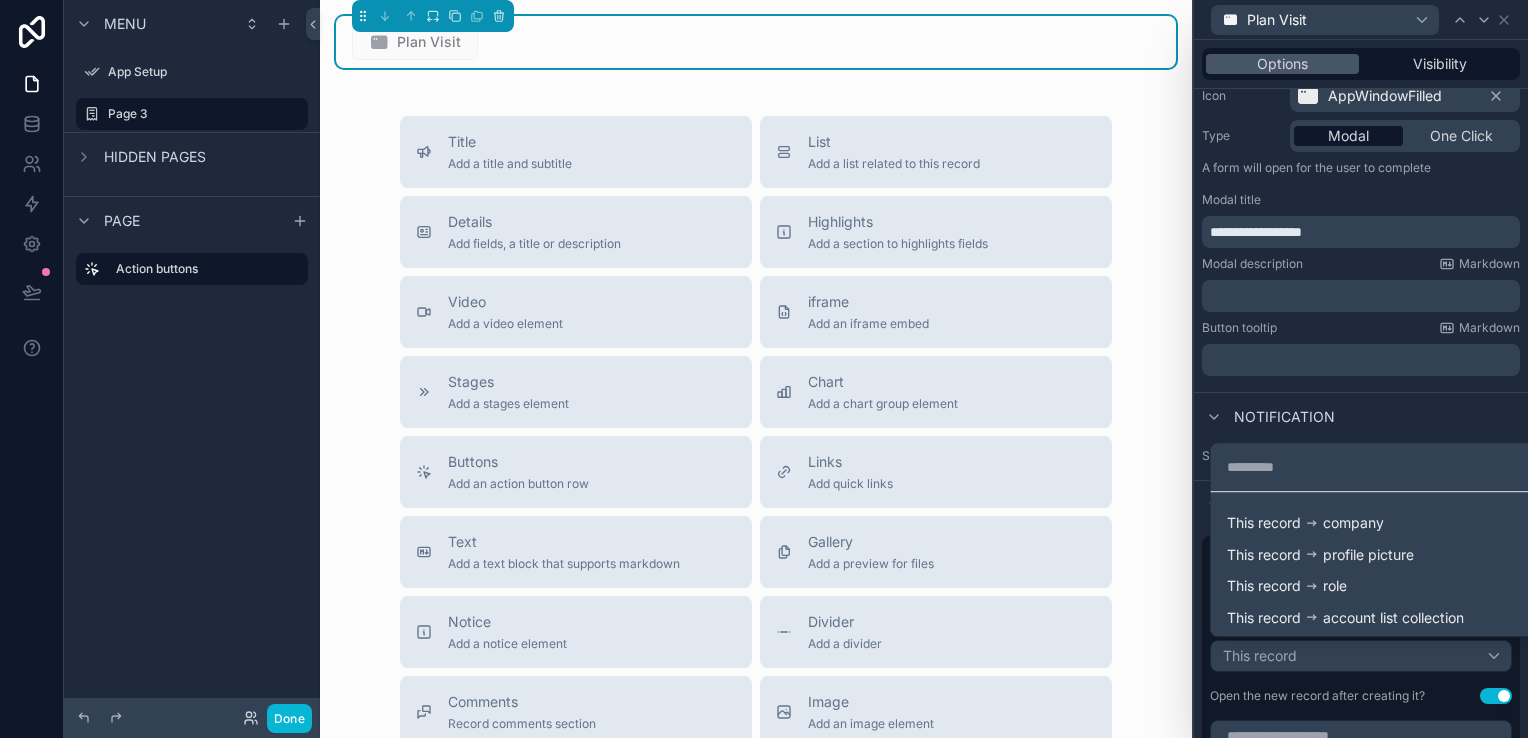 click at bounding box center [1361, 369] 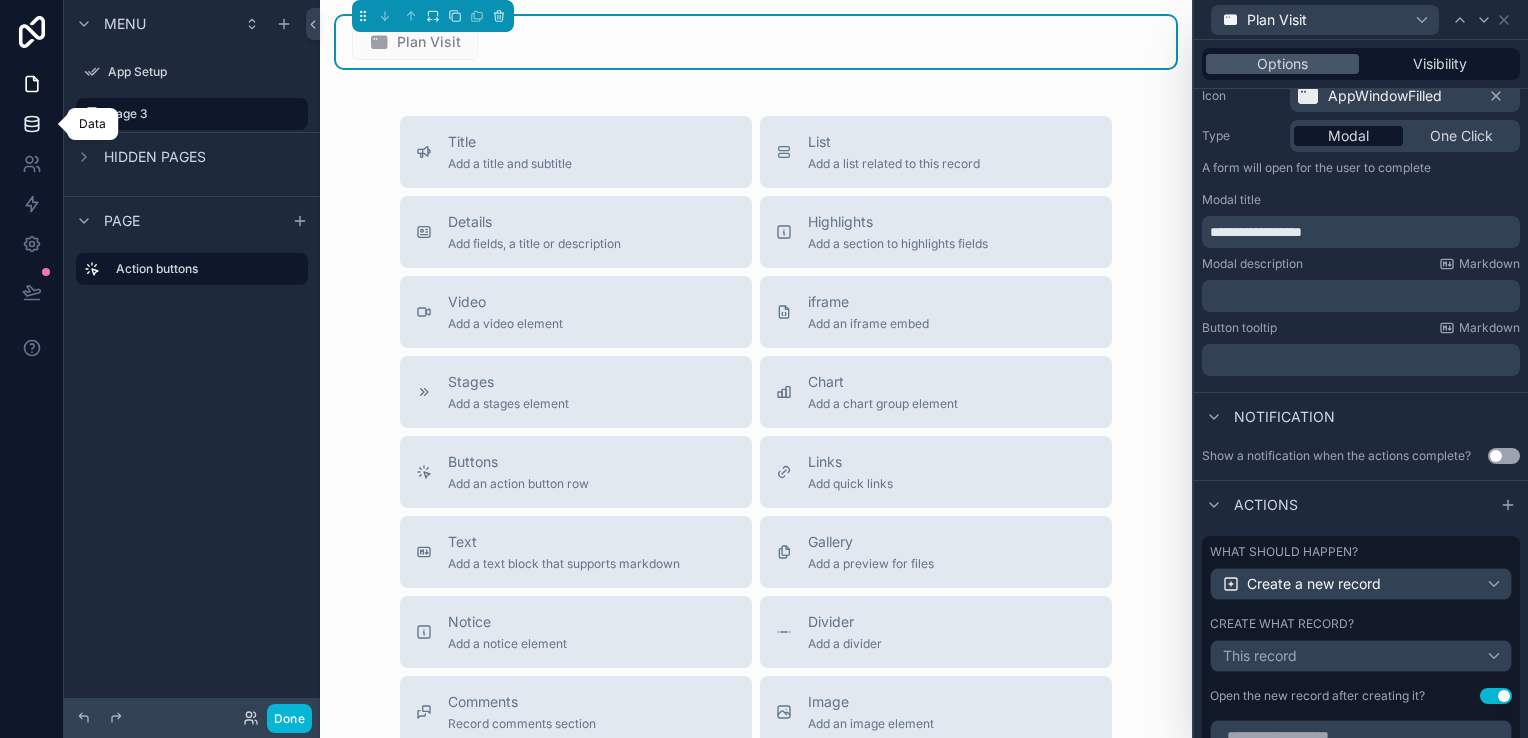 click 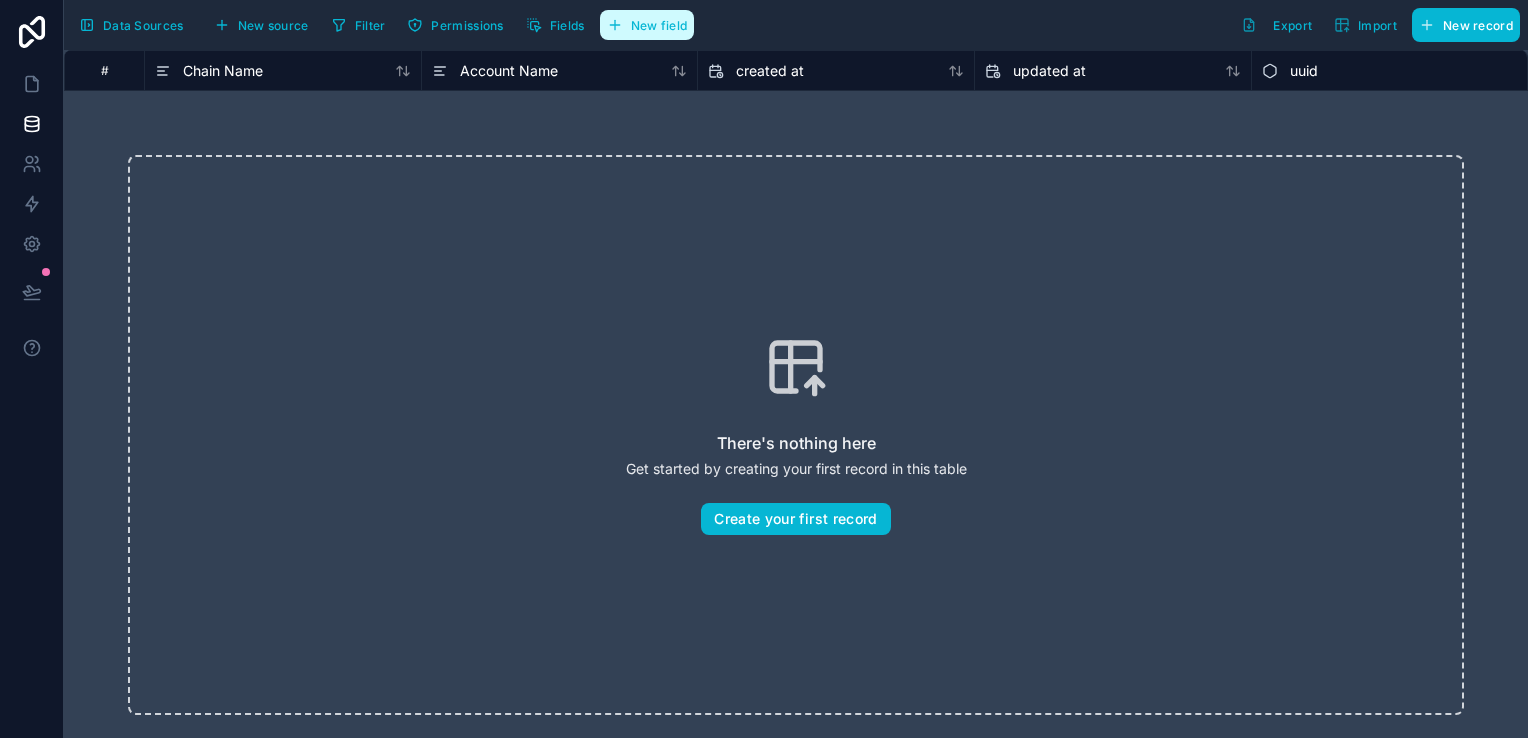 click on "New field" at bounding box center (647, 25) 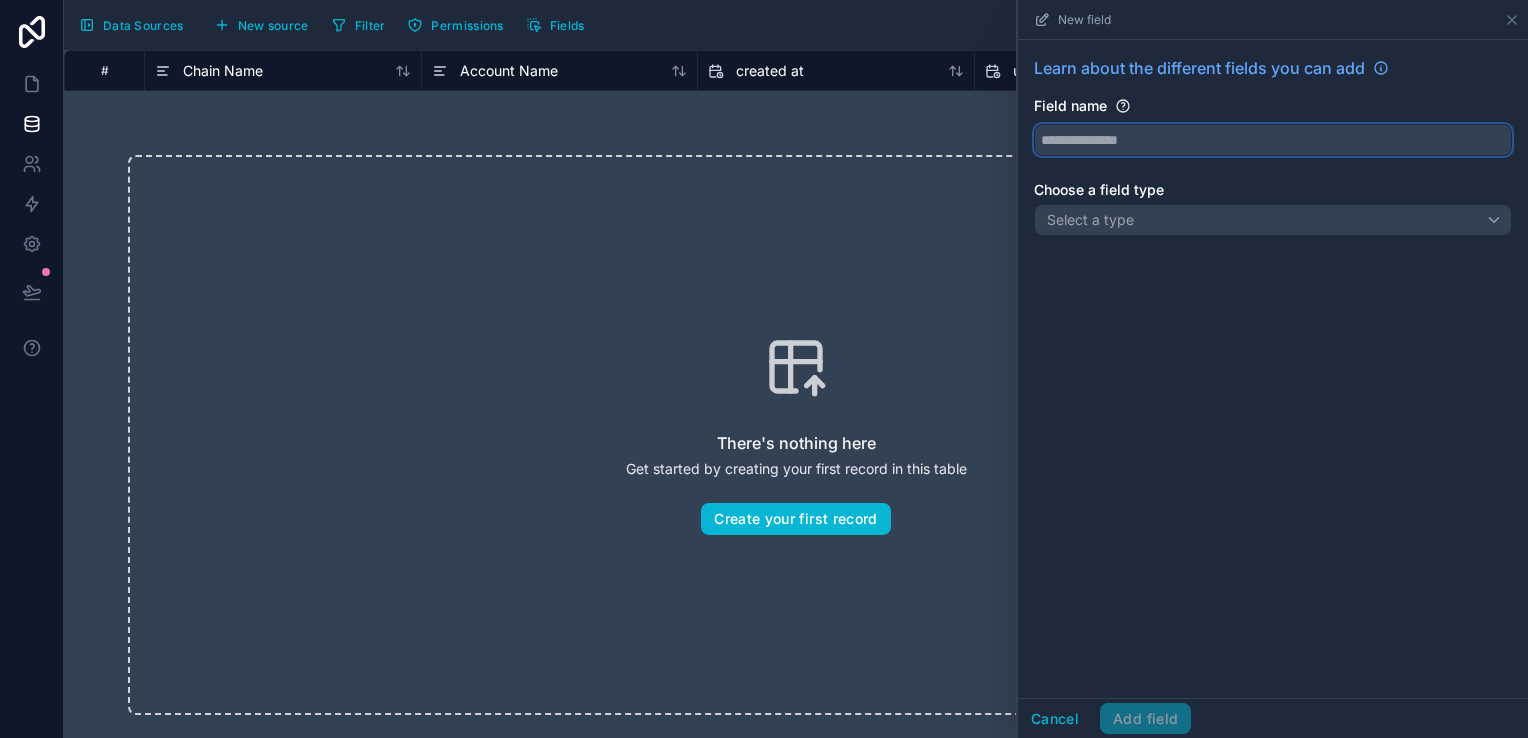 click at bounding box center [1273, 140] 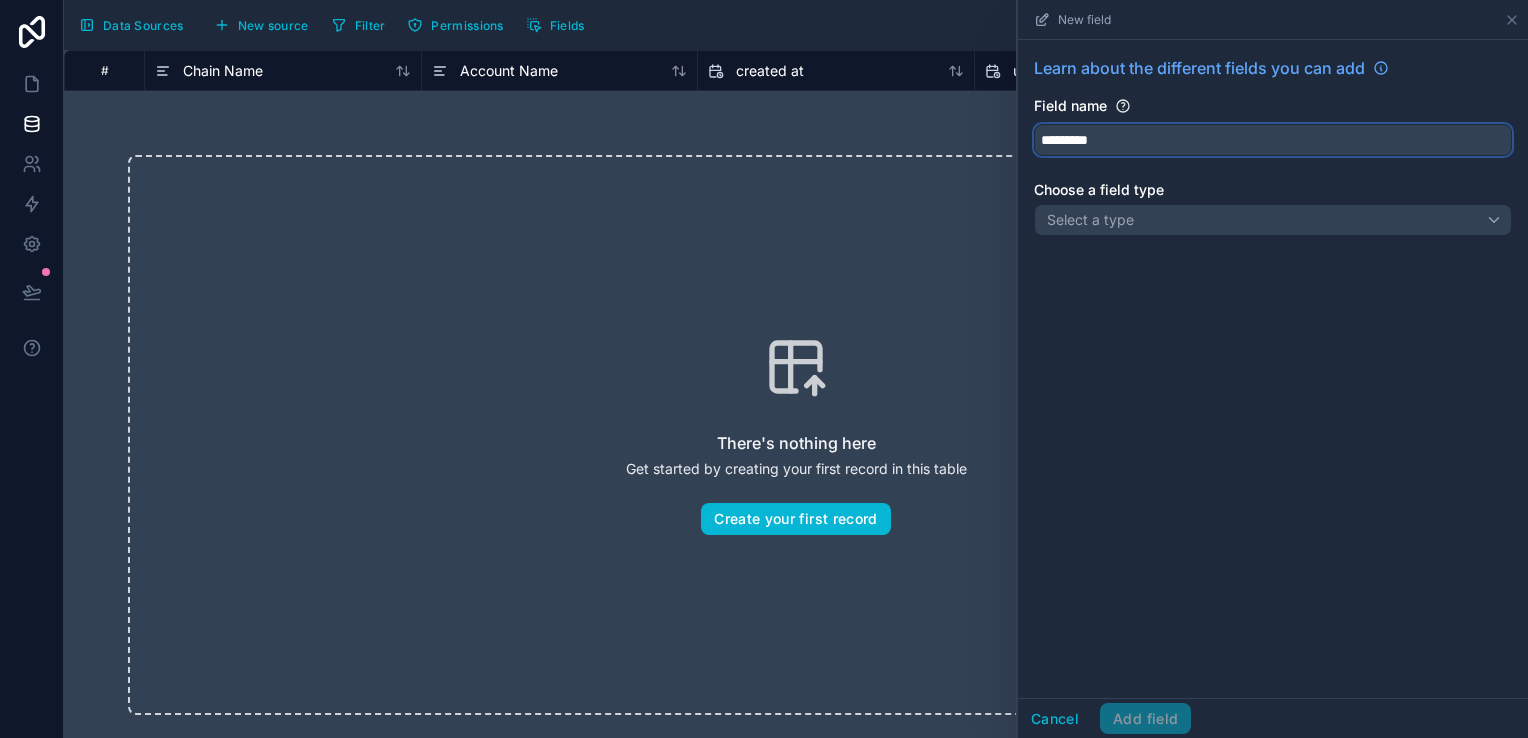 click on "********" at bounding box center [1273, 140] 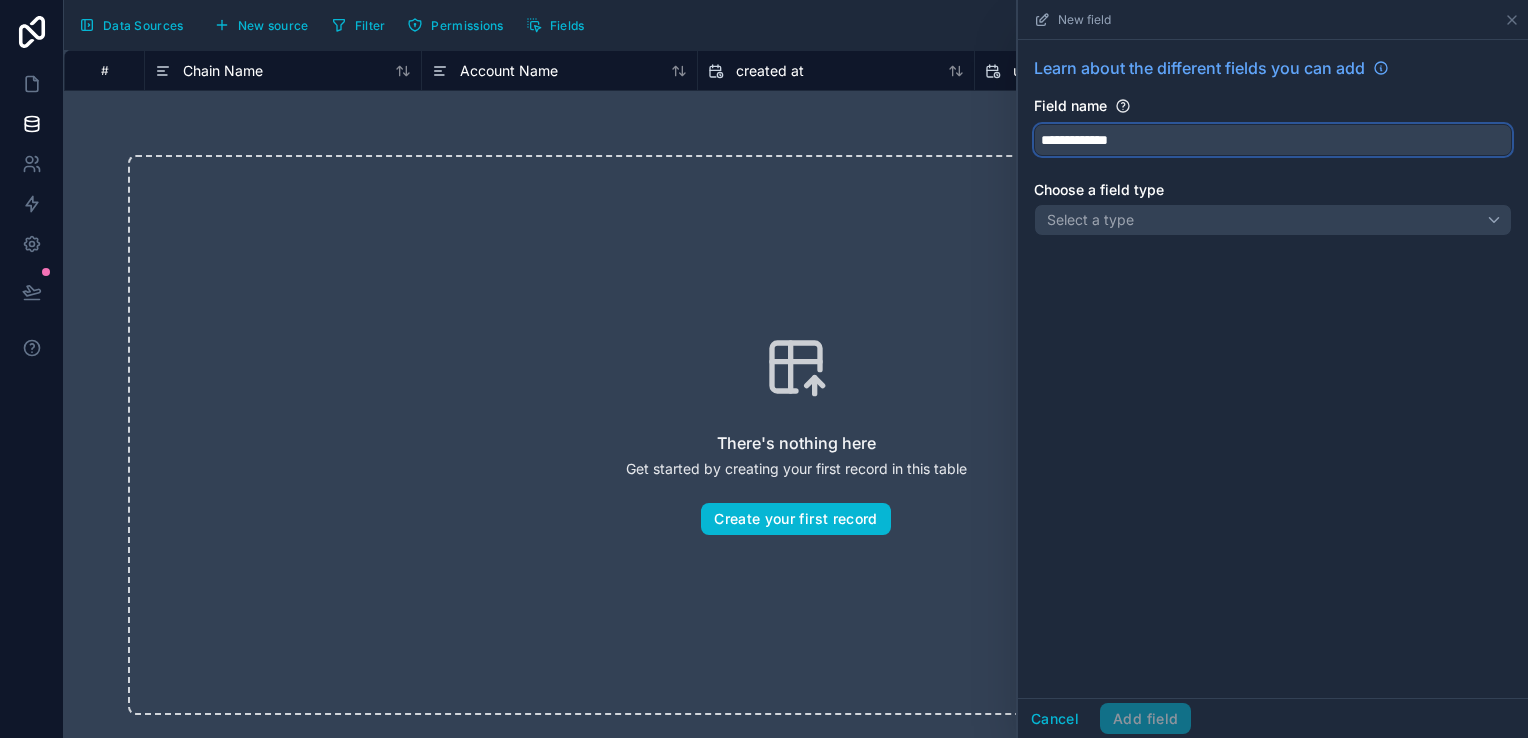 type on "**********" 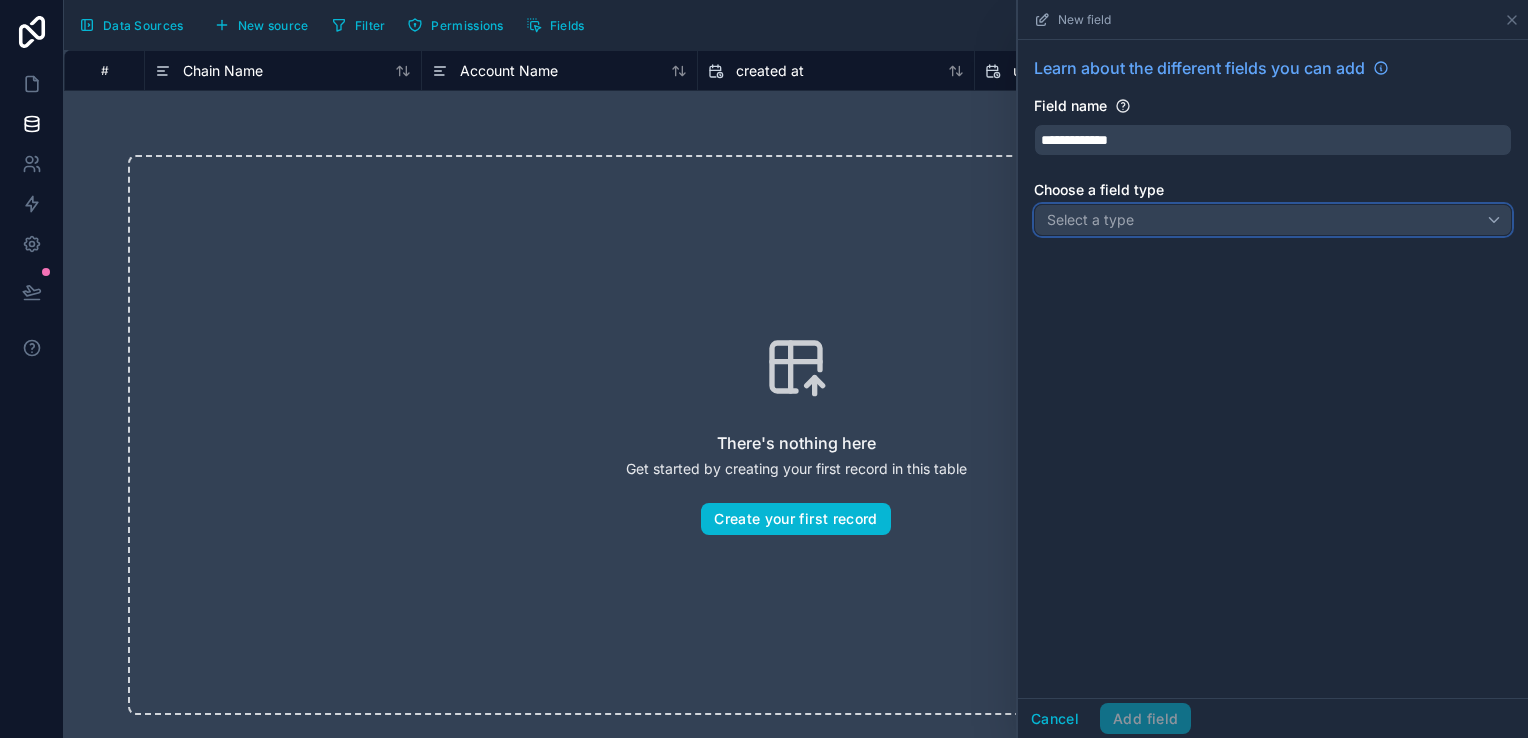 click on "Select a type" at bounding box center [1273, 220] 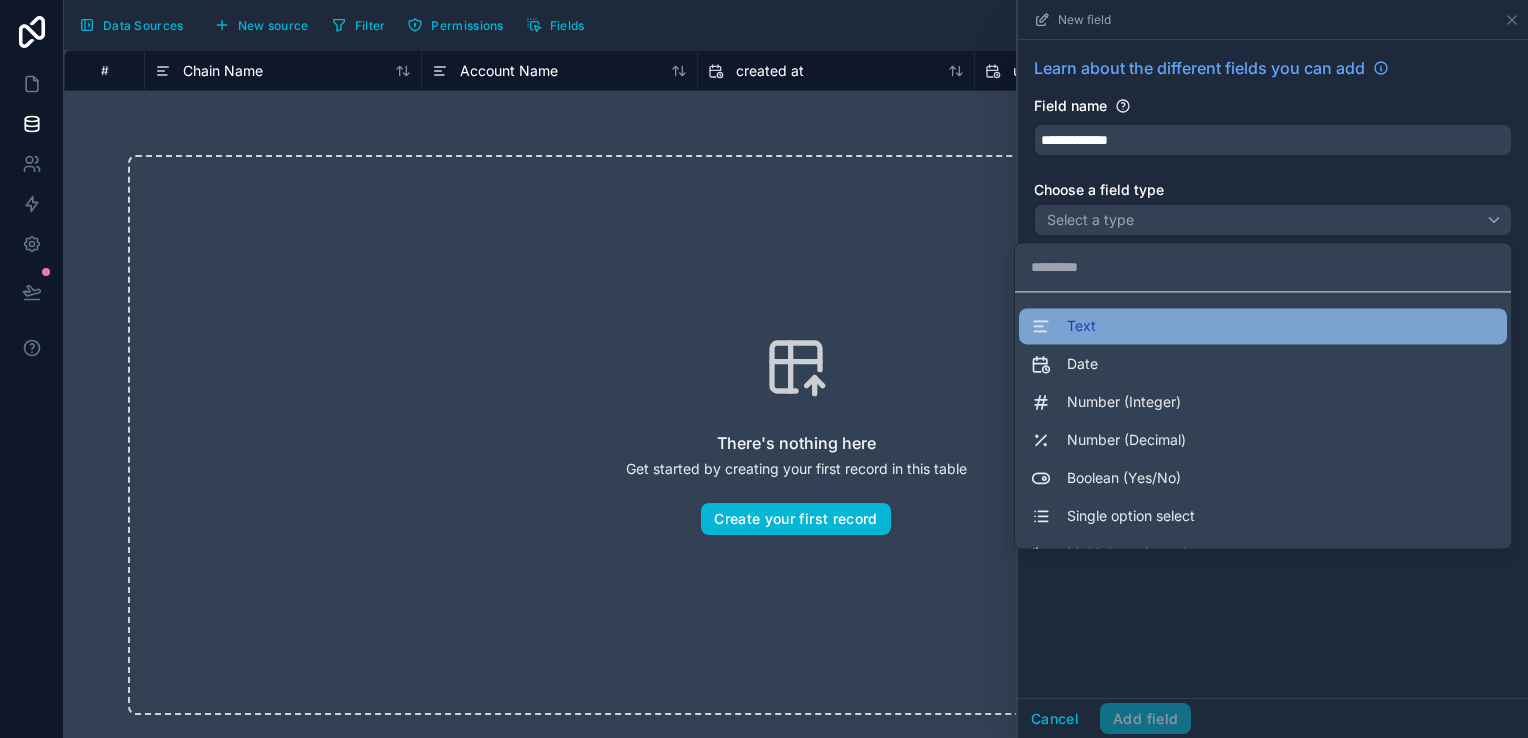 click on "Text" at bounding box center [1263, 326] 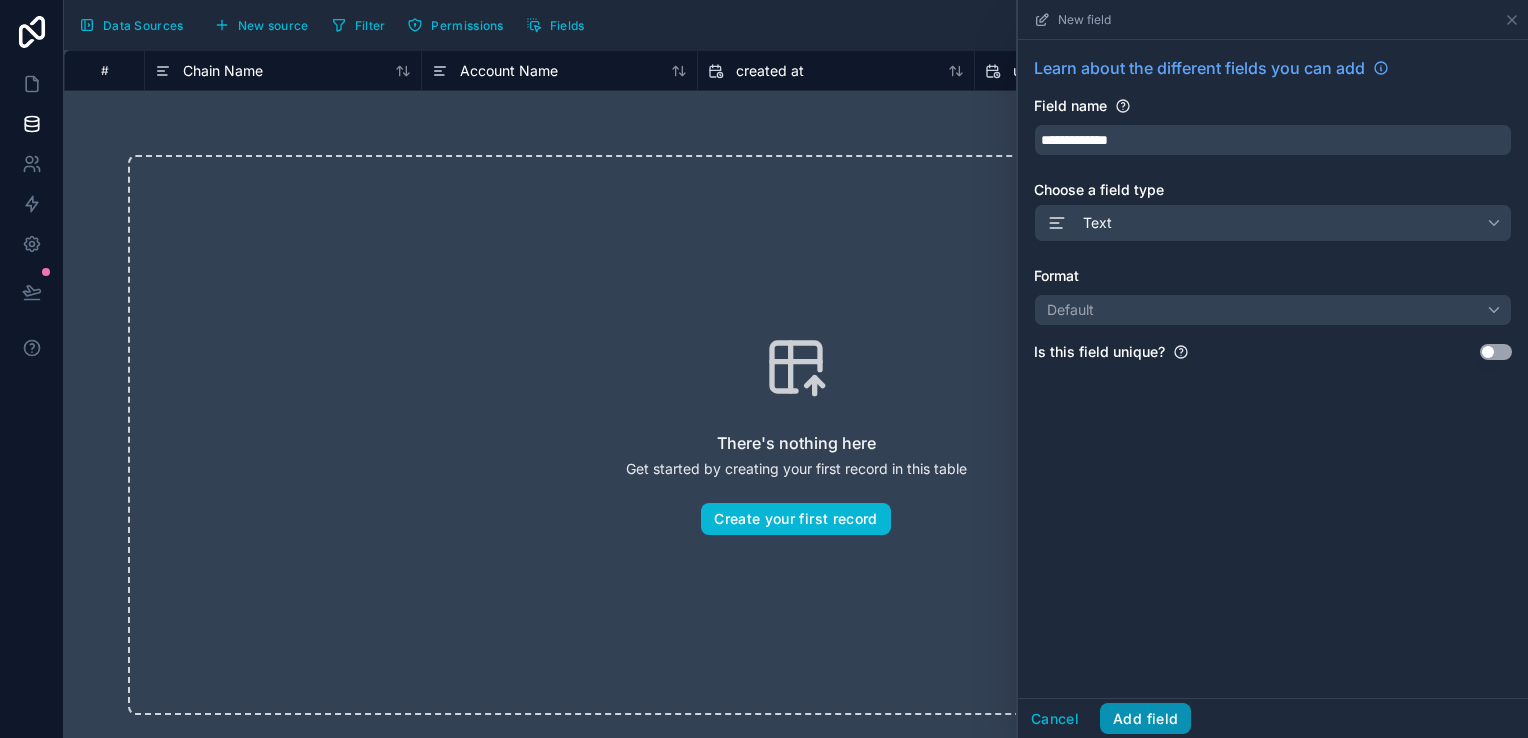 click on "Add field" at bounding box center (1145, 719) 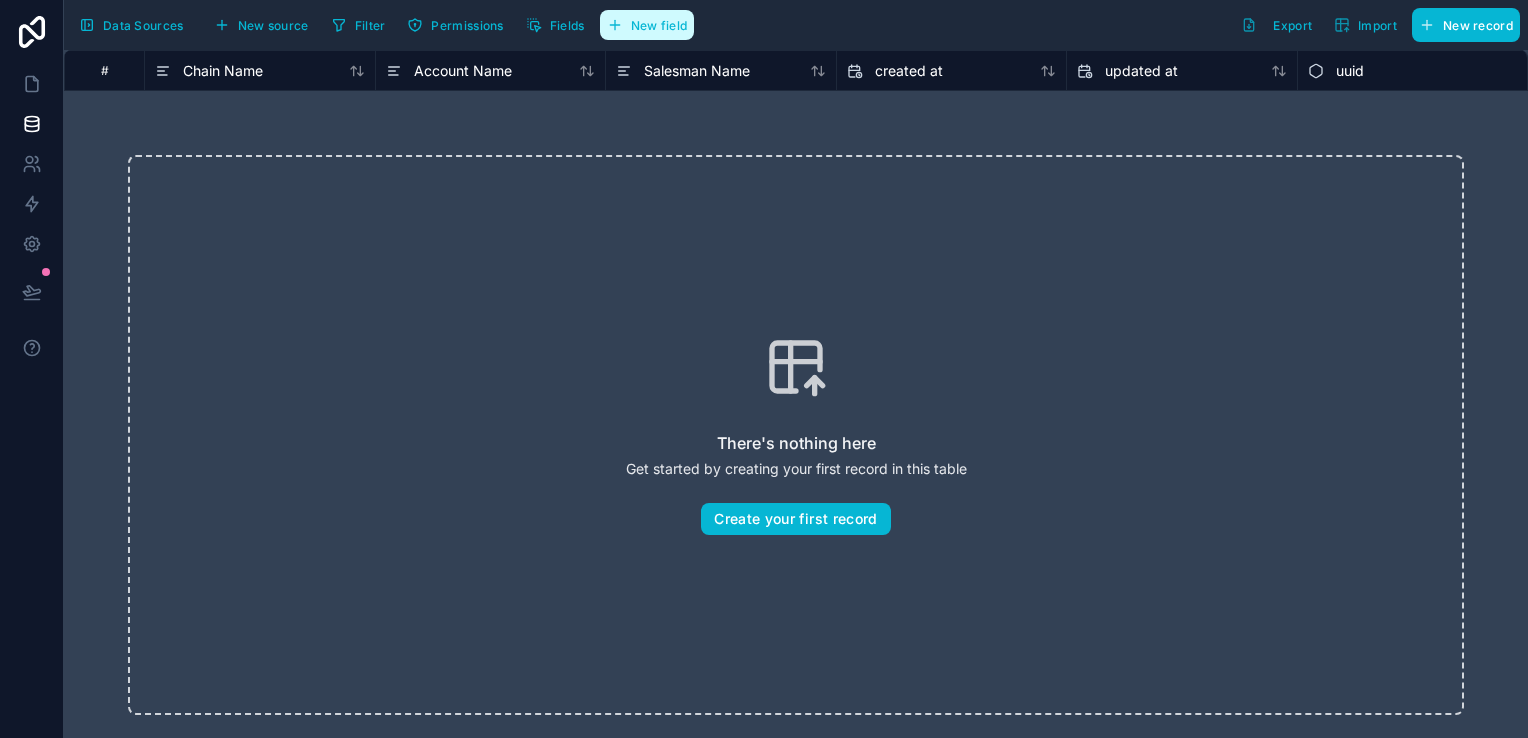 click on "New field" at bounding box center (659, 25) 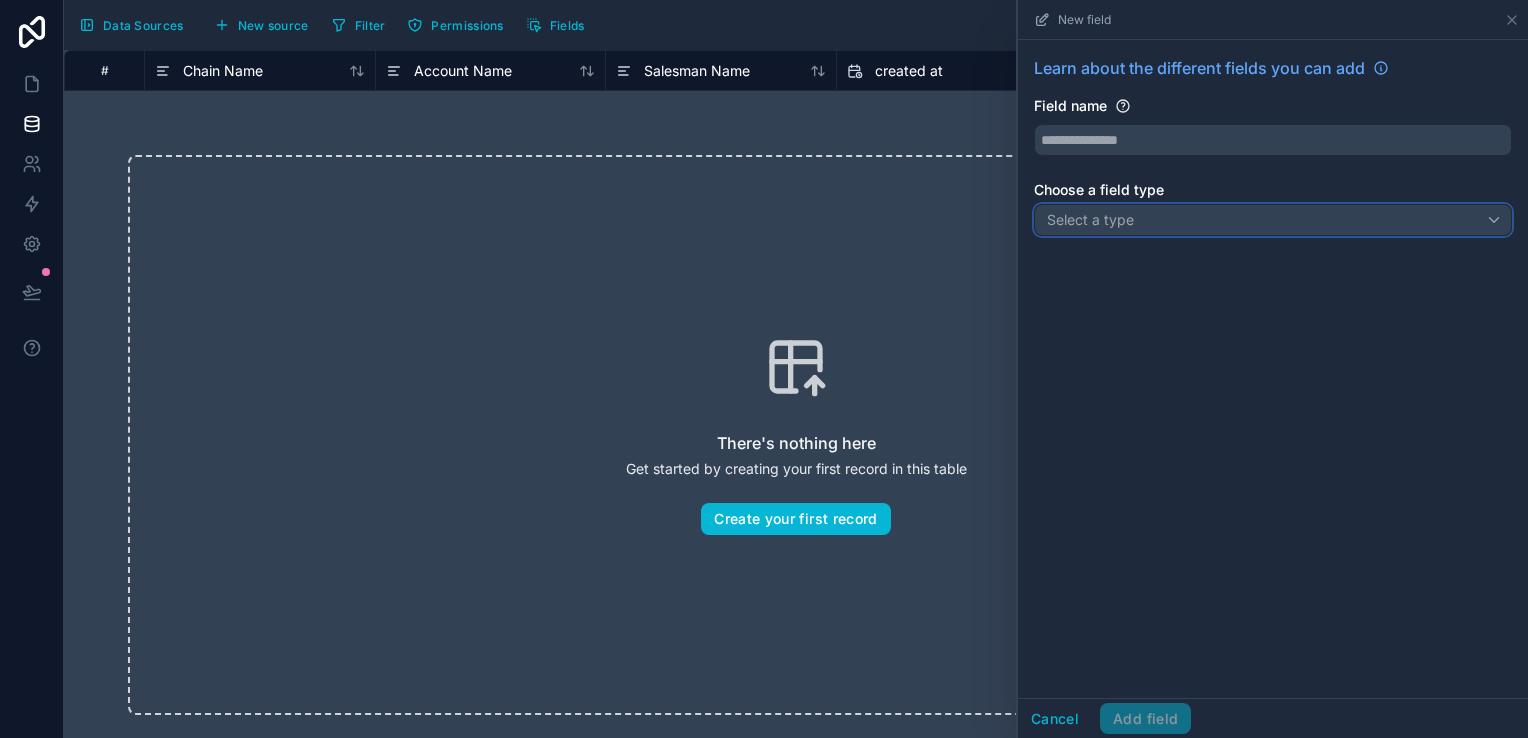 click on "Select a type" at bounding box center [1273, 220] 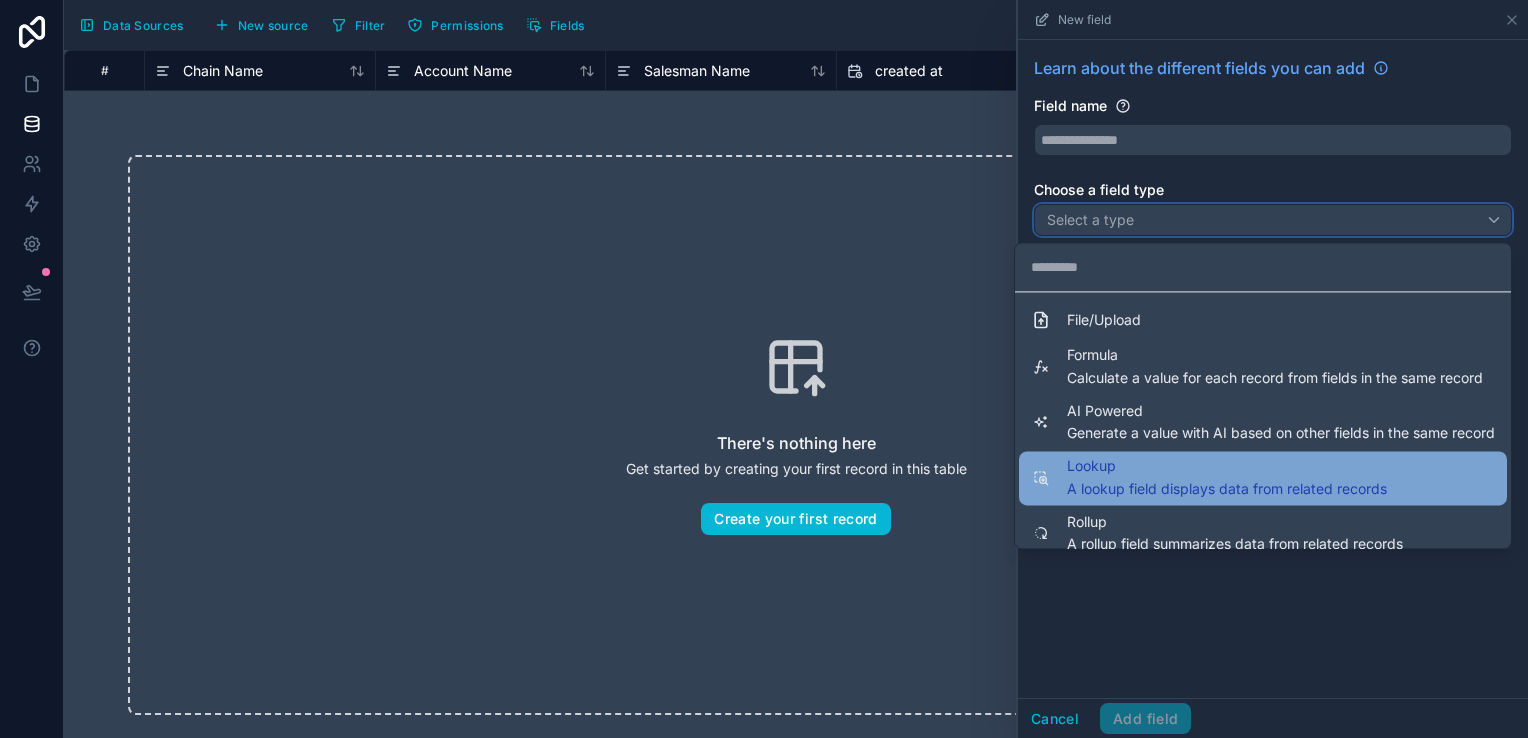 scroll, scrollTop: 548, scrollLeft: 0, axis: vertical 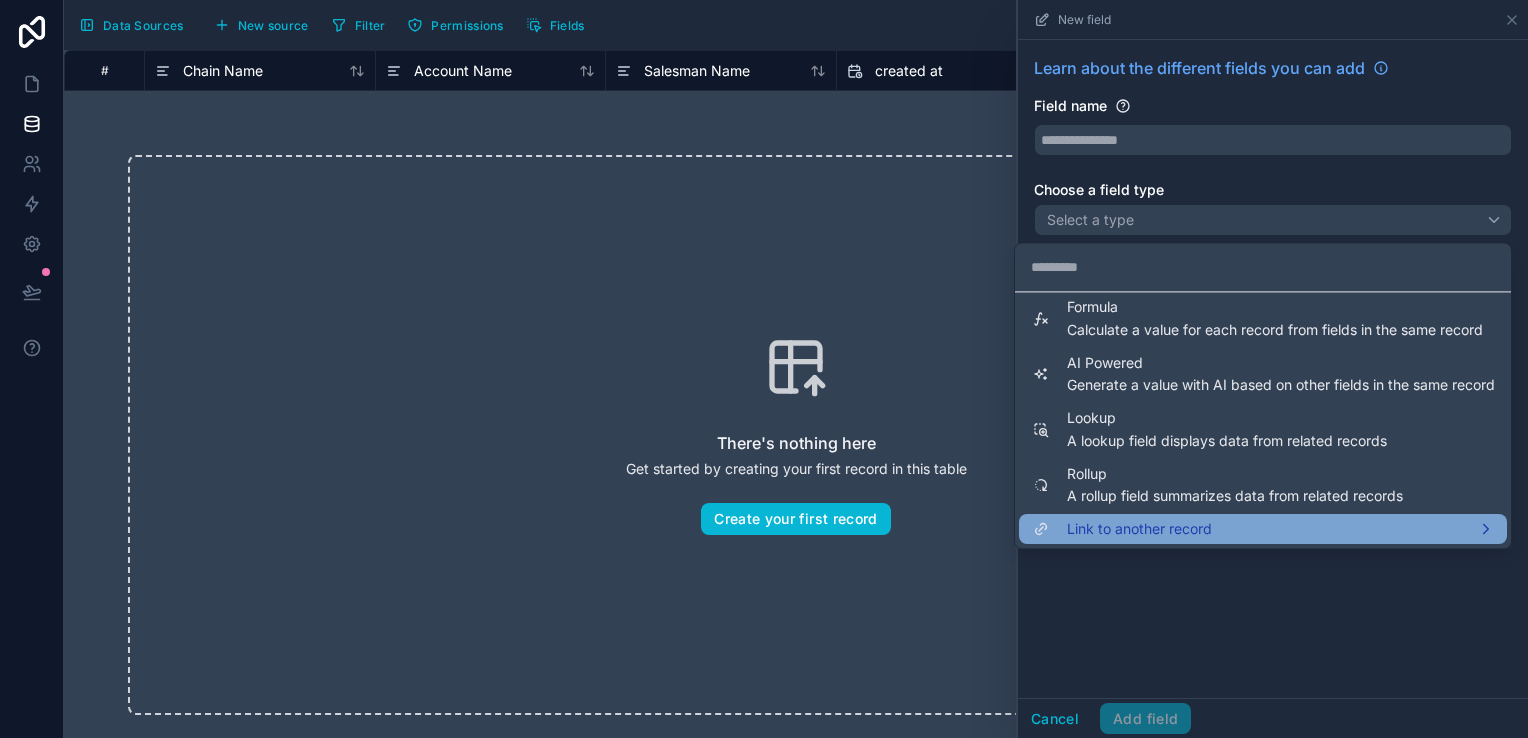 click on "Link to another record" at bounding box center (1263, 529) 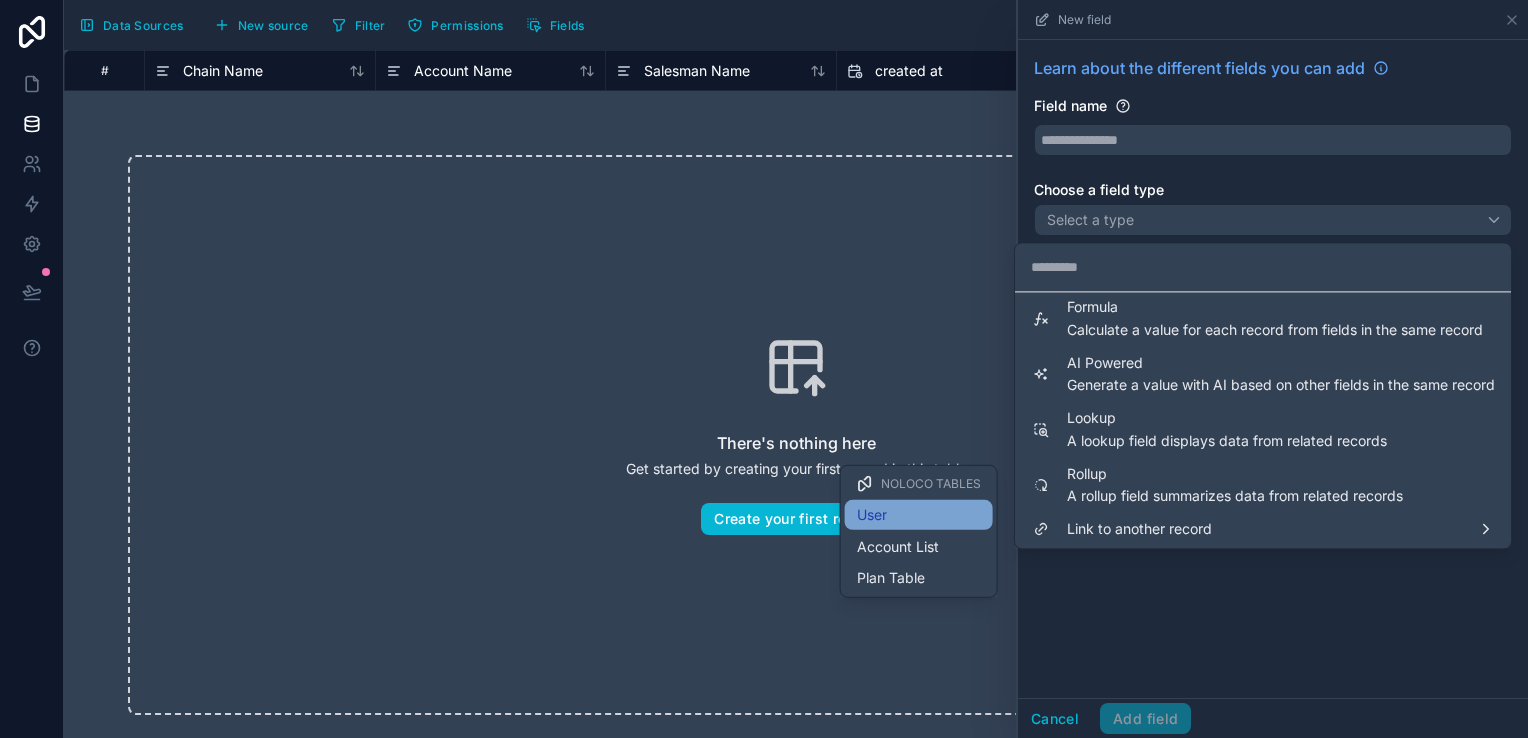 click on "User" at bounding box center (919, 515) 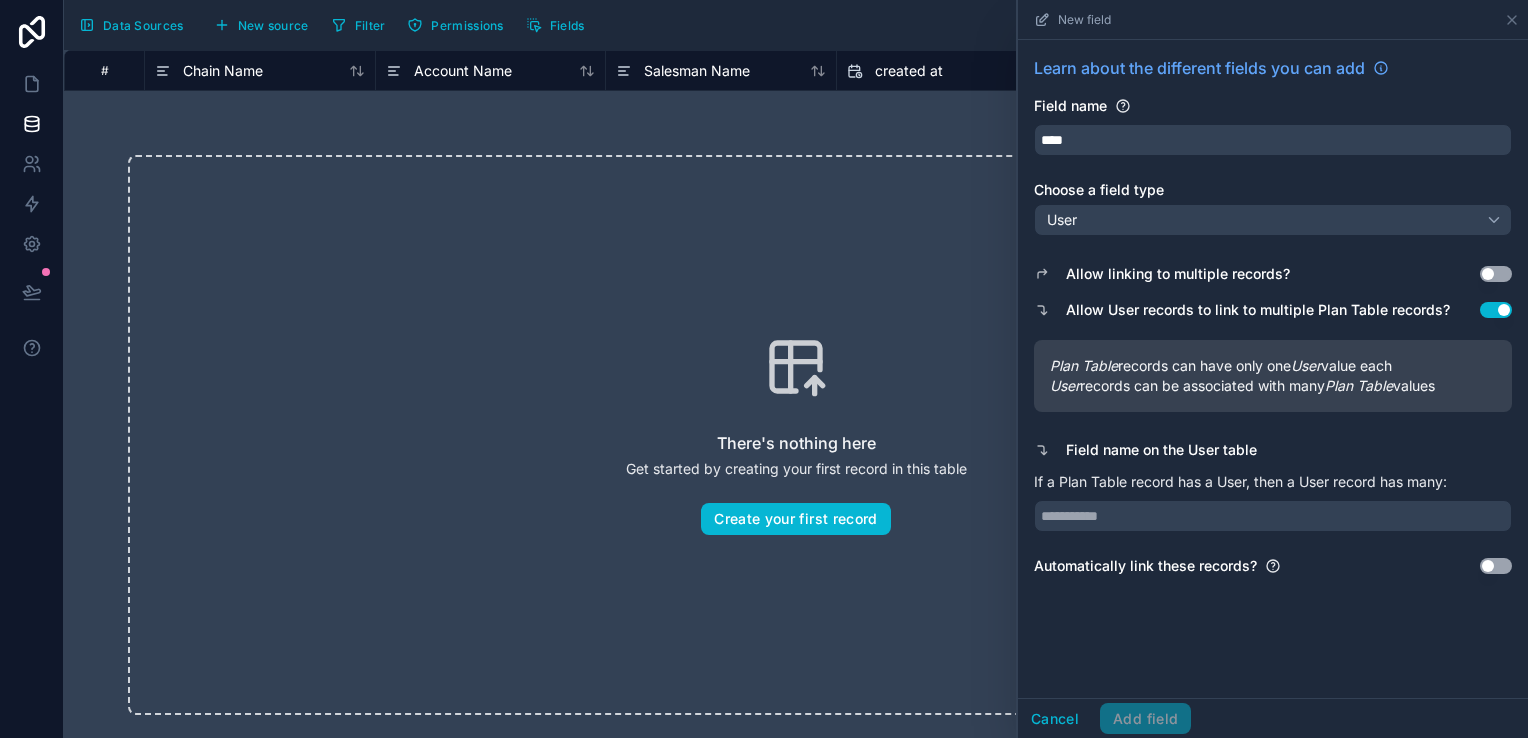 click on "Use setting" at bounding box center [1496, 566] 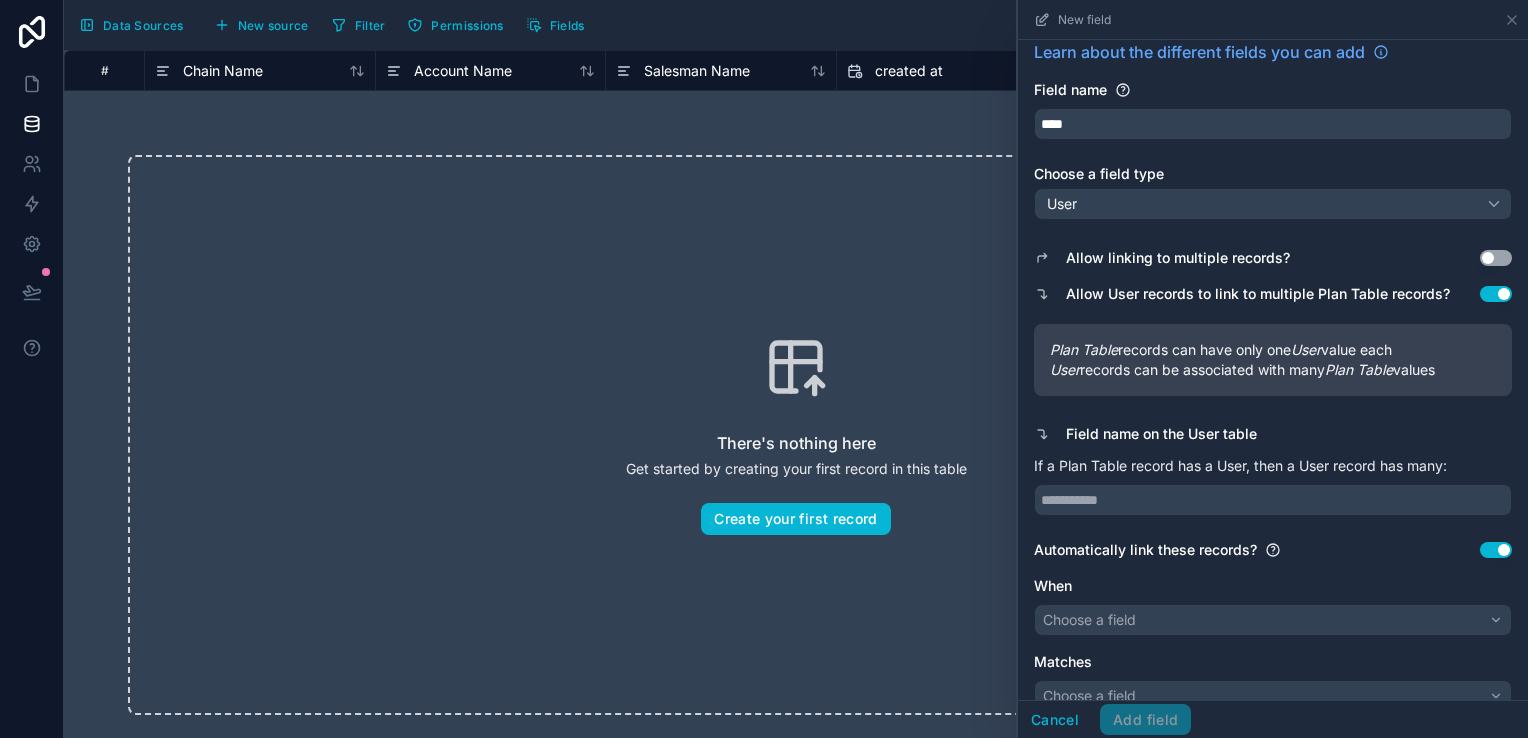 scroll, scrollTop: 43, scrollLeft: 0, axis: vertical 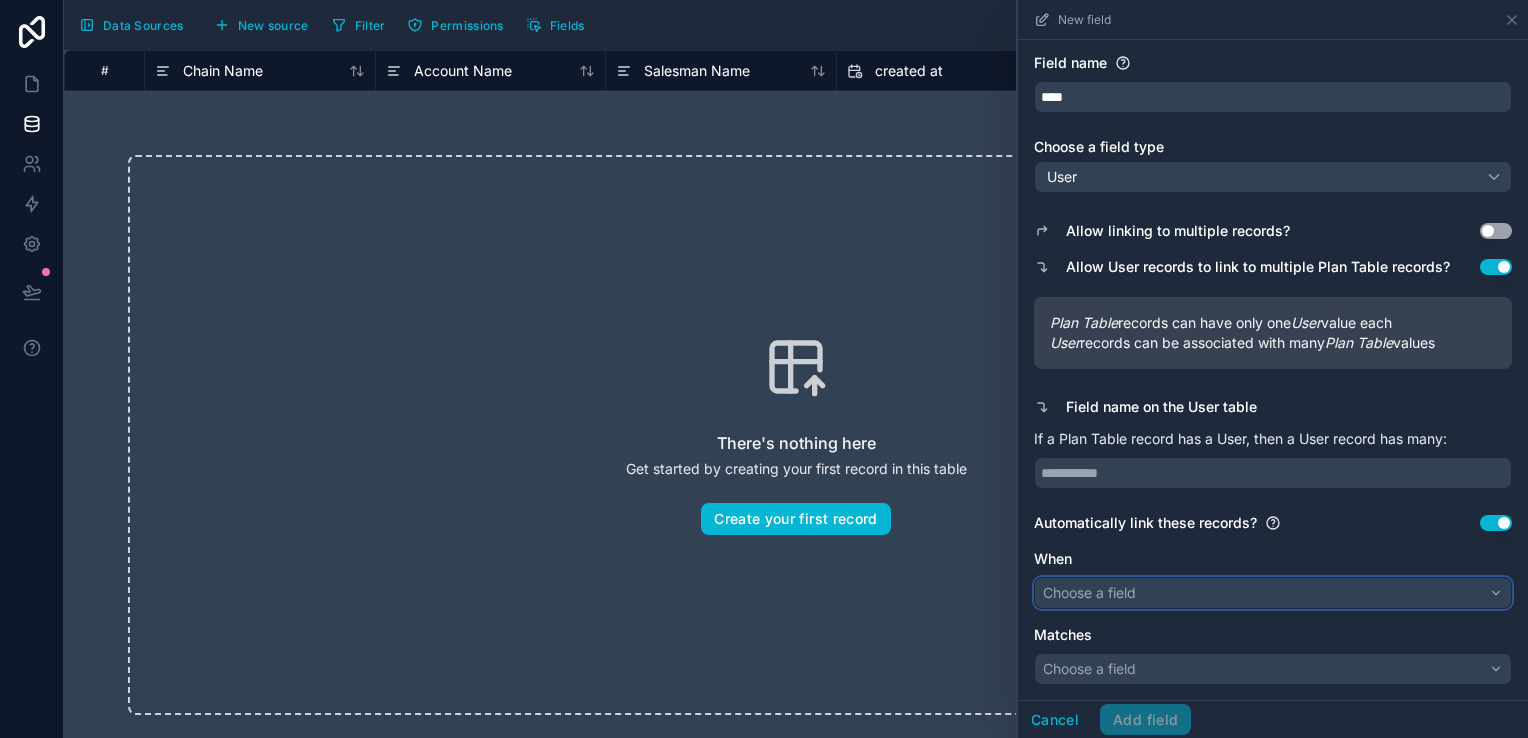 click on "Choose a field" at bounding box center [1273, 593] 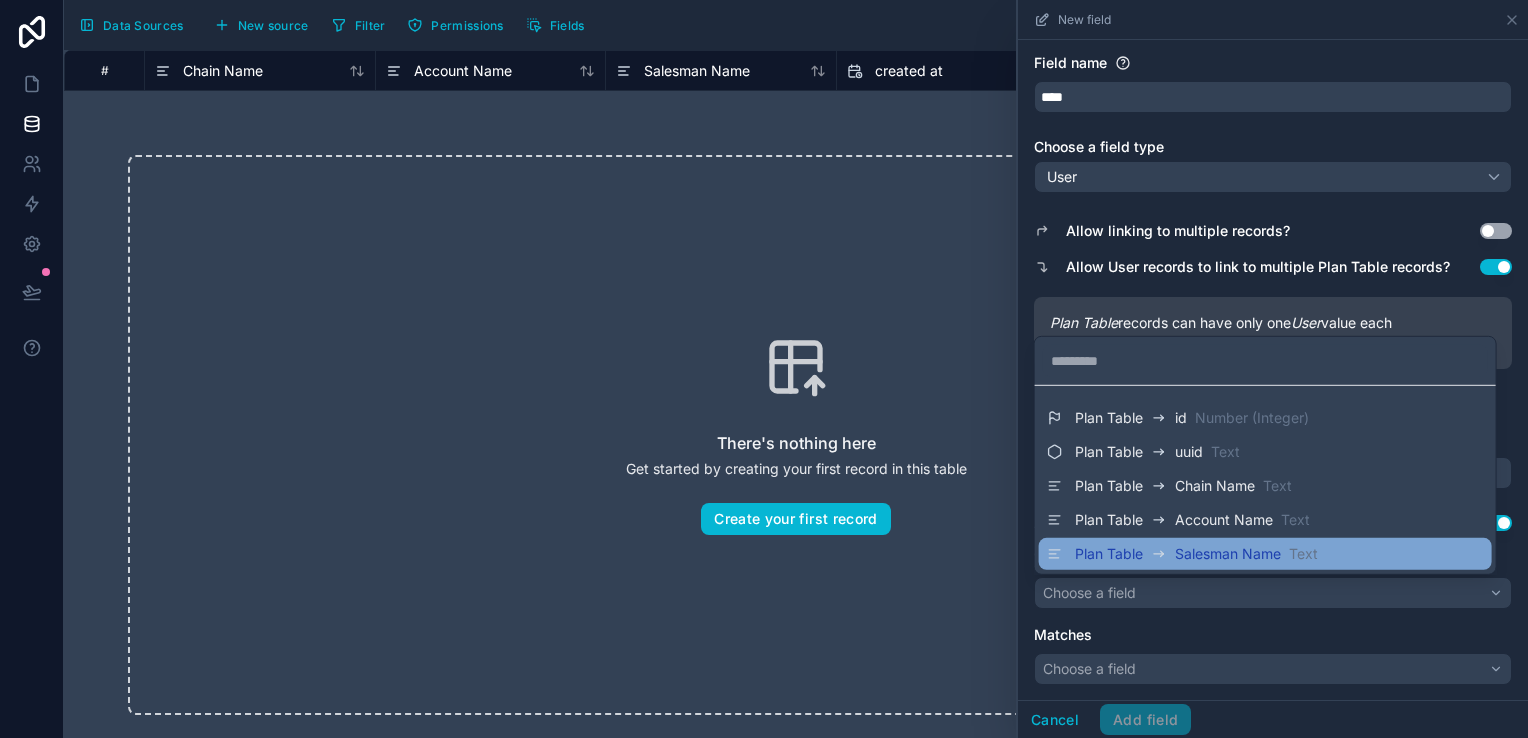 click on "Plan Table Salesman Name Text" at bounding box center [1196, 554] 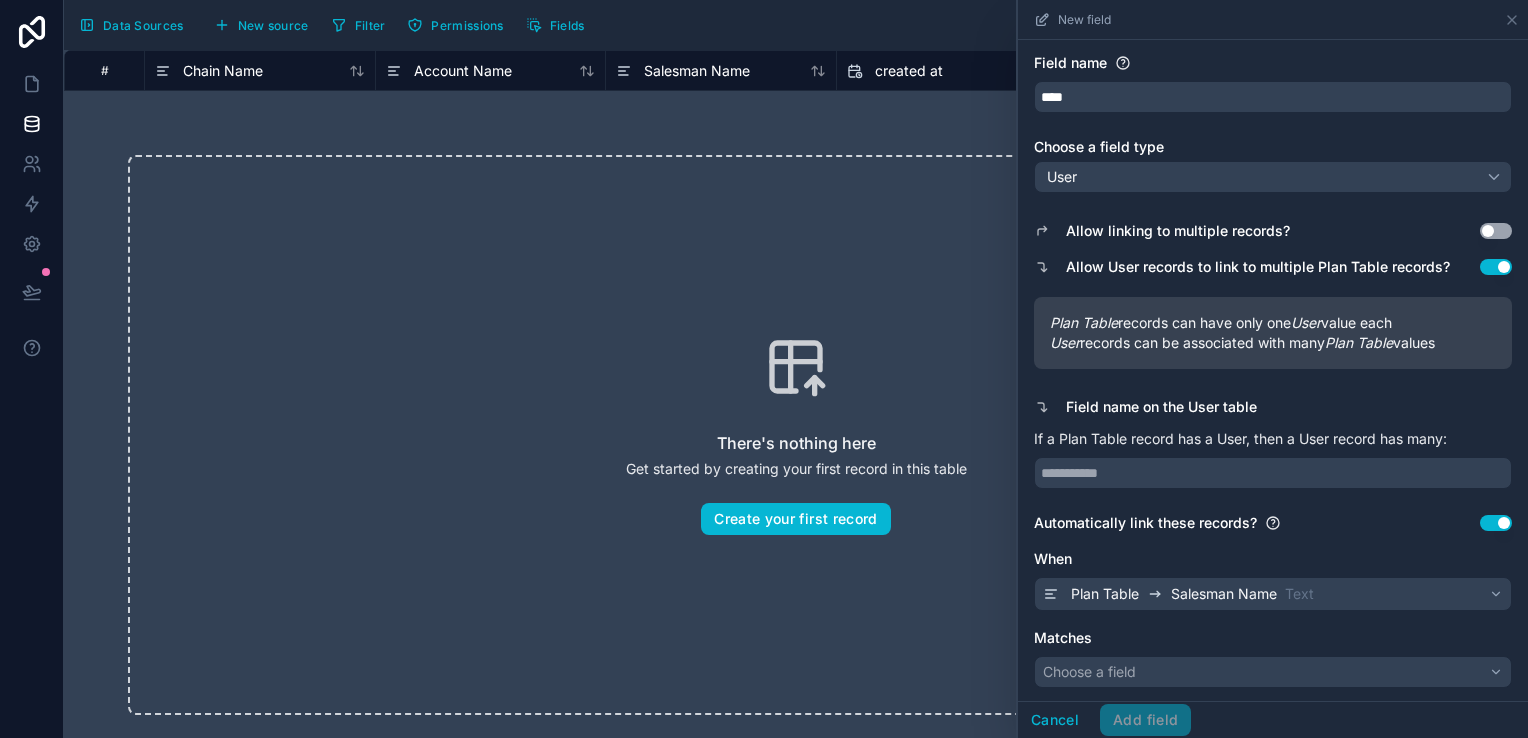 scroll, scrollTop: 46, scrollLeft: 0, axis: vertical 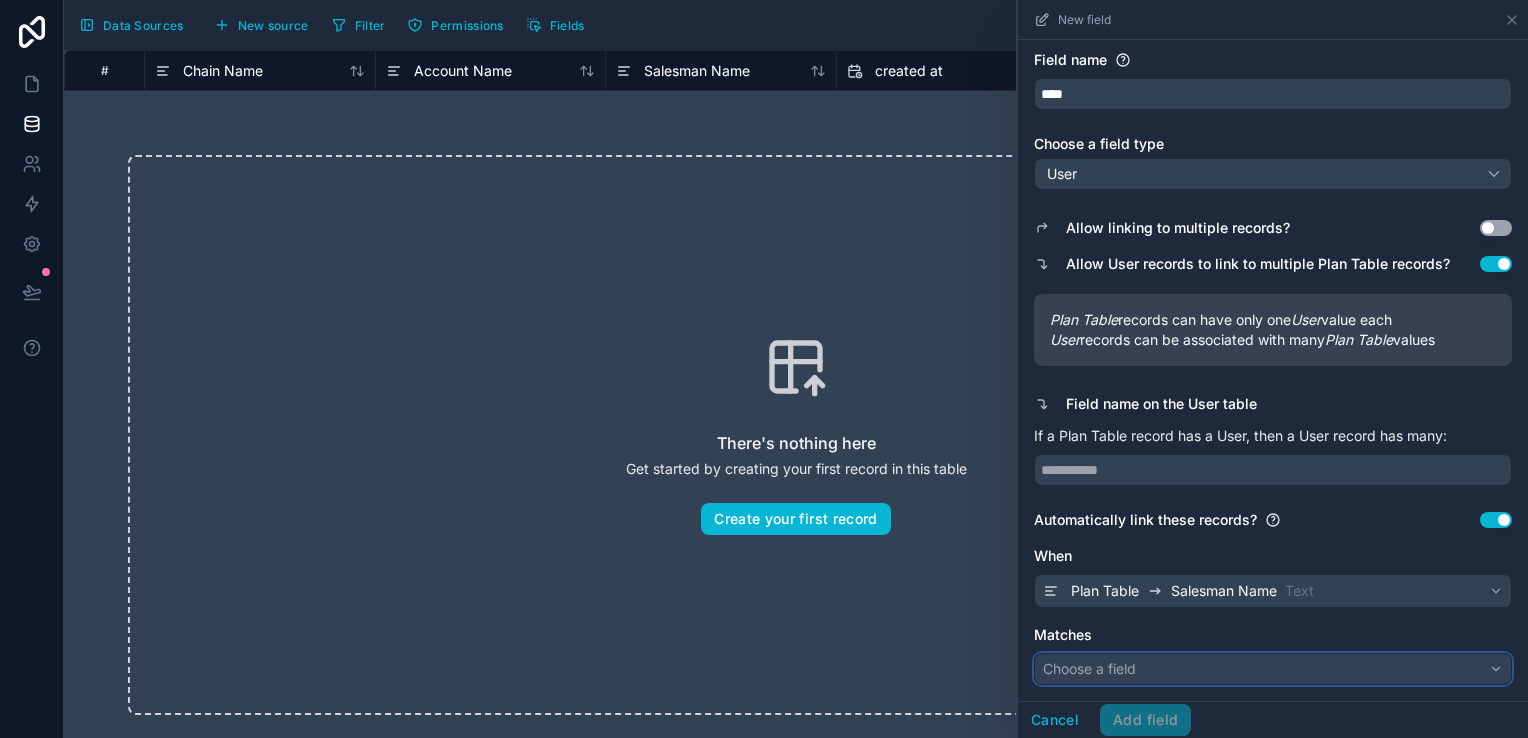 click on "Choose a field" at bounding box center (1273, 669) 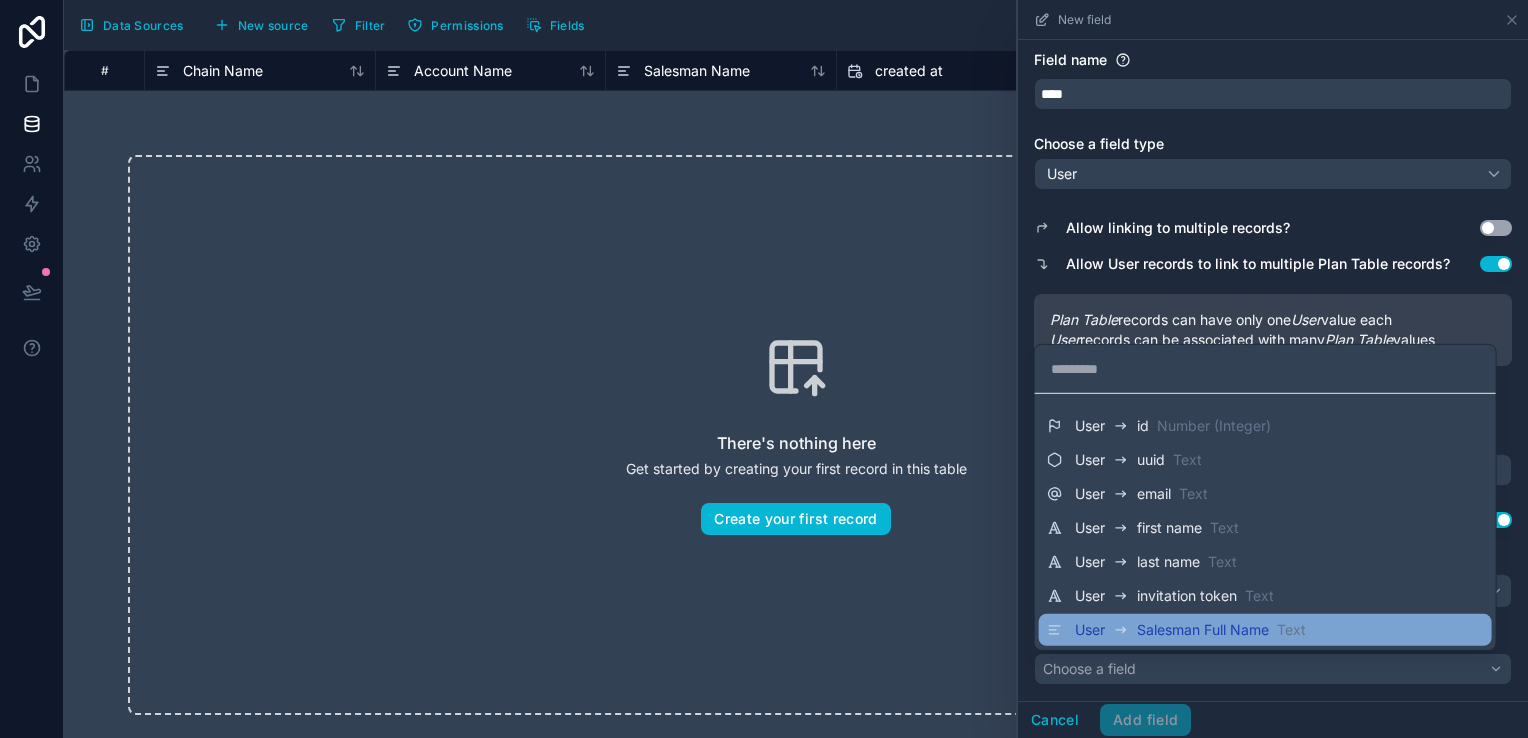 click on "Salesman Full Name" at bounding box center [1203, 630] 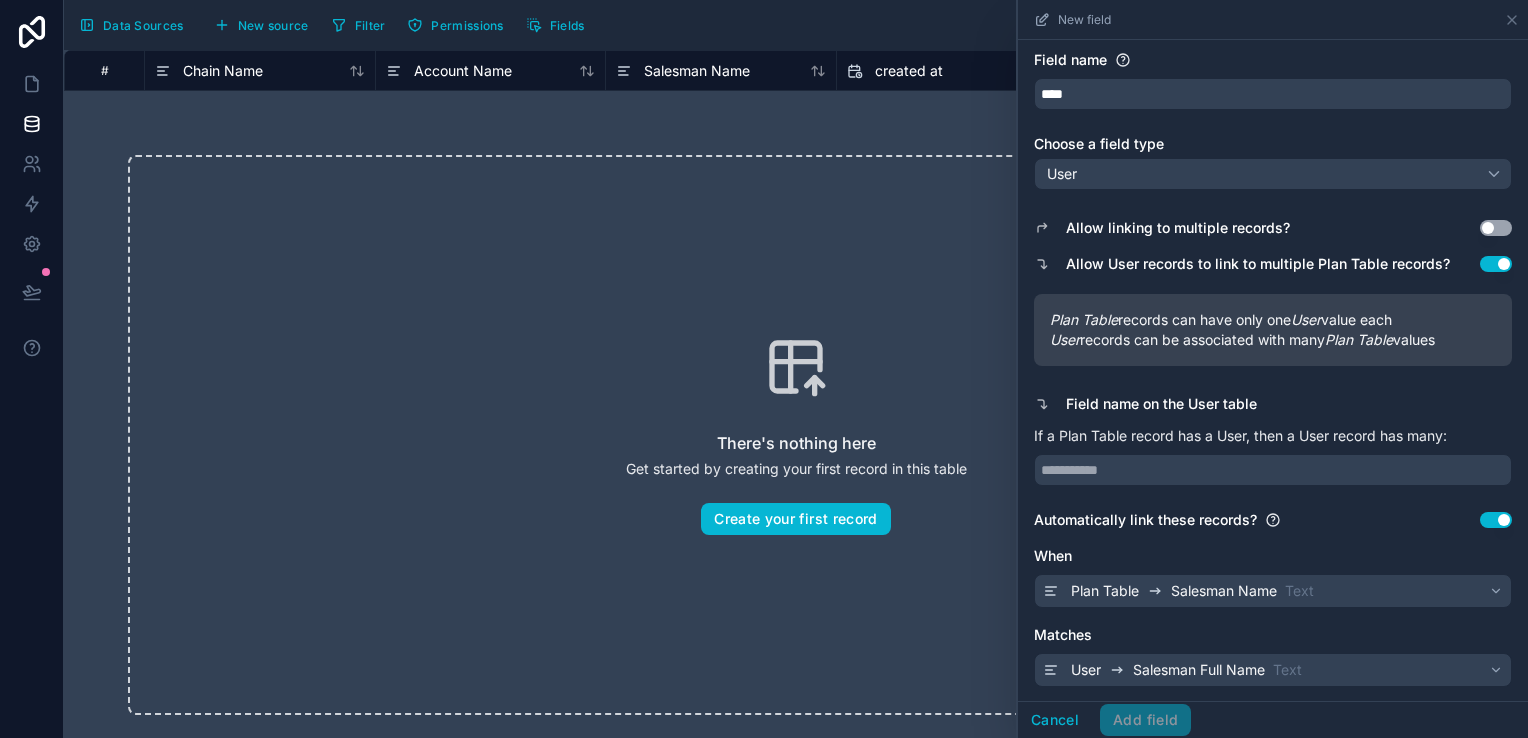 scroll, scrollTop: 49, scrollLeft: 0, axis: vertical 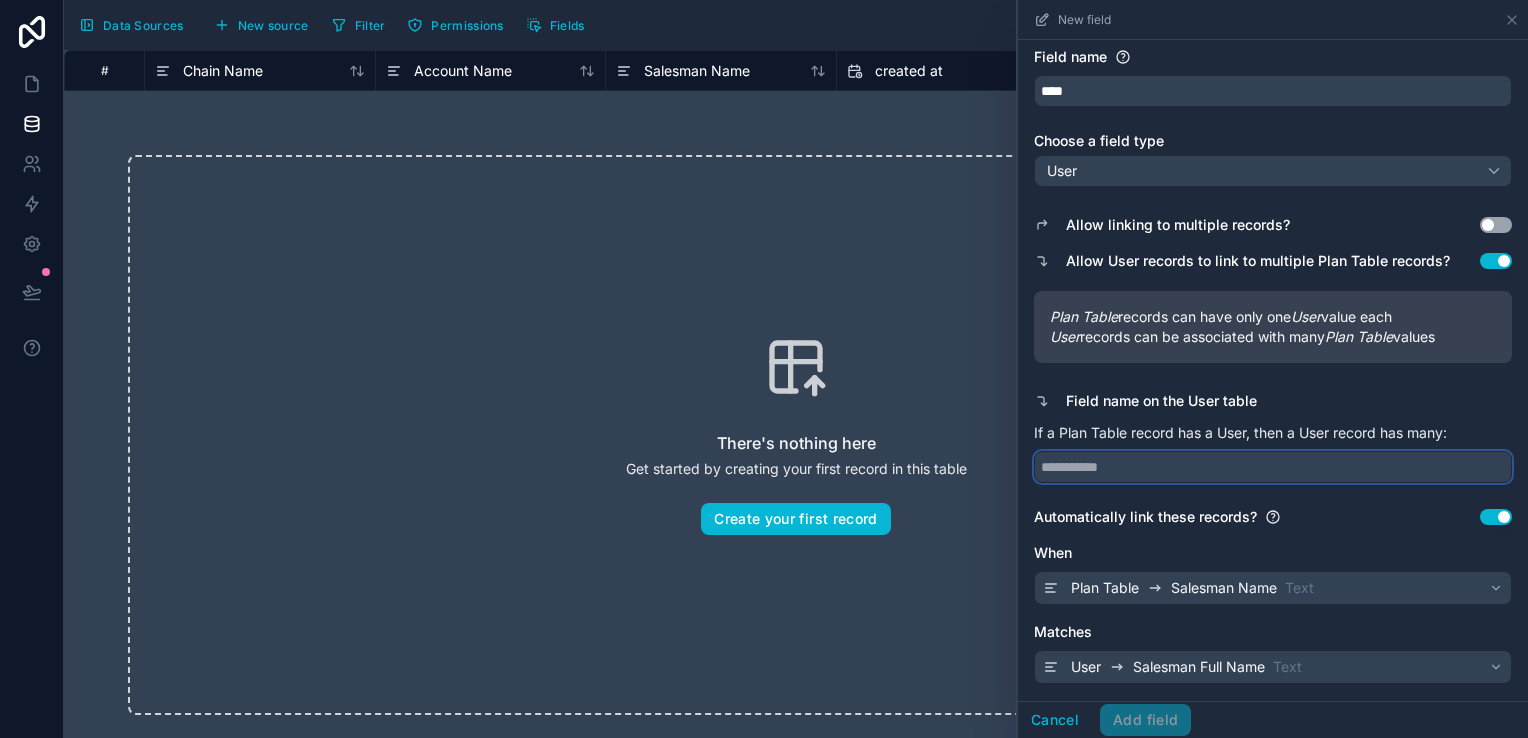 click at bounding box center (1273, 467) 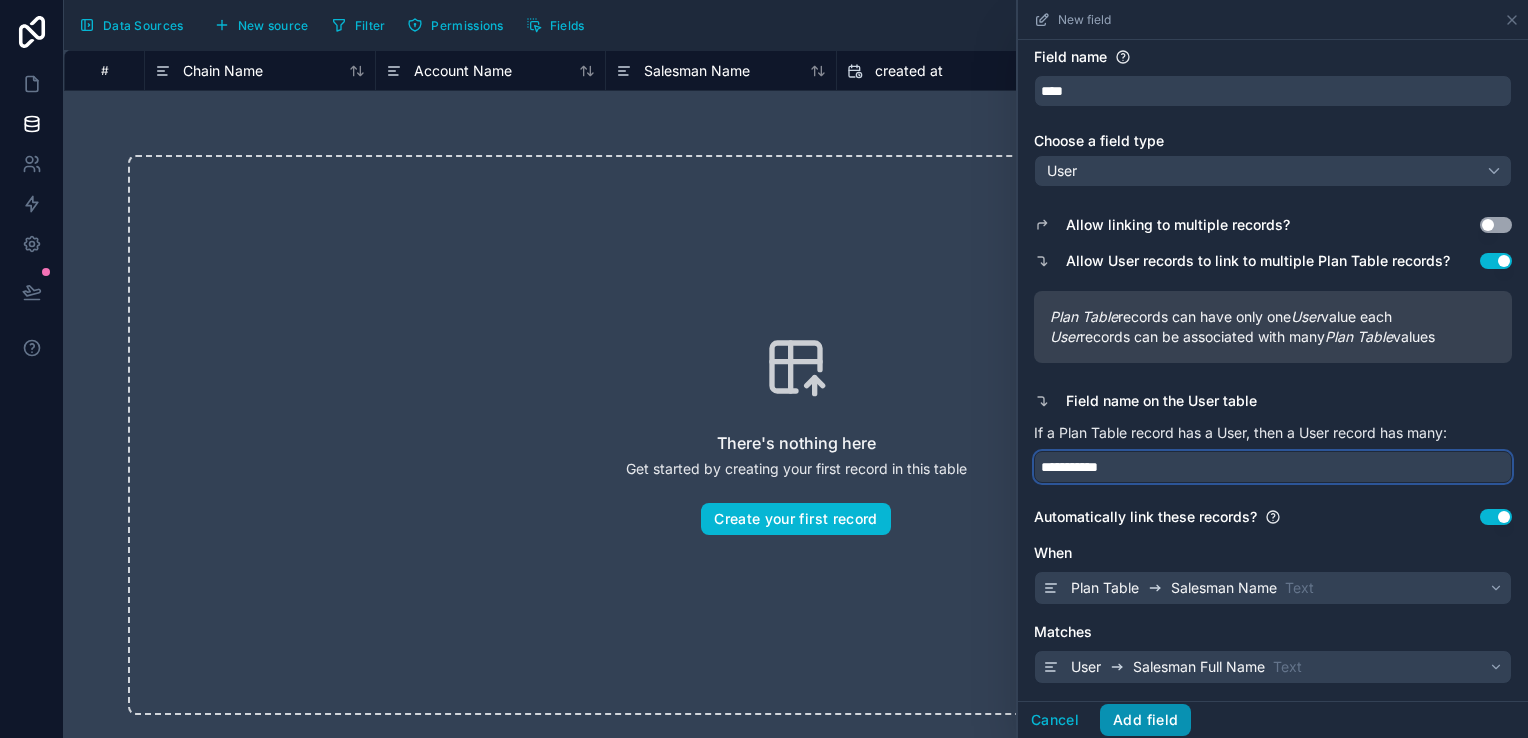 type on "**********" 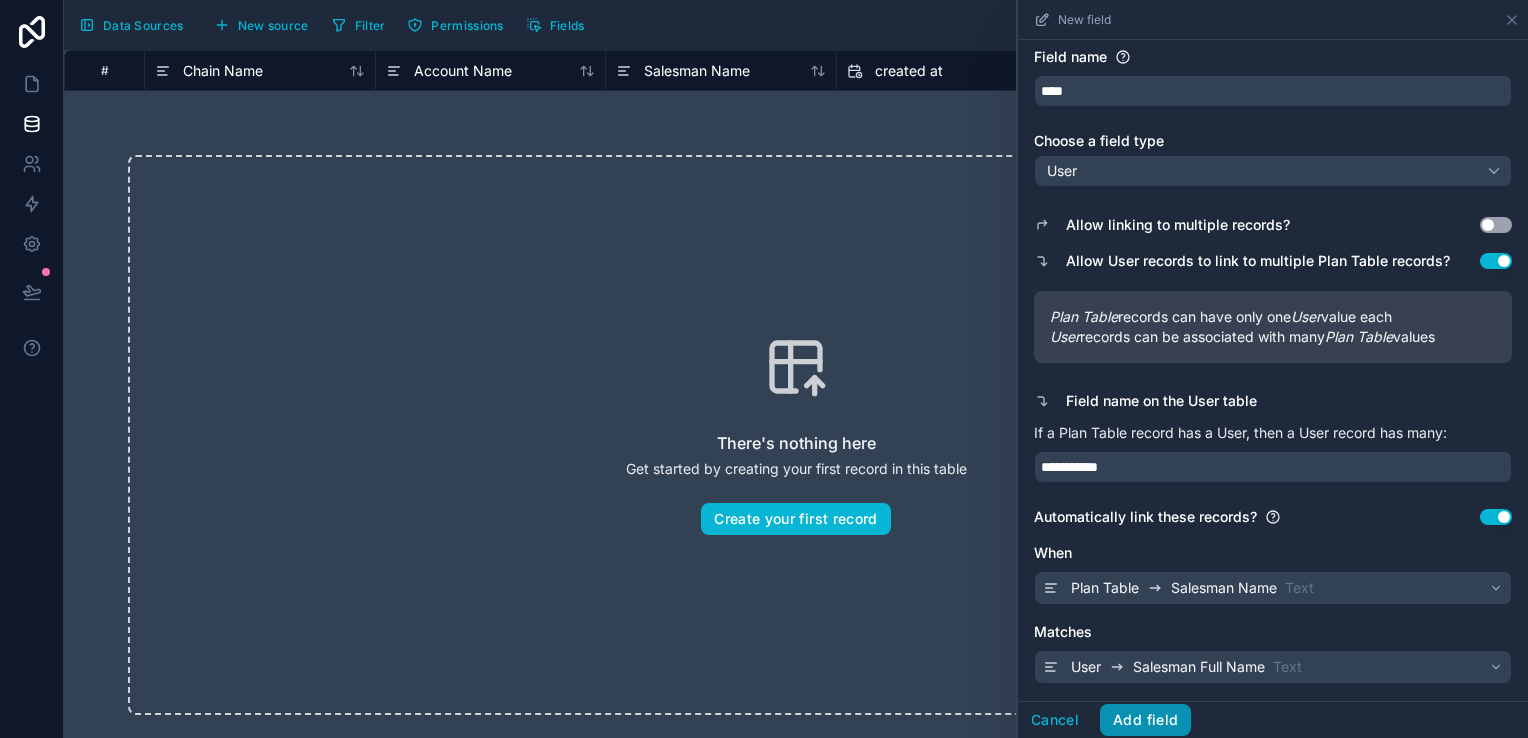 drag, startPoint x: 1151, startPoint y: 723, endPoint x: 1129, endPoint y: 280, distance: 443.54593 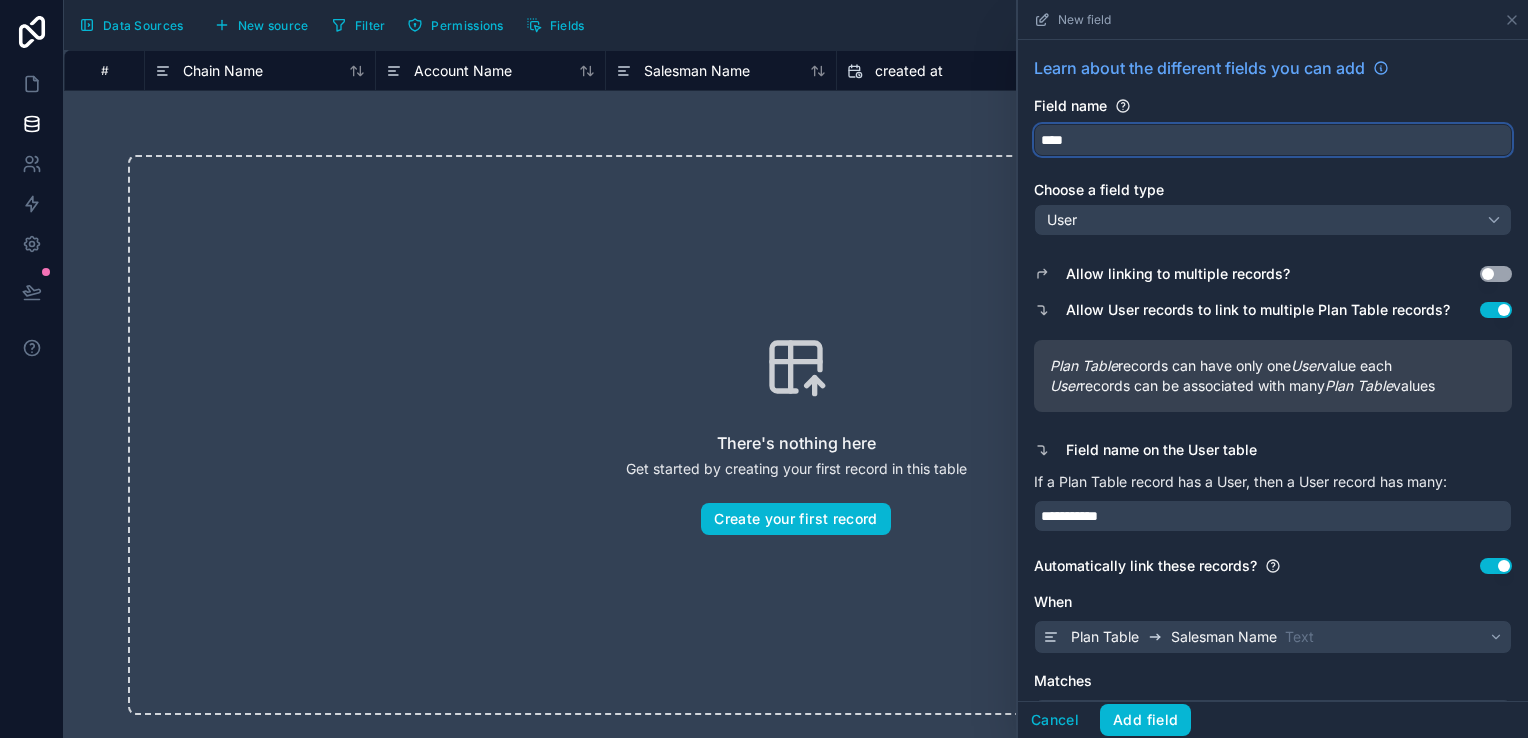 click on "****" at bounding box center [1273, 140] 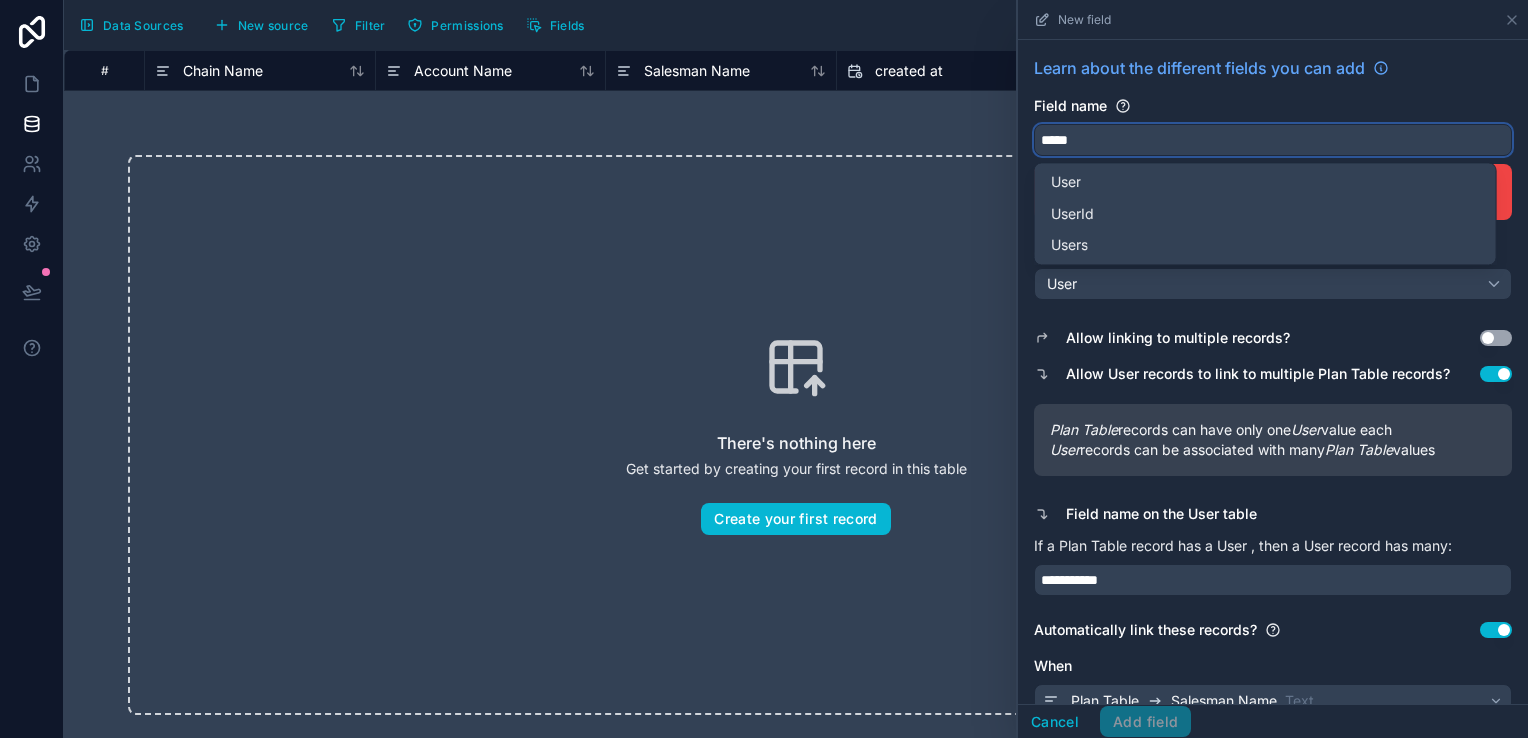 click on "****" at bounding box center (1273, 140) 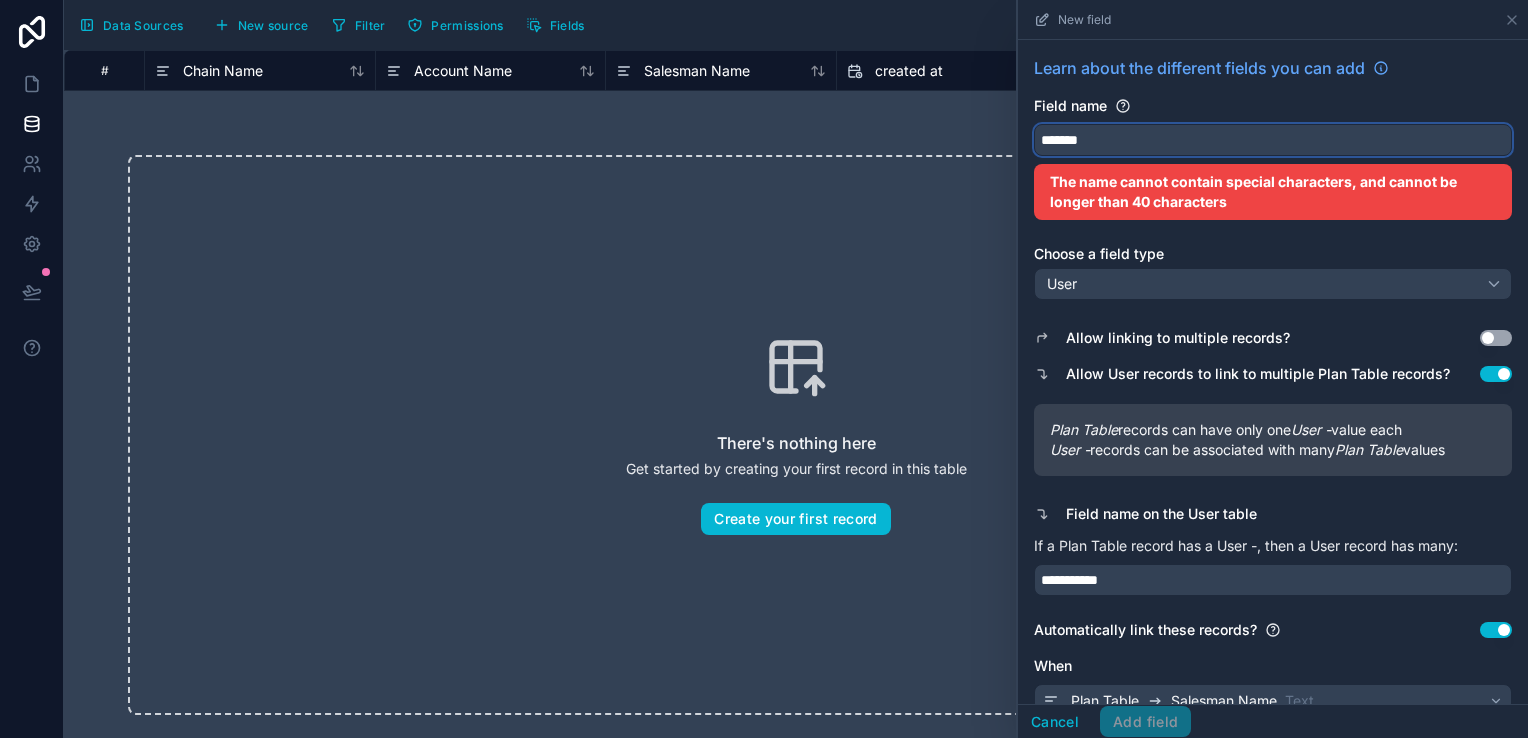 click on "******" at bounding box center (1273, 140) 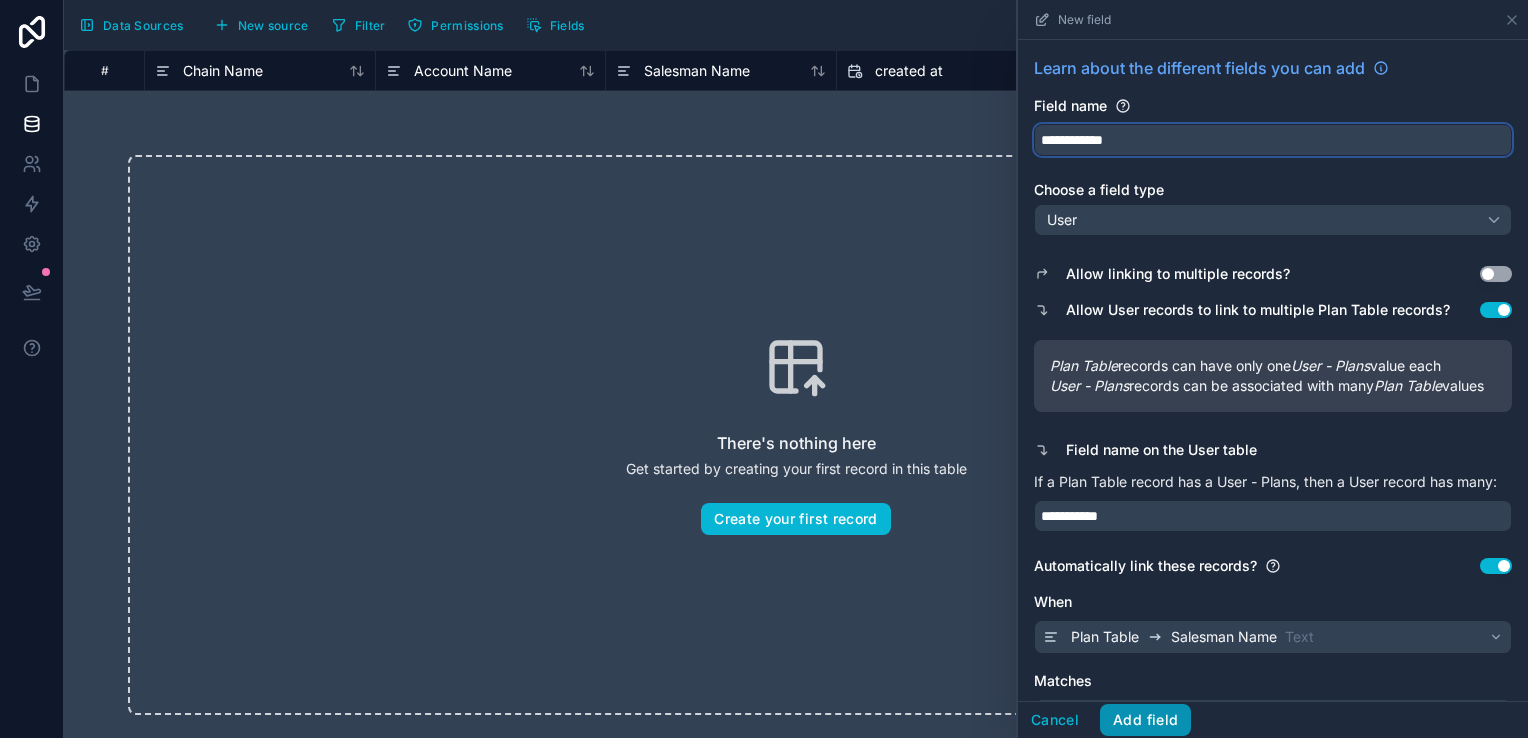 type on "**********" 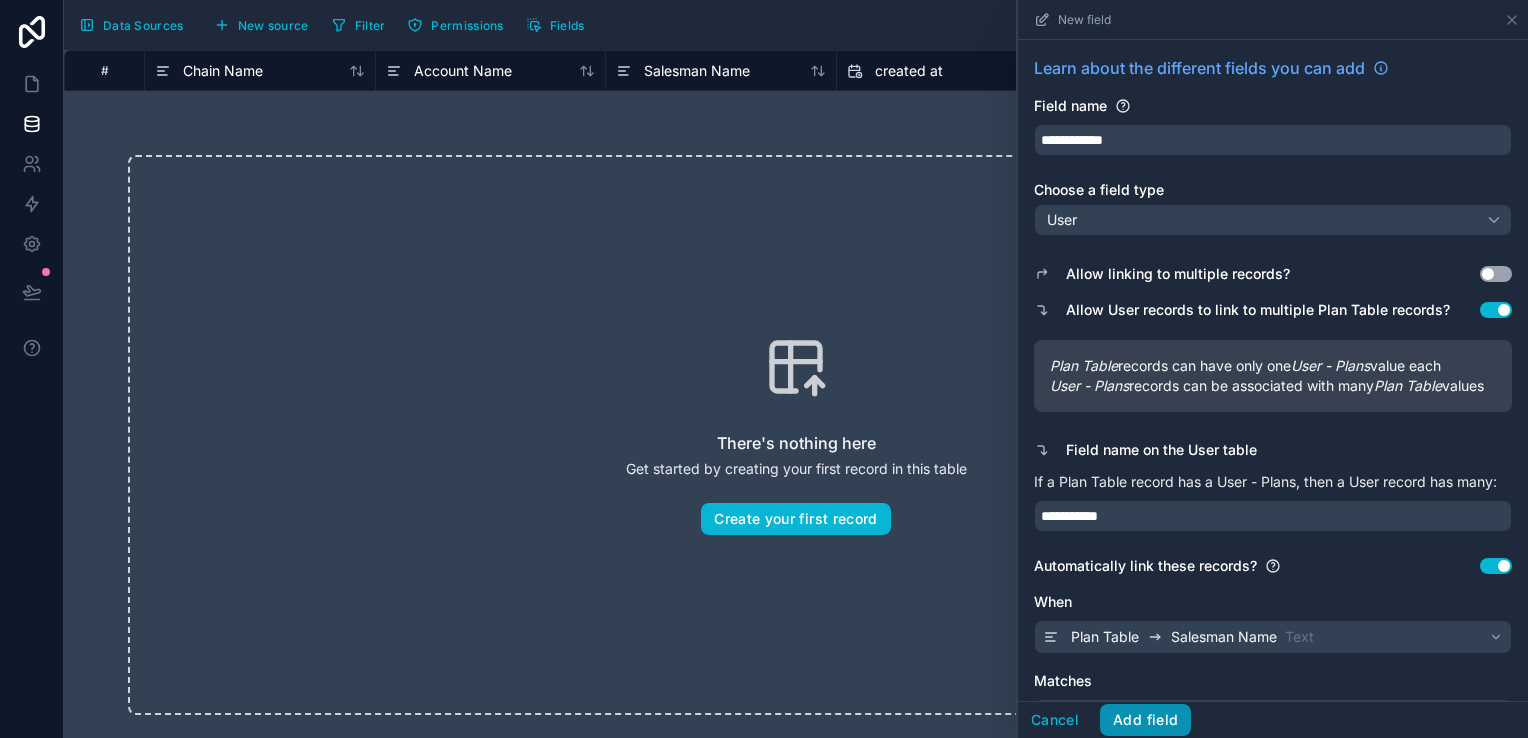 click on "Add field" at bounding box center [1145, 720] 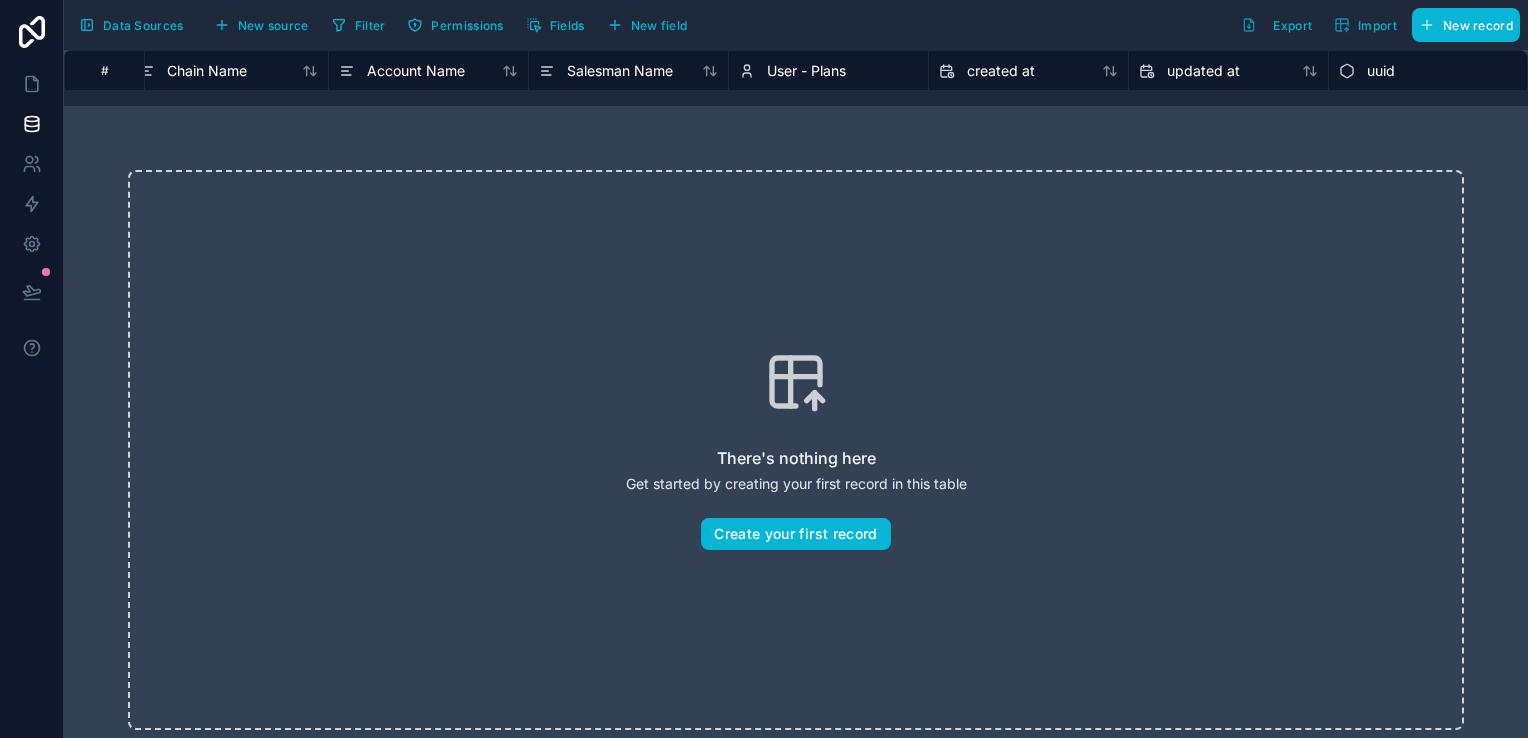 scroll, scrollTop: 0, scrollLeft: 0, axis: both 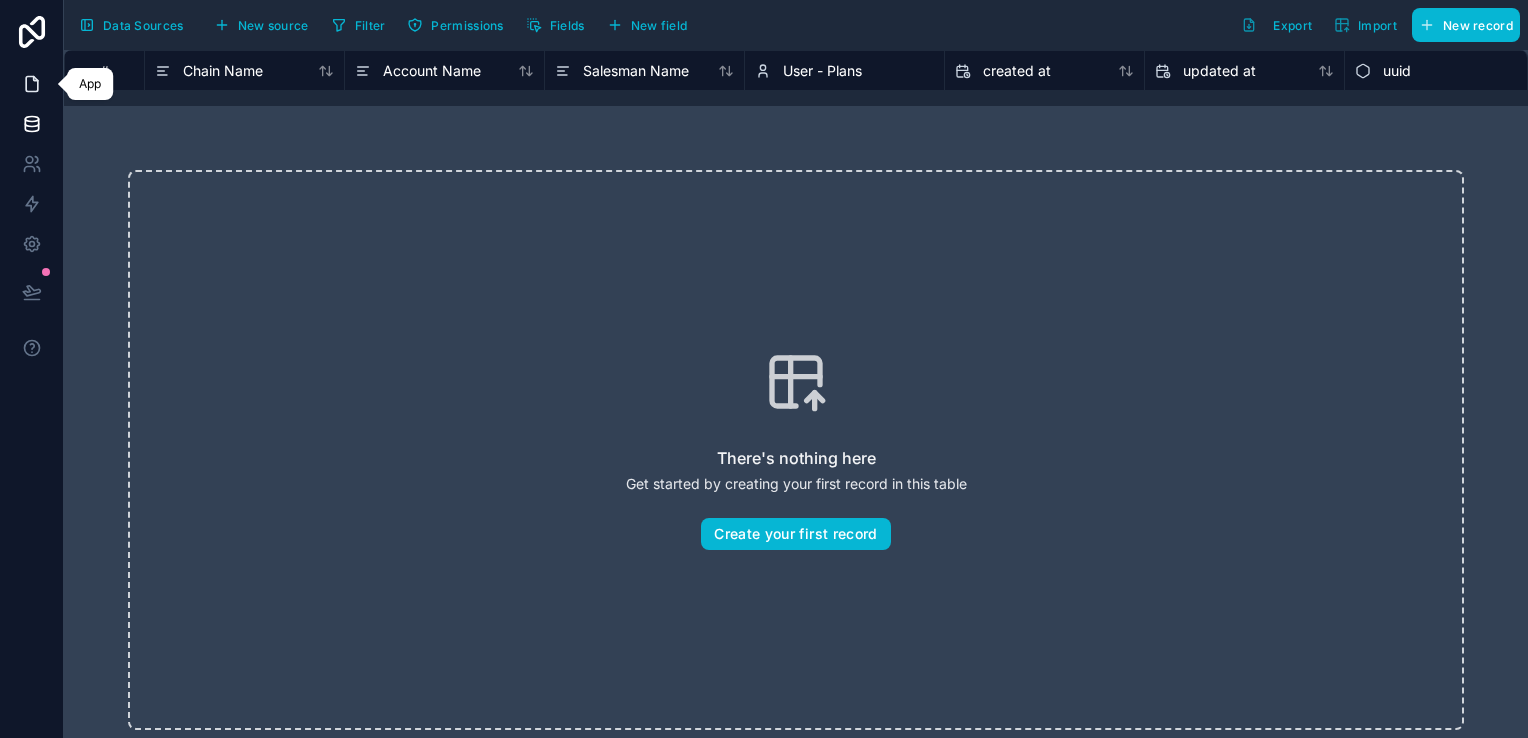 click 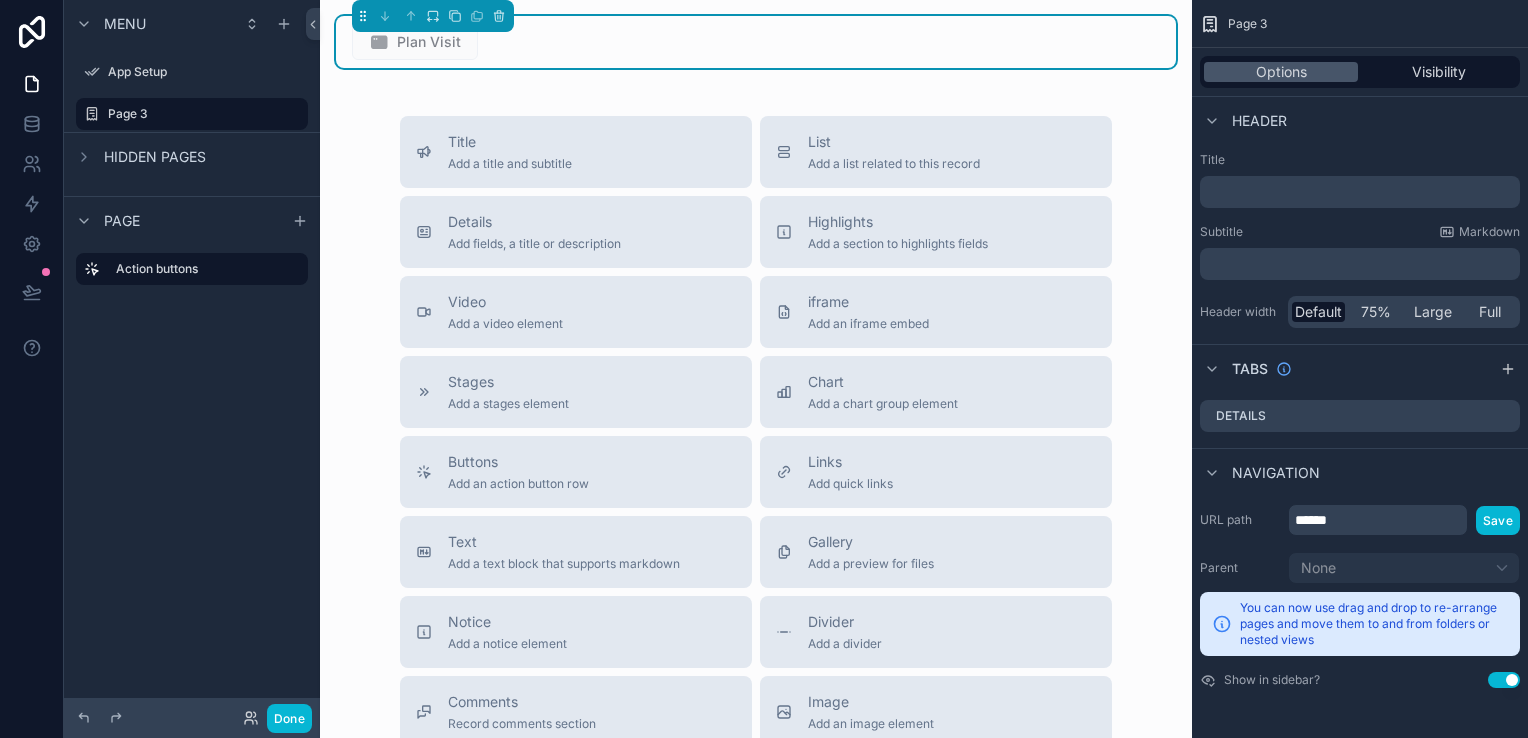 click on "Plan Visit" at bounding box center [756, 42] 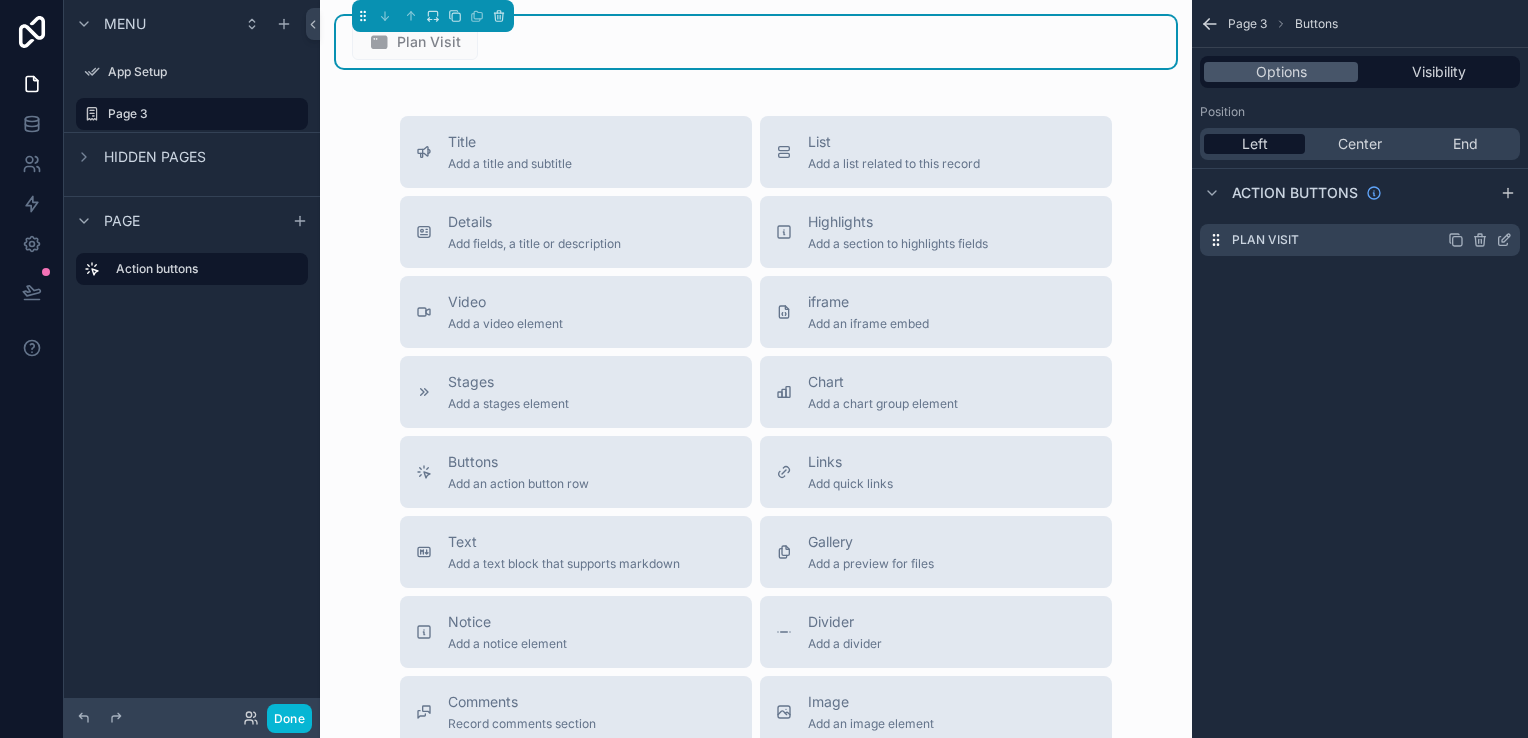 click 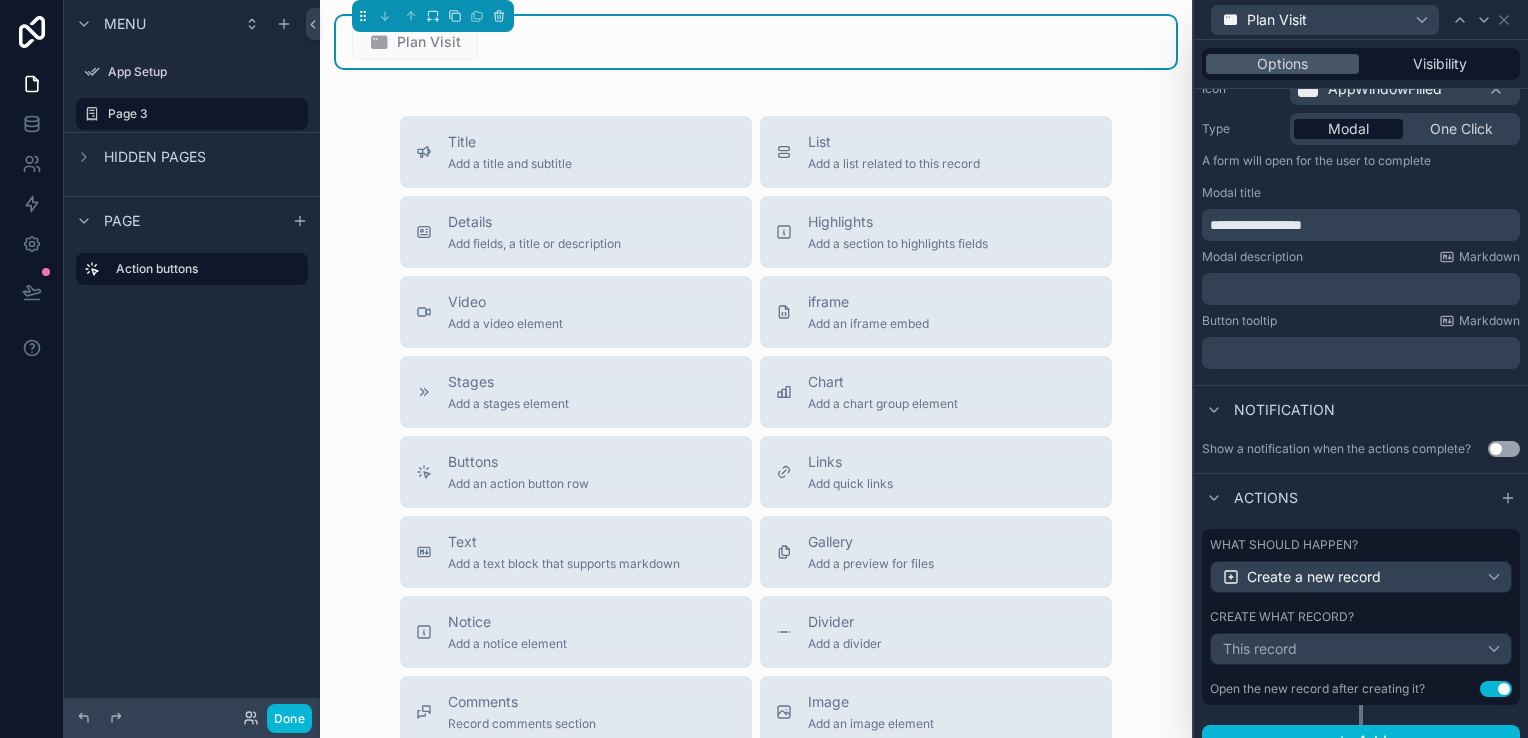 scroll, scrollTop: 249, scrollLeft: 0, axis: vertical 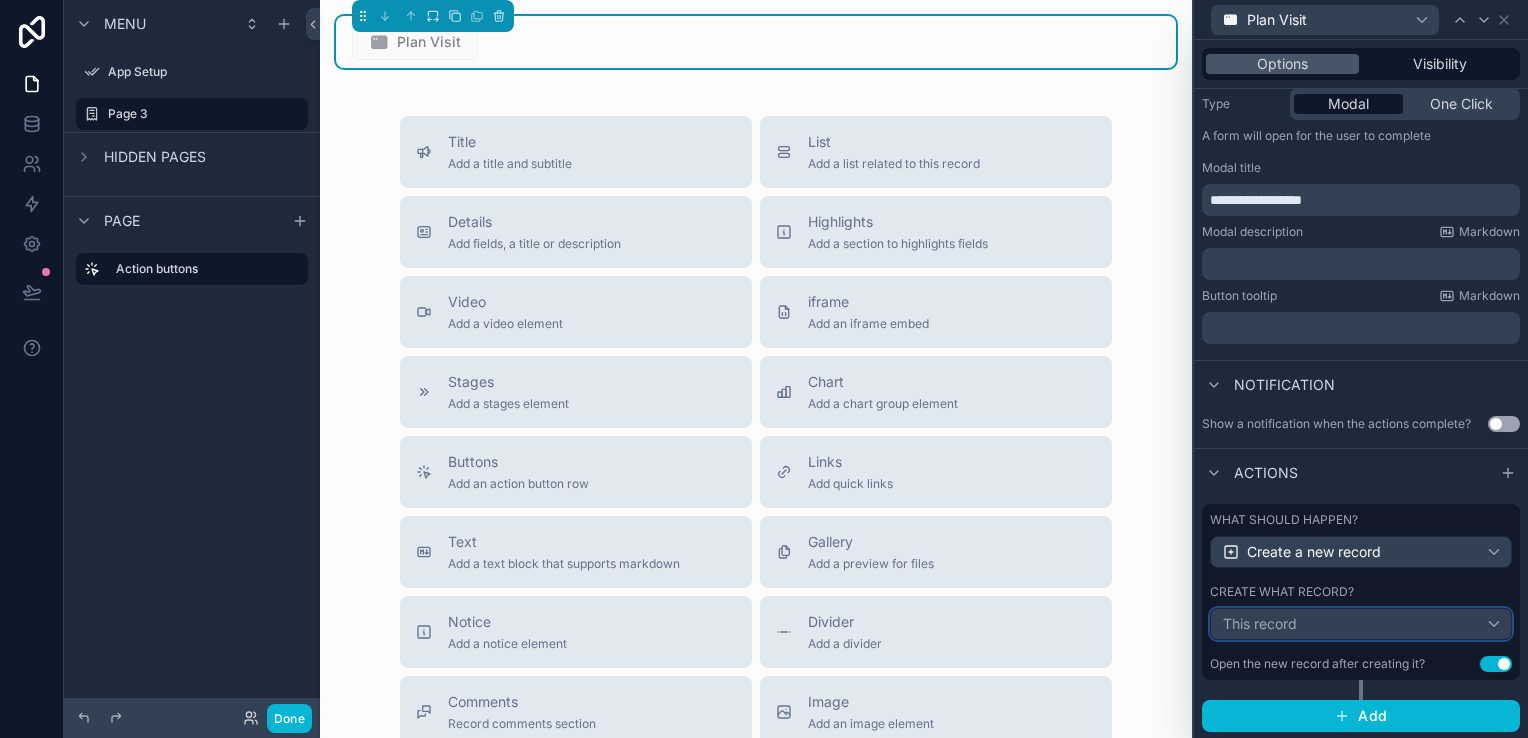click on "This record" at bounding box center (1361, 624) 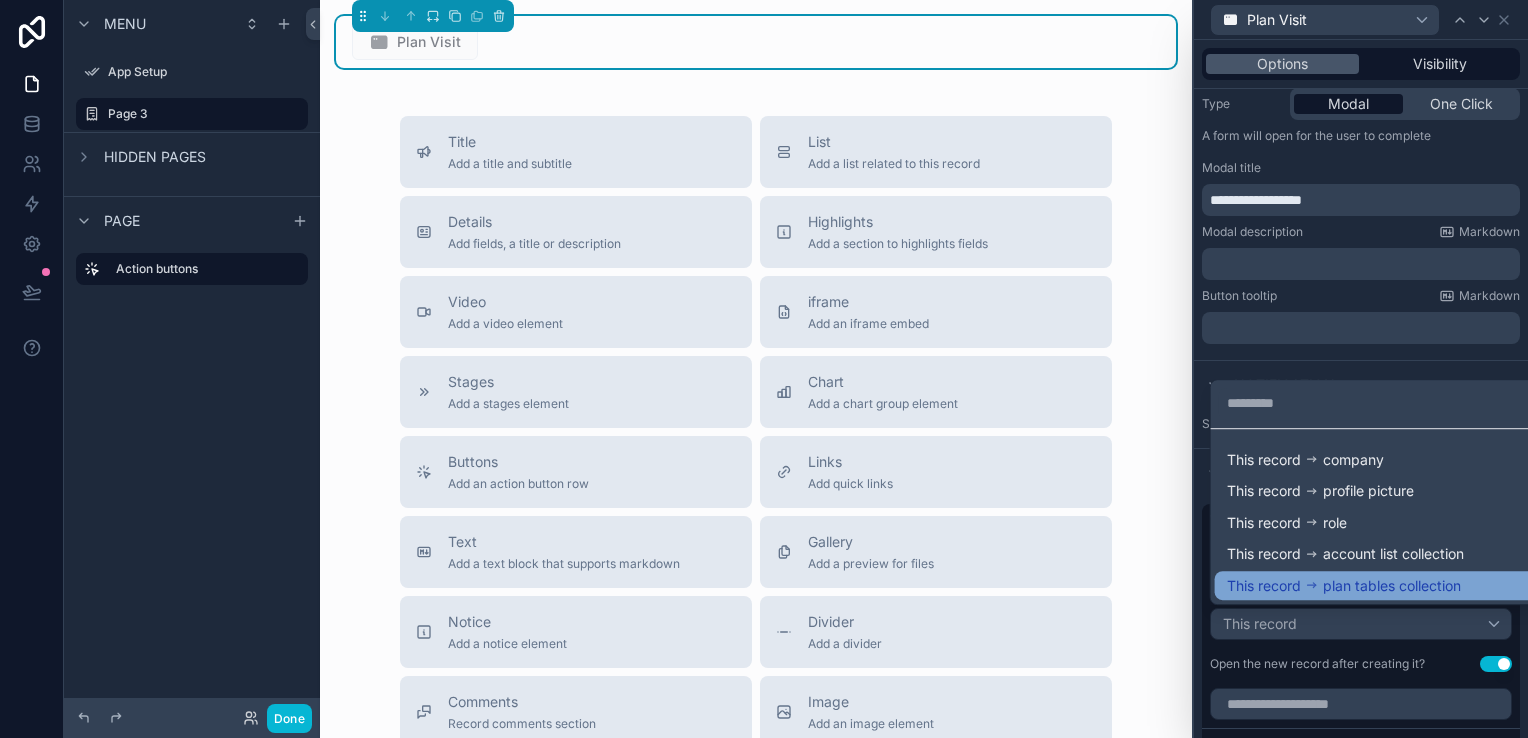 click on "plan tables collection" at bounding box center (1392, 586) 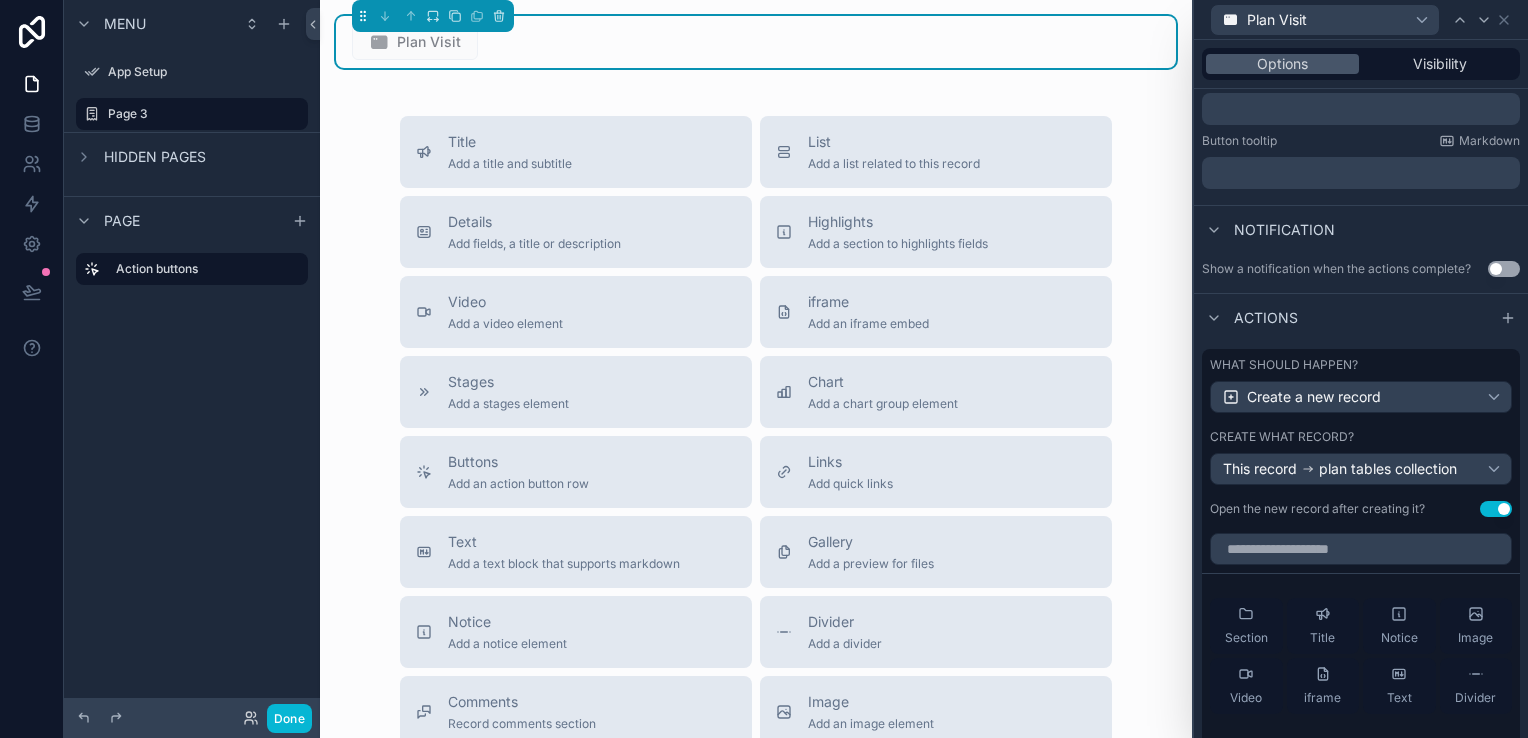 scroll, scrollTop: 449, scrollLeft: 0, axis: vertical 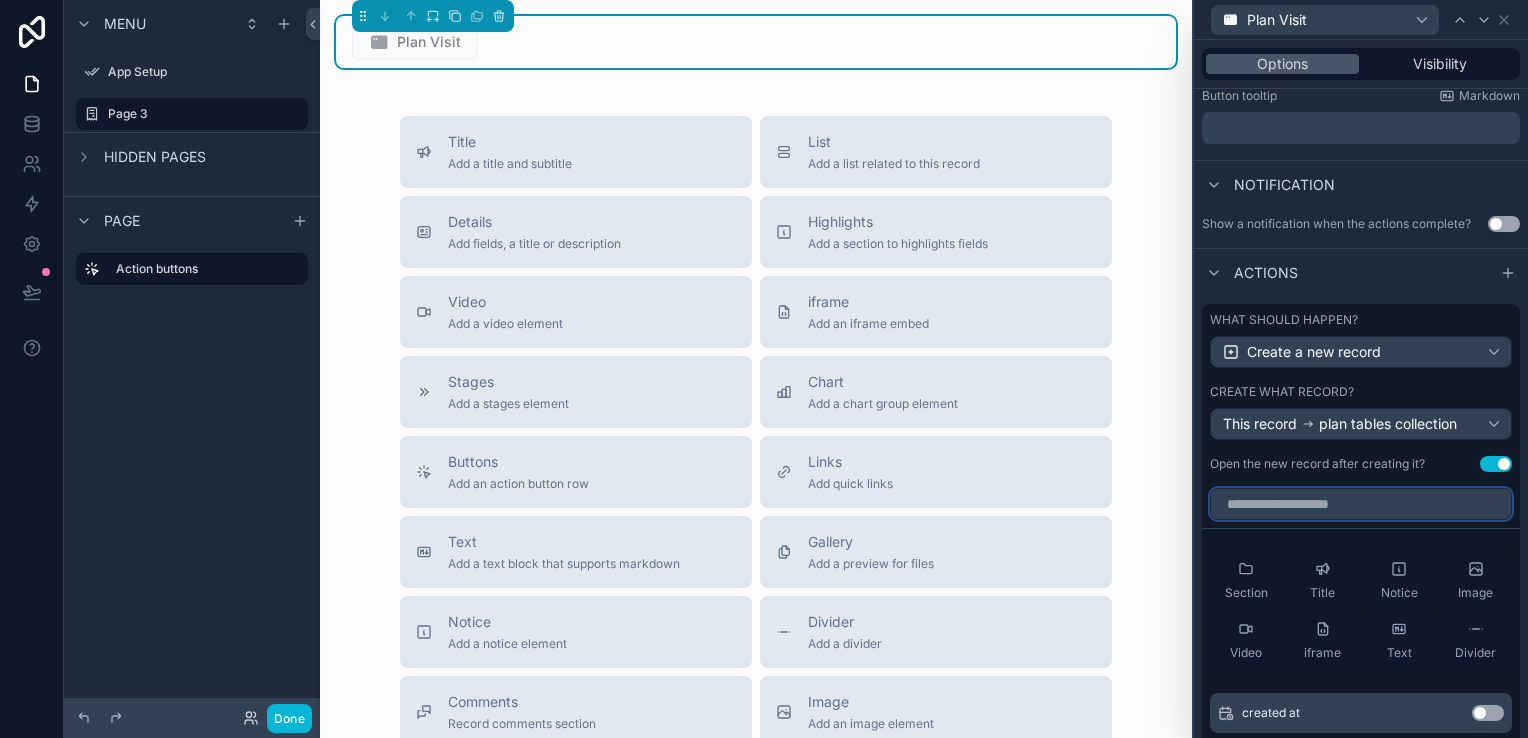 click at bounding box center [1361, 504] 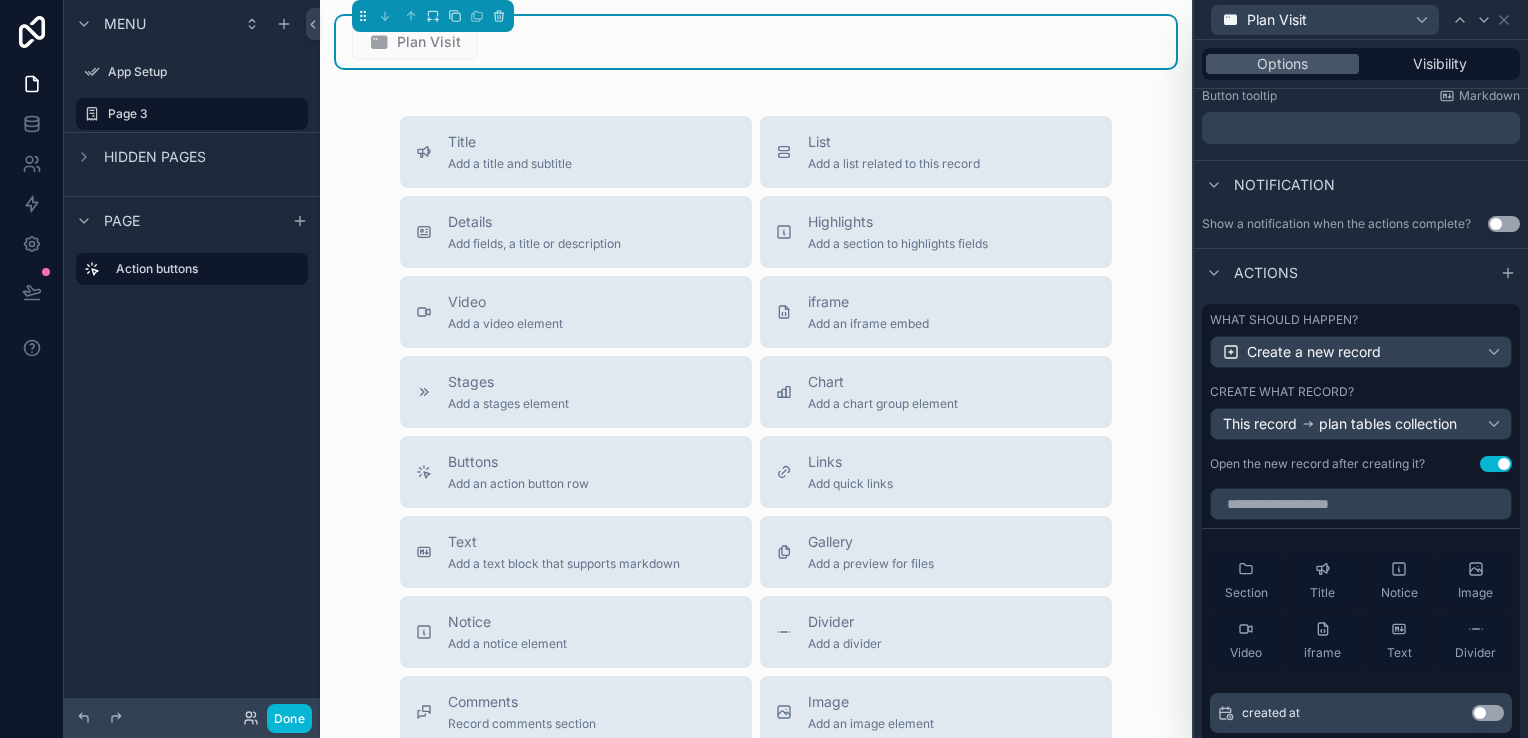 click on "Section Title Notice Image Video iframe Text Divider" at bounding box center (1361, 611) 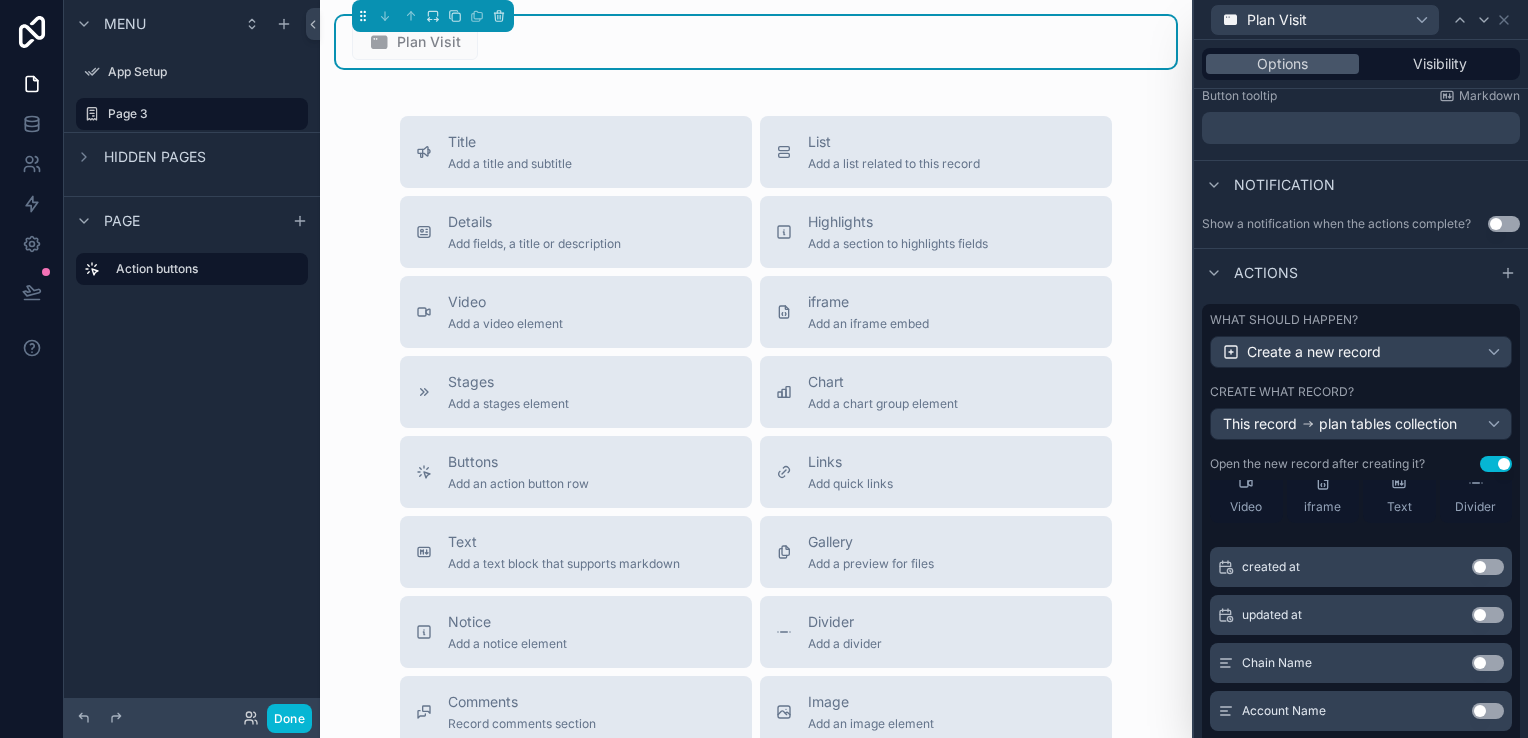 scroll, scrollTop: 147, scrollLeft: 0, axis: vertical 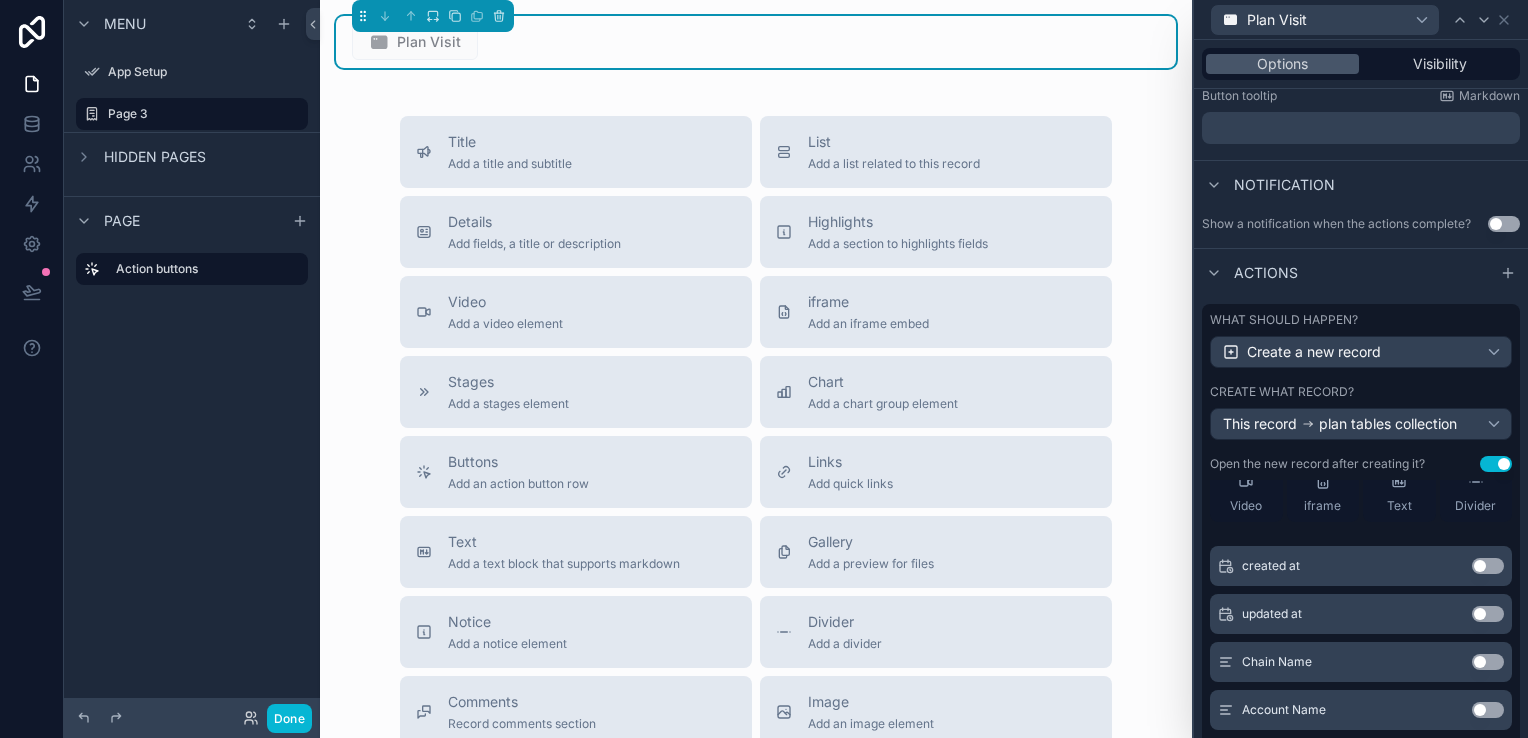 click on "Use setting" at bounding box center [1488, 710] 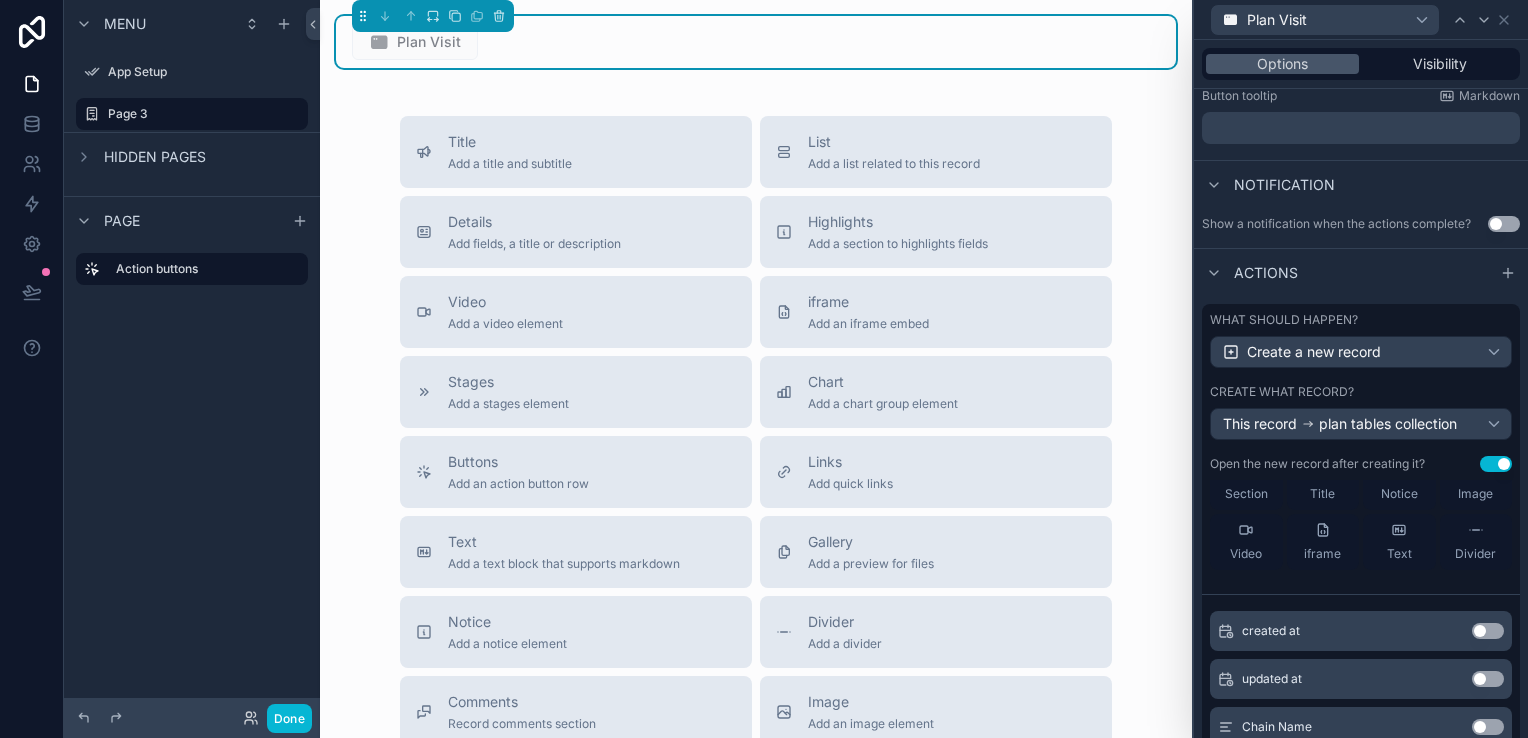 click on "updated at Use setting" at bounding box center (1361, 679) 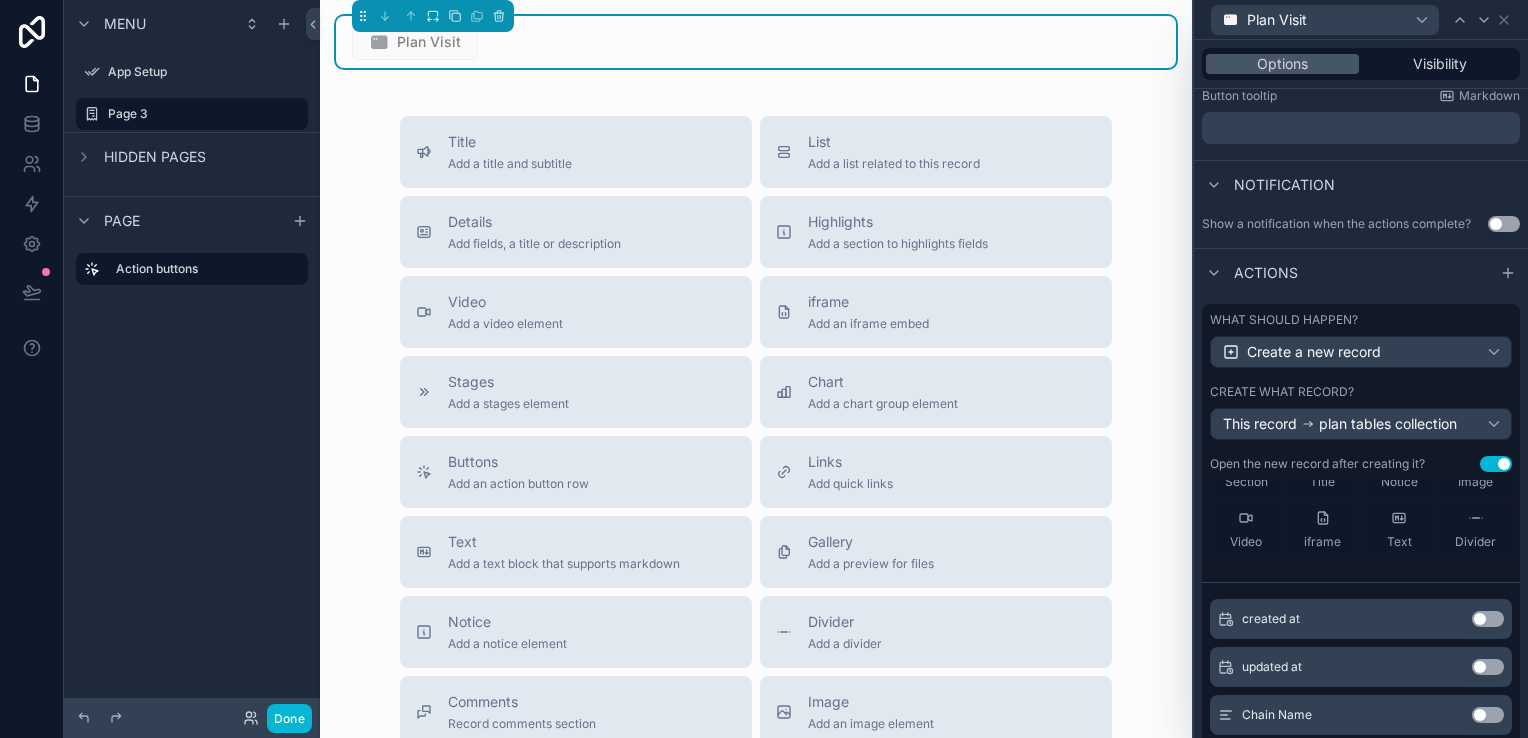 scroll, scrollTop: 164, scrollLeft: 0, axis: vertical 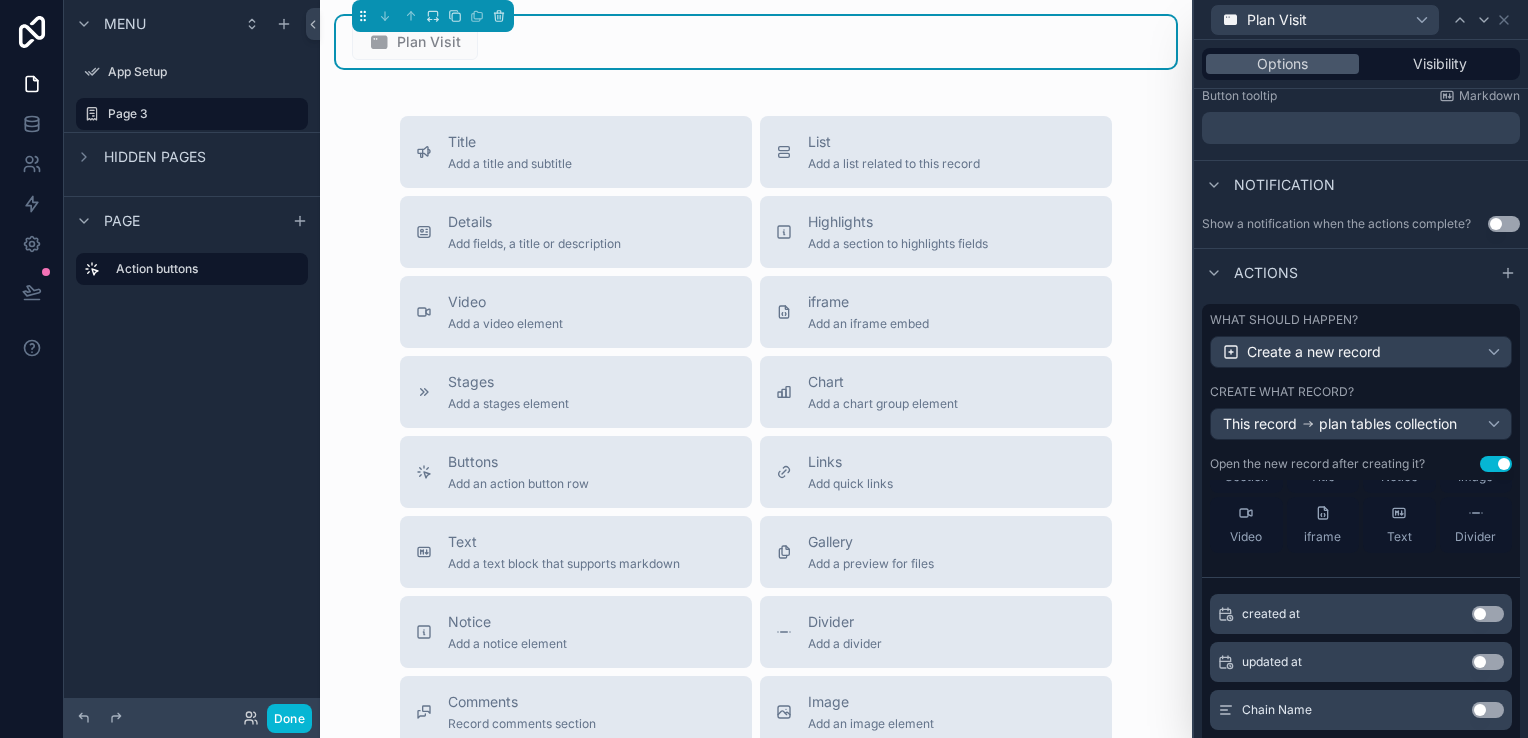 click on "Use setting" at bounding box center (1488, 710) 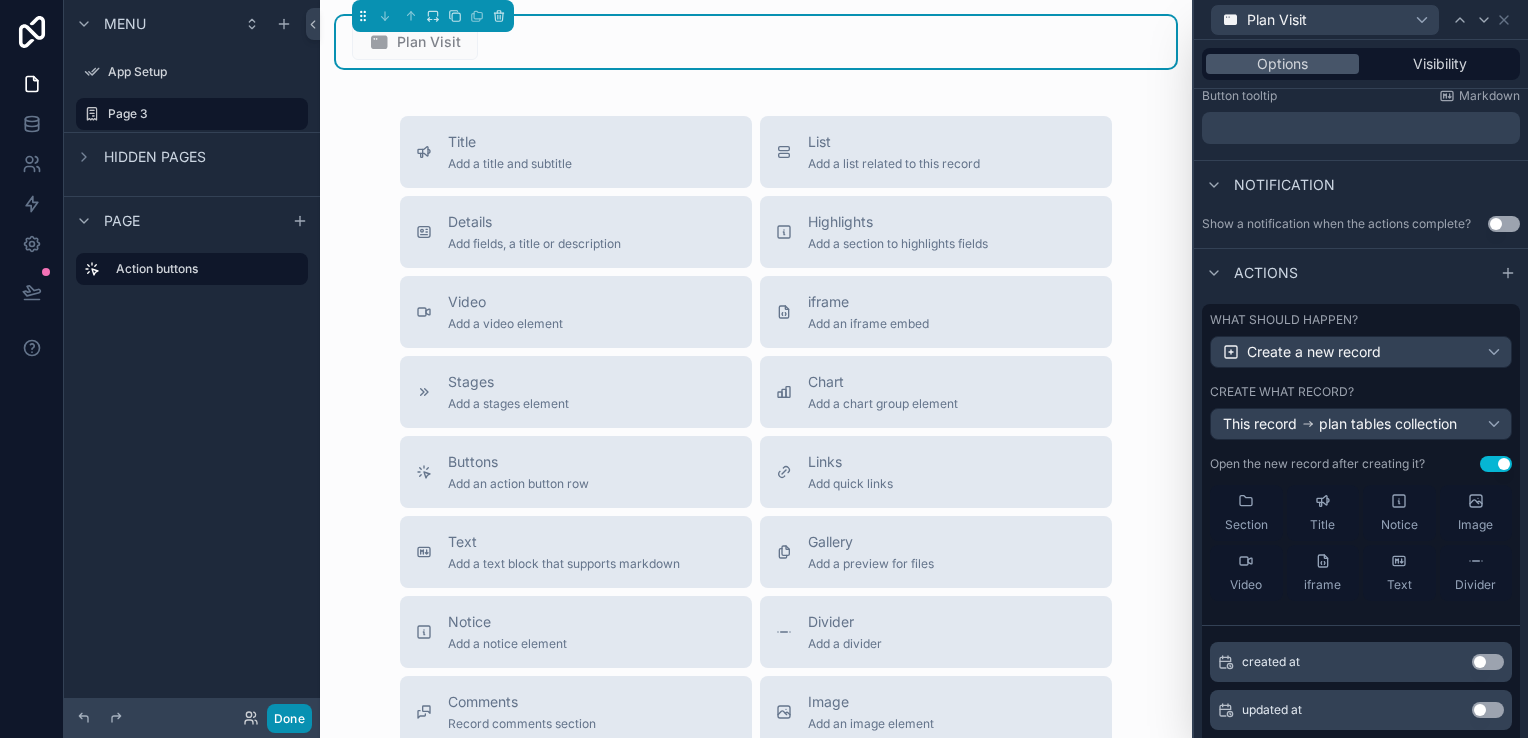 click on "Done" at bounding box center (289, 718) 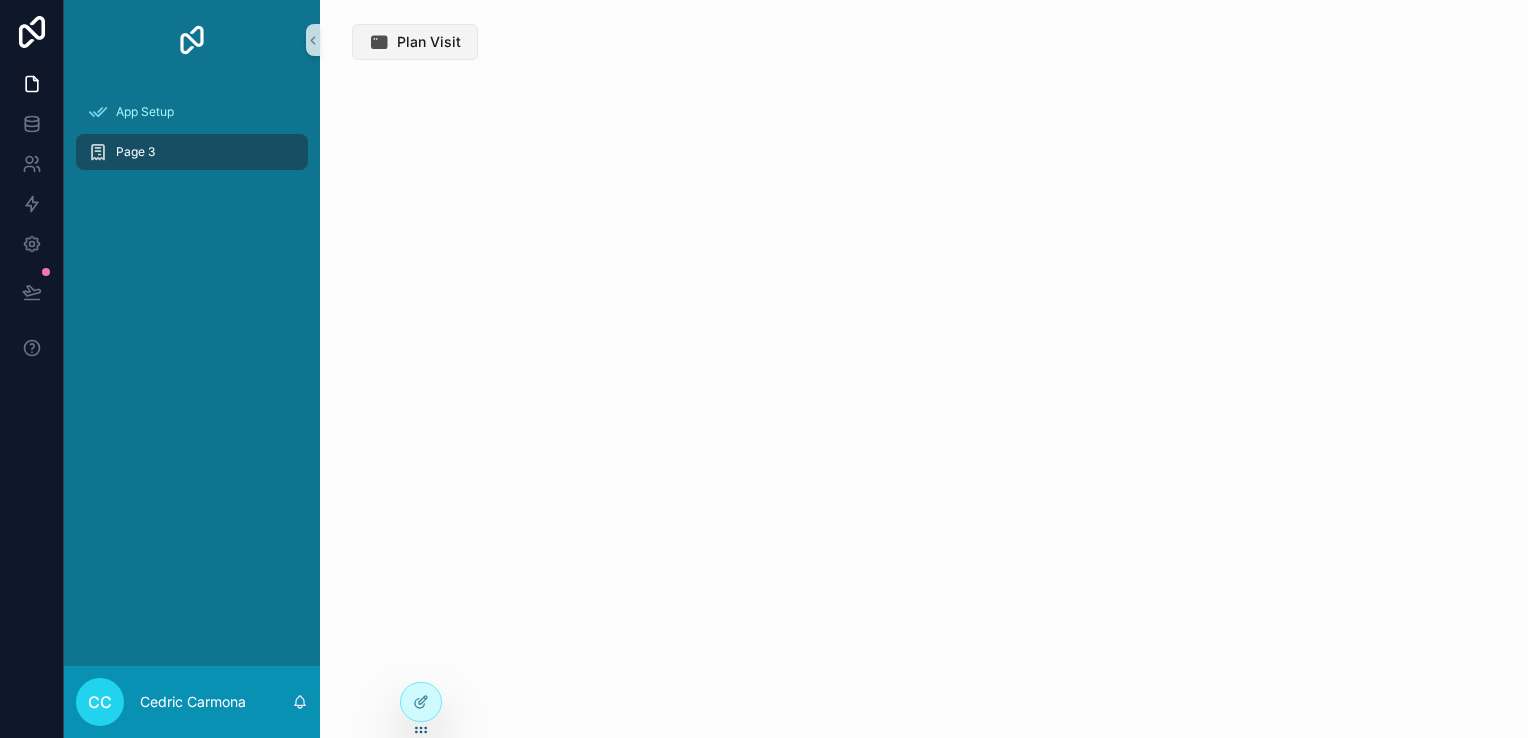 click on "Plan Visit" at bounding box center (415, 42) 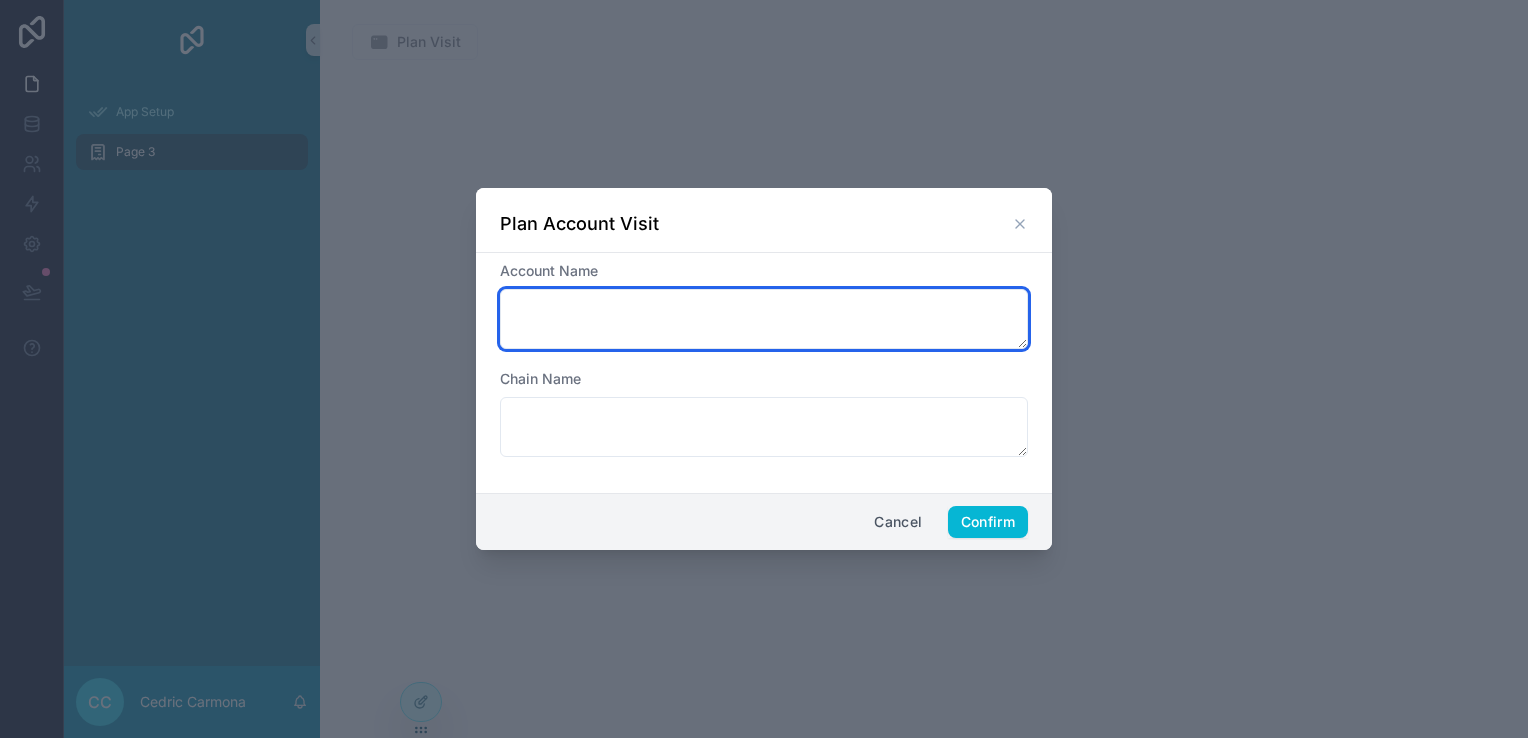click at bounding box center [764, 319] 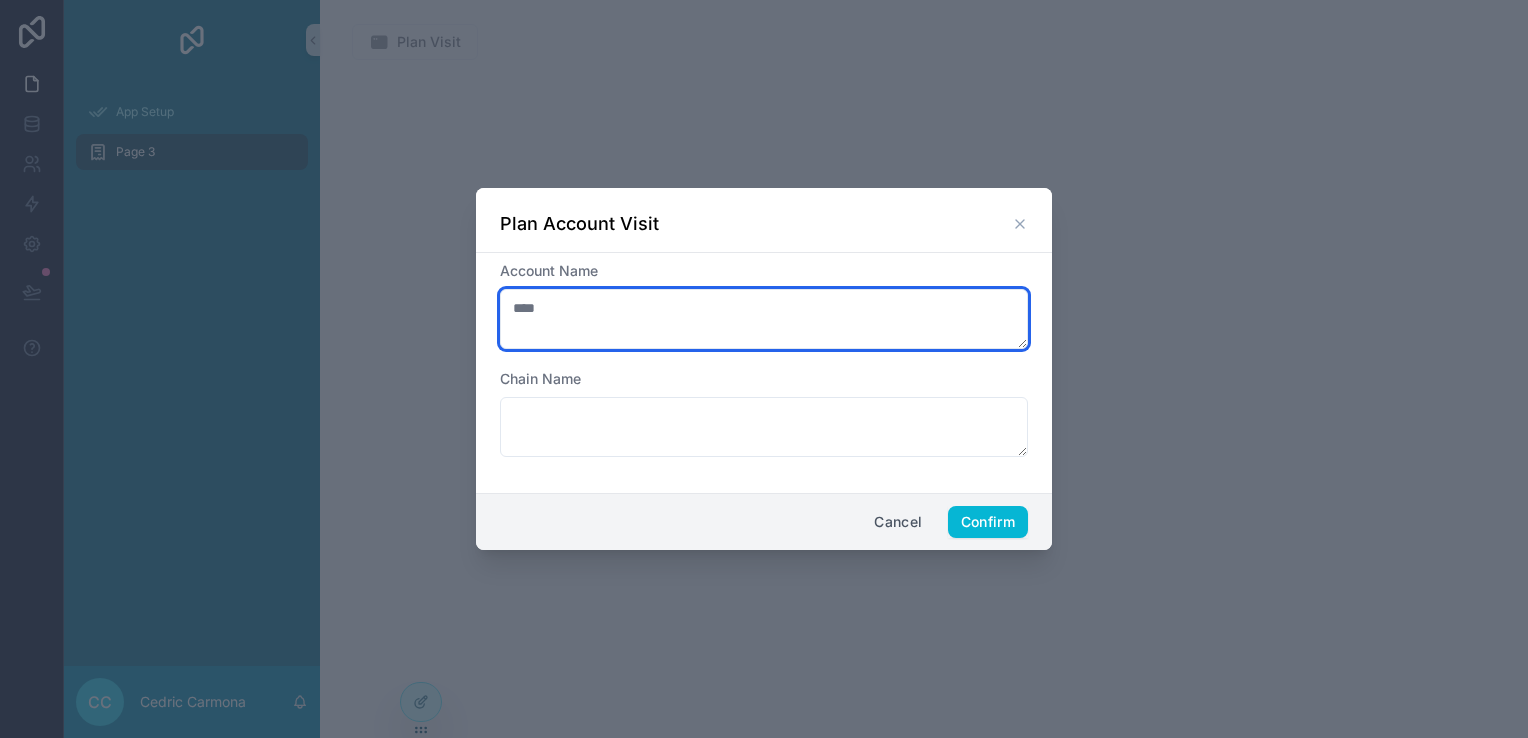 type on "****" 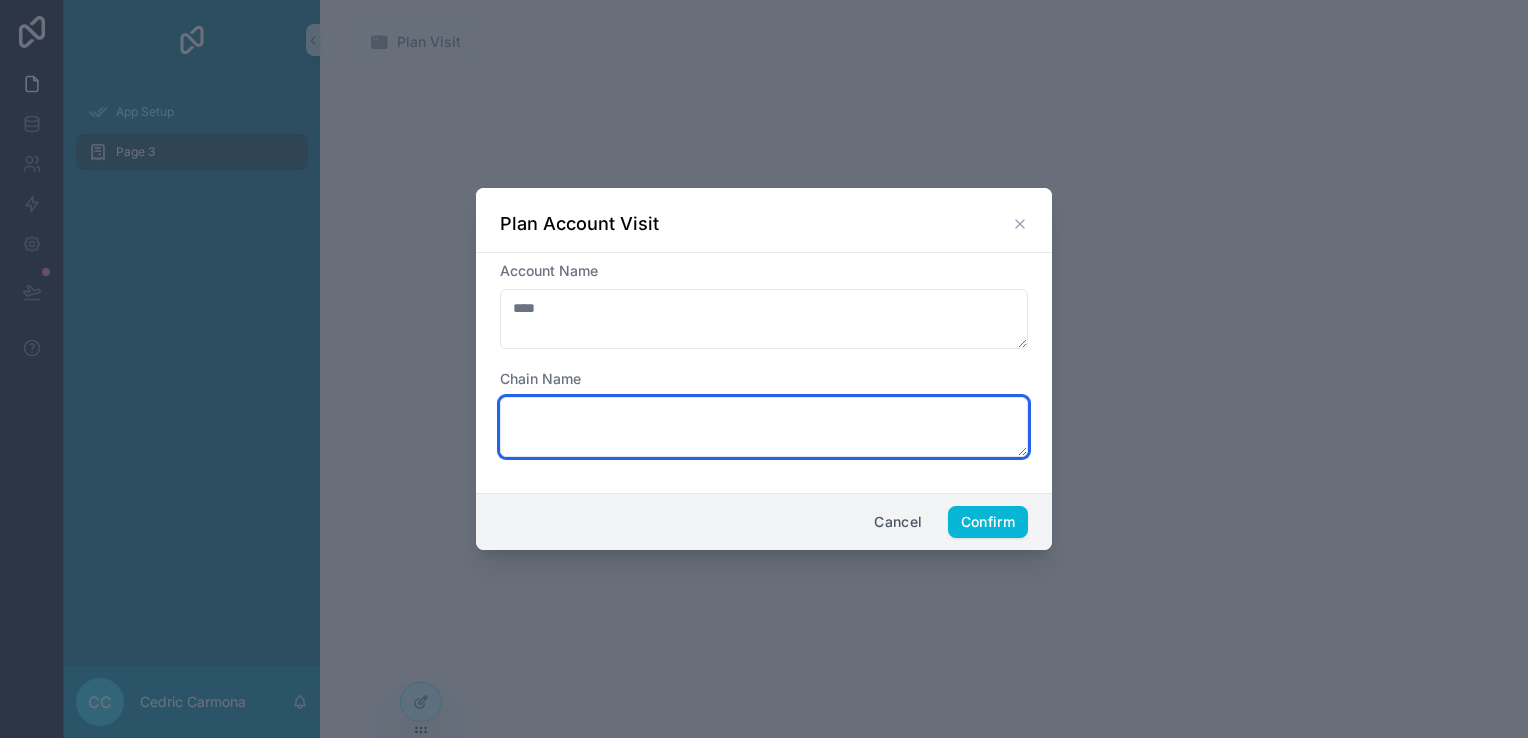 click at bounding box center (764, 427) 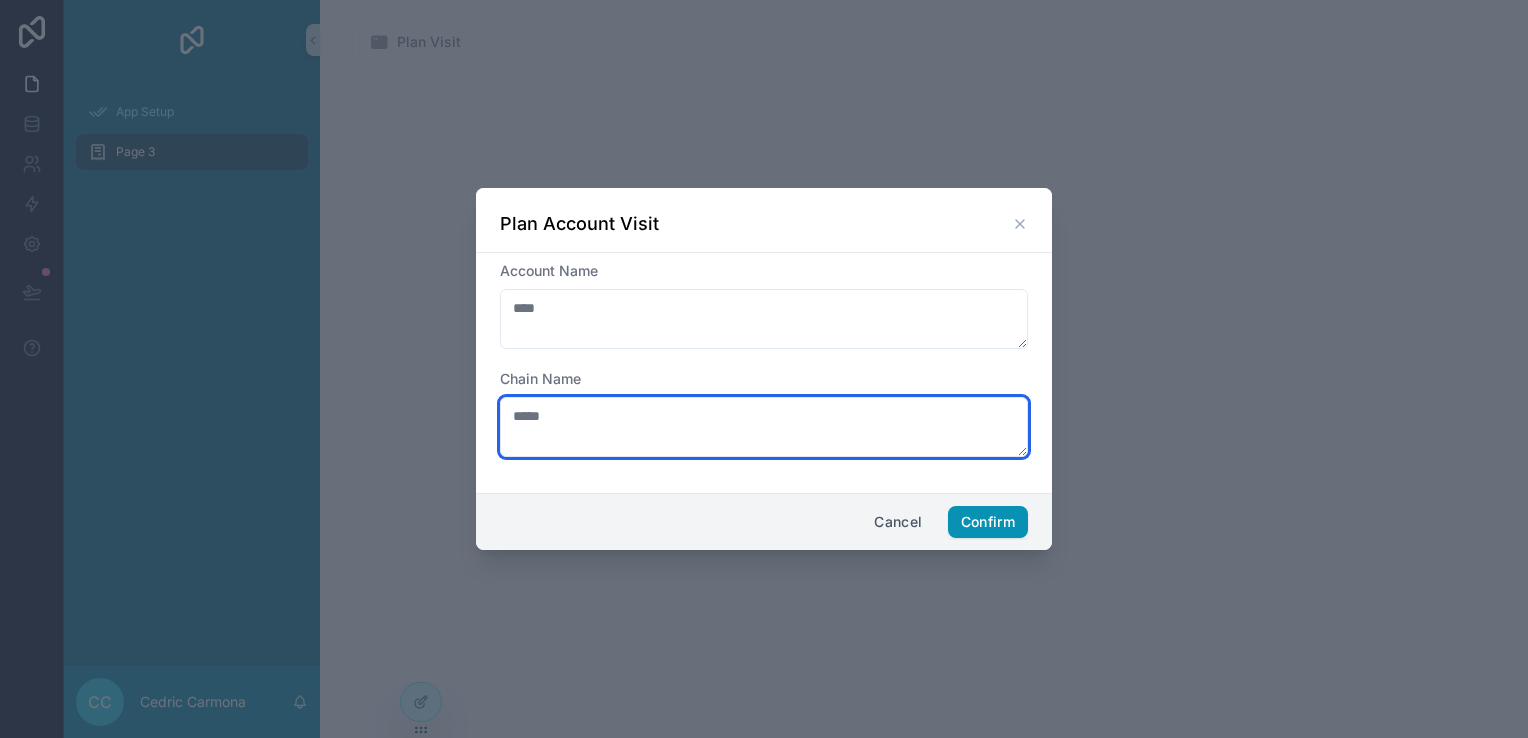 type on "*****" 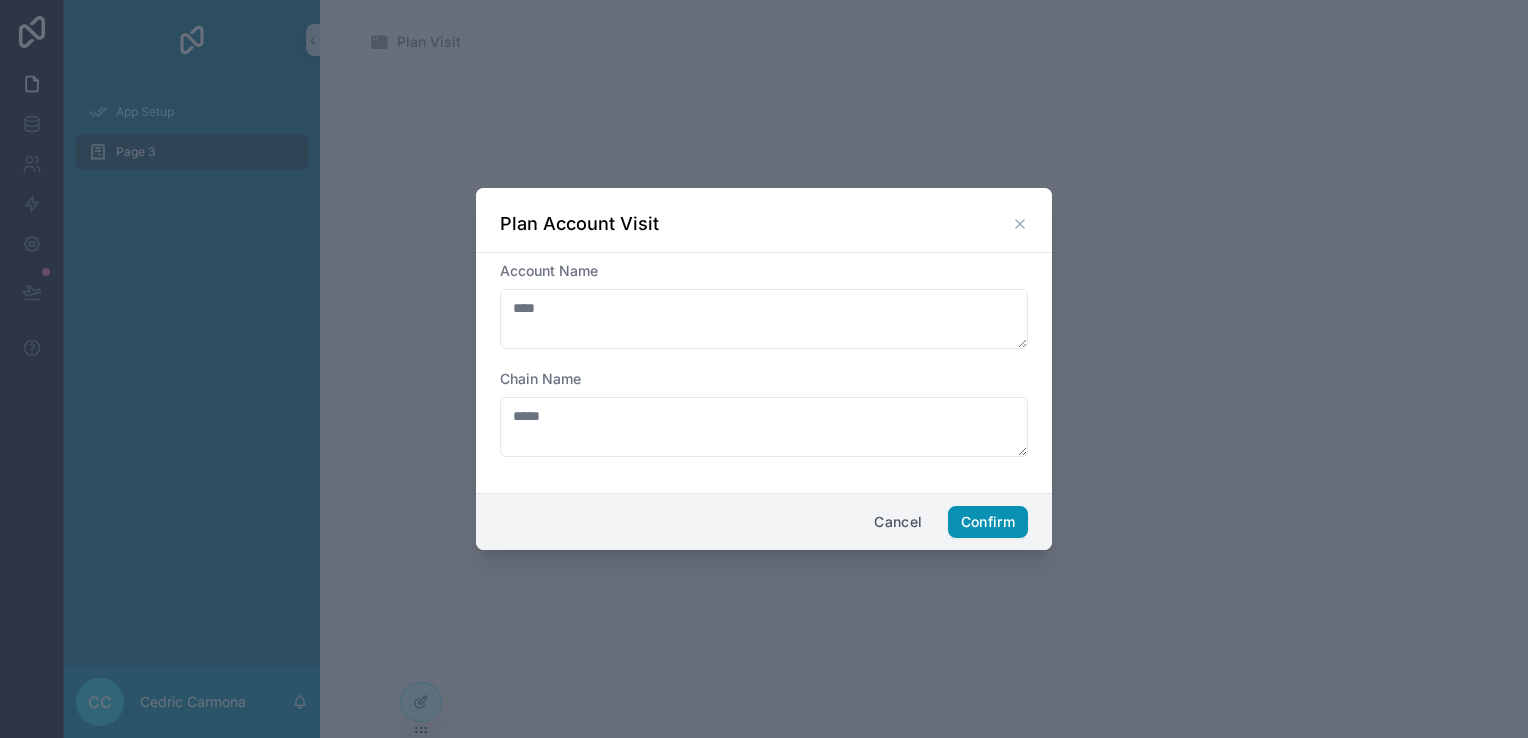 click on "Confirm" at bounding box center [988, 522] 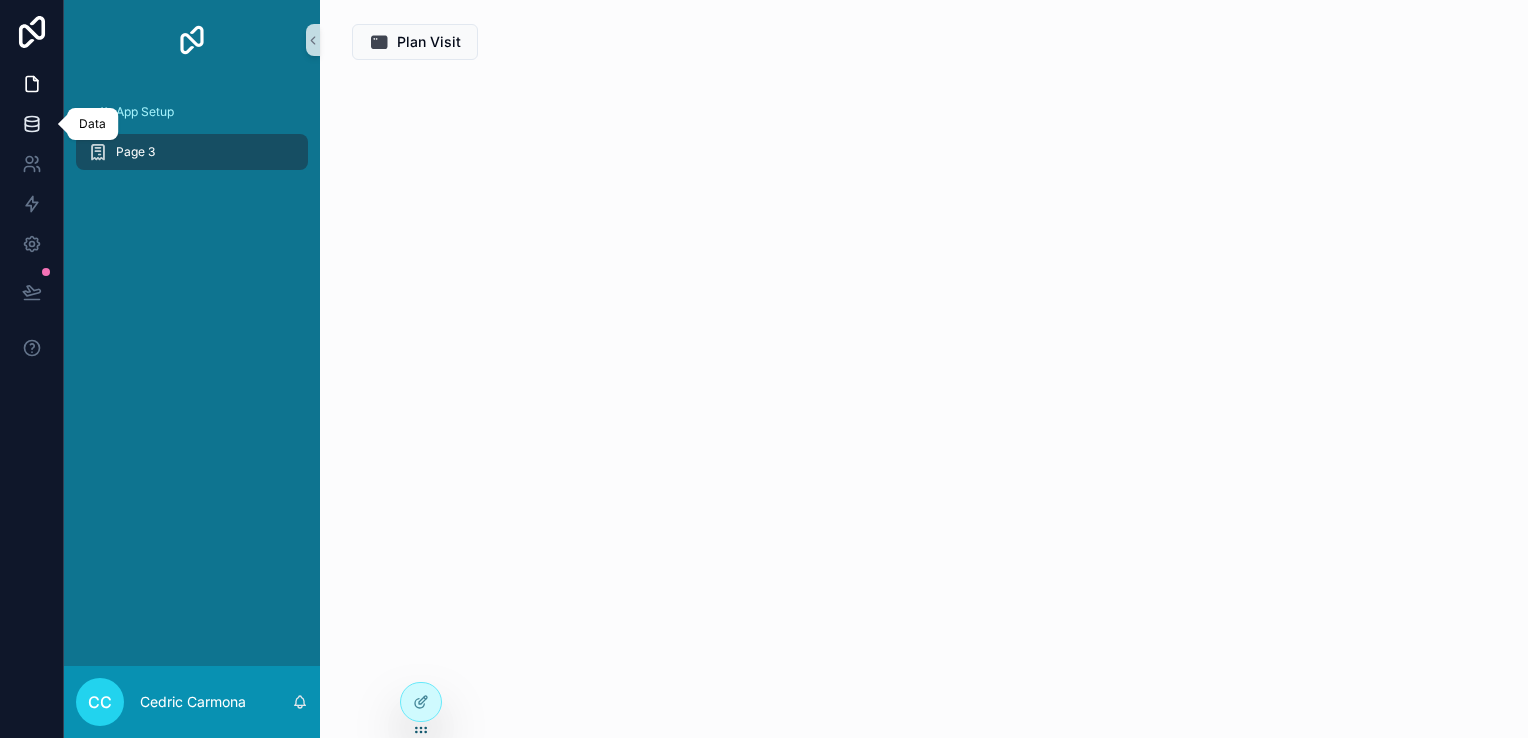 click 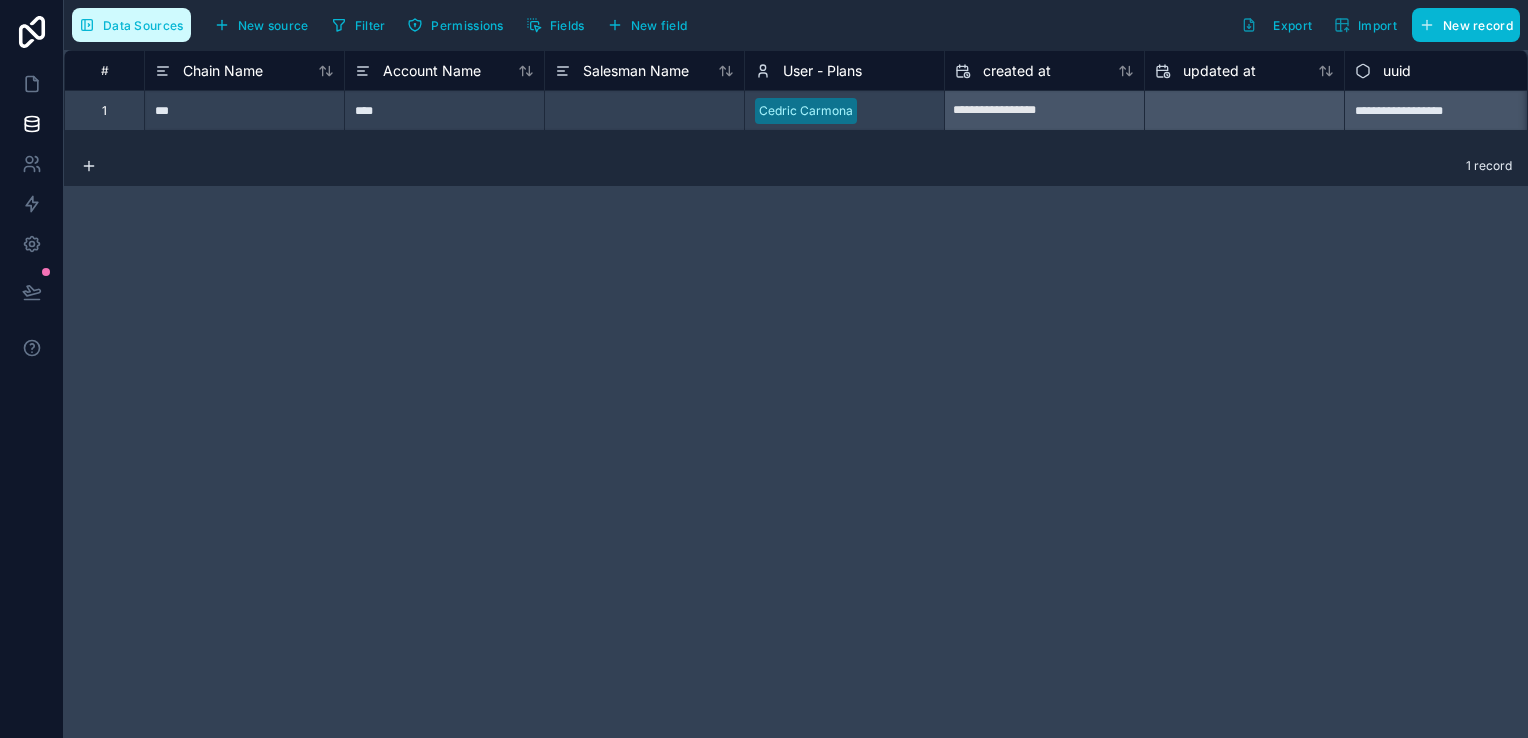 click on "Data Sources" at bounding box center [143, 25] 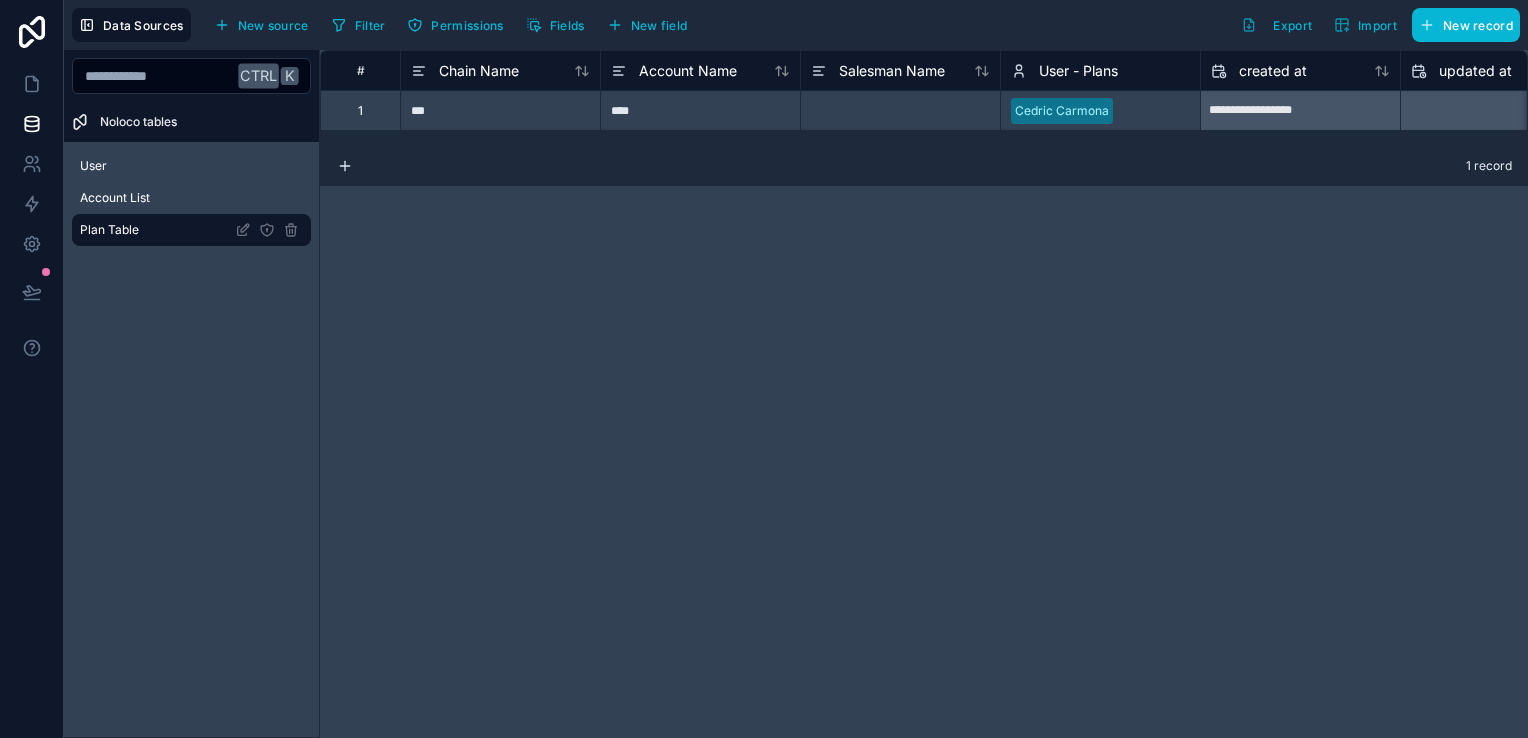 drag, startPoint x: 503, startPoint y: 144, endPoint x: 868, endPoint y: 151, distance: 365.0671 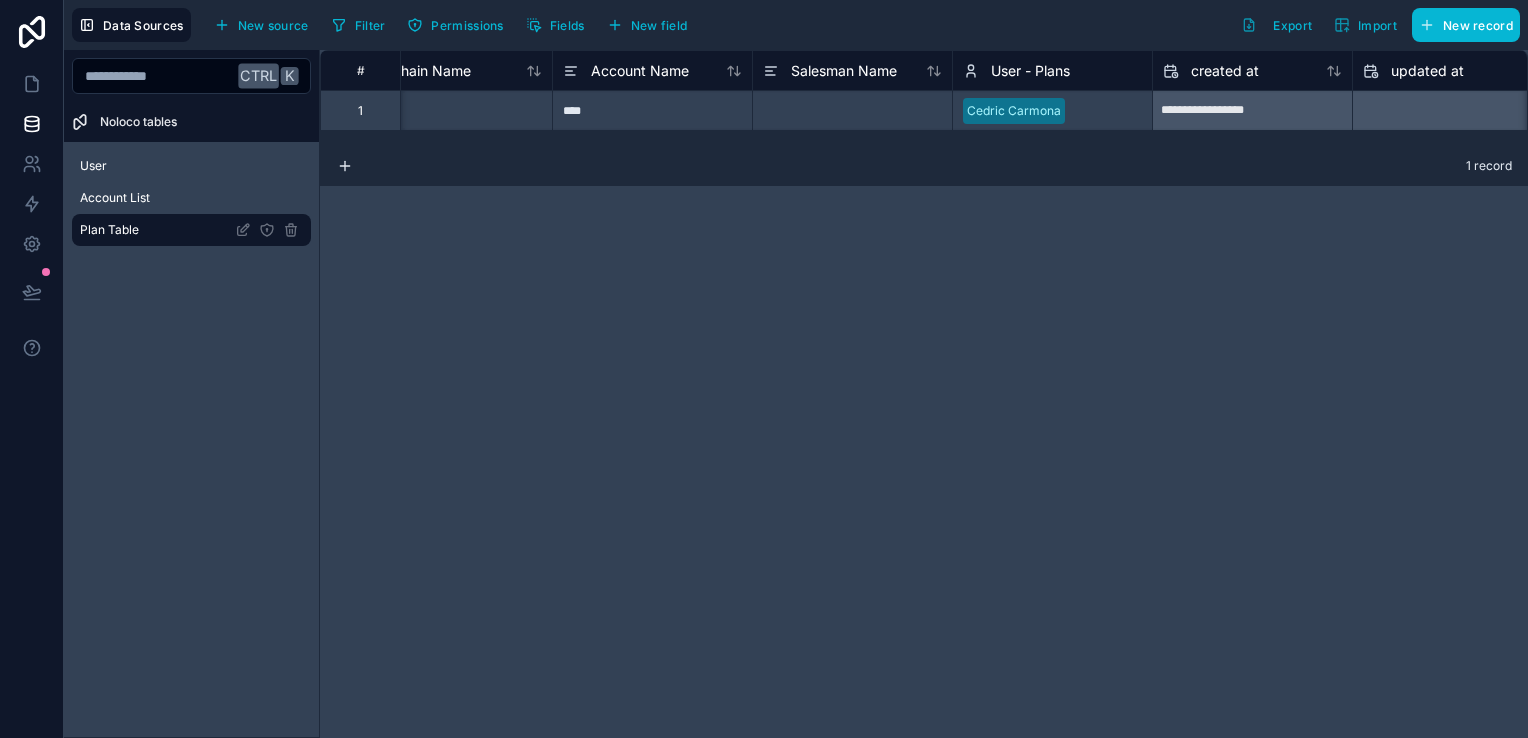 scroll, scrollTop: 0, scrollLeft: 0, axis: both 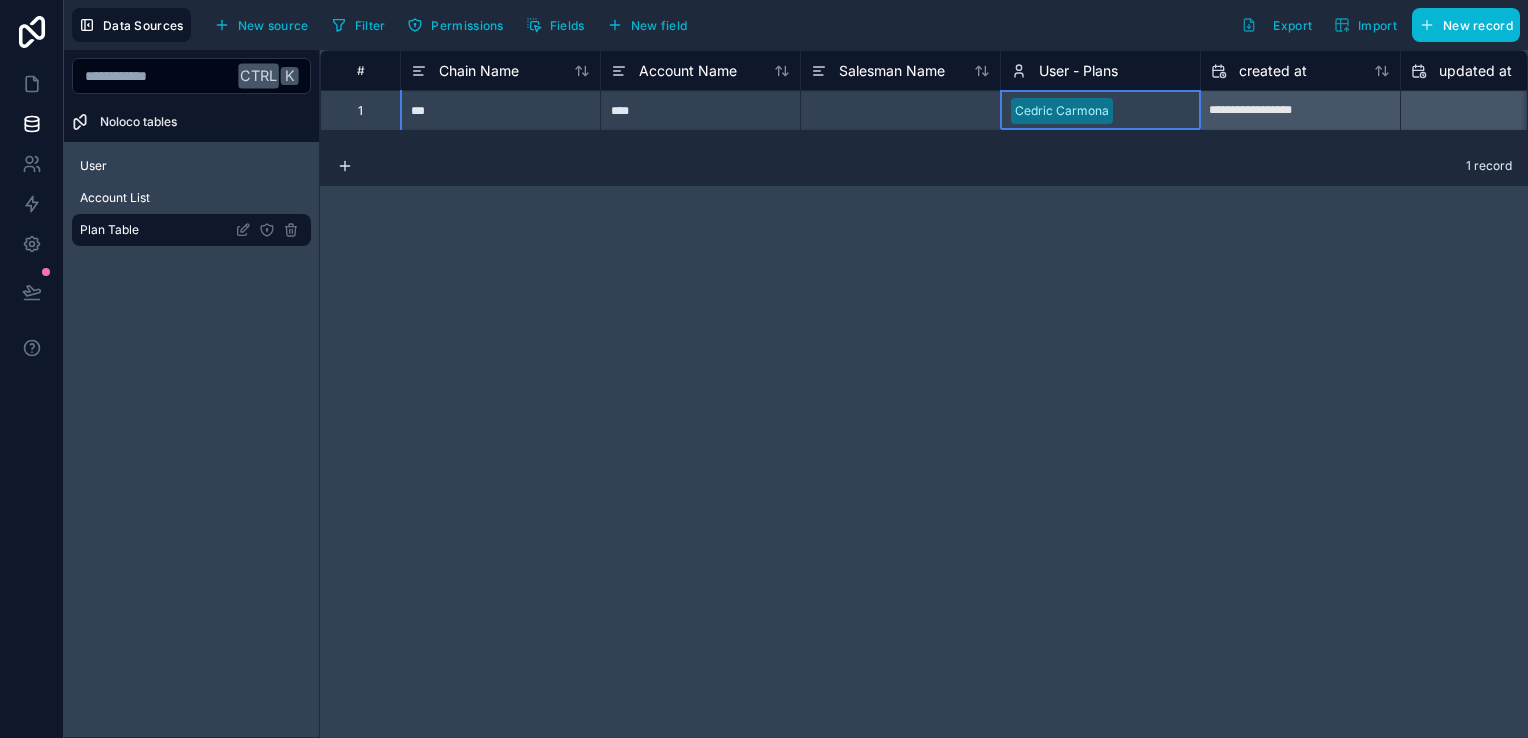click on "Cedric Carmona" at bounding box center (1062, 111) 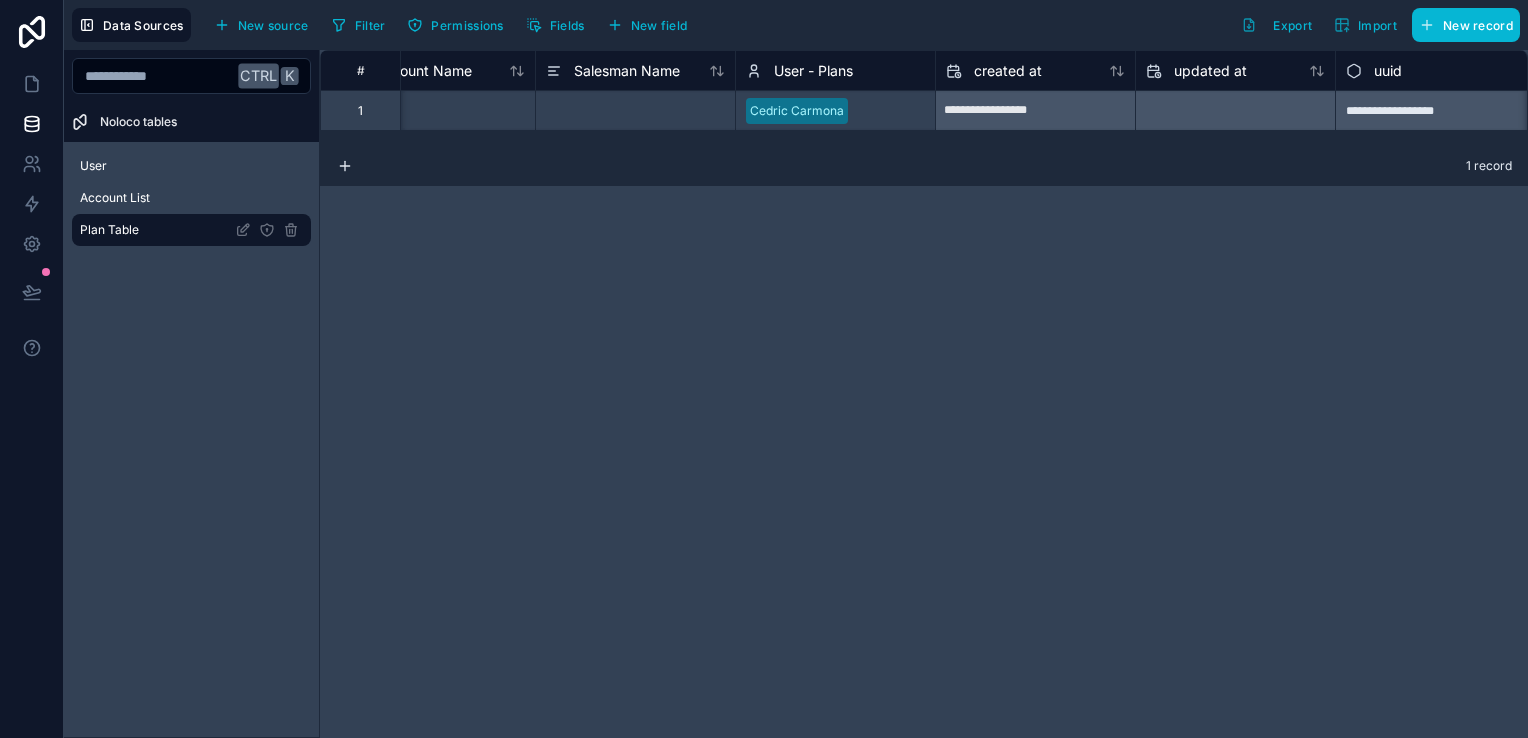 scroll, scrollTop: 0, scrollLeft: 272, axis: horizontal 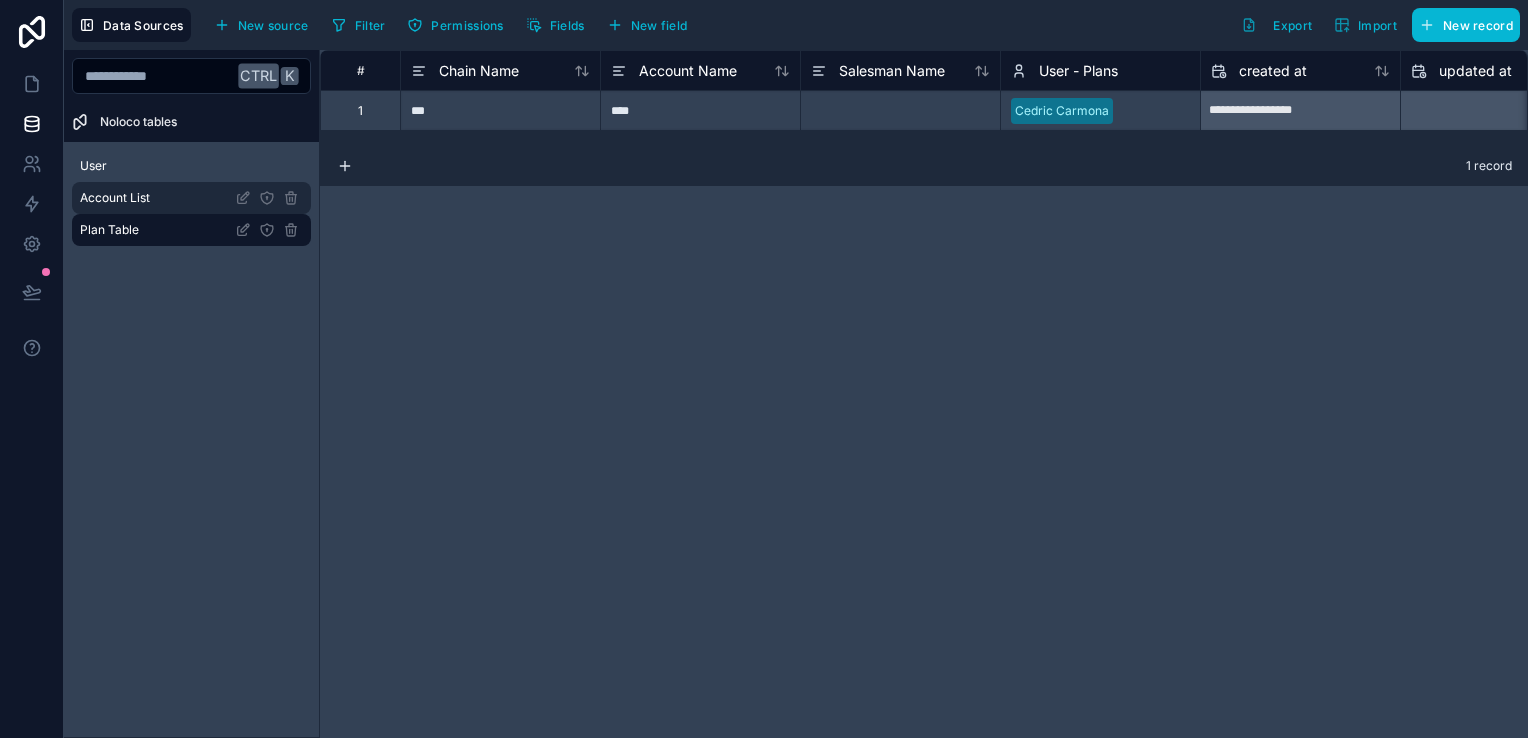 click on "Account List" at bounding box center [191, 198] 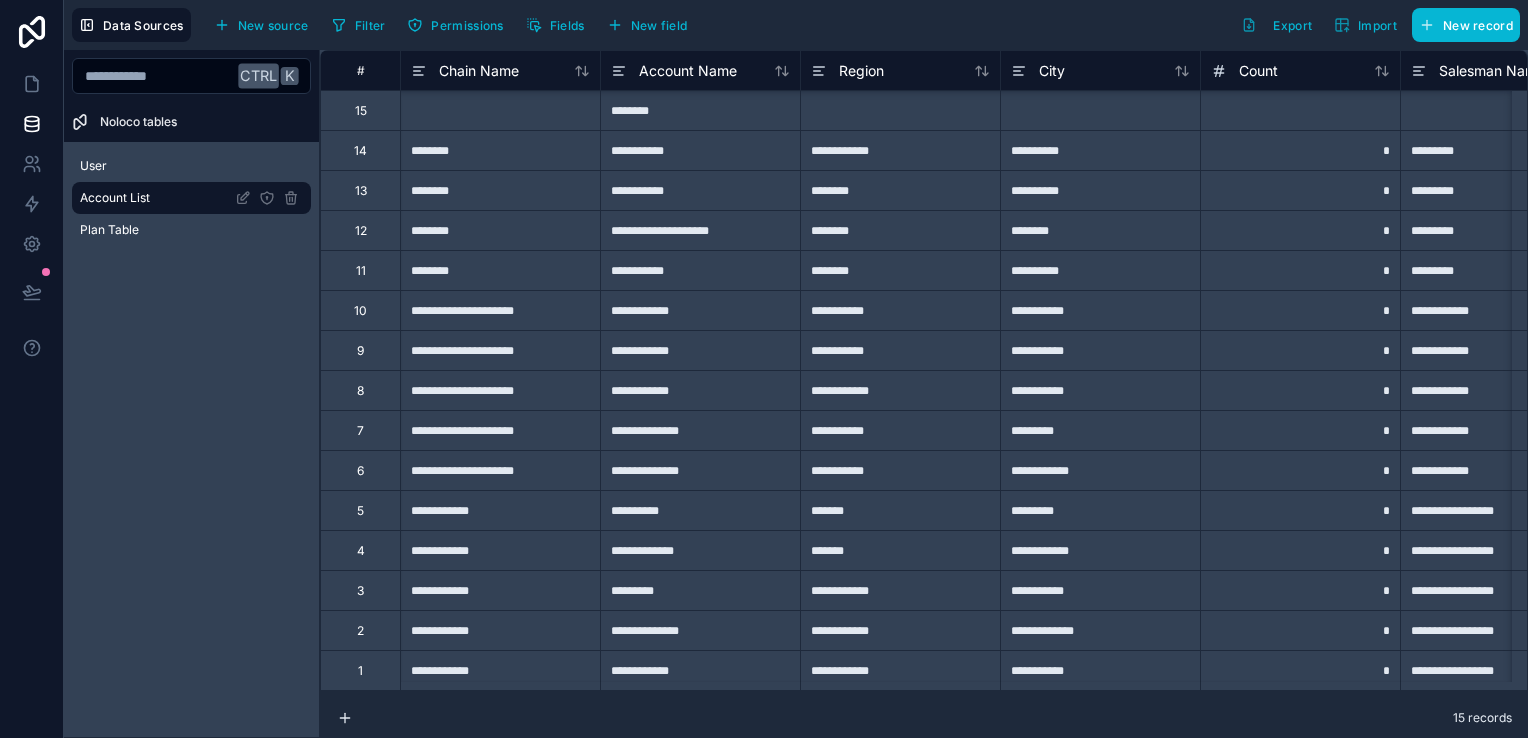scroll, scrollTop: 0, scrollLeft: 0, axis: both 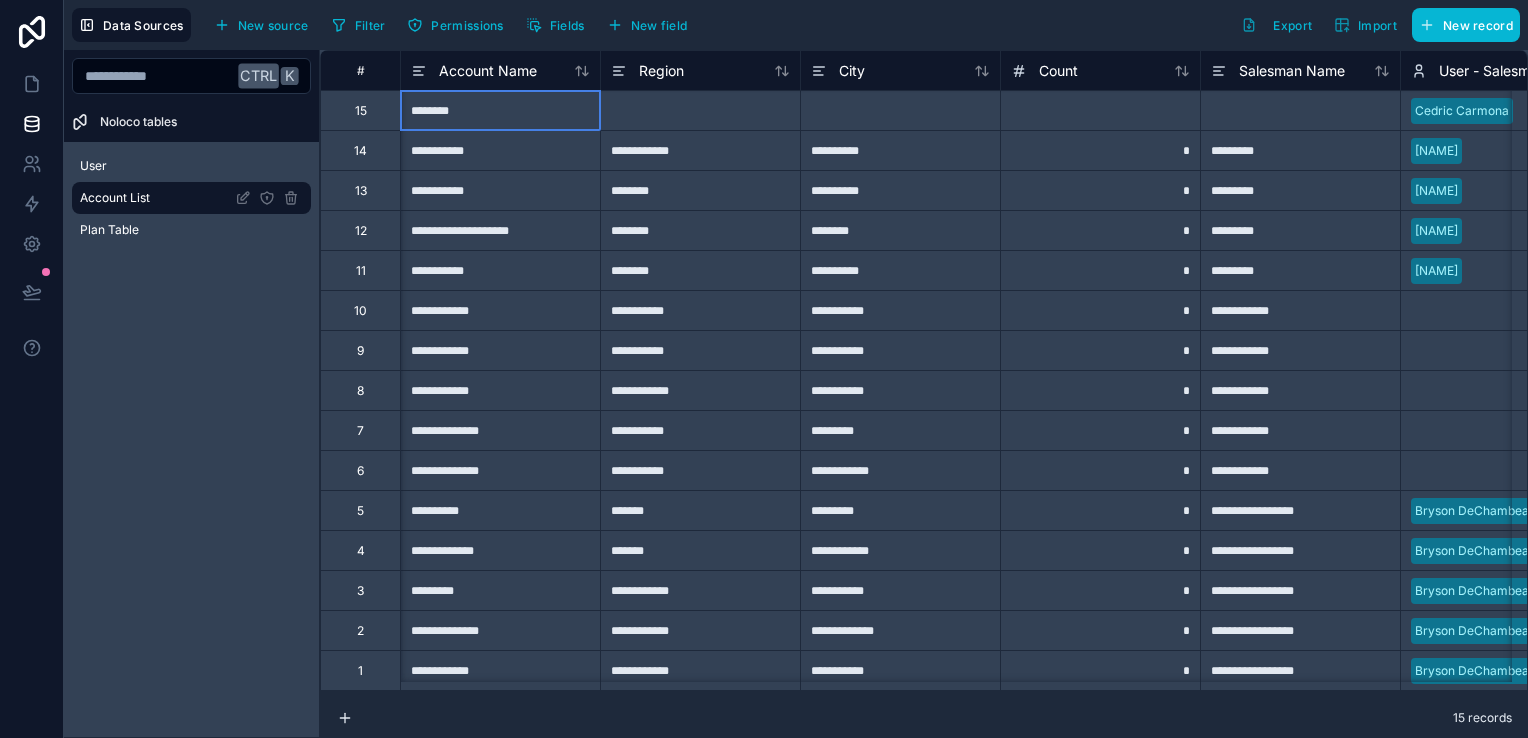 drag, startPoint x: 650, startPoint y: 113, endPoint x: 327, endPoint y: 124, distance: 323.18726 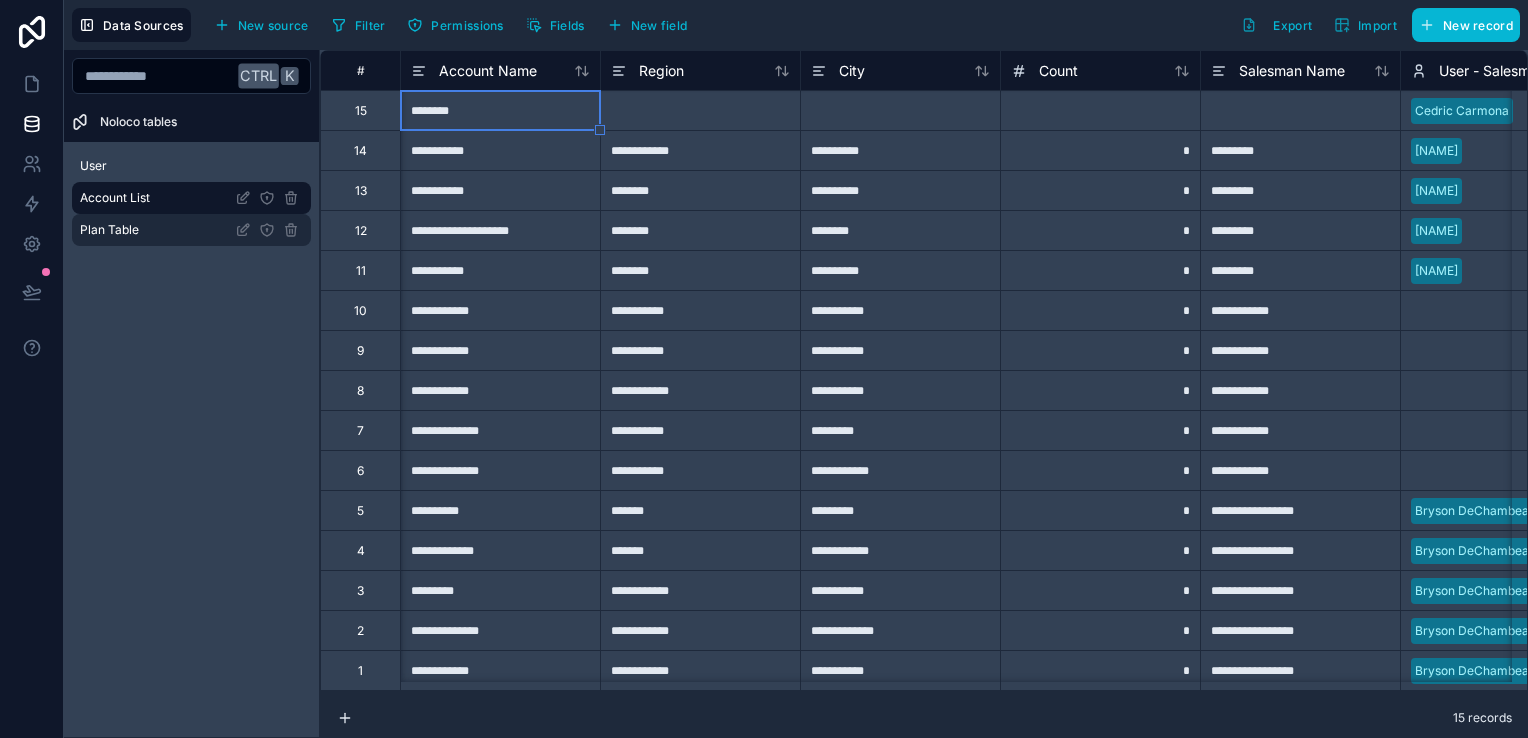 click on "Plan Table" at bounding box center (191, 230) 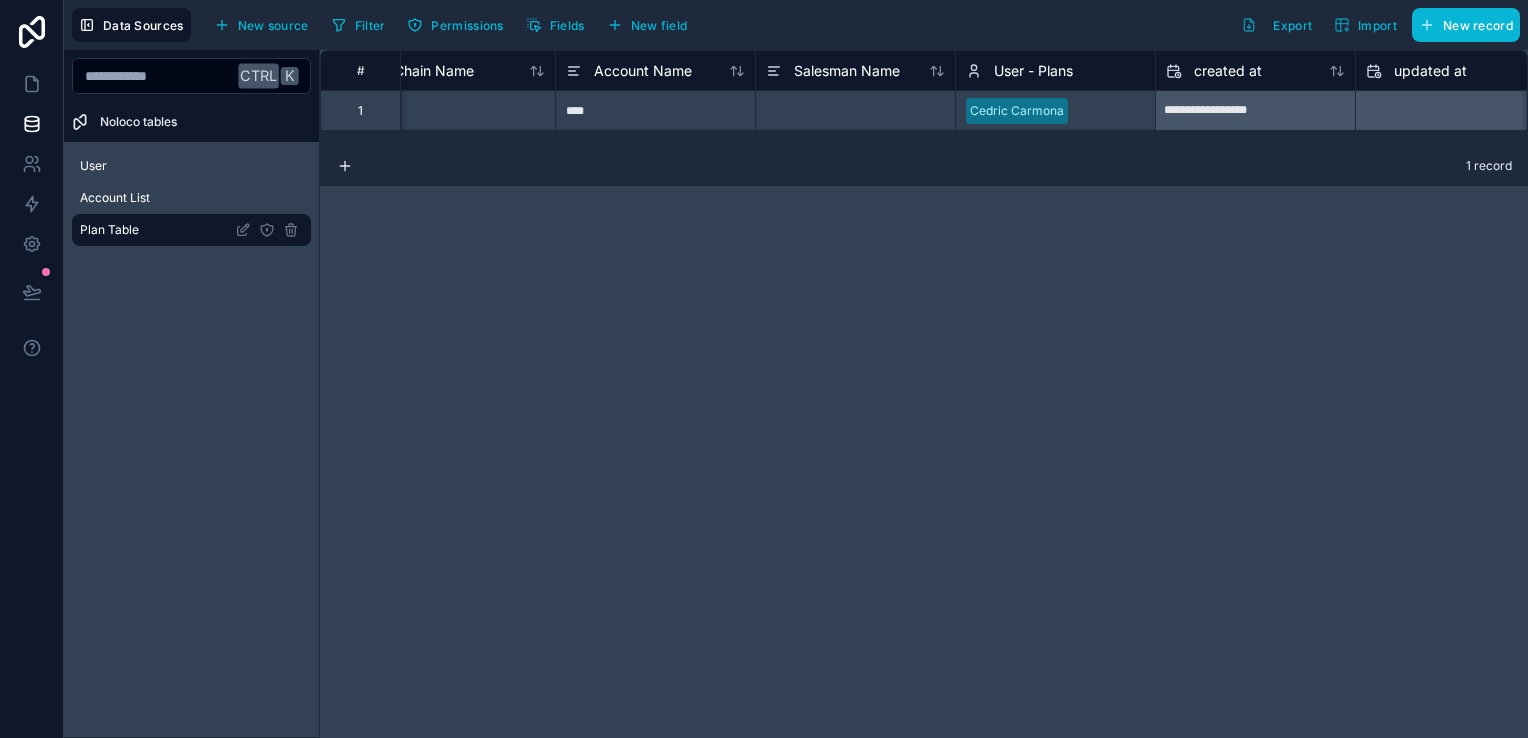 scroll, scrollTop: 0, scrollLeft: 0, axis: both 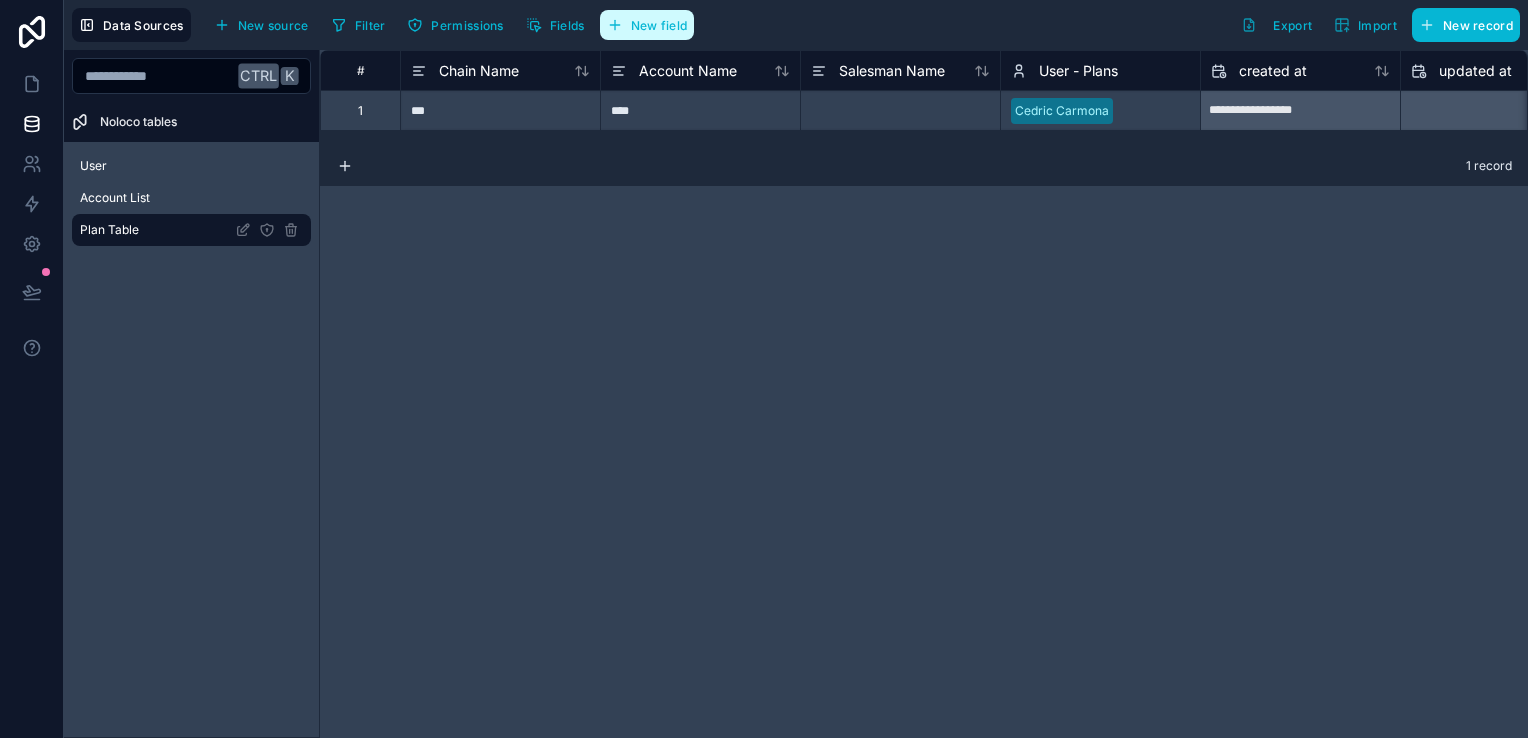 click on "New field" at bounding box center [659, 25] 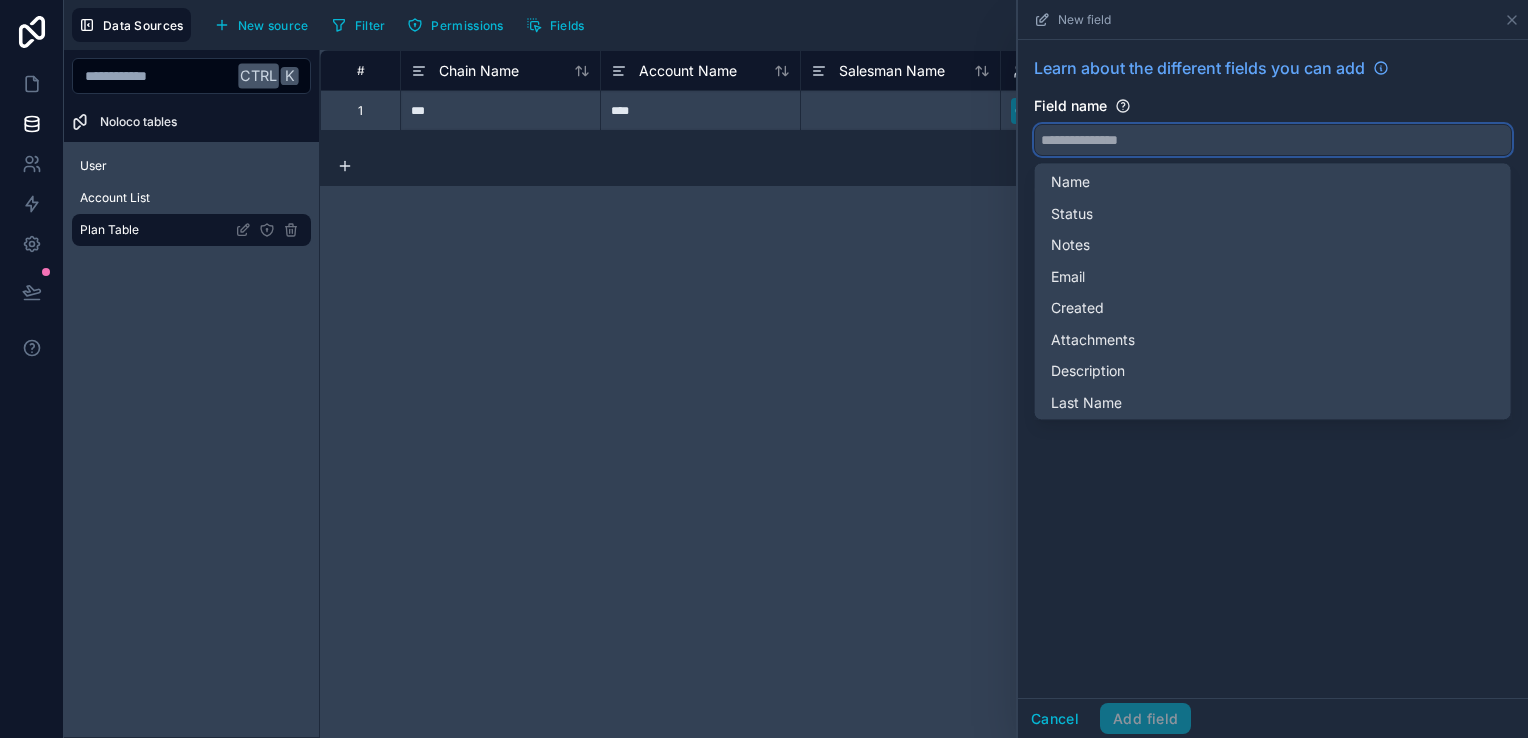 click at bounding box center [1273, 140] 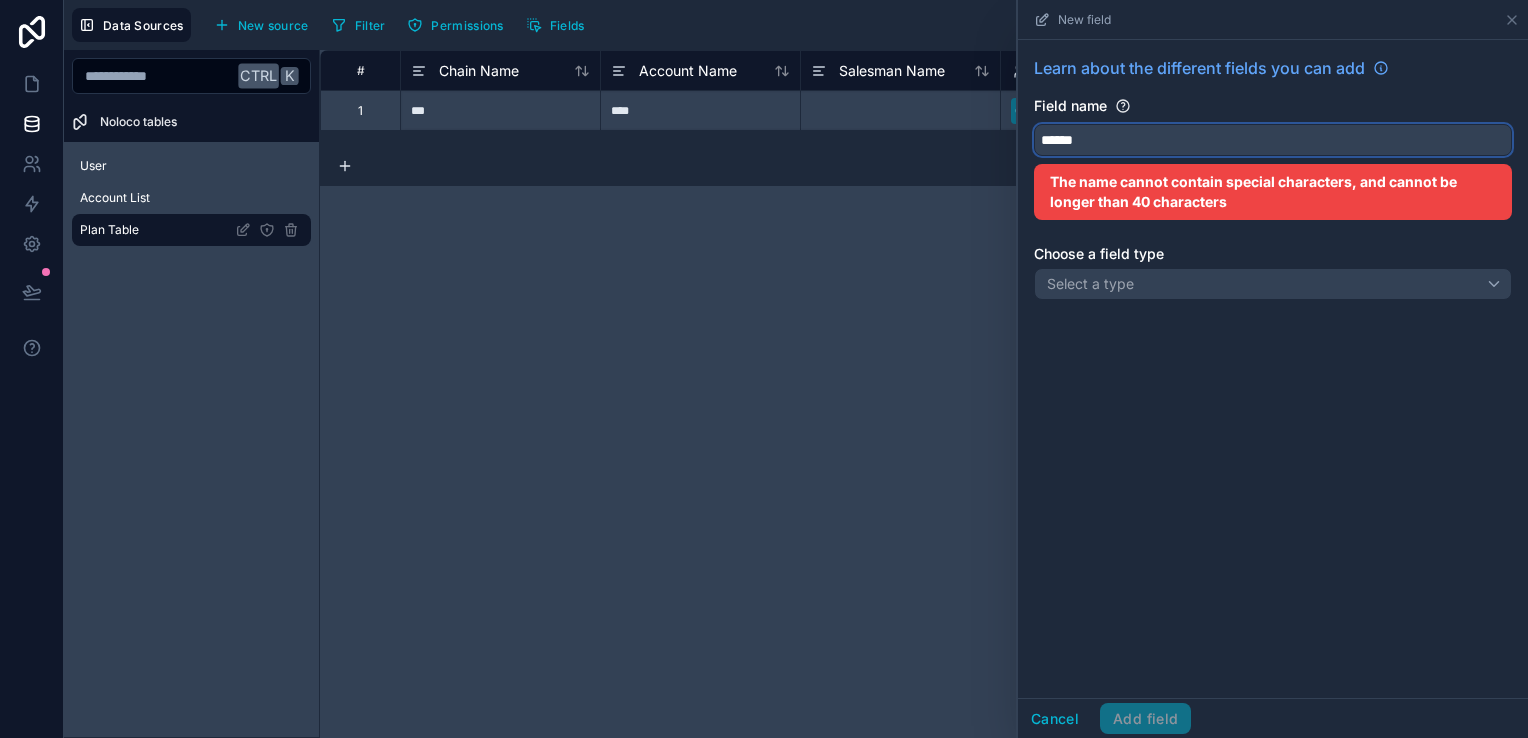 click on "*****" at bounding box center [1273, 140] 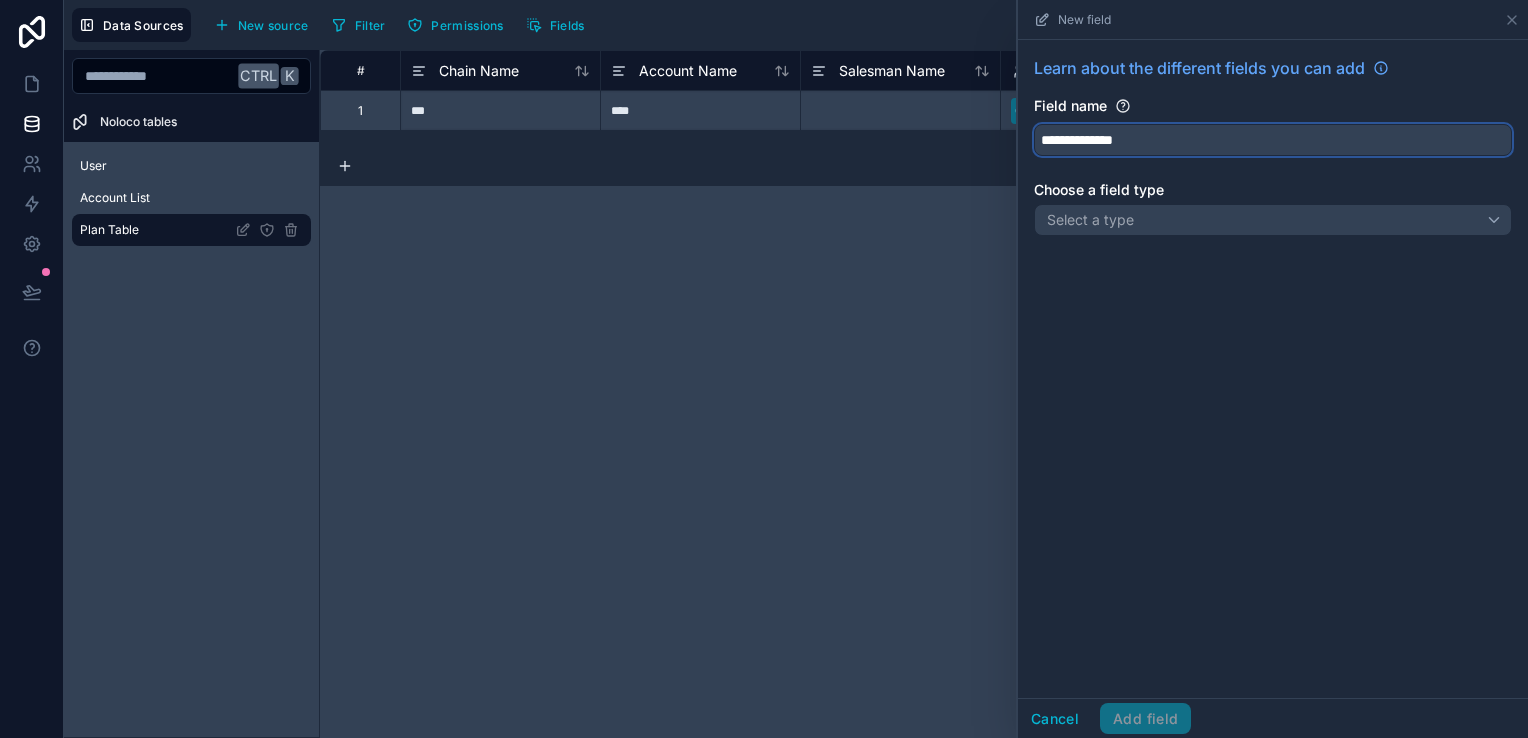 type on "**********" 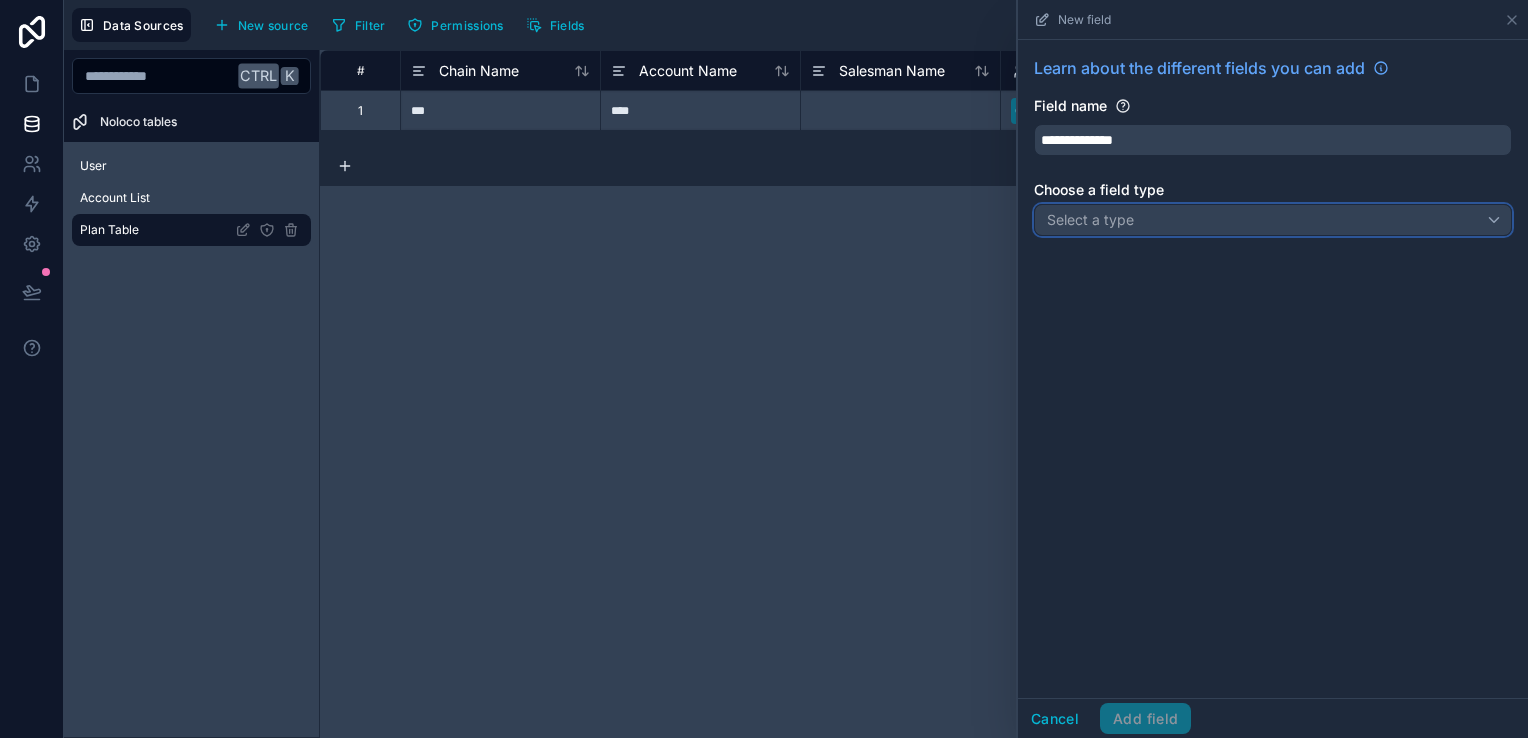 click on "Select a type" at bounding box center (1273, 220) 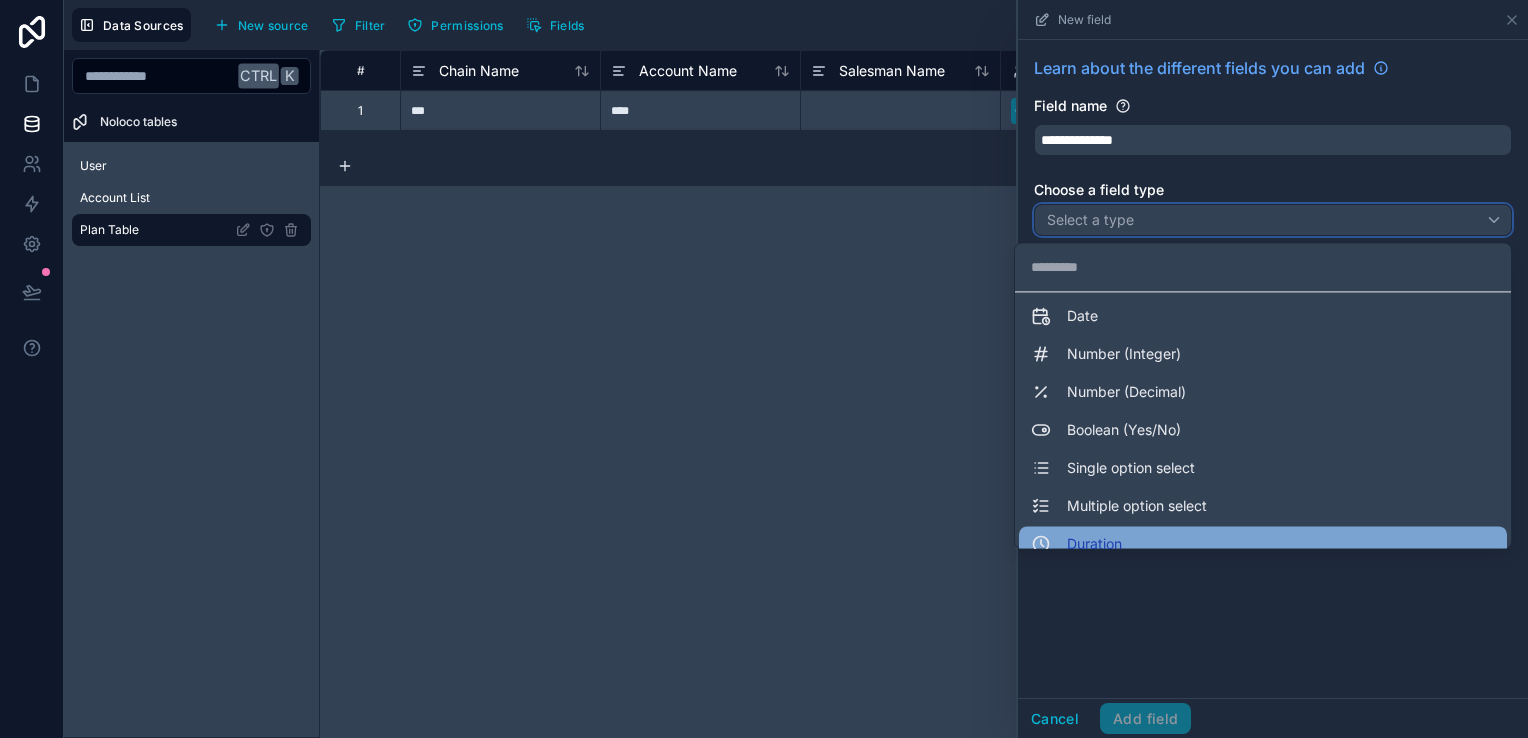 scroll, scrollTop: 0, scrollLeft: 0, axis: both 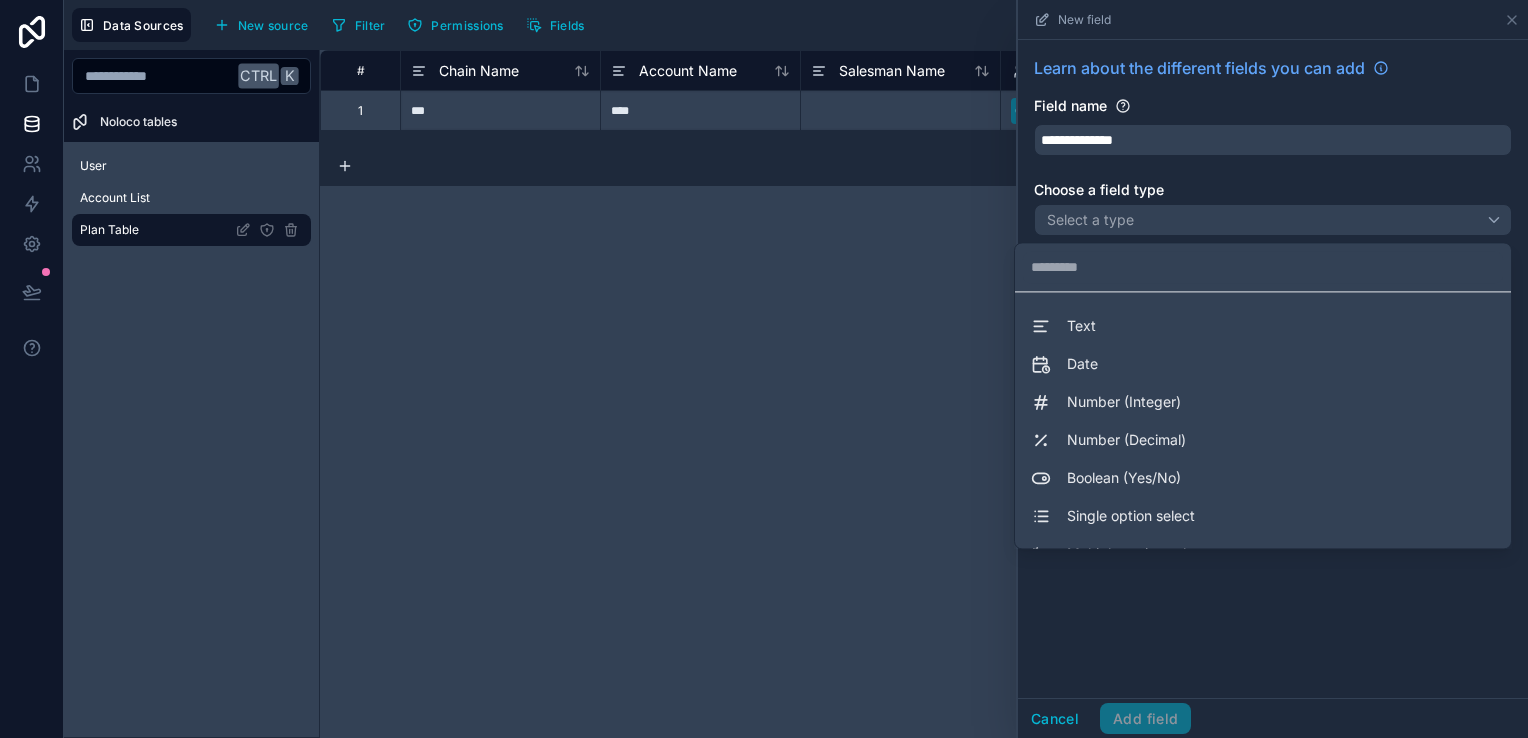 click on "Date" at bounding box center (1263, 364) 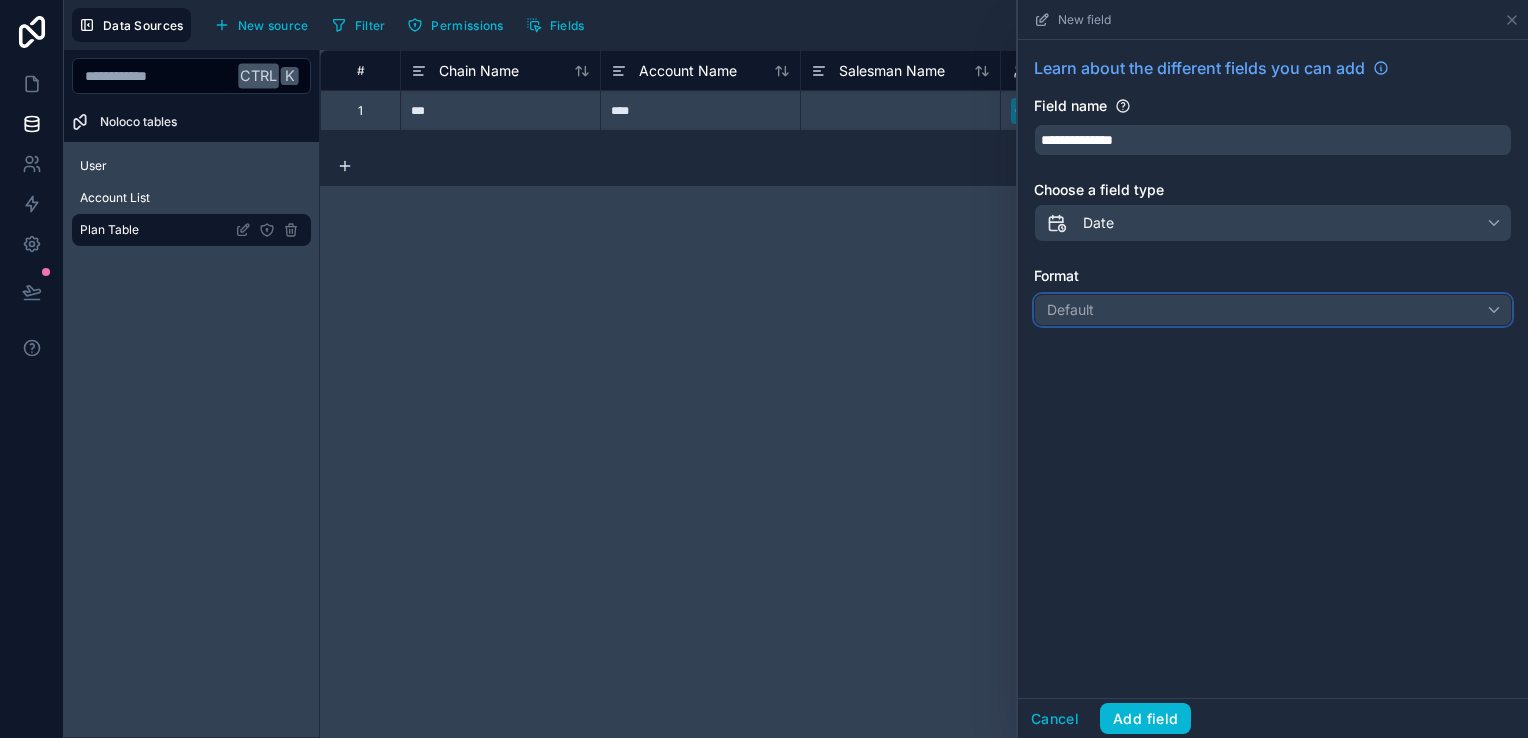 click on "Default" at bounding box center (1273, 310) 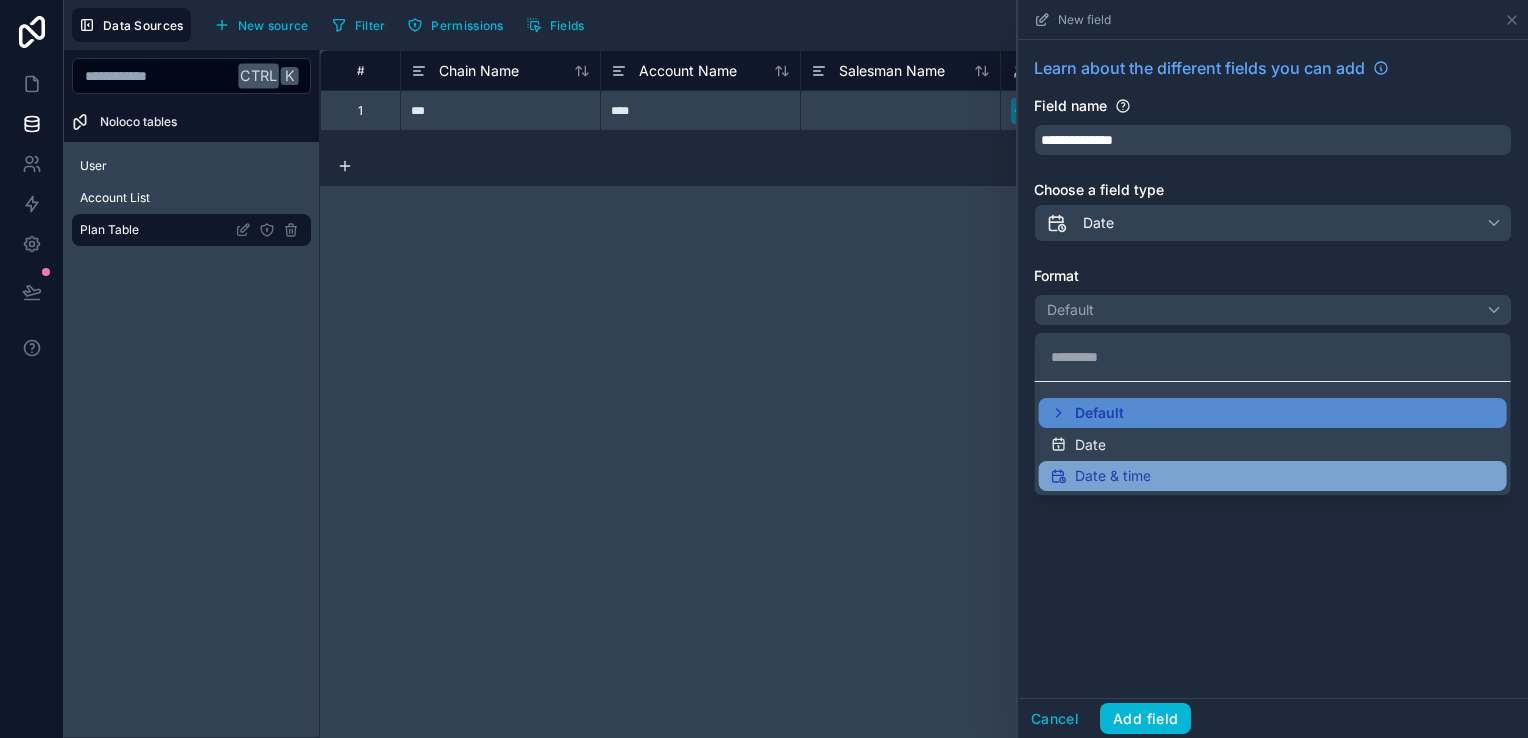 click on "Date & time" at bounding box center (1273, 476) 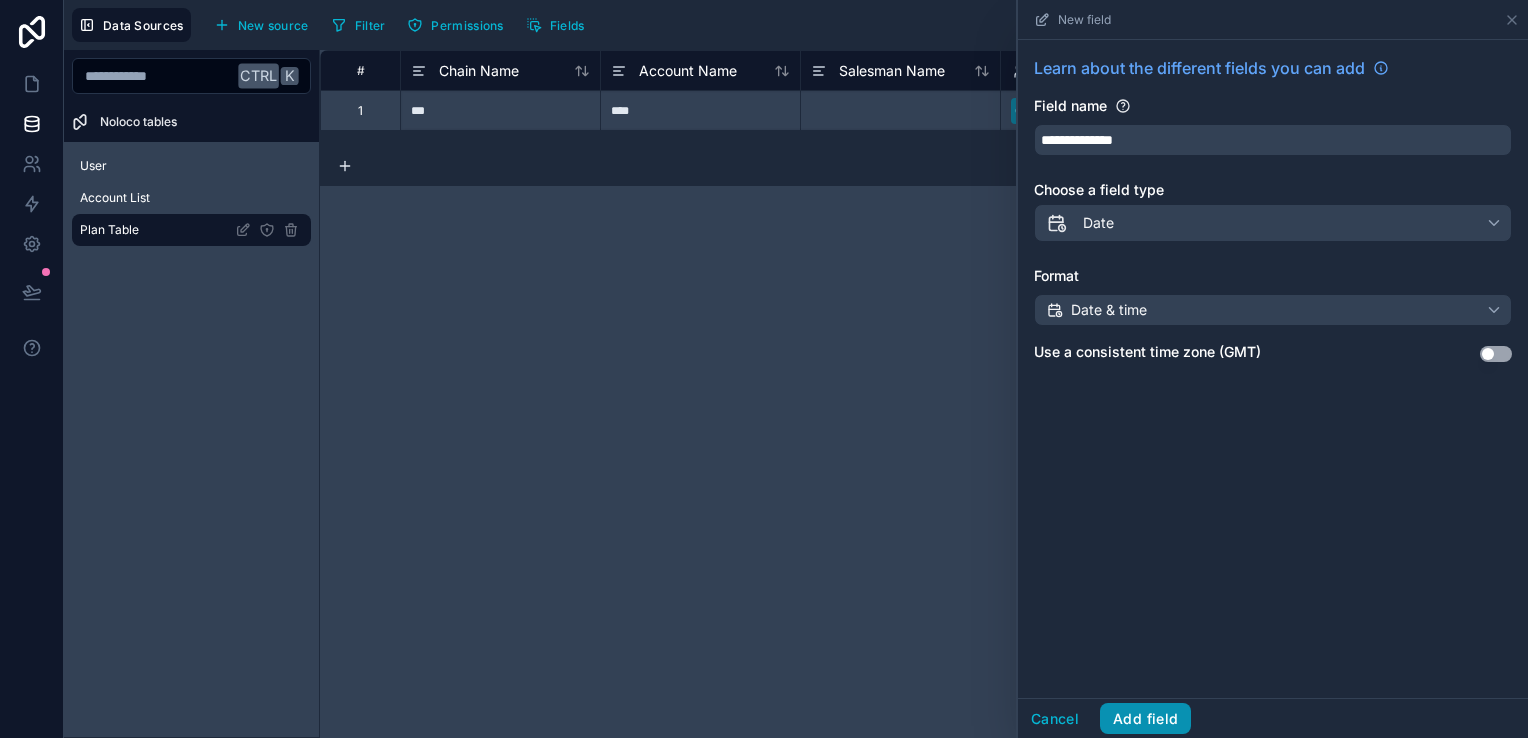 click on "Add field" at bounding box center [1145, 719] 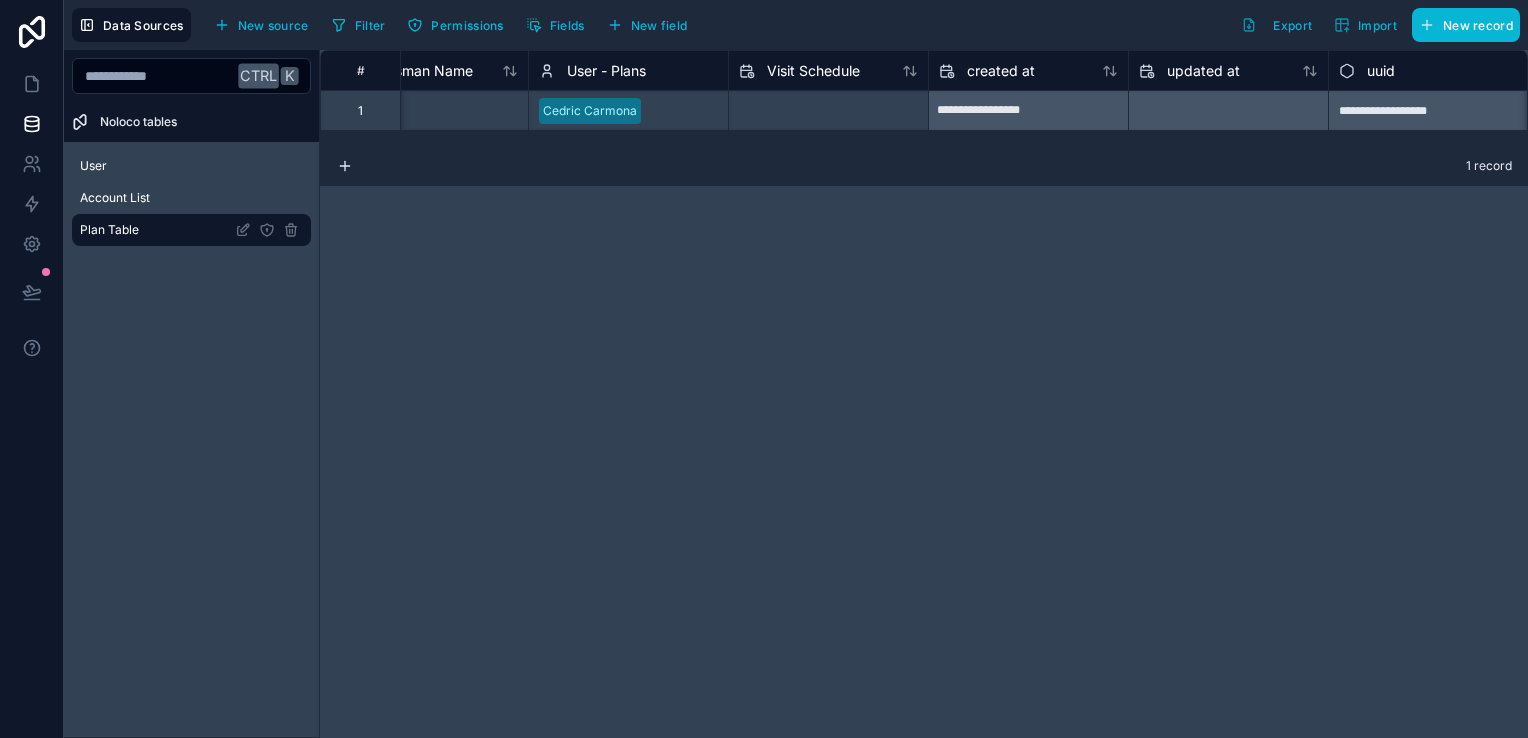 scroll, scrollTop: 0, scrollLeft: 0, axis: both 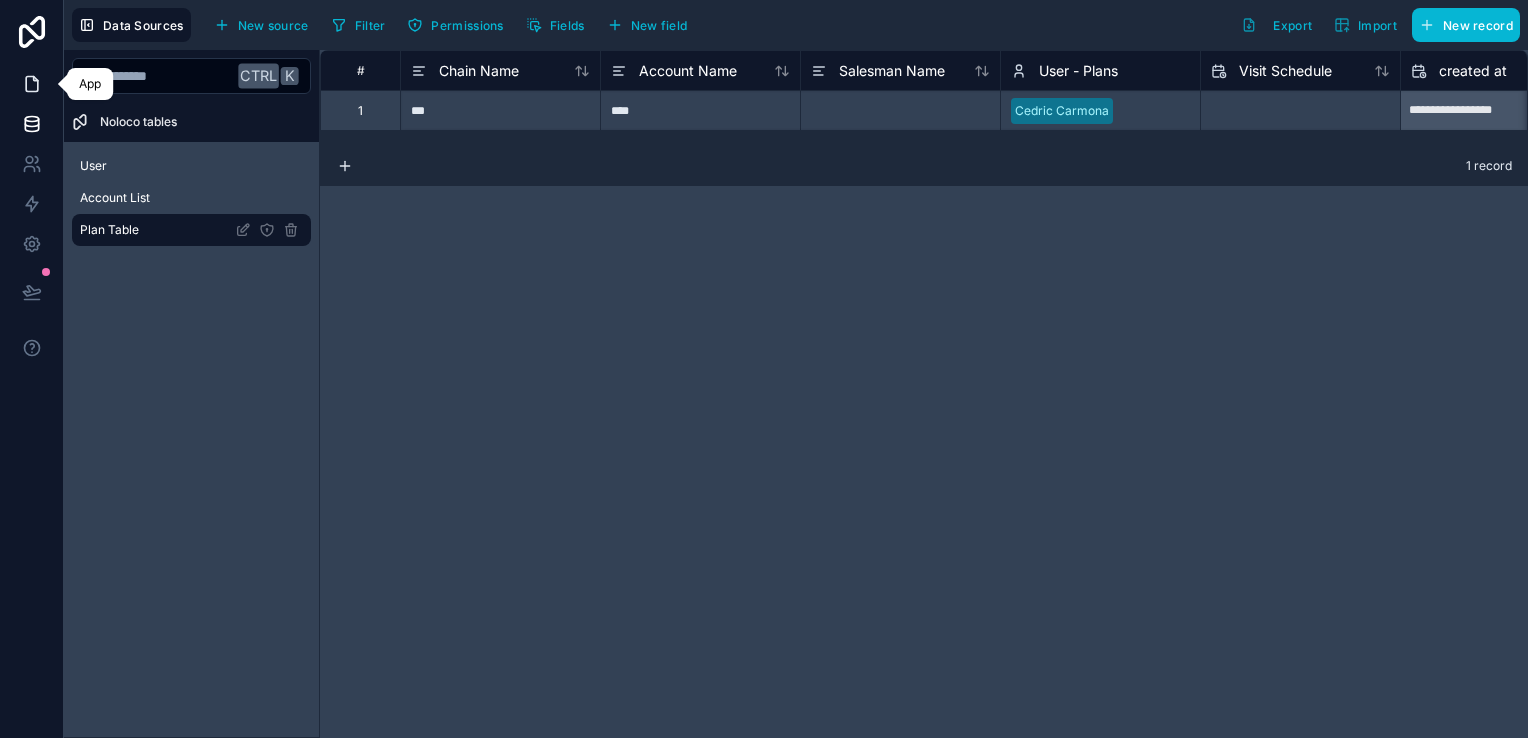 click at bounding box center (31, 84) 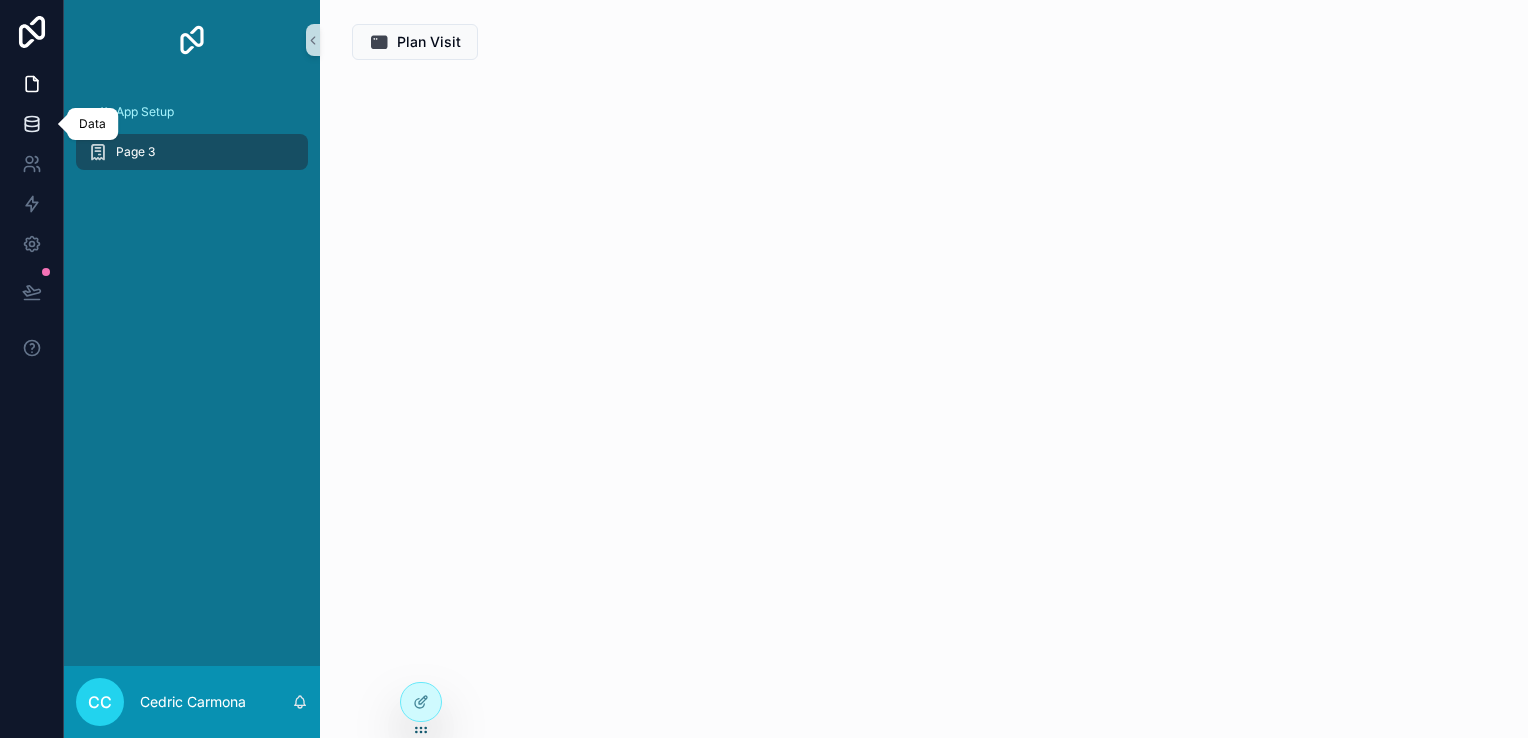 click 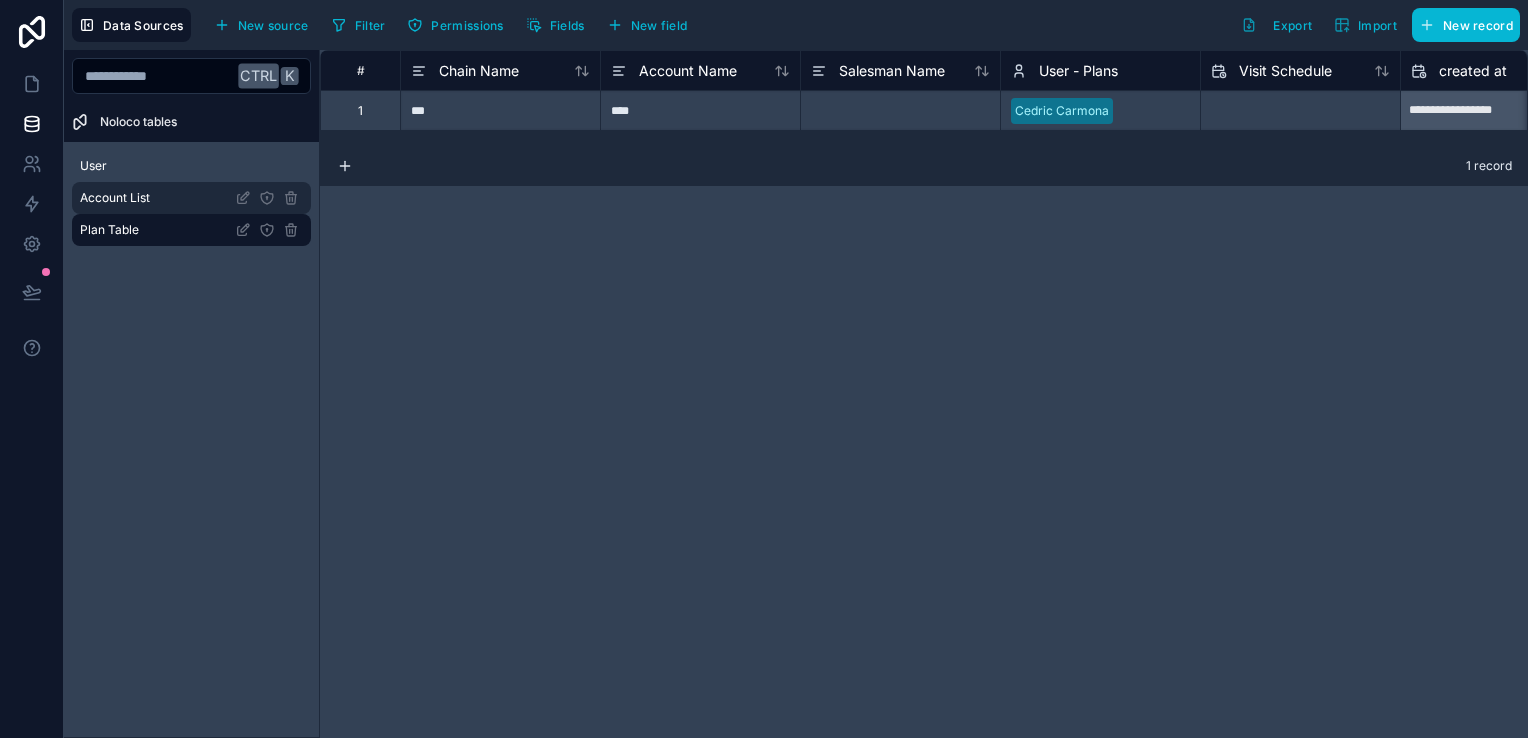 click on "Account List" at bounding box center (115, 198) 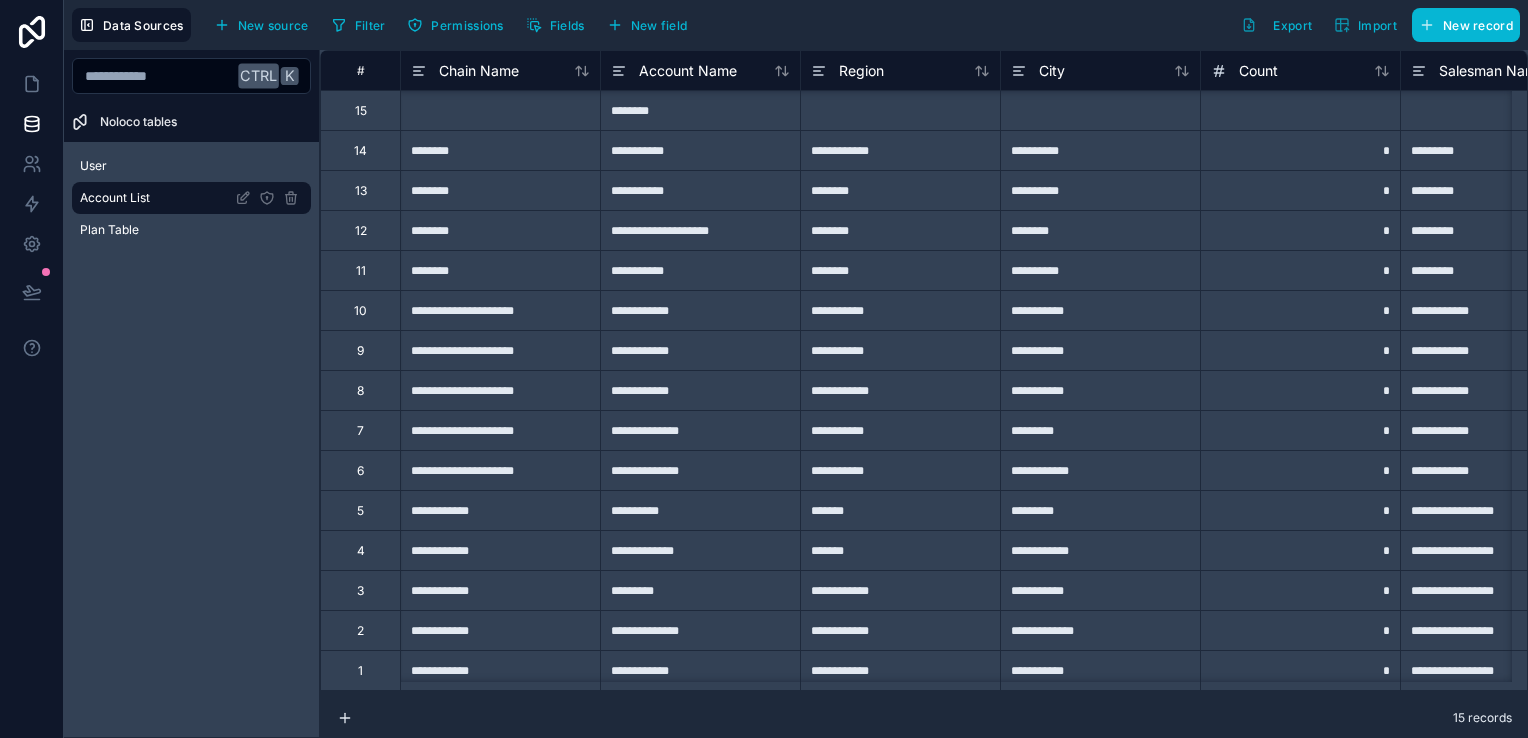 scroll, scrollTop: 0, scrollLeft: 0, axis: both 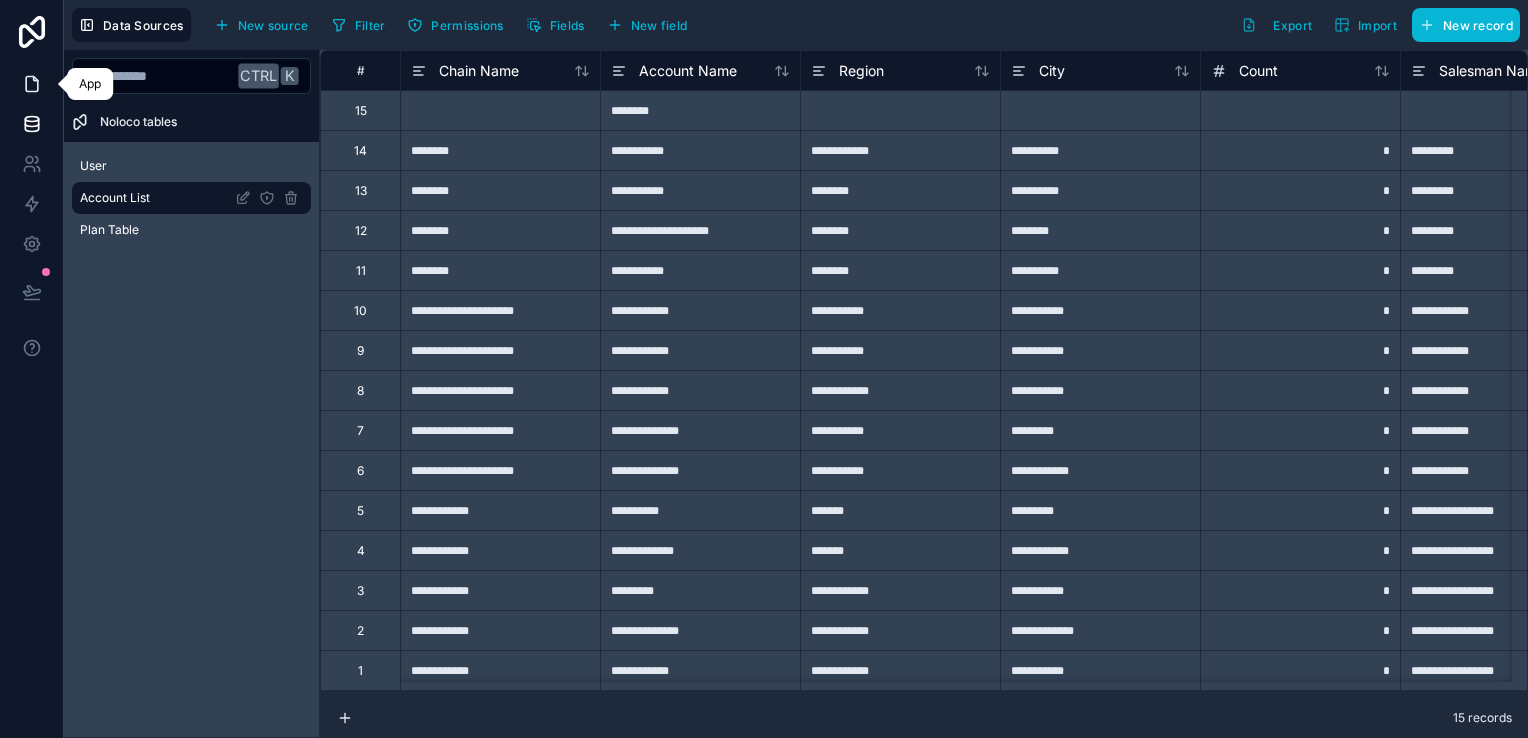 click 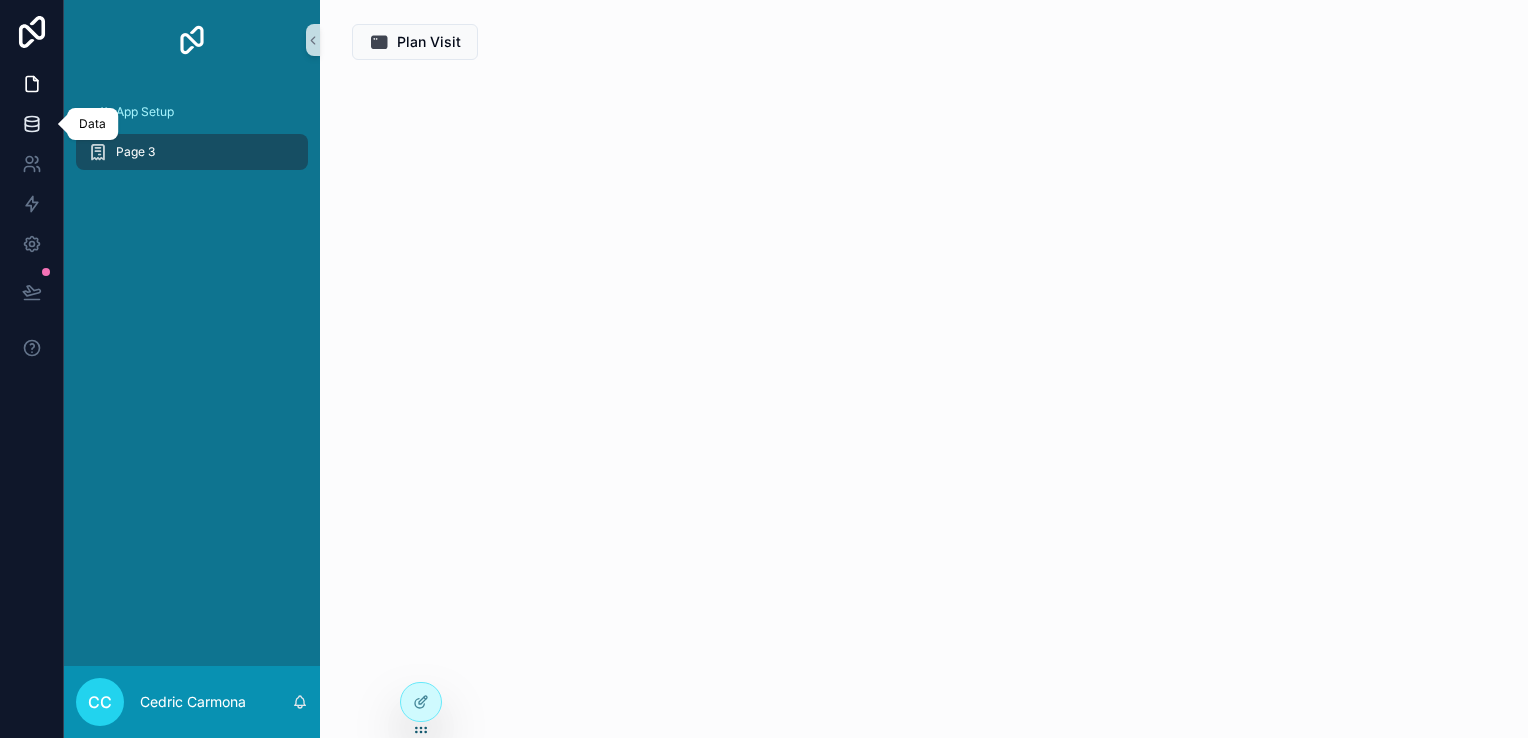 click 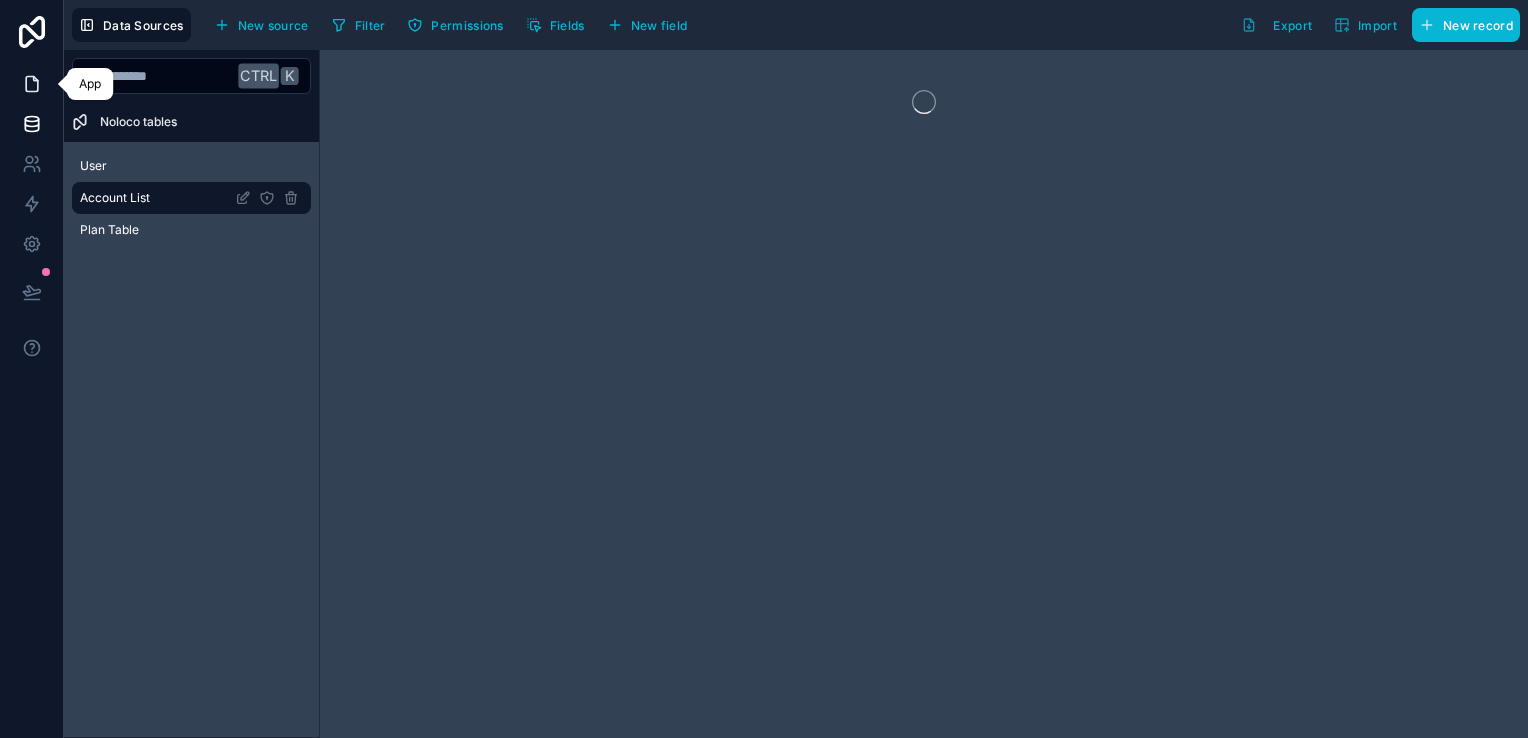 click 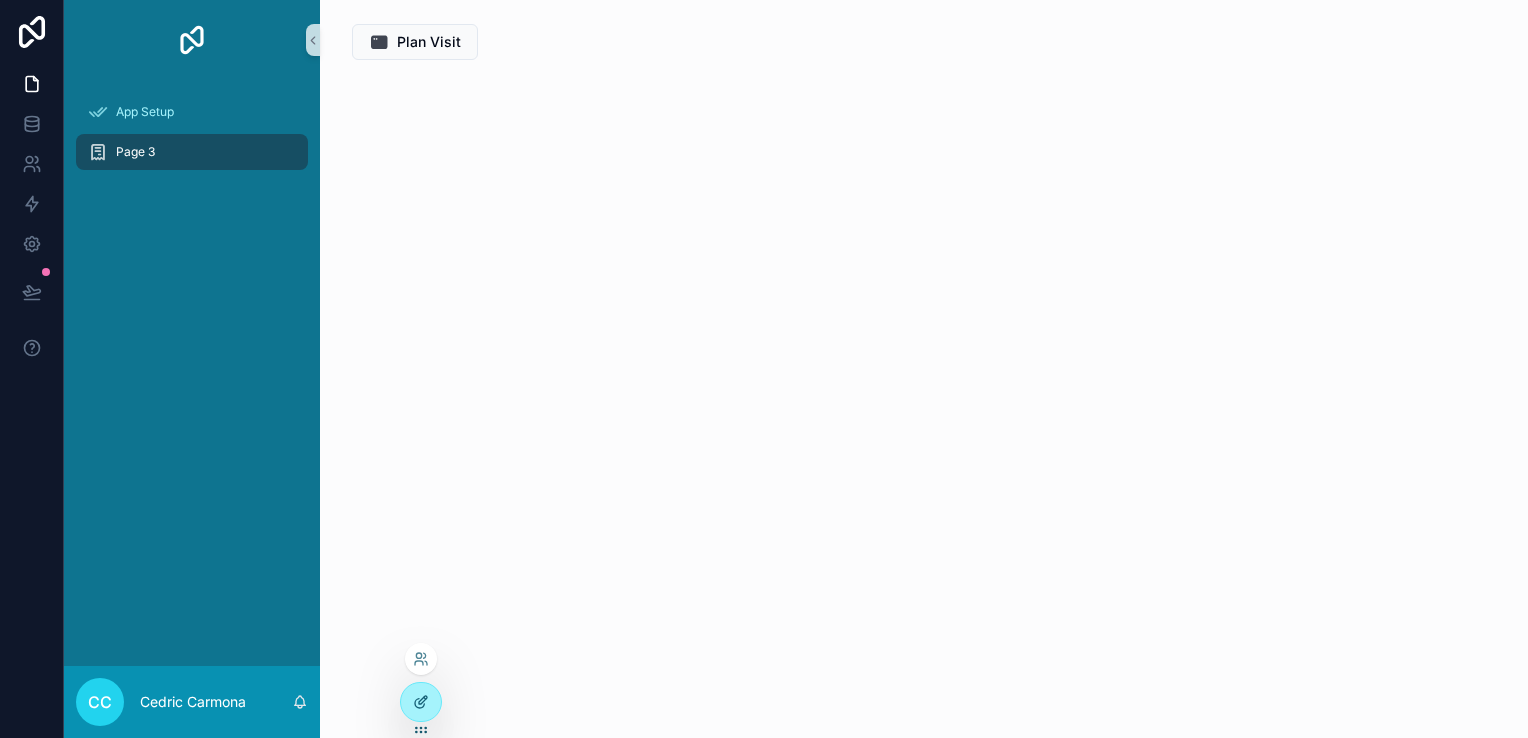 click 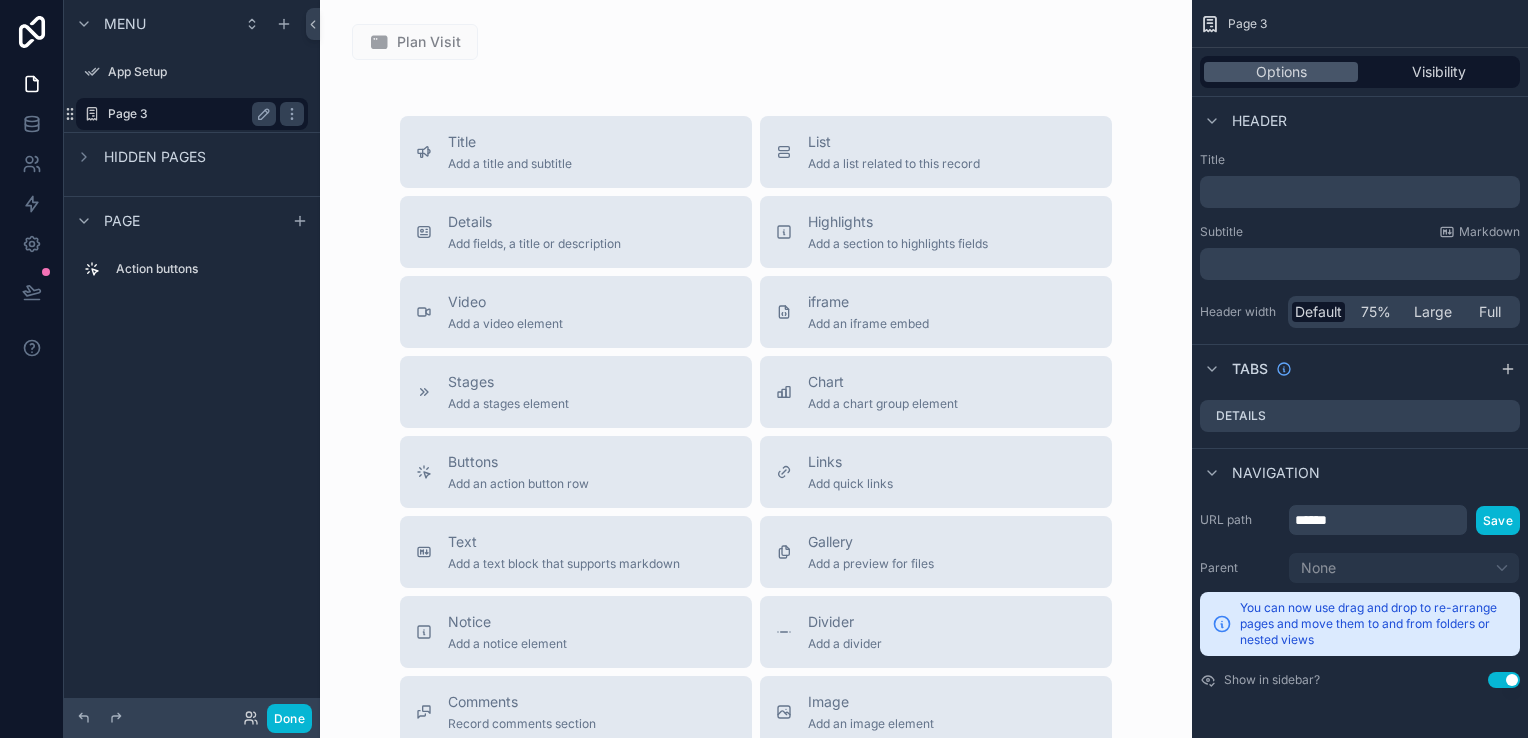 click on "Page 3" at bounding box center (188, 114) 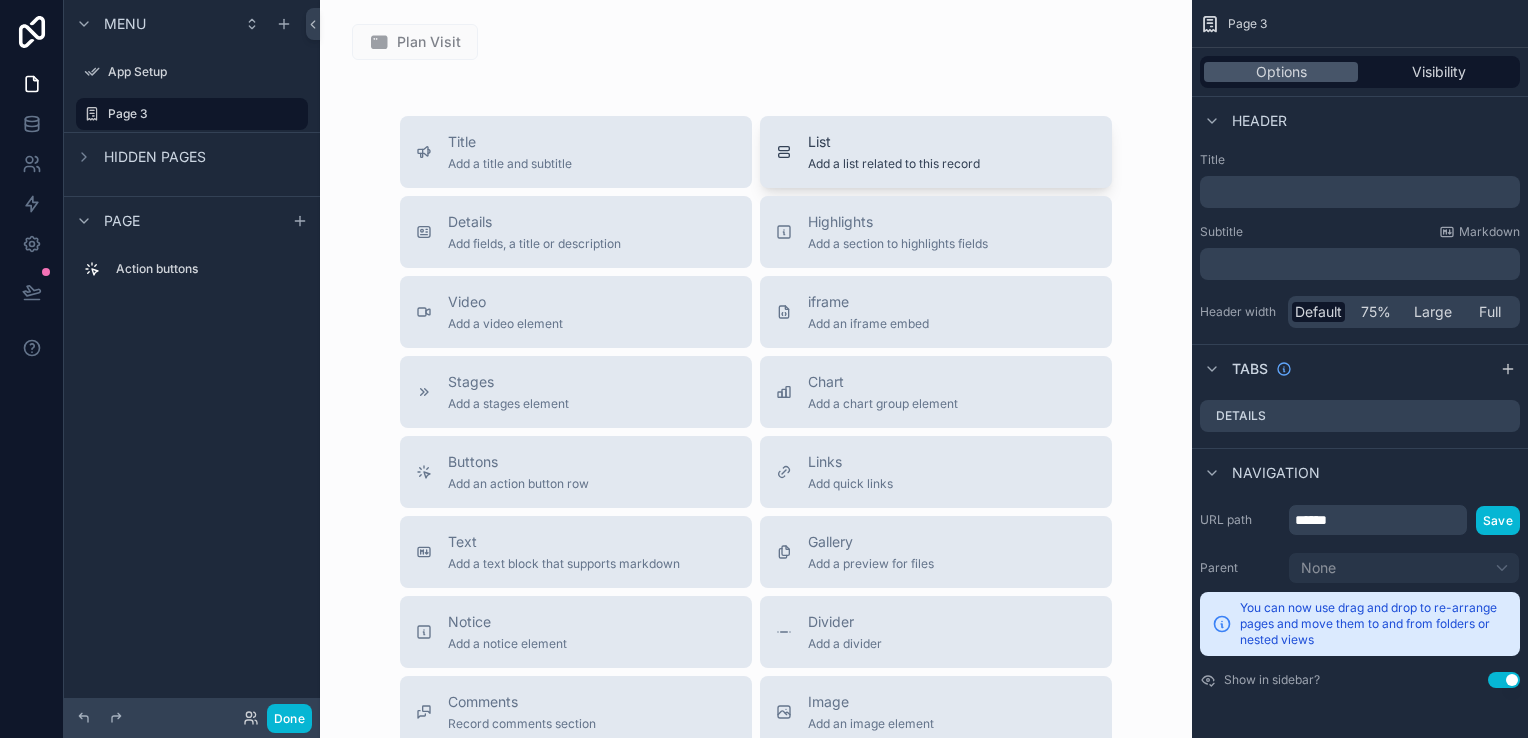 click on "List" at bounding box center (894, 142) 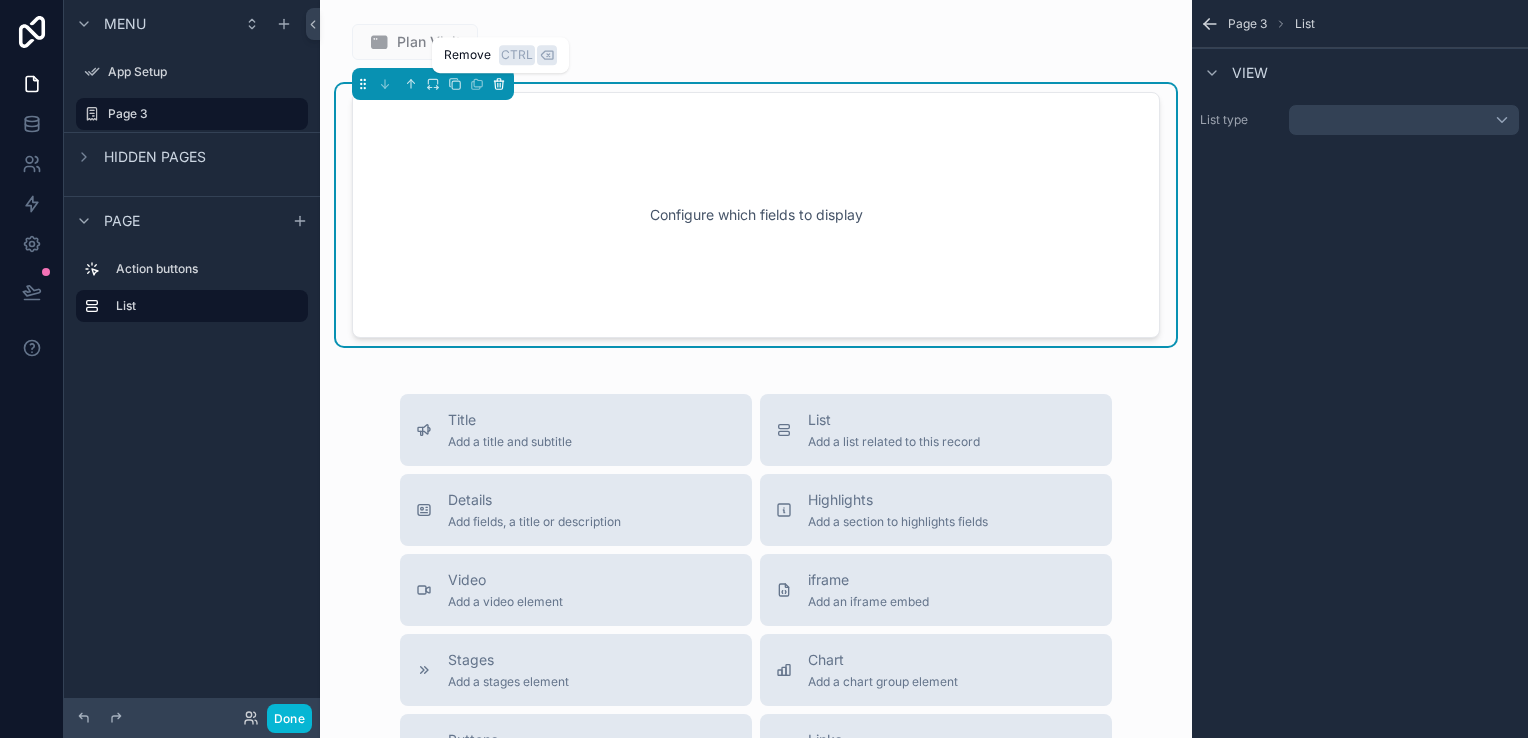 click at bounding box center (499, 84) 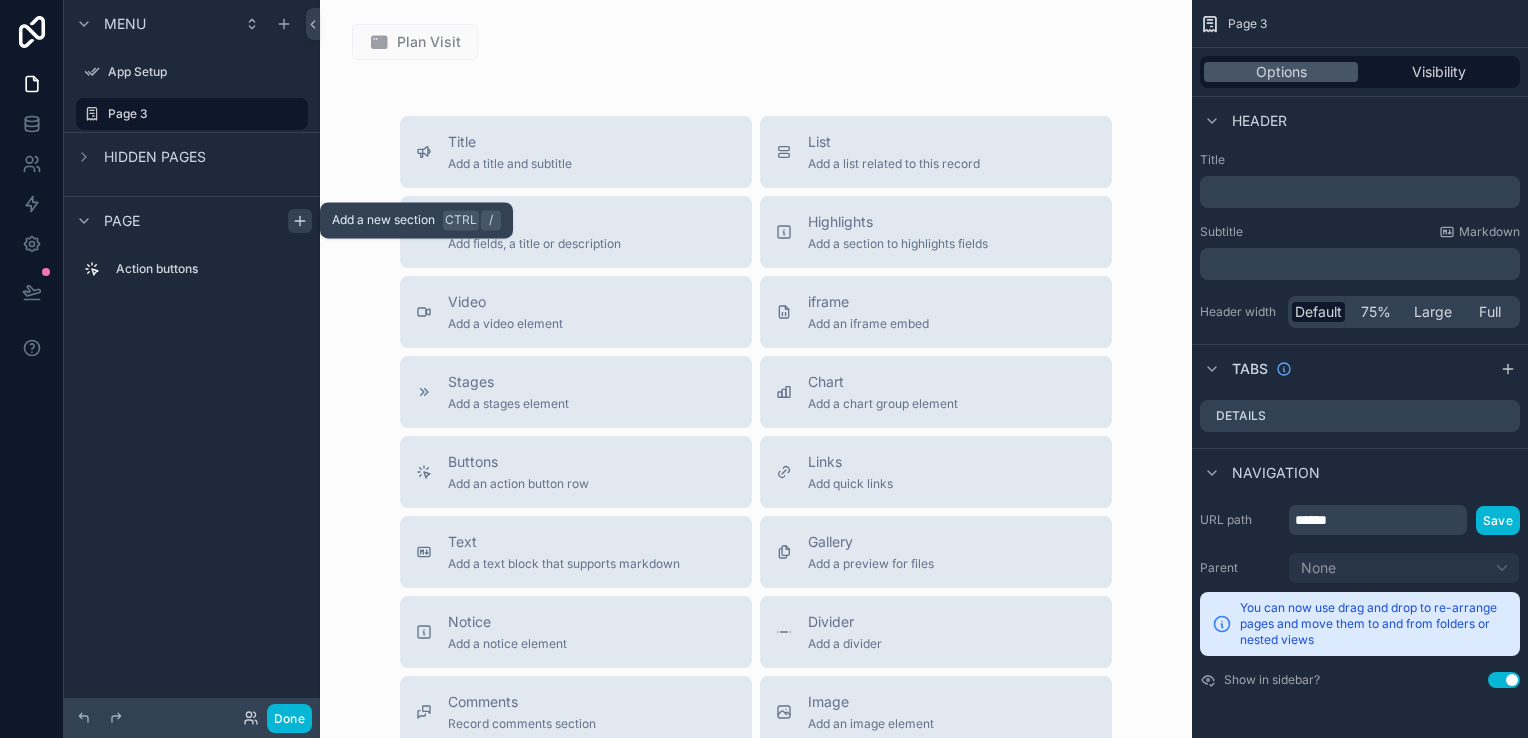 click 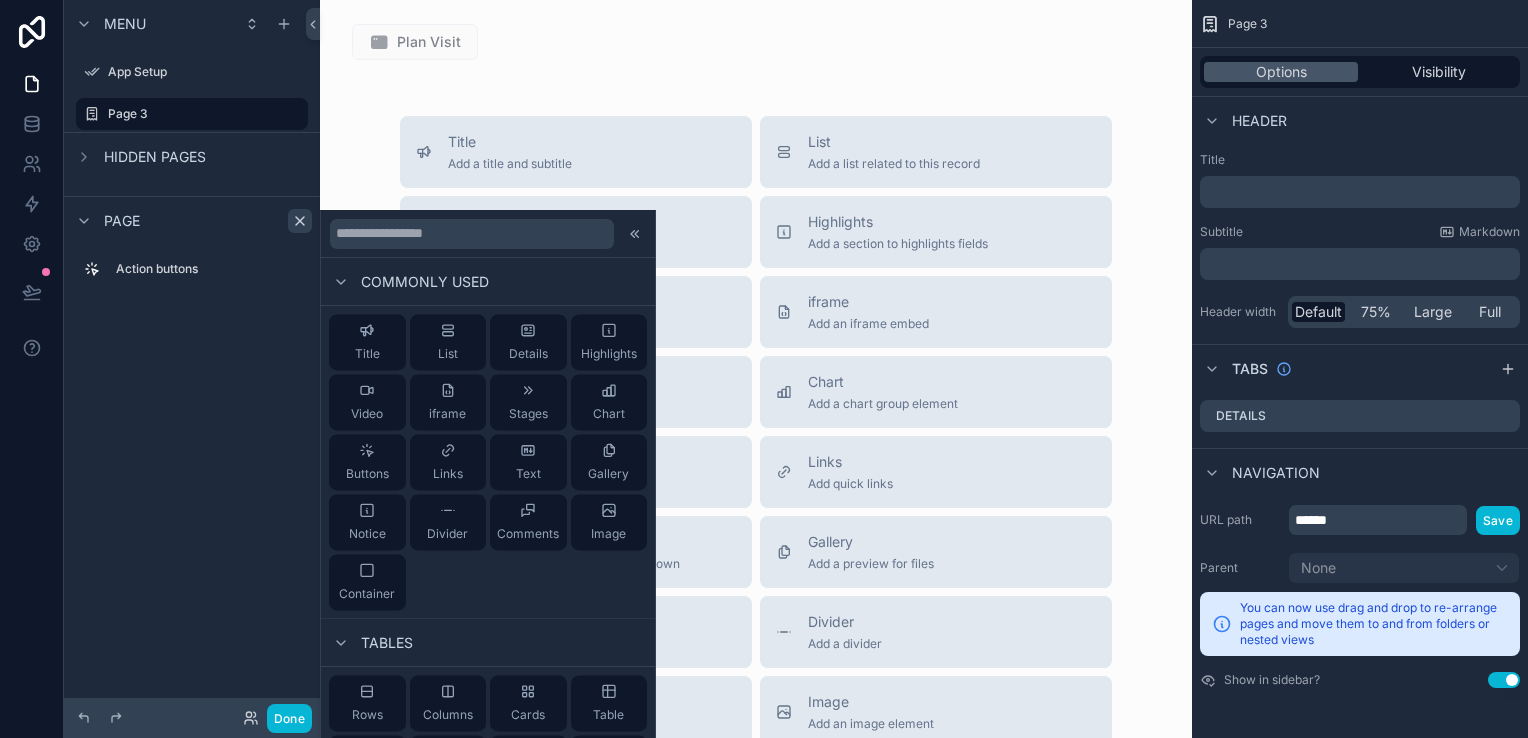 click at bounding box center (488, 234) 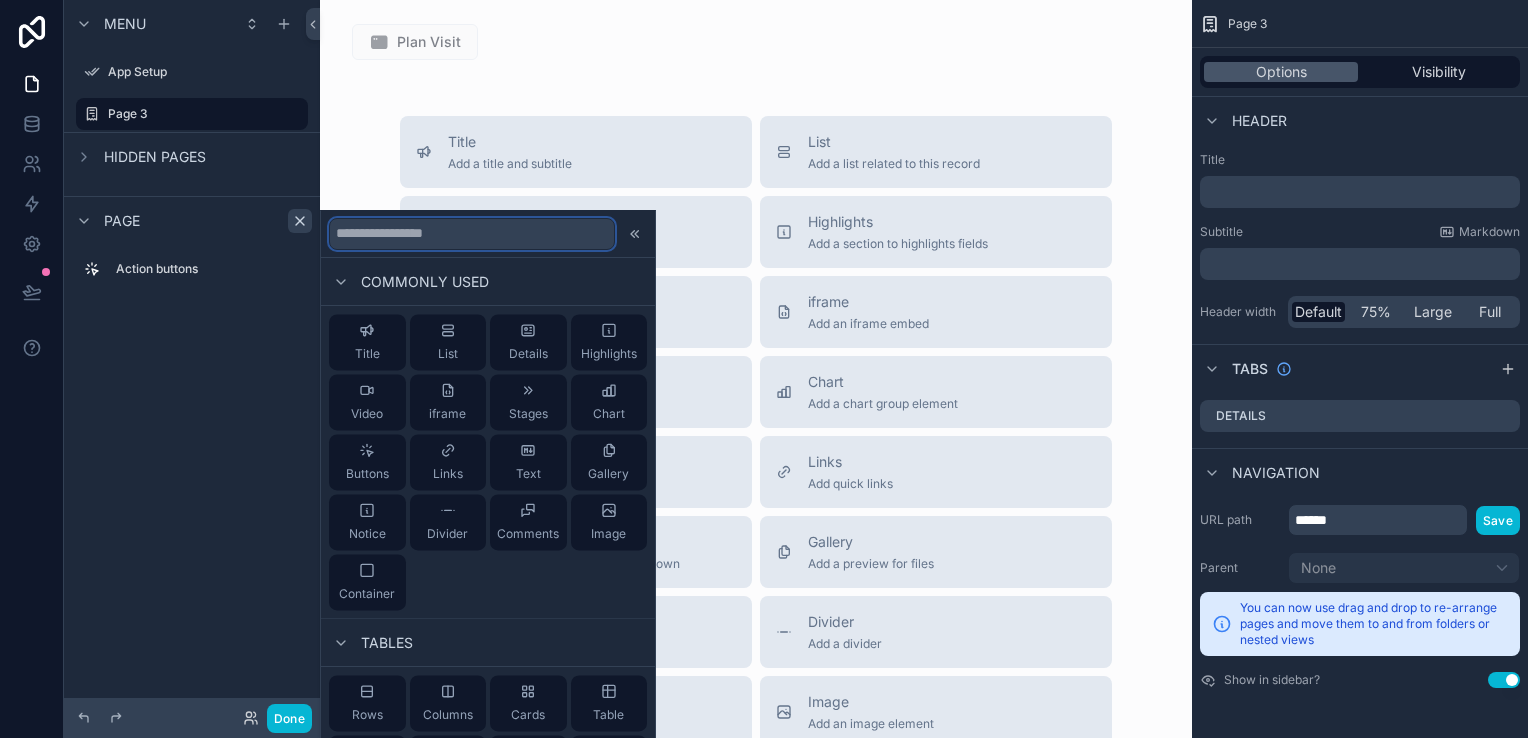 click at bounding box center (472, 234) 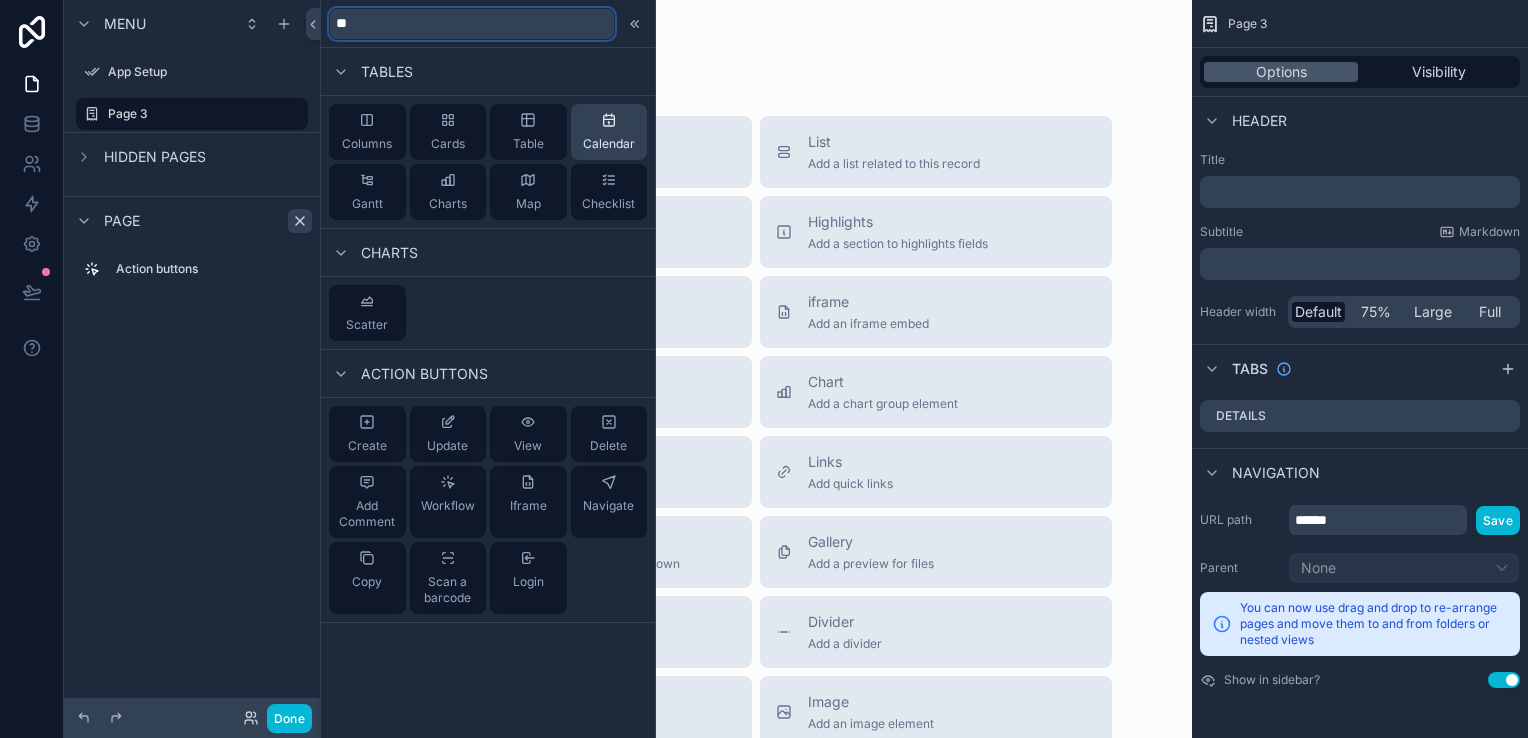 type on "**" 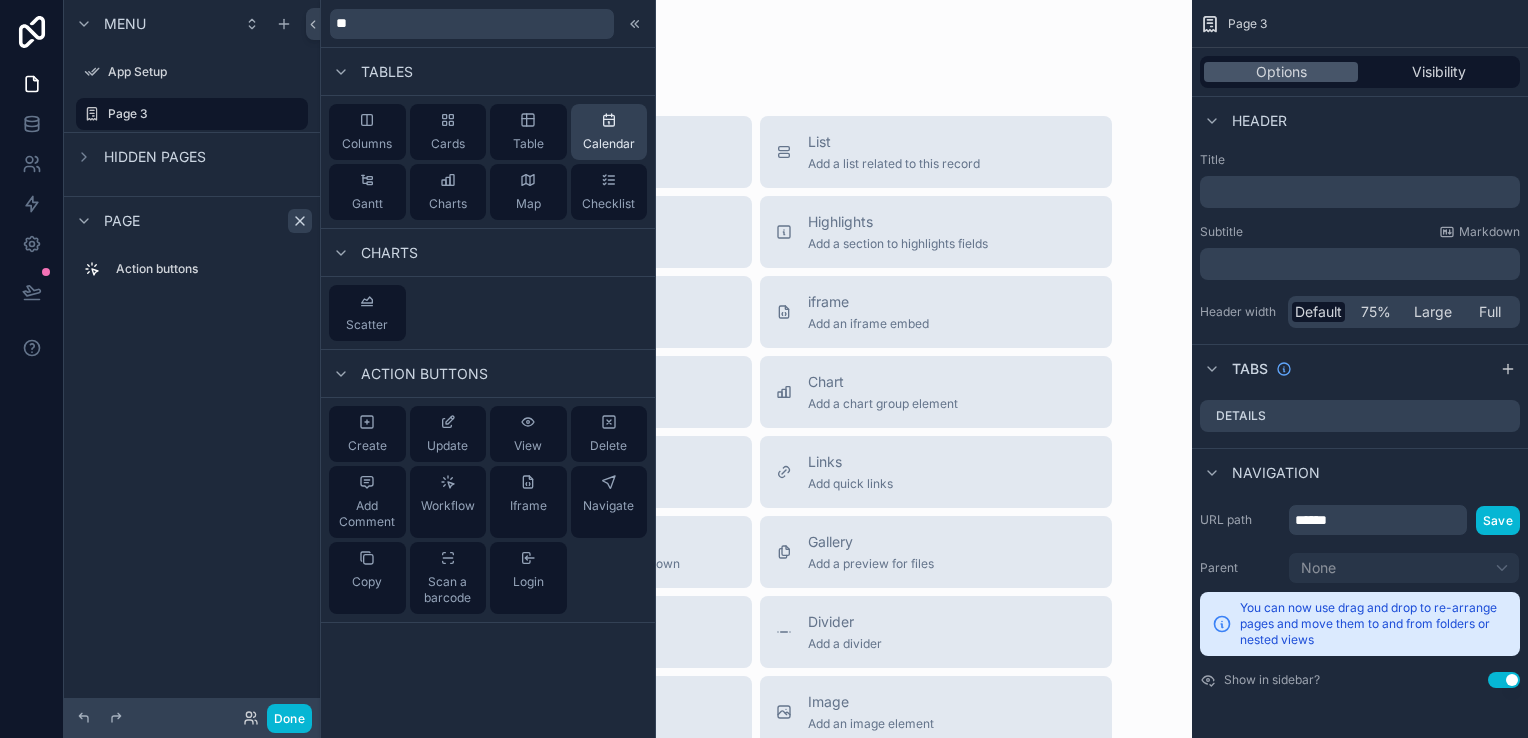 click on "Calendar" at bounding box center (609, 144) 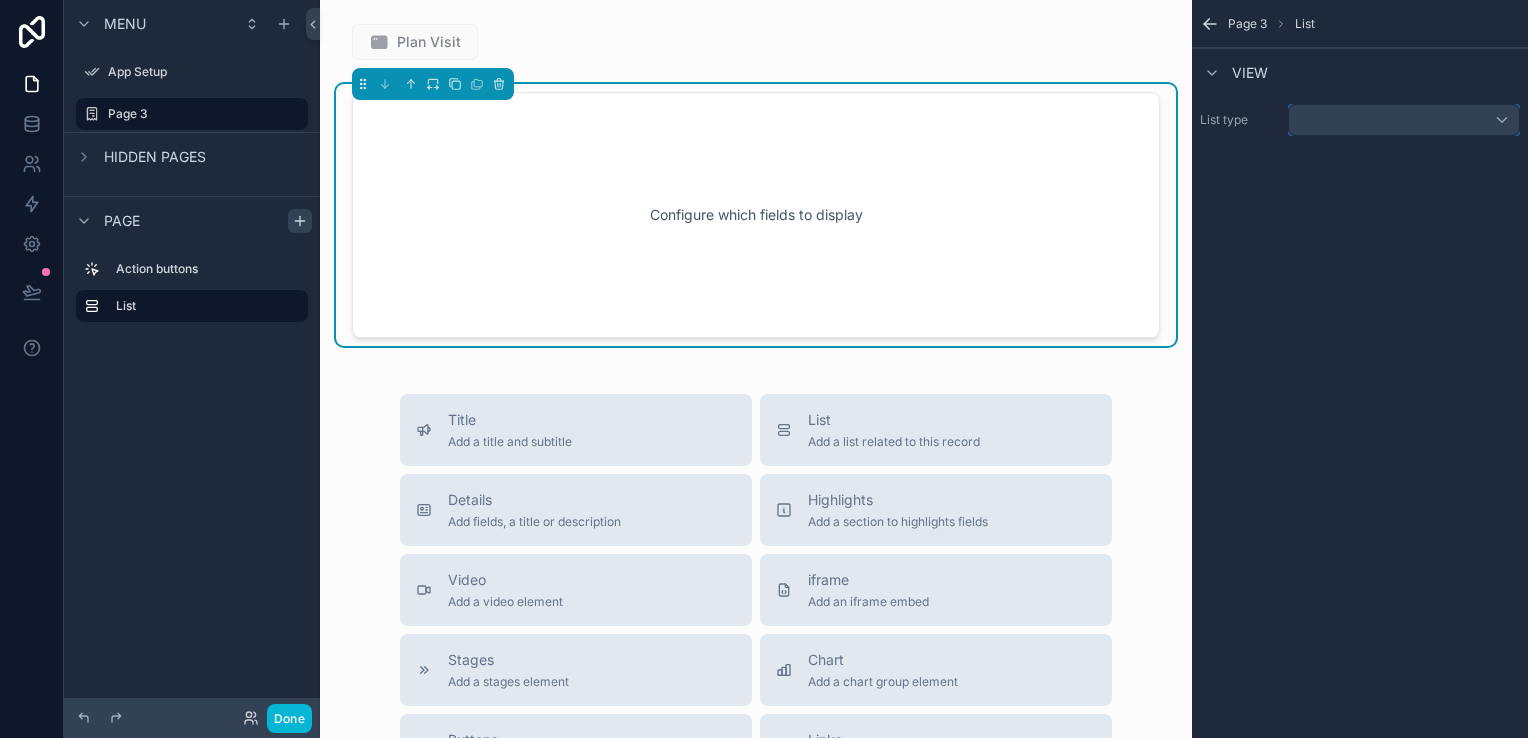 click at bounding box center [1404, 120] 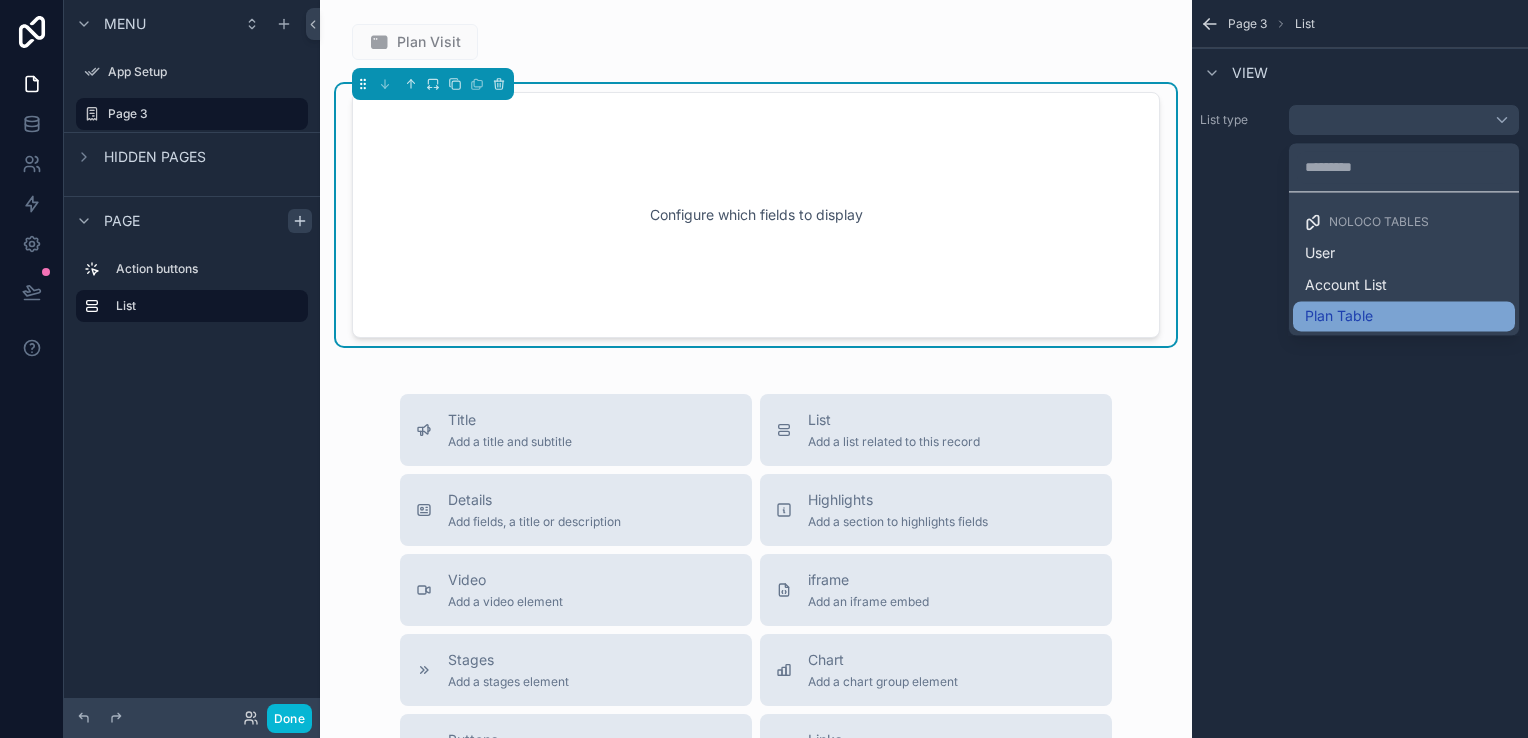 click on "Plan Table" at bounding box center (1339, 316) 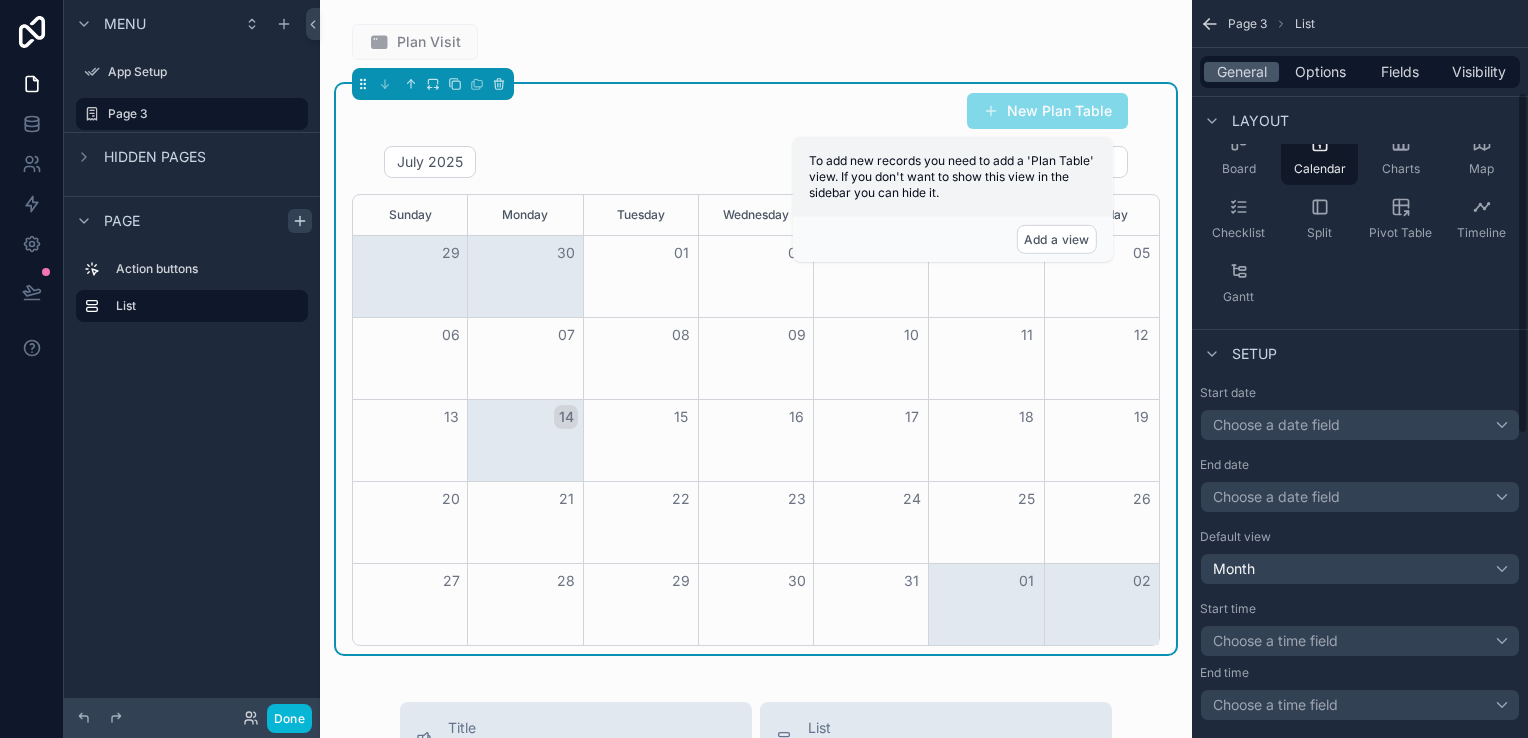 scroll, scrollTop: 200, scrollLeft: 0, axis: vertical 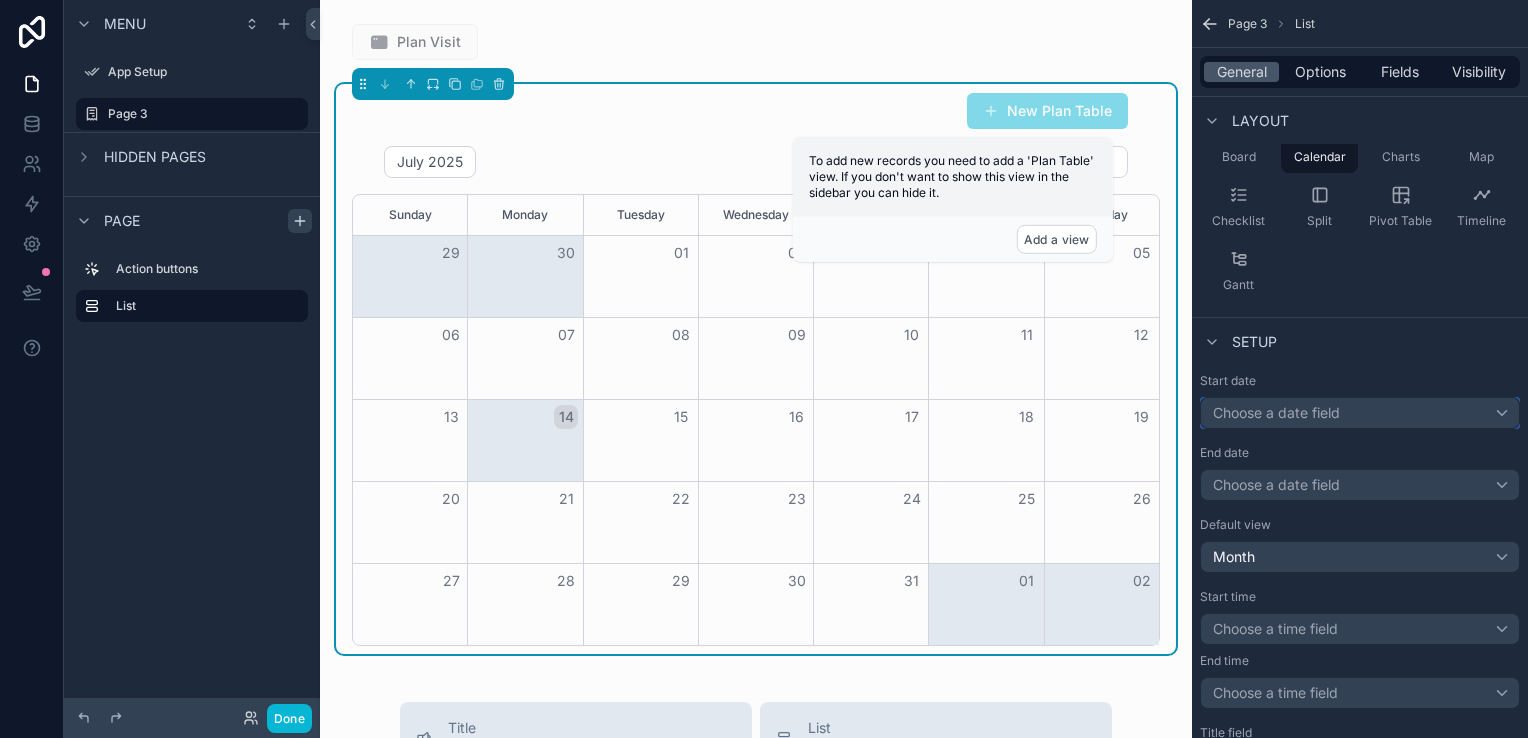 click on "Choose a date field" at bounding box center (1276, 412) 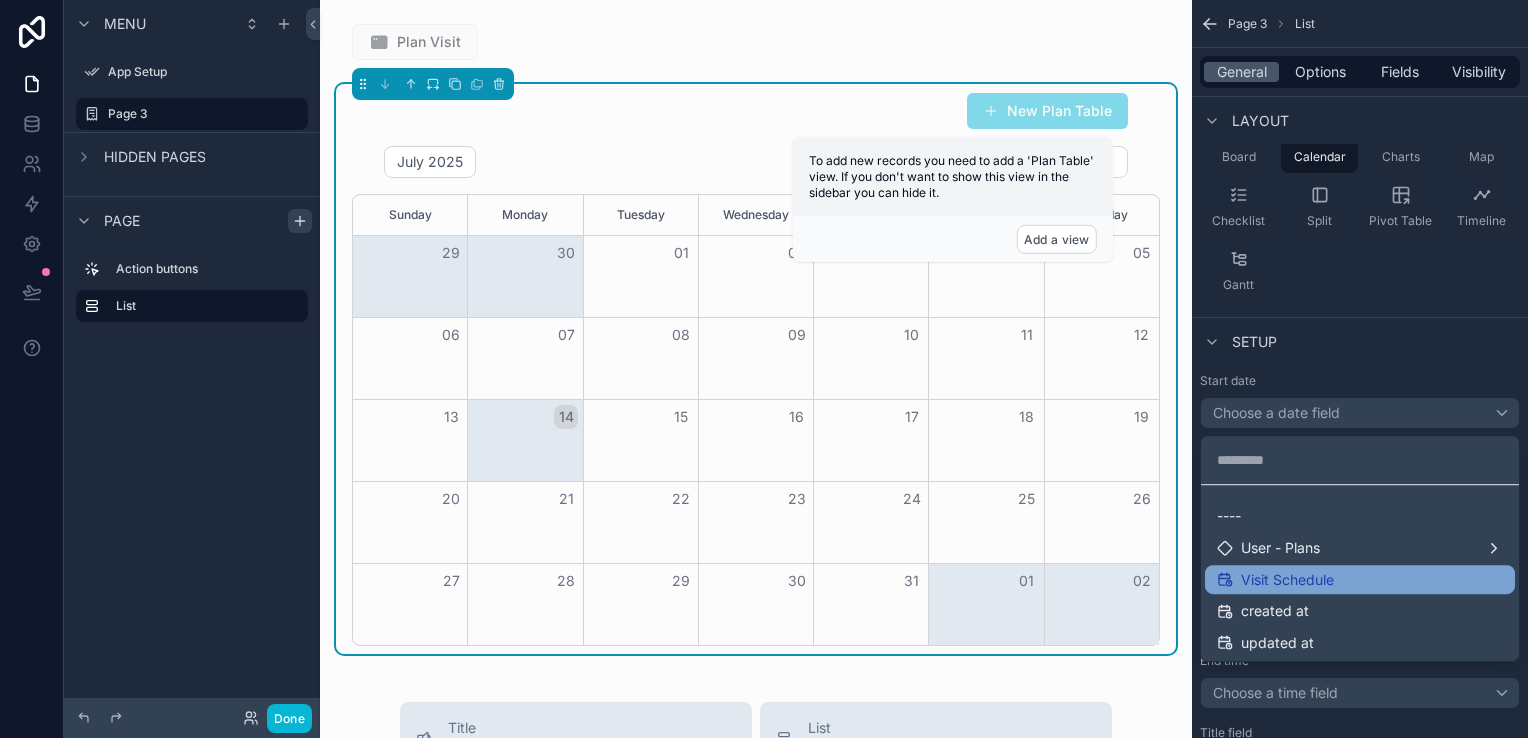 click on "Visit Schedule" at bounding box center (1360, 580) 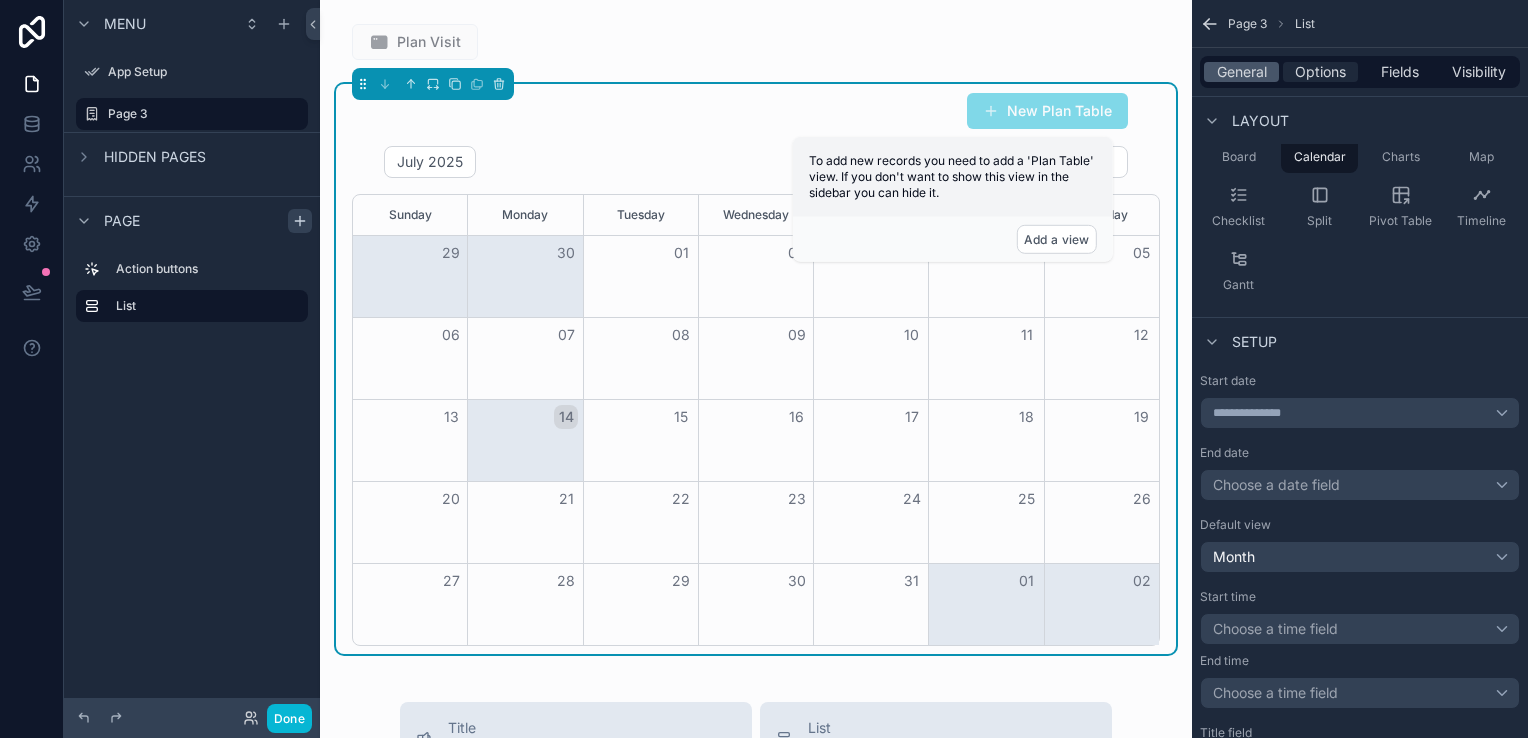 click on "Options" at bounding box center [1320, 72] 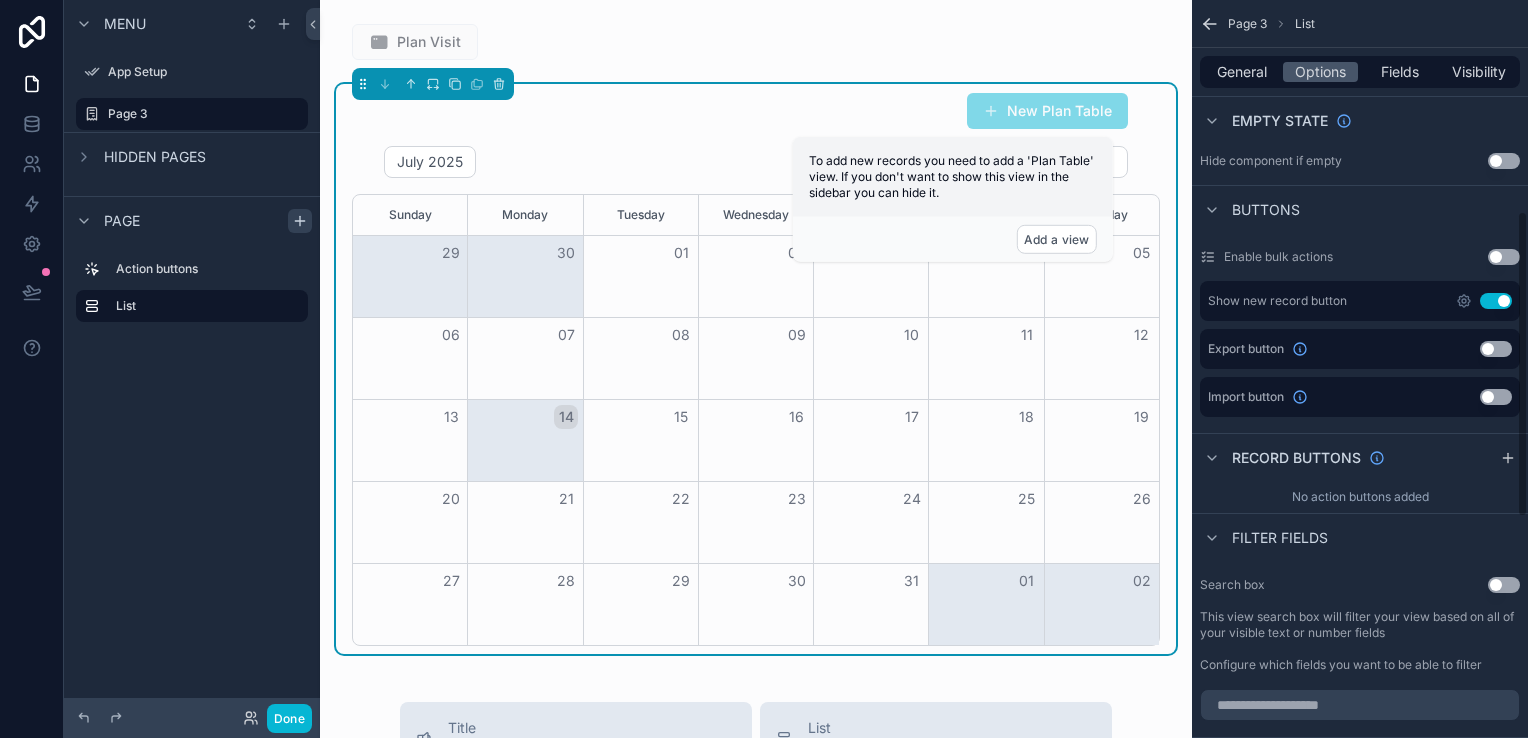scroll, scrollTop: 500, scrollLeft: 0, axis: vertical 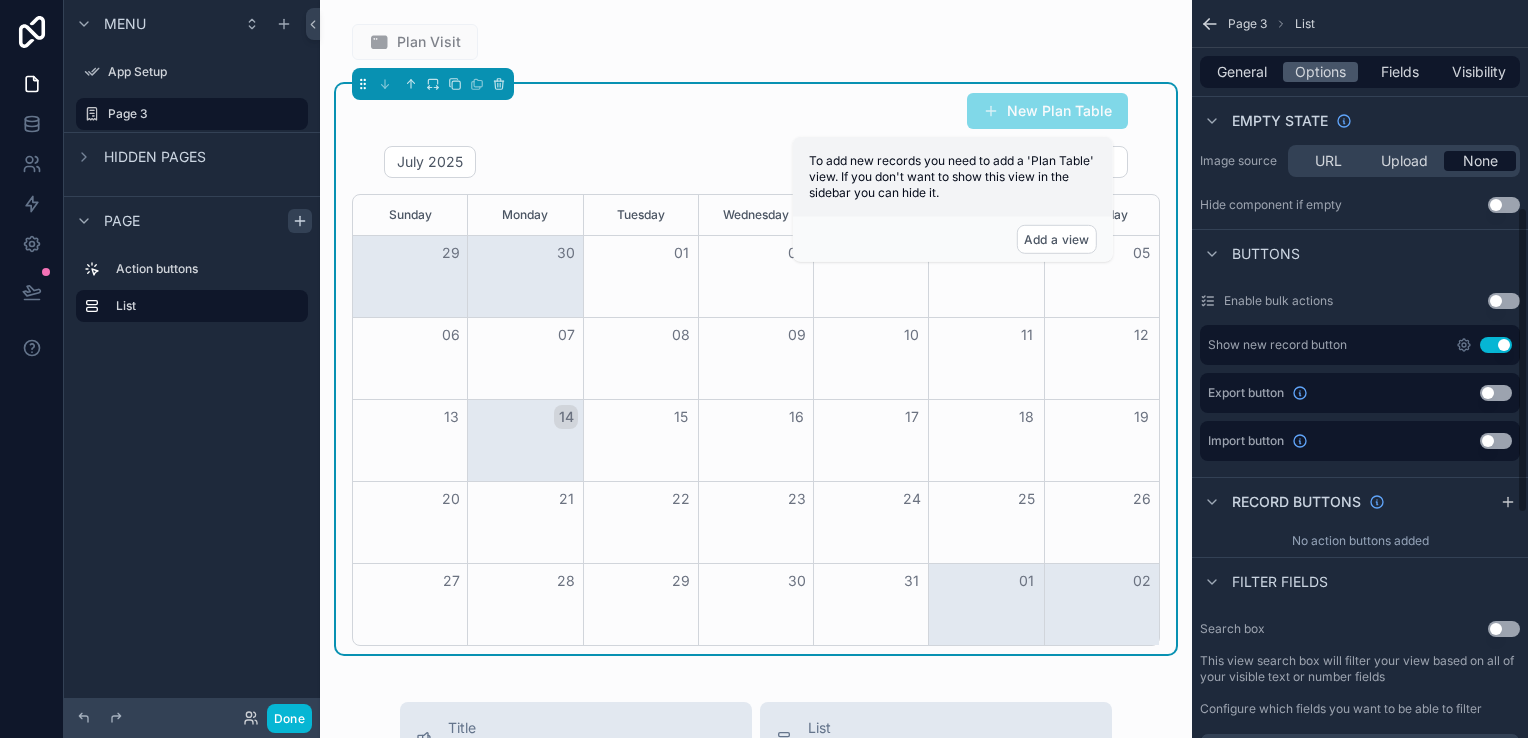 click on "Use setting" at bounding box center [1496, 345] 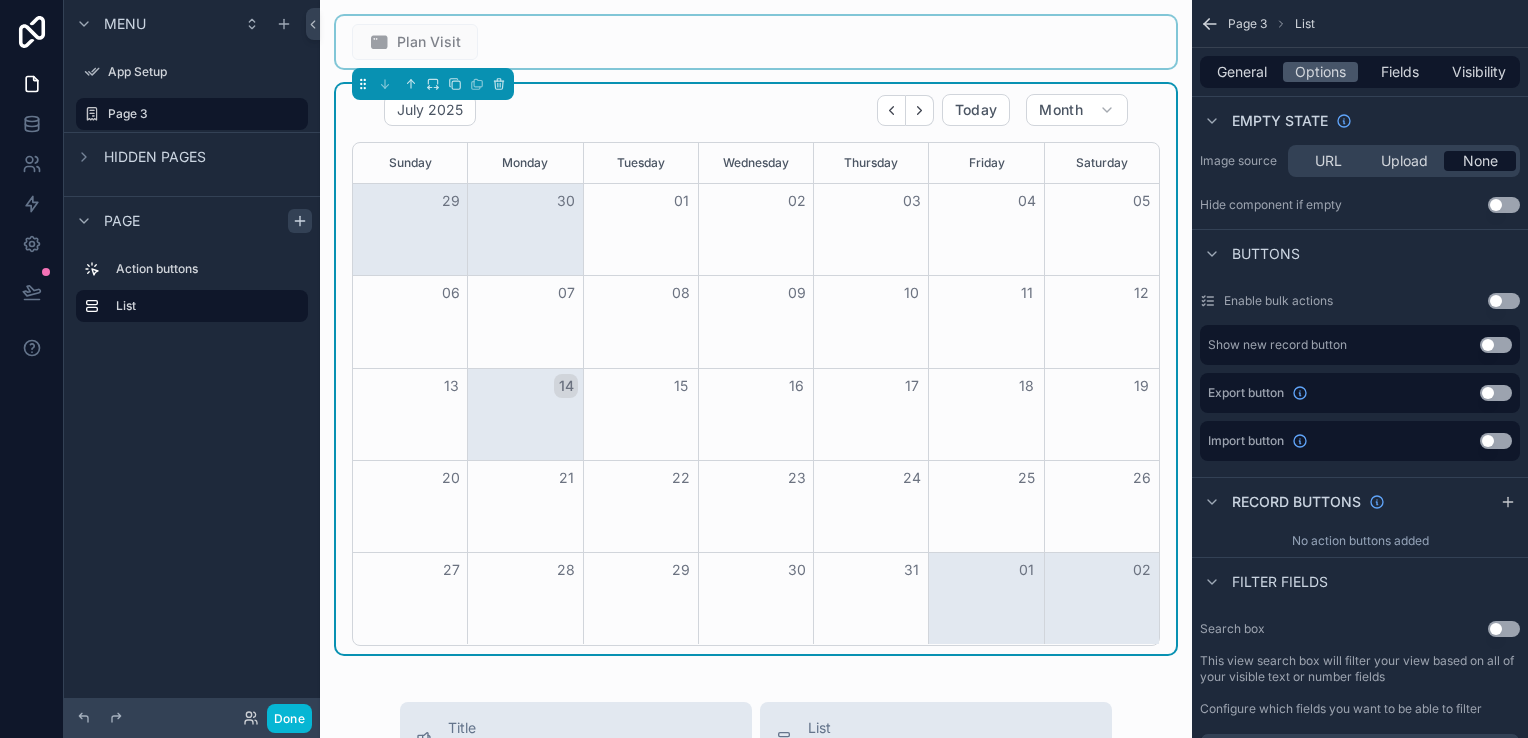 click at bounding box center [756, 42] 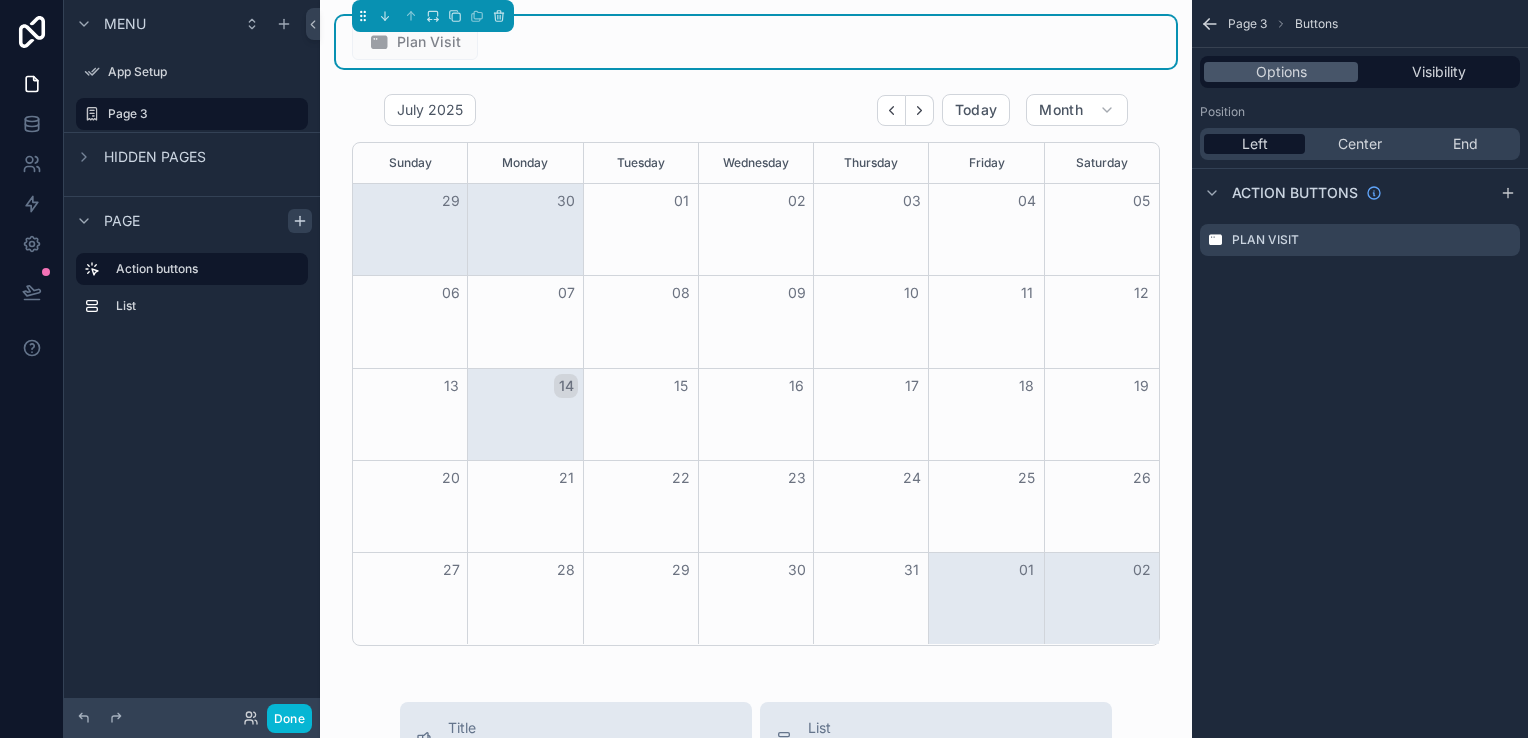 scroll, scrollTop: 0, scrollLeft: 0, axis: both 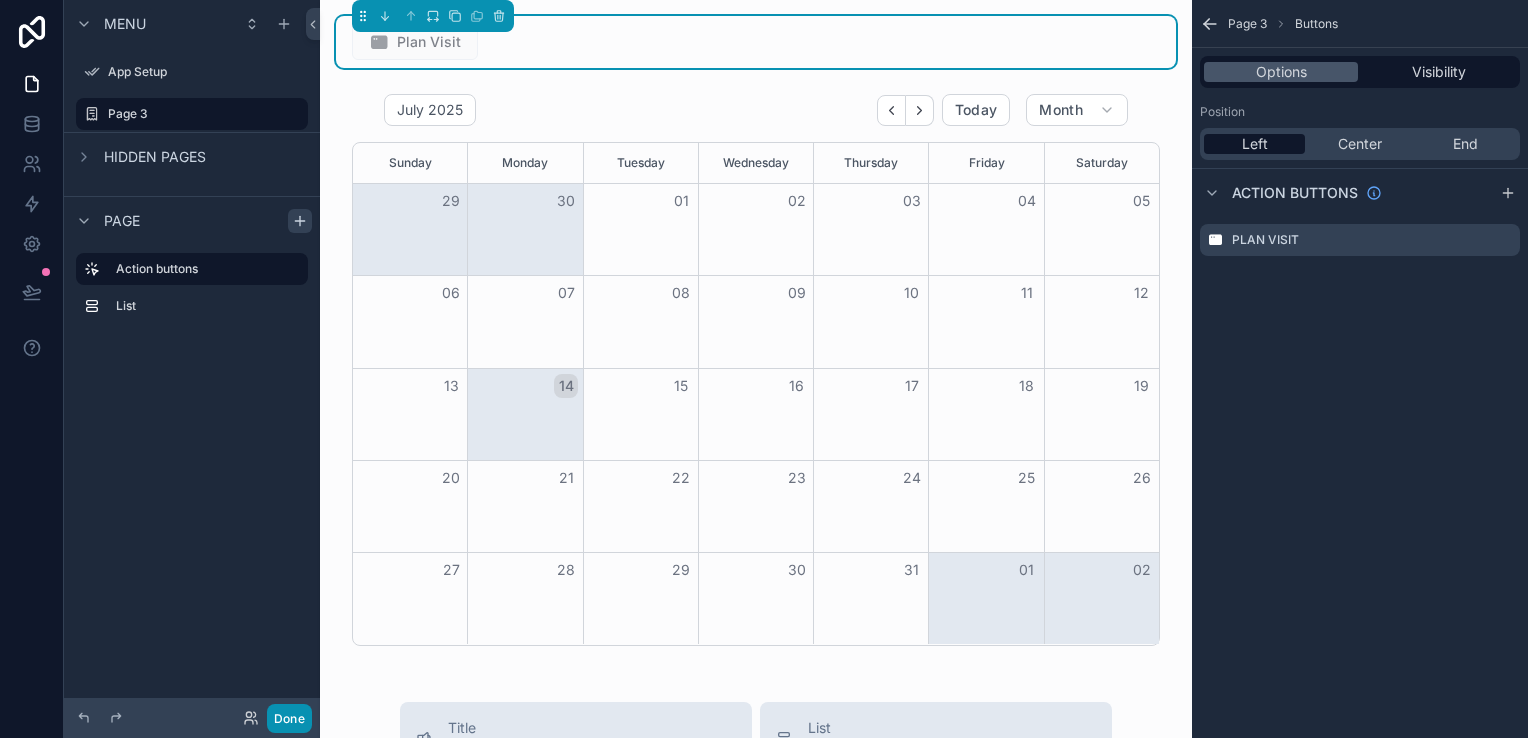 click on "Done" at bounding box center (289, 718) 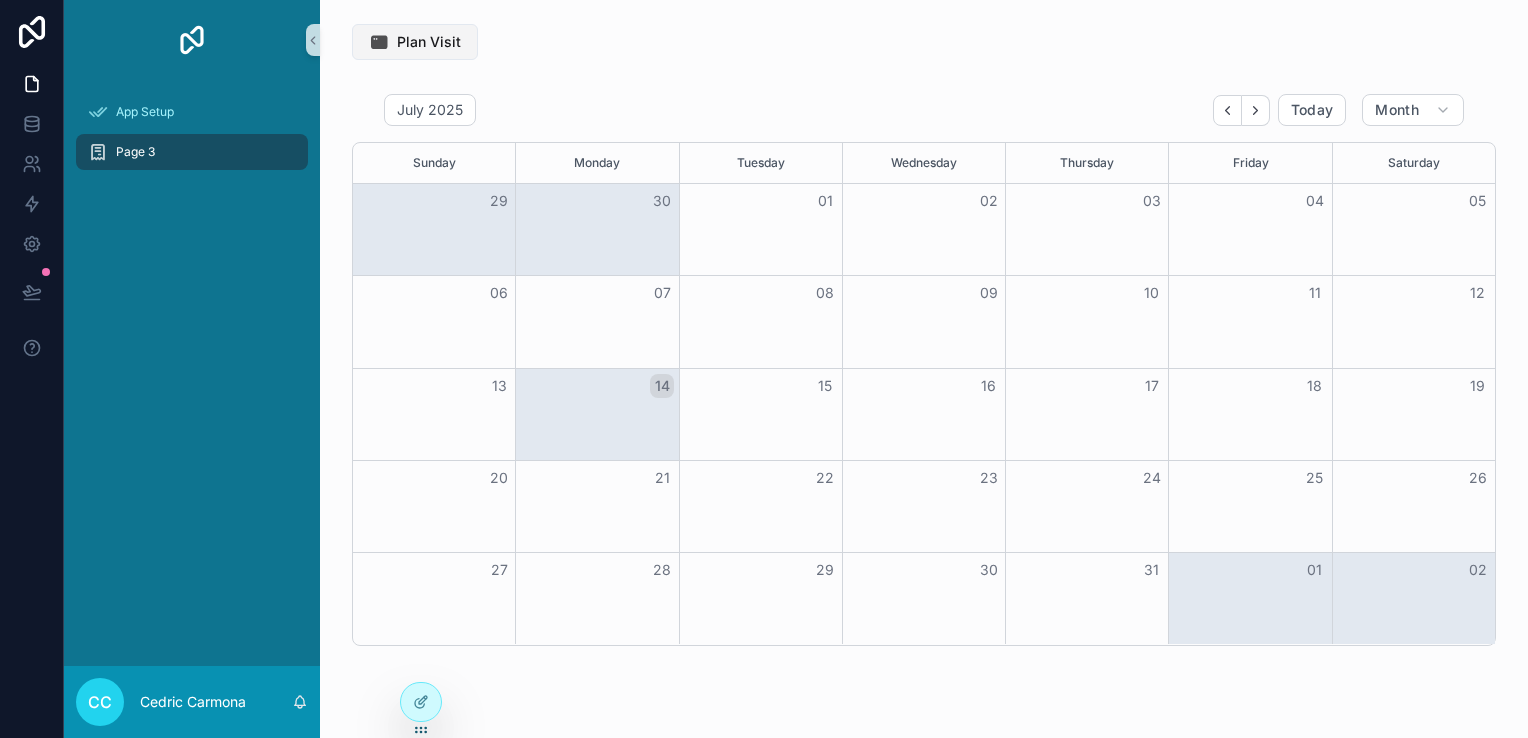 click on "Plan Visit" at bounding box center [429, 42] 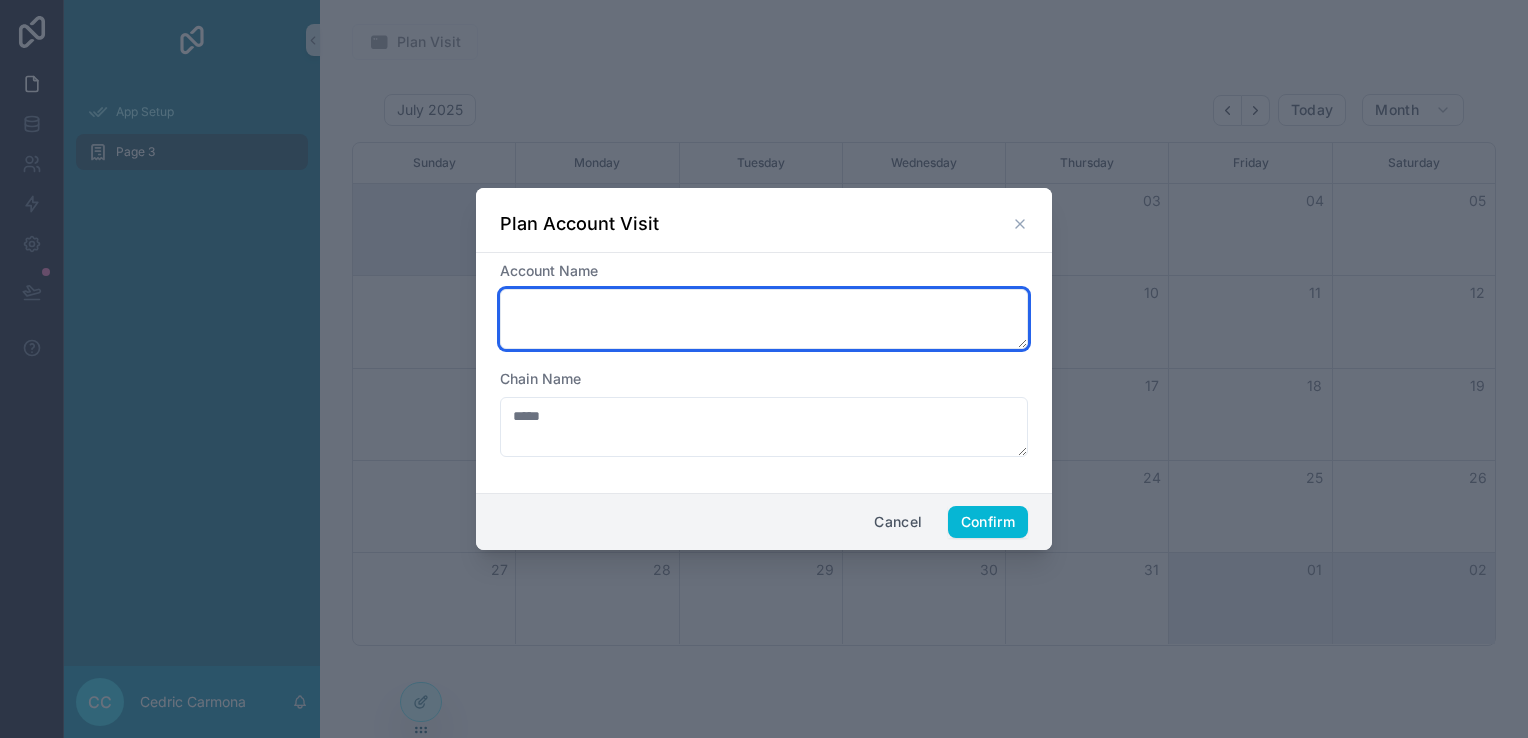 click at bounding box center (764, 319) 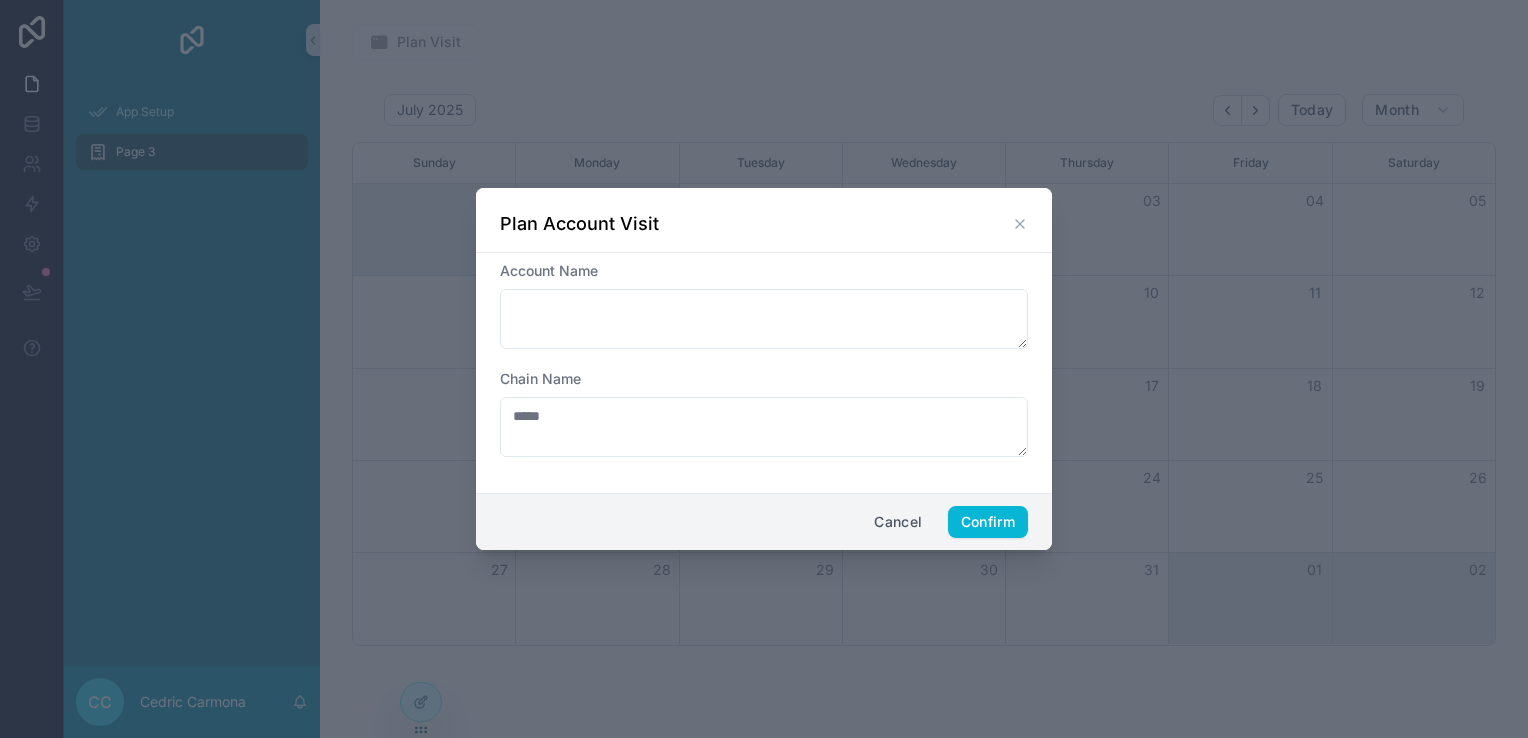 click on "Cancel" at bounding box center [898, 522] 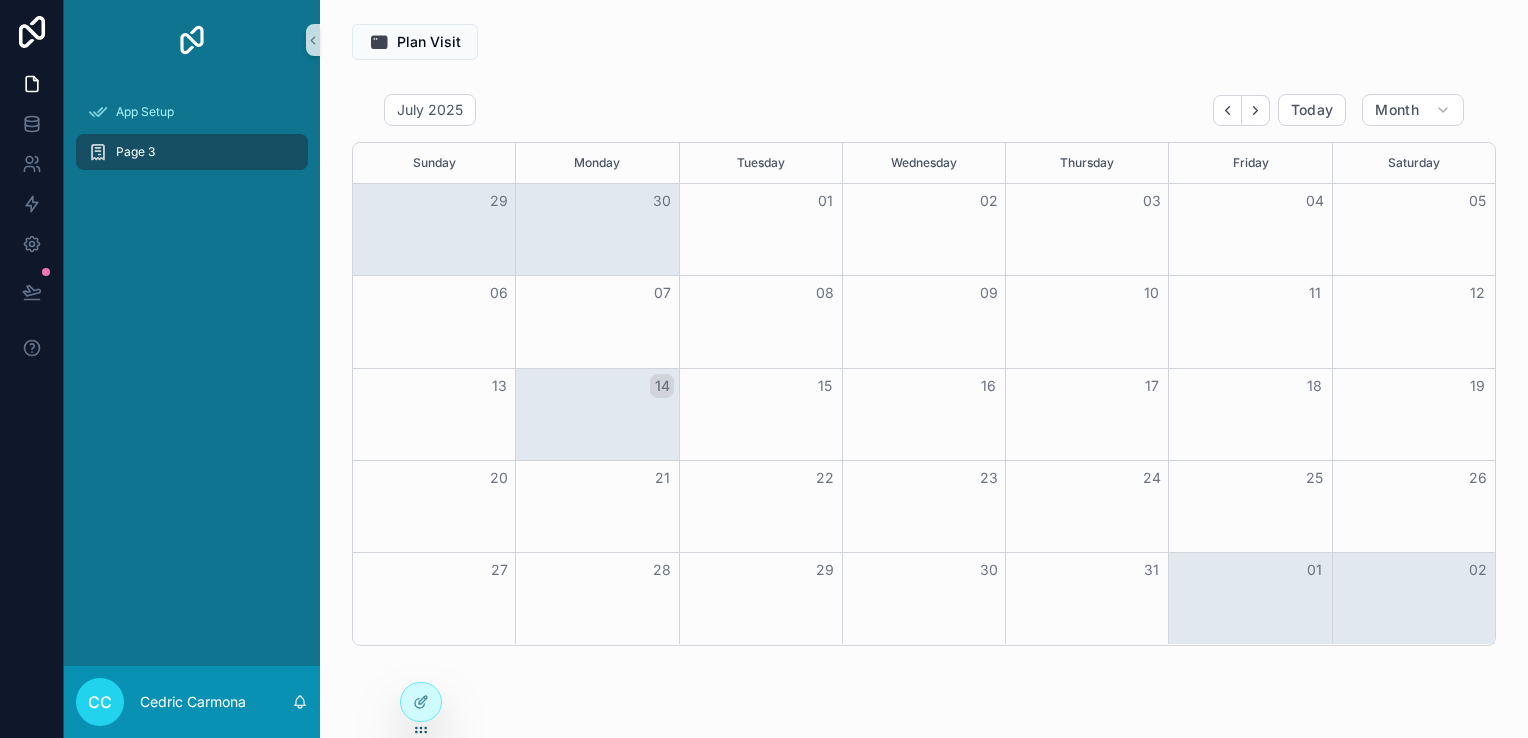 click on "Plan Visit July 2025 Today Month Sunday Monday Tuesday Wednesday Thursday Friday Saturday 29 30 01 02 03 04 05 06 07 08 09 10 11 12 13 14 15 16 17 18 19 20 21 22 23 24 25 26 27 28 29 30 31 01 02" at bounding box center (924, 391) 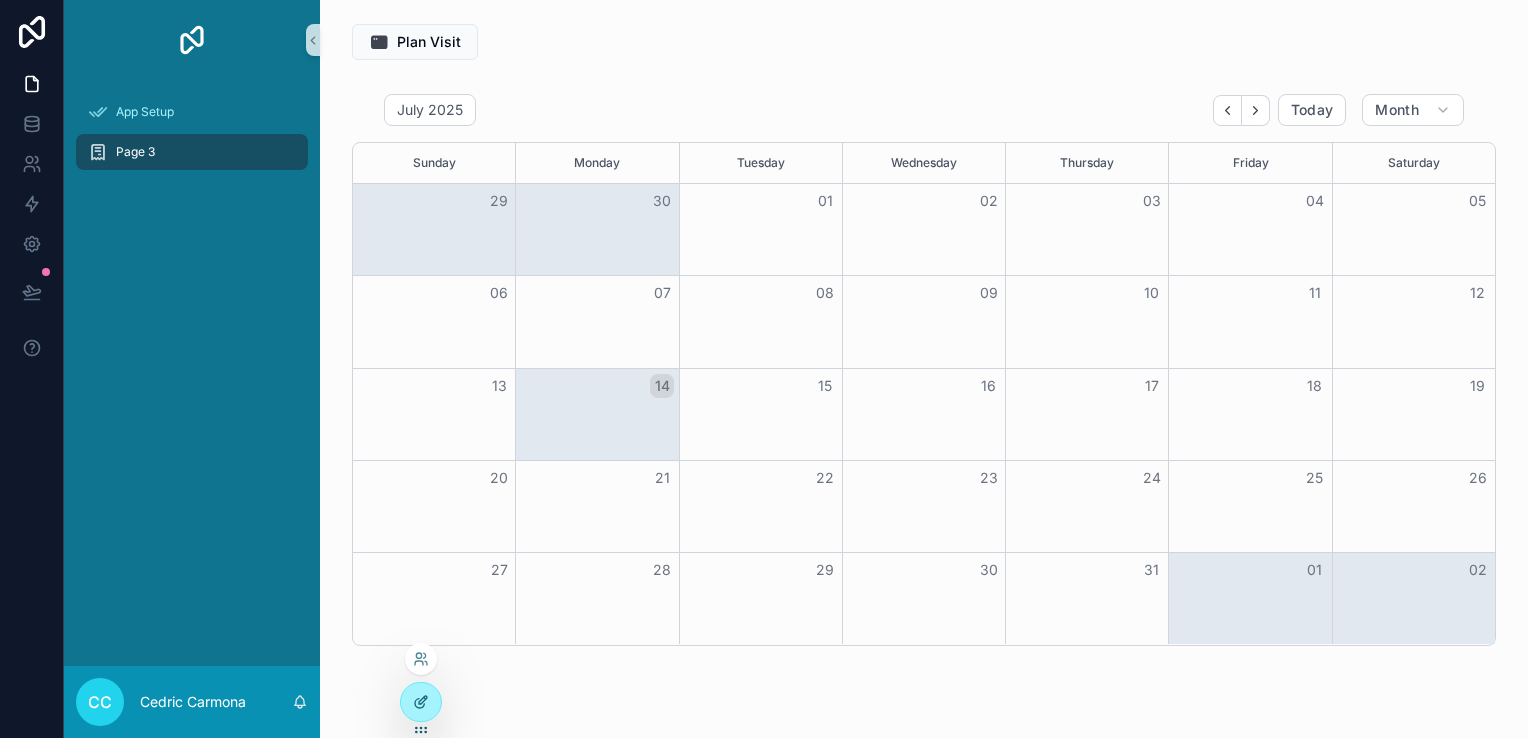 click at bounding box center [421, 702] 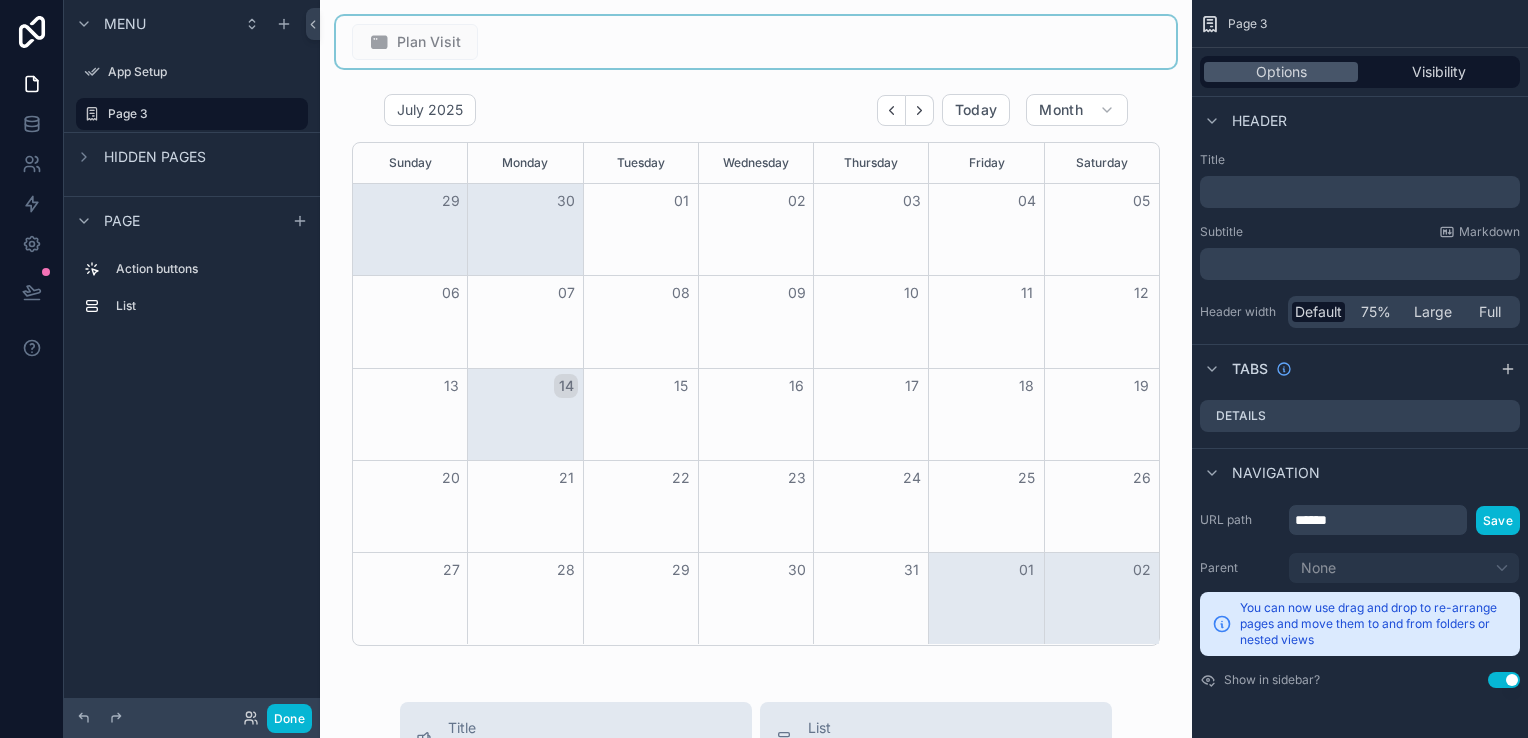 click at bounding box center [756, 42] 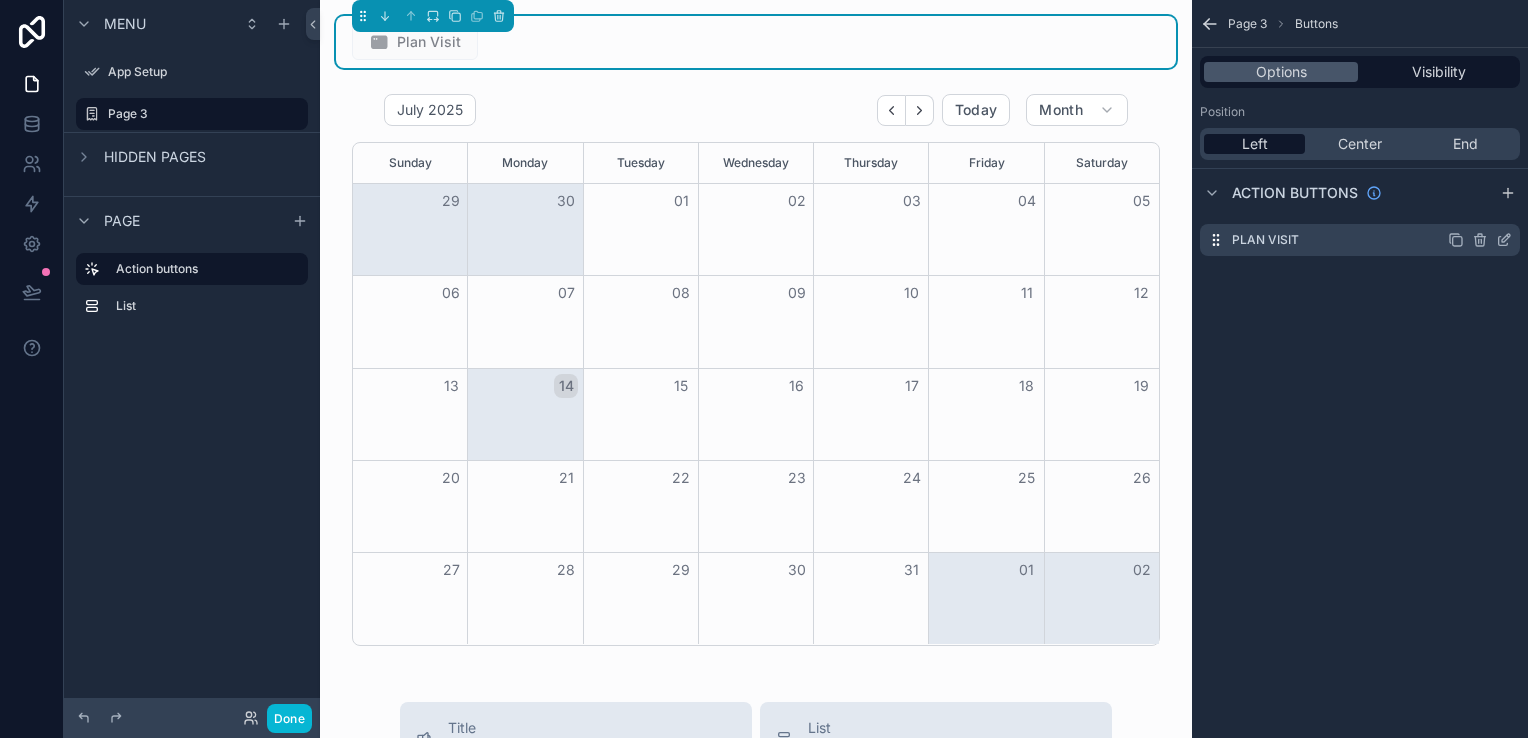 click 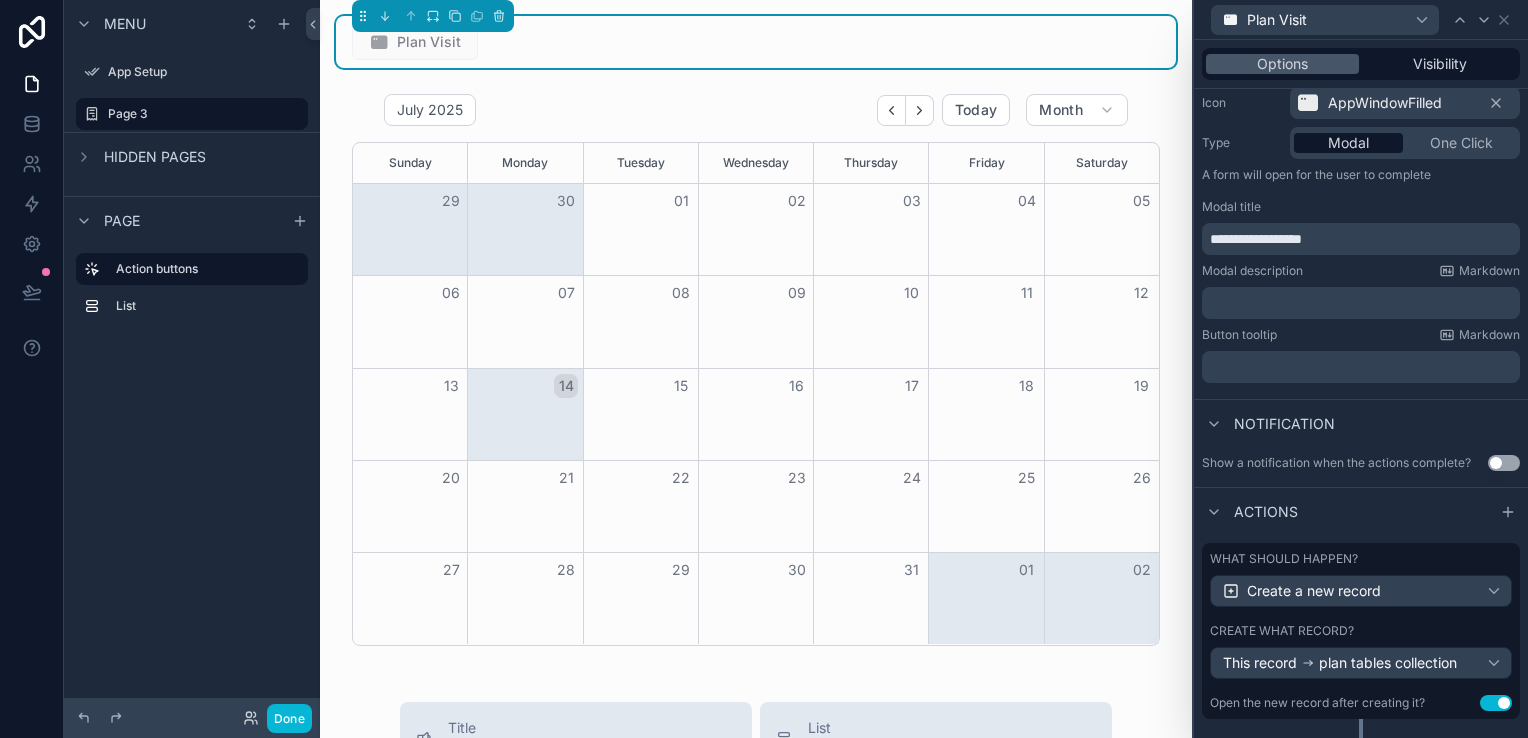 scroll, scrollTop: 249, scrollLeft: 0, axis: vertical 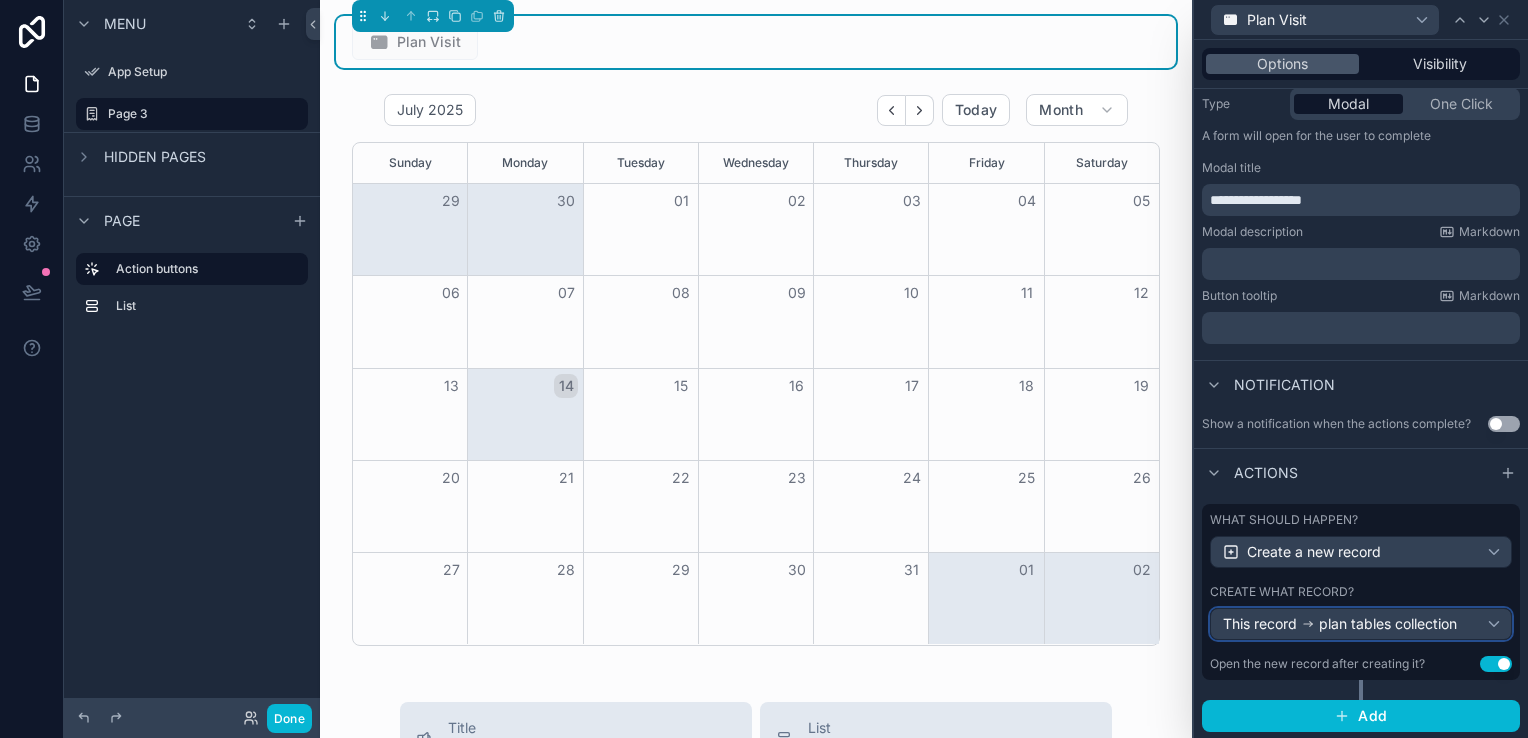 click on "plan tables collection" at bounding box center (1388, 624) 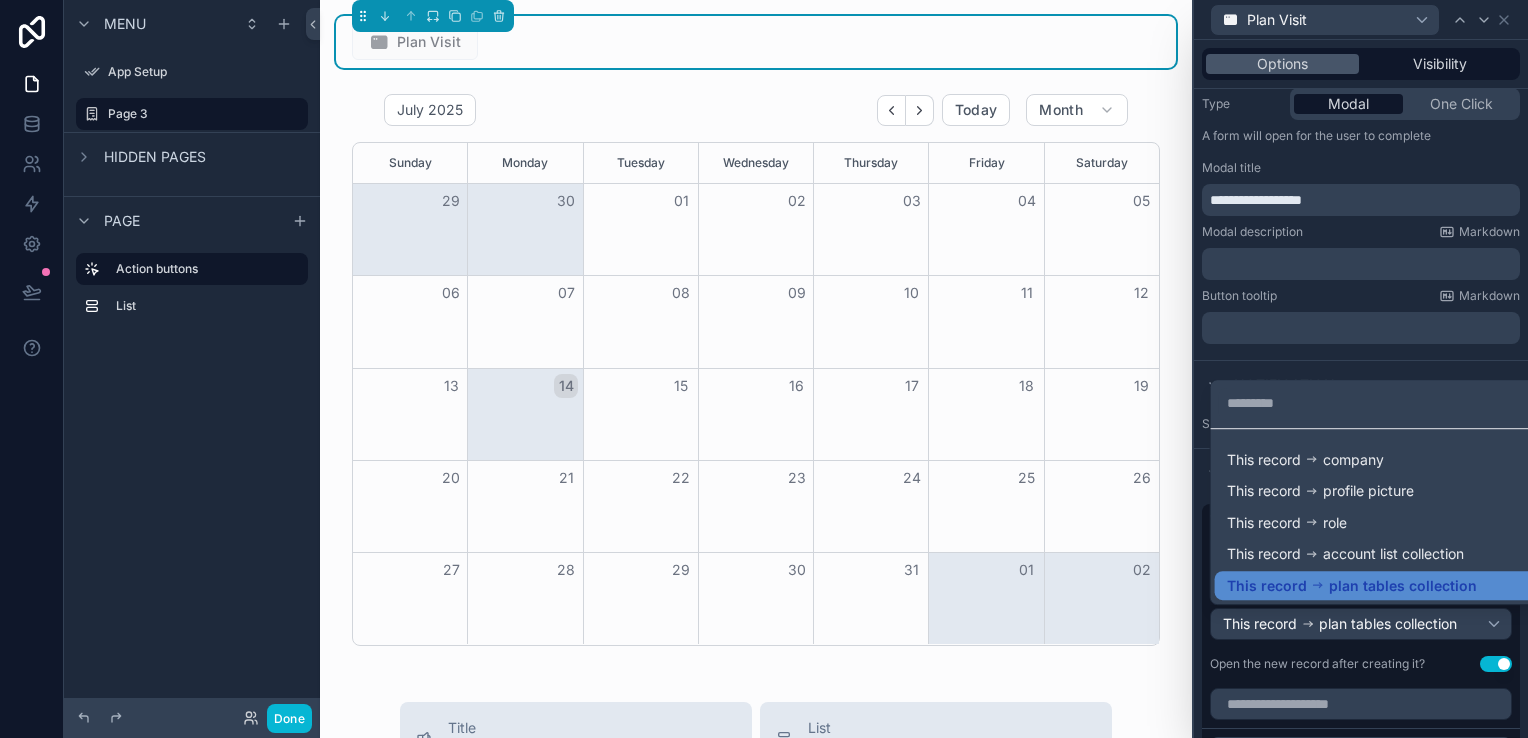 click at bounding box center [1361, 369] 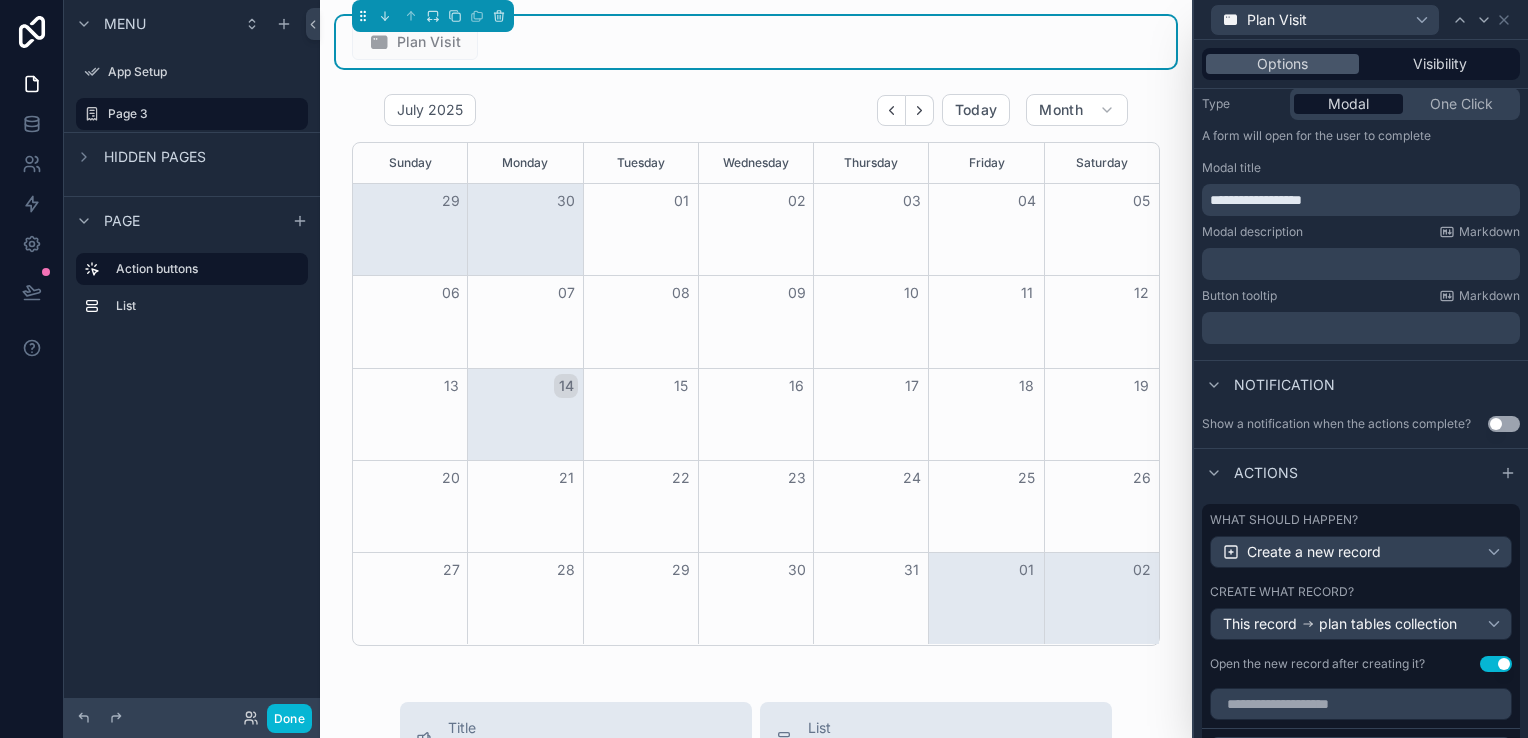 scroll, scrollTop: 549, scrollLeft: 0, axis: vertical 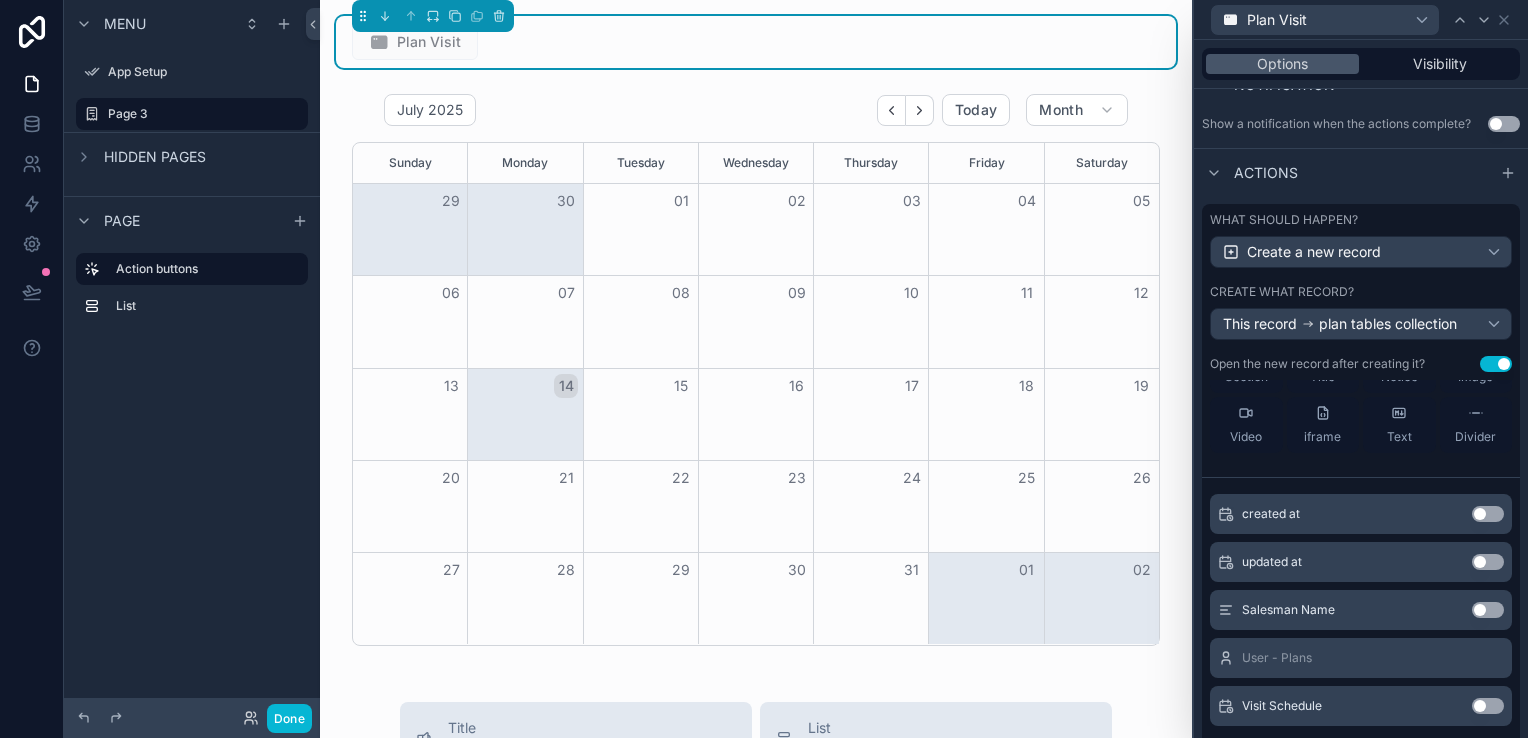 click on "Use setting" at bounding box center [1488, 706] 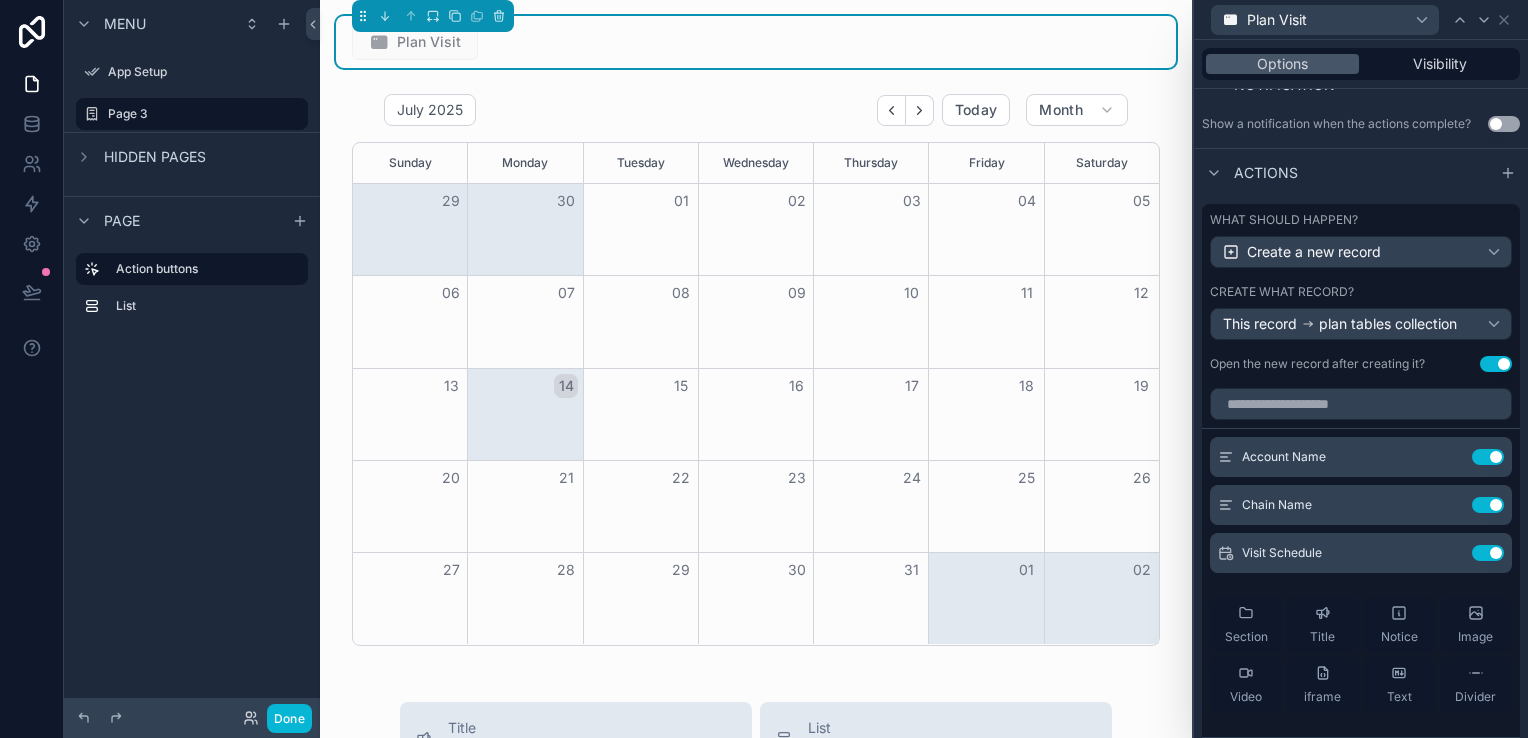scroll, scrollTop: 0, scrollLeft: 0, axis: both 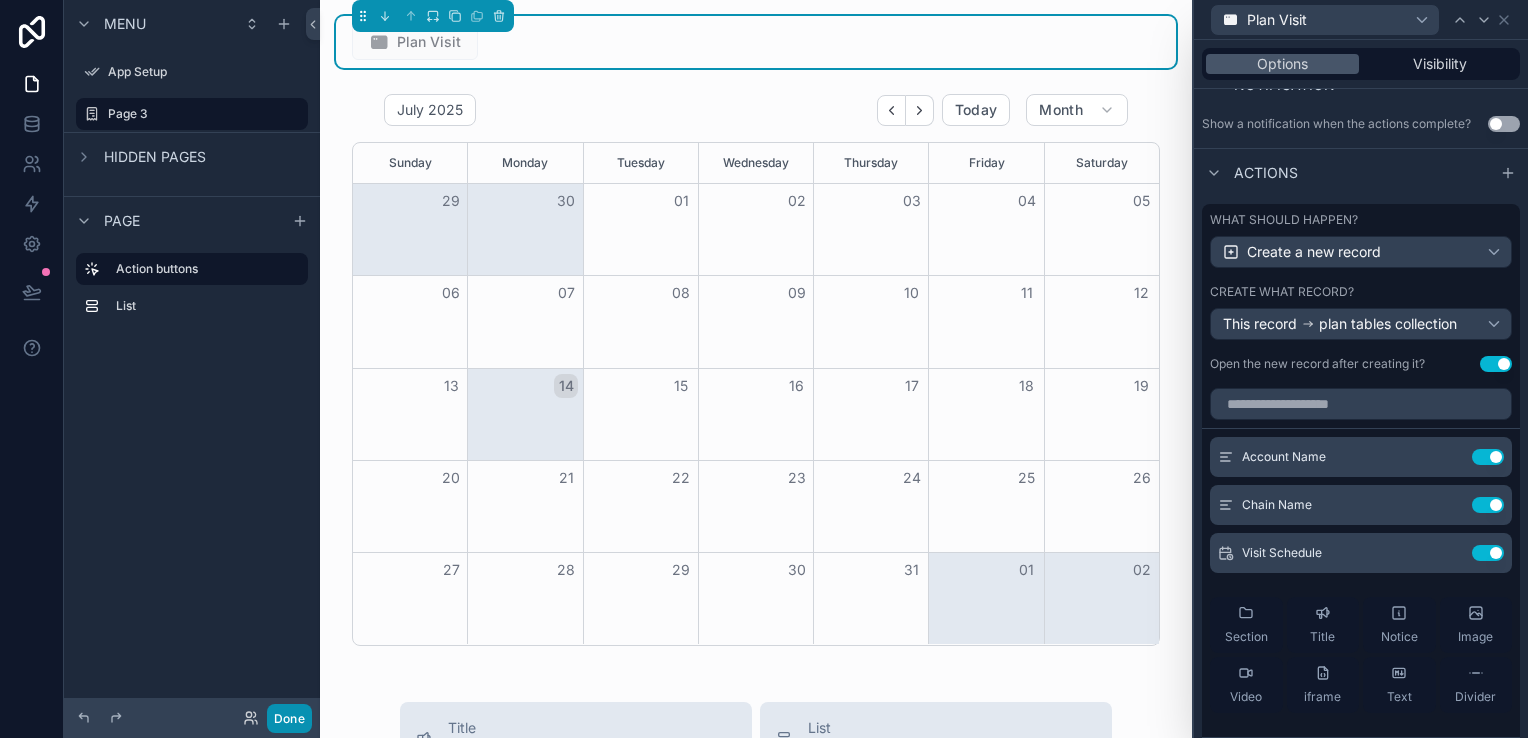 click on "Done" at bounding box center (289, 718) 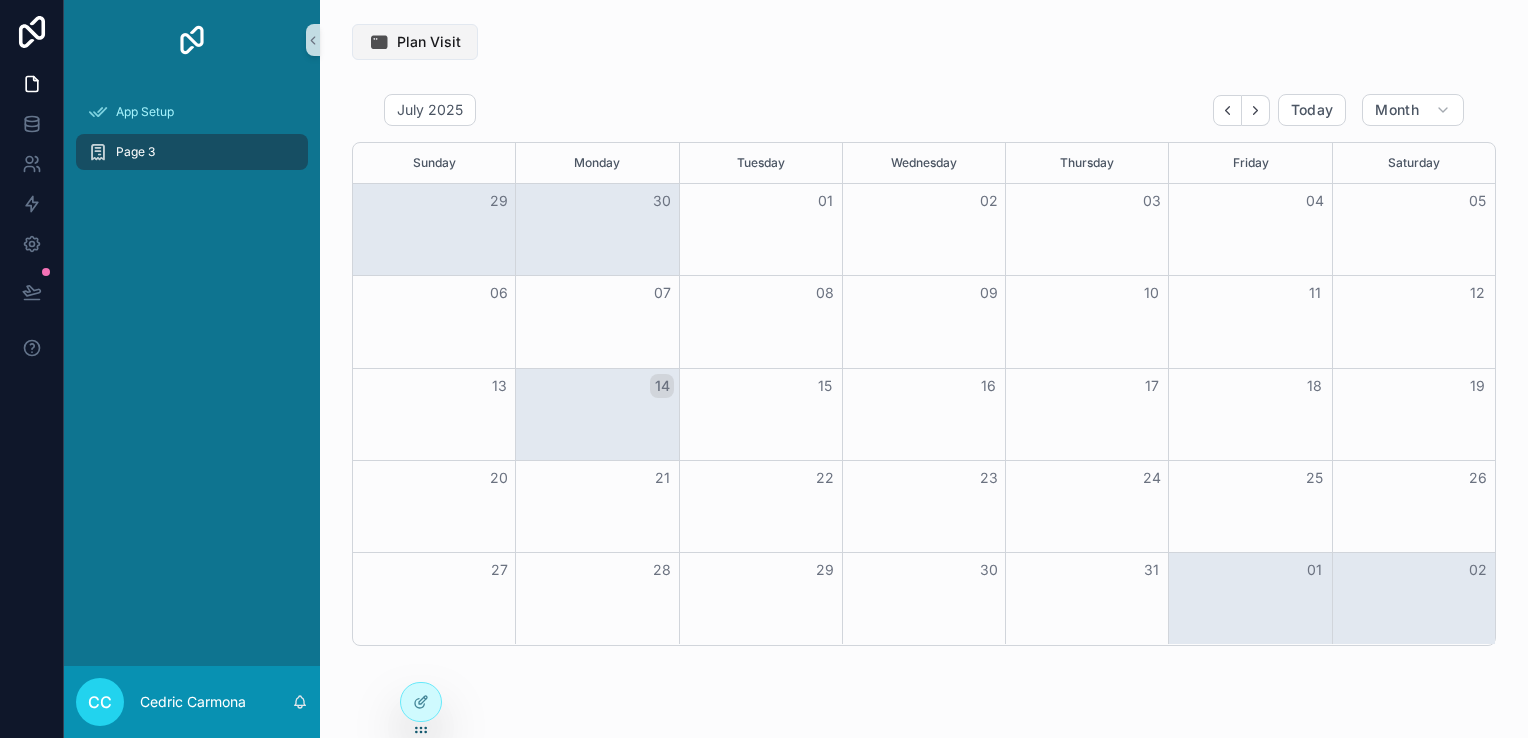 click on "Plan Visit" at bounding box center [429, 42] 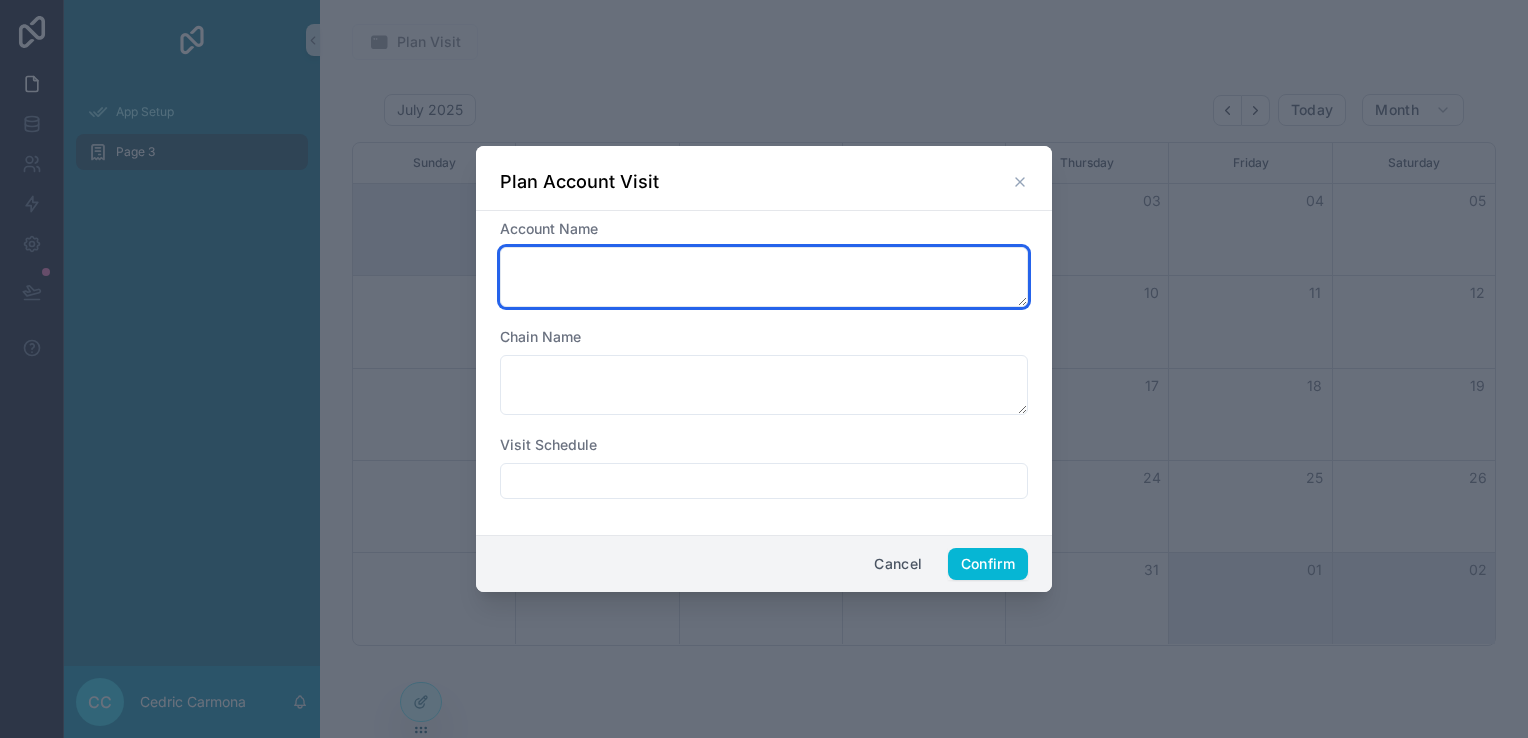 click at bounding box center (764, 277) 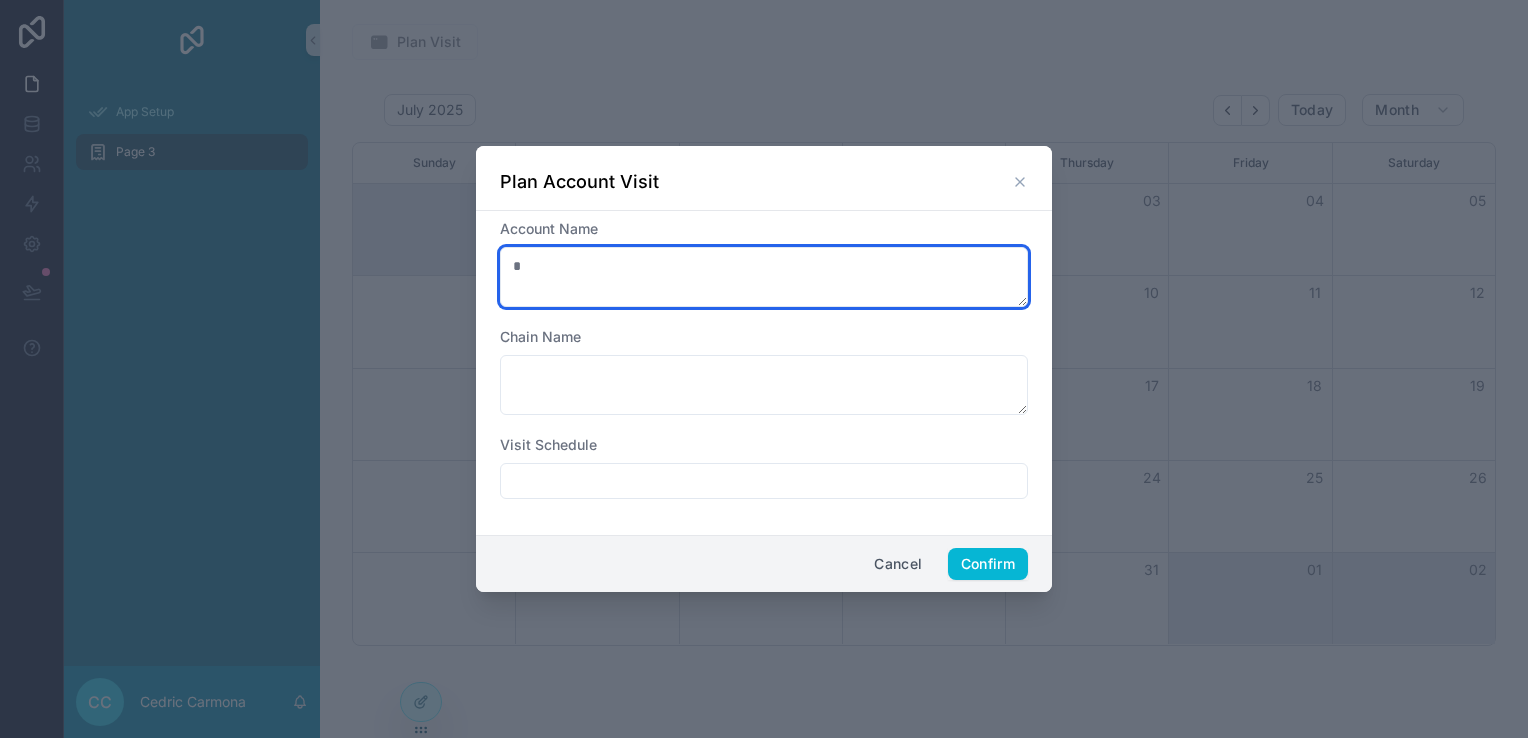 type on "*" 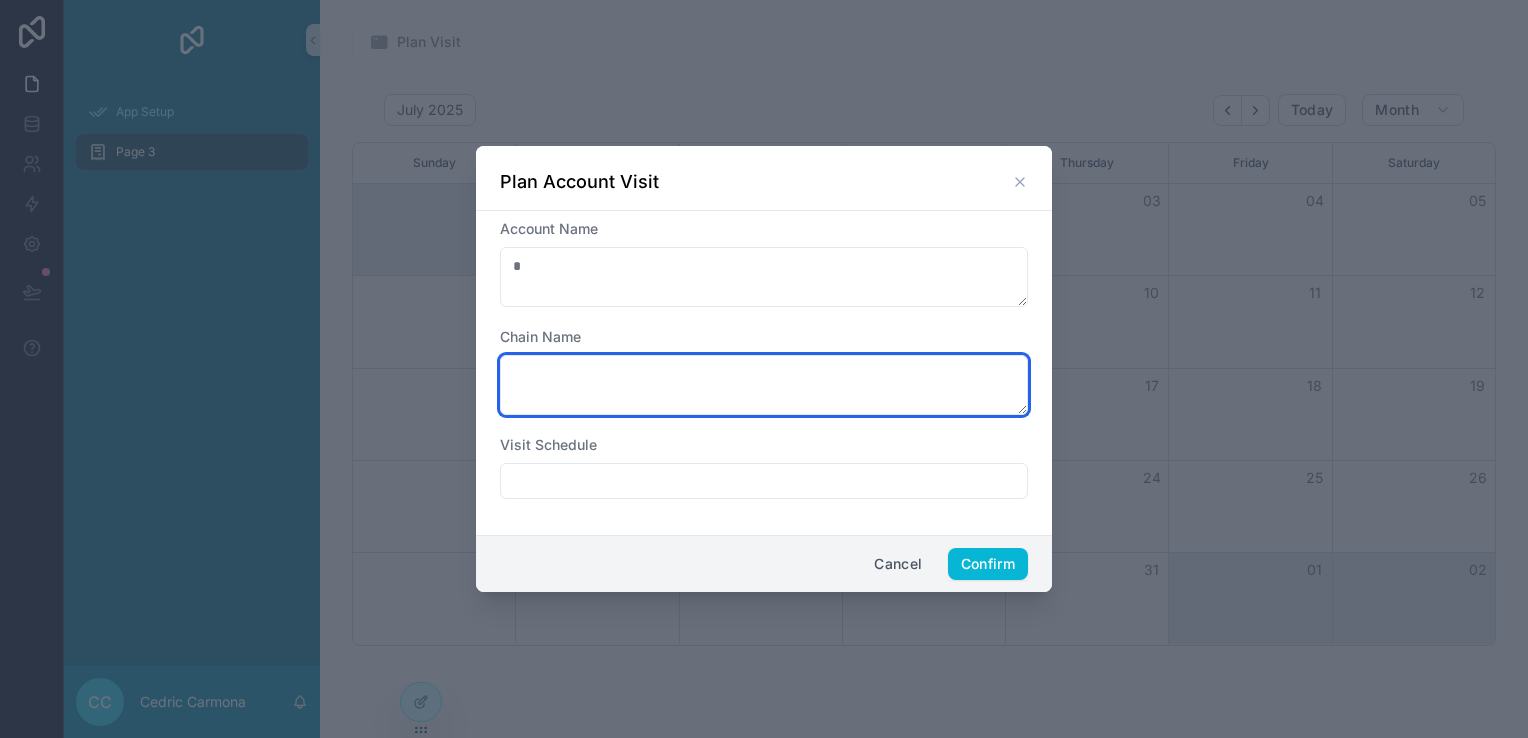 click at bounding box center (764, 385) 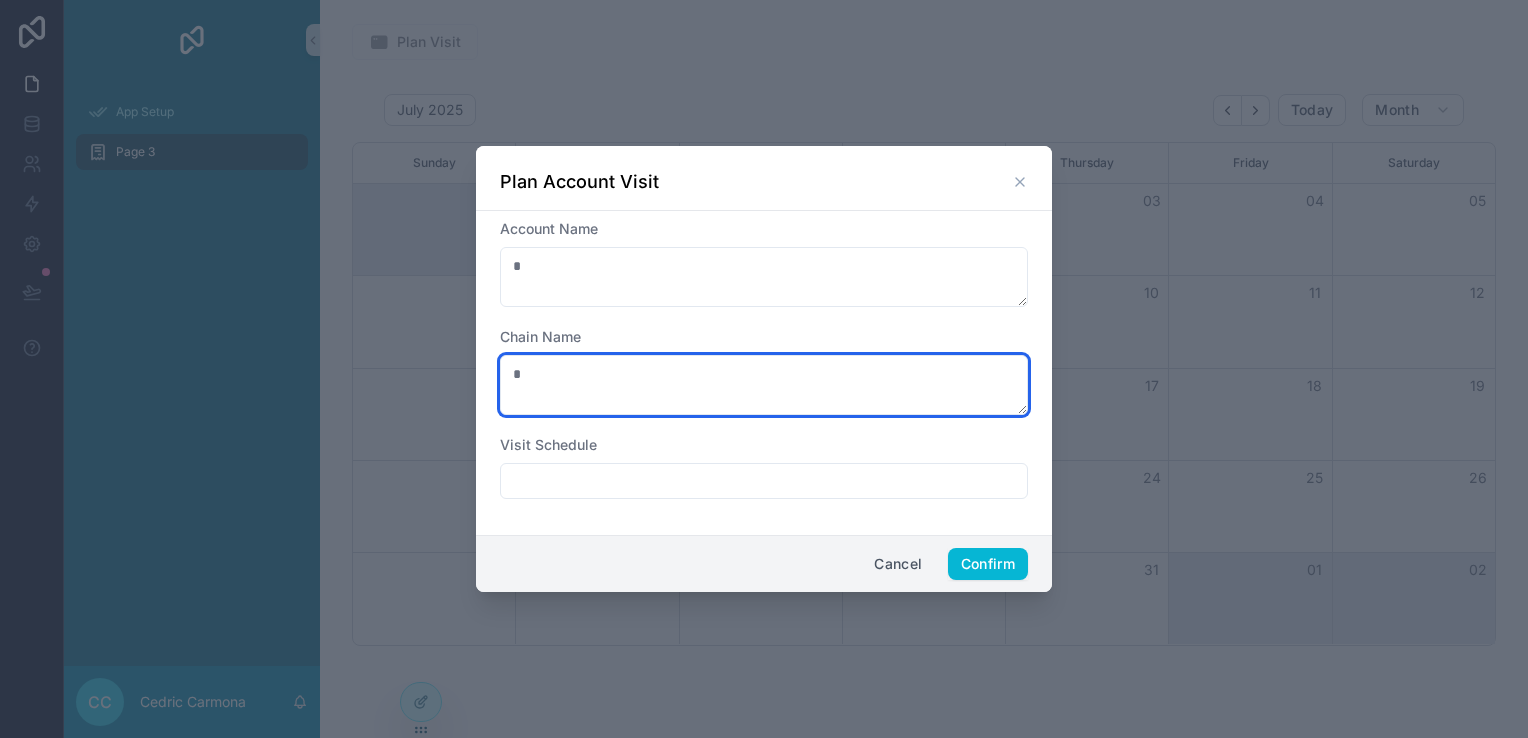 type on "*" 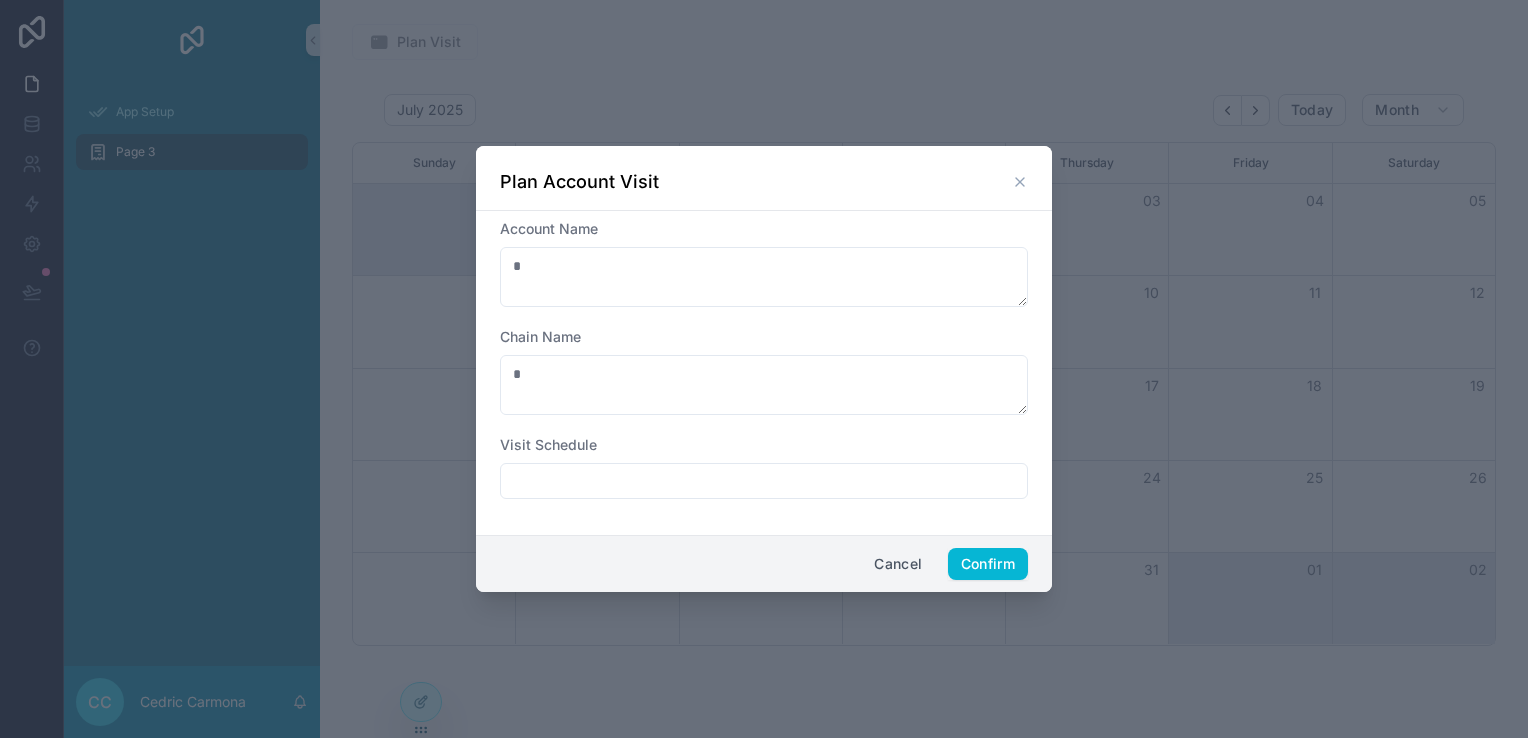 click at bounding box center [764, 481] 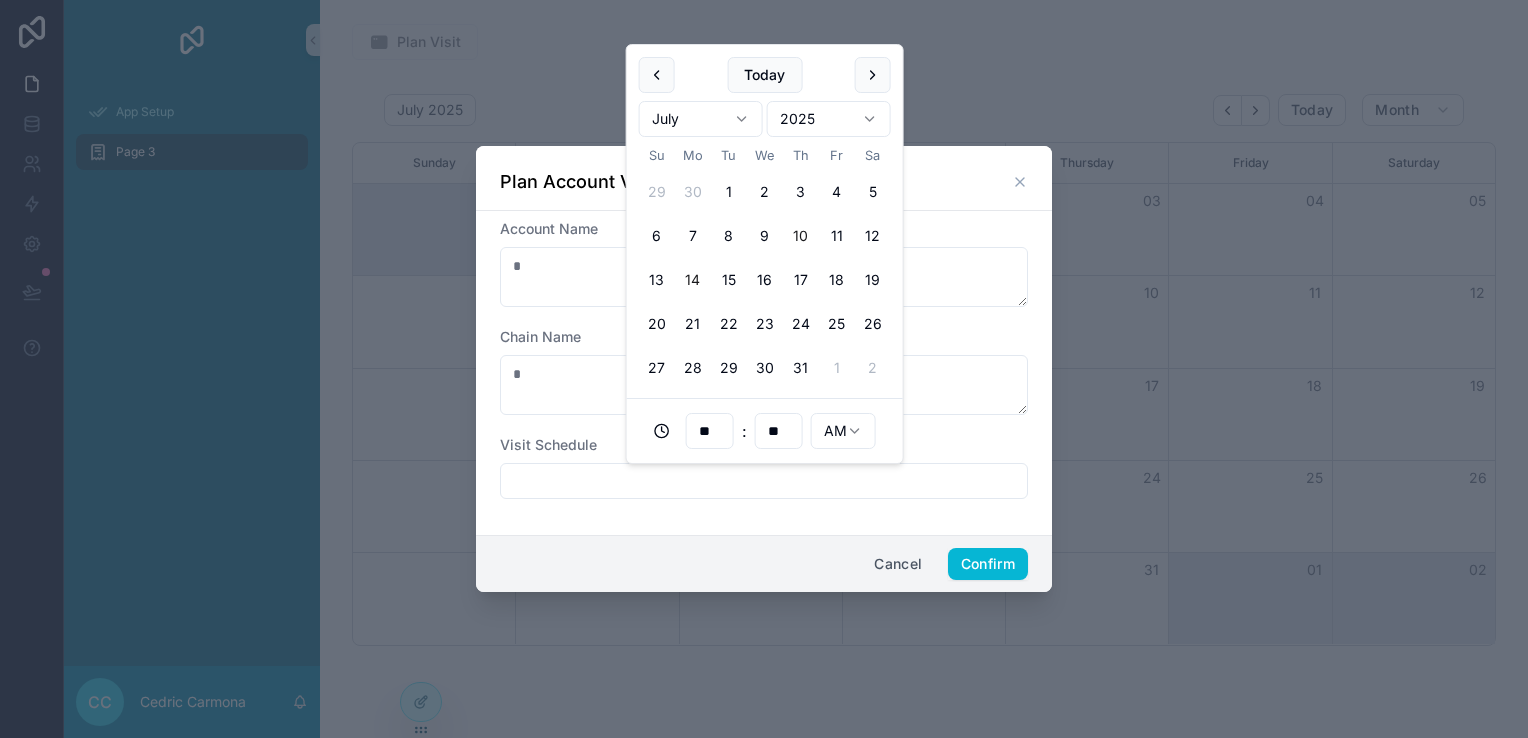 click on "10" at bounding box center [801, 236] 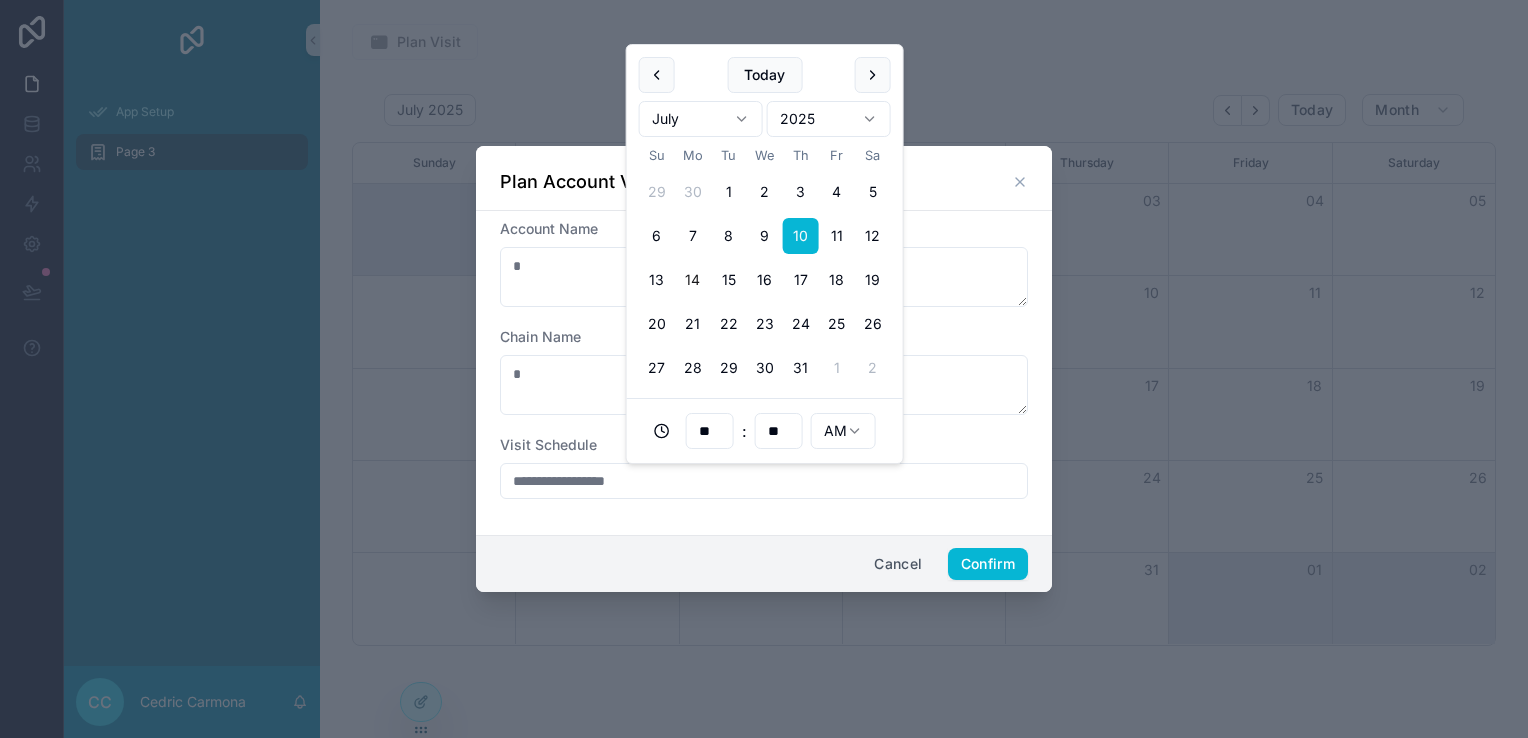 click on "**" at bounding box center (710, 431) 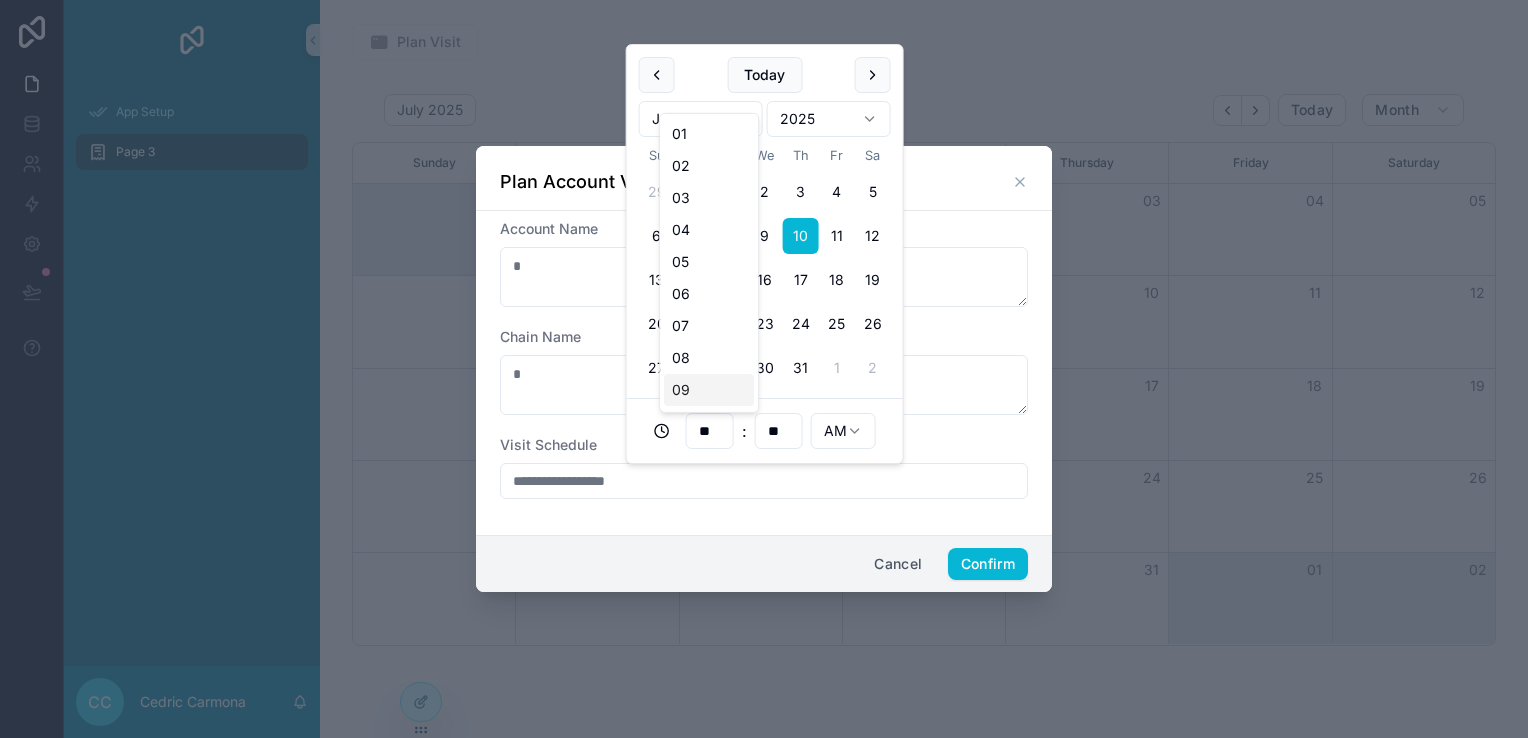 click on "09" at bounding box center [709, 390] 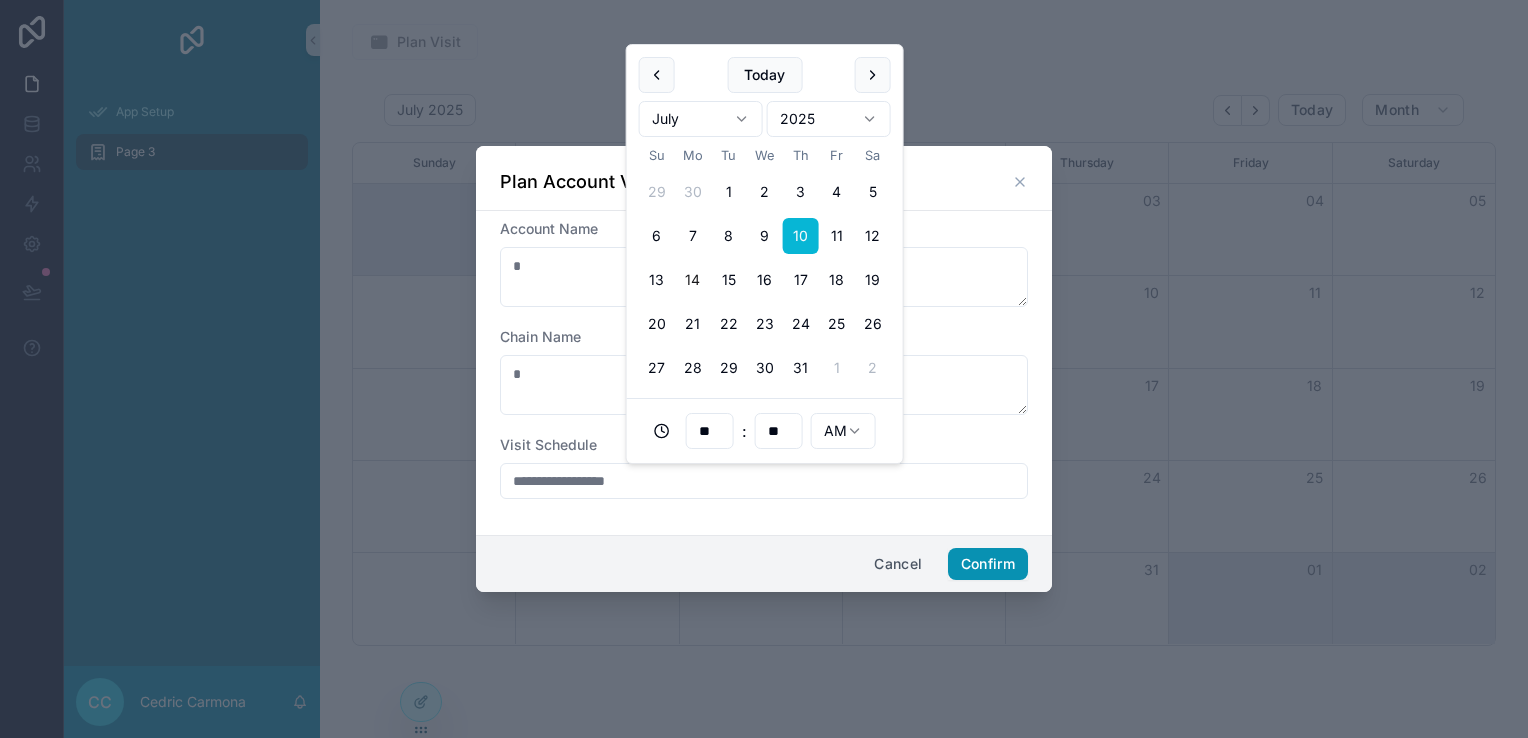 click on "Confirm" at bounding box center [988, 564] 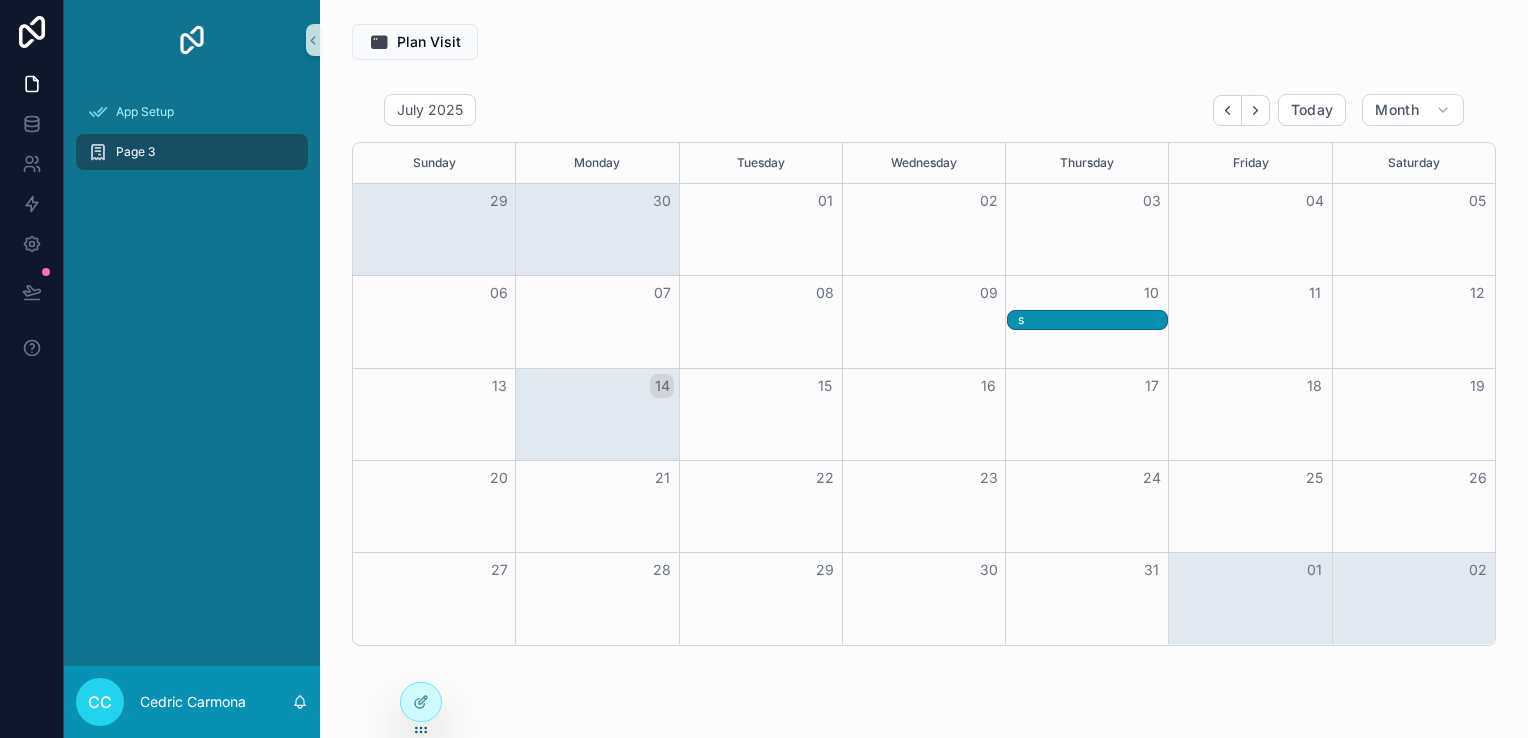 click on "15" at bounding box center (760, 386) 